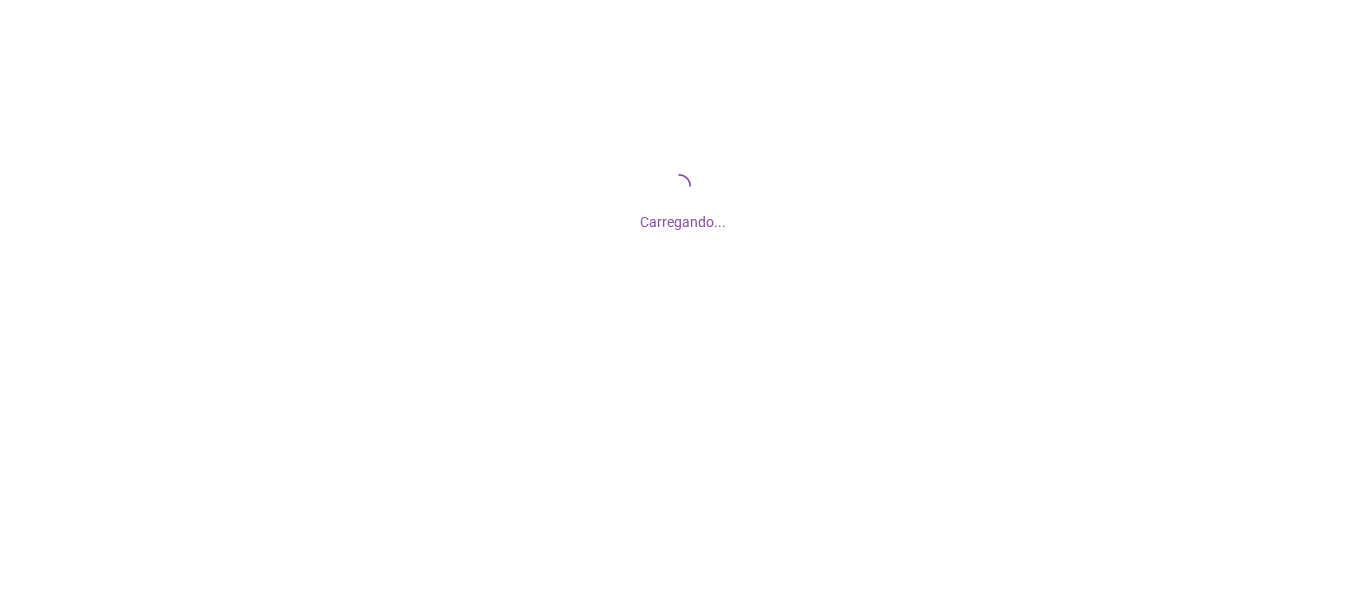 scroll, scrollTop: 0, scrollLeft: 0, axis: both 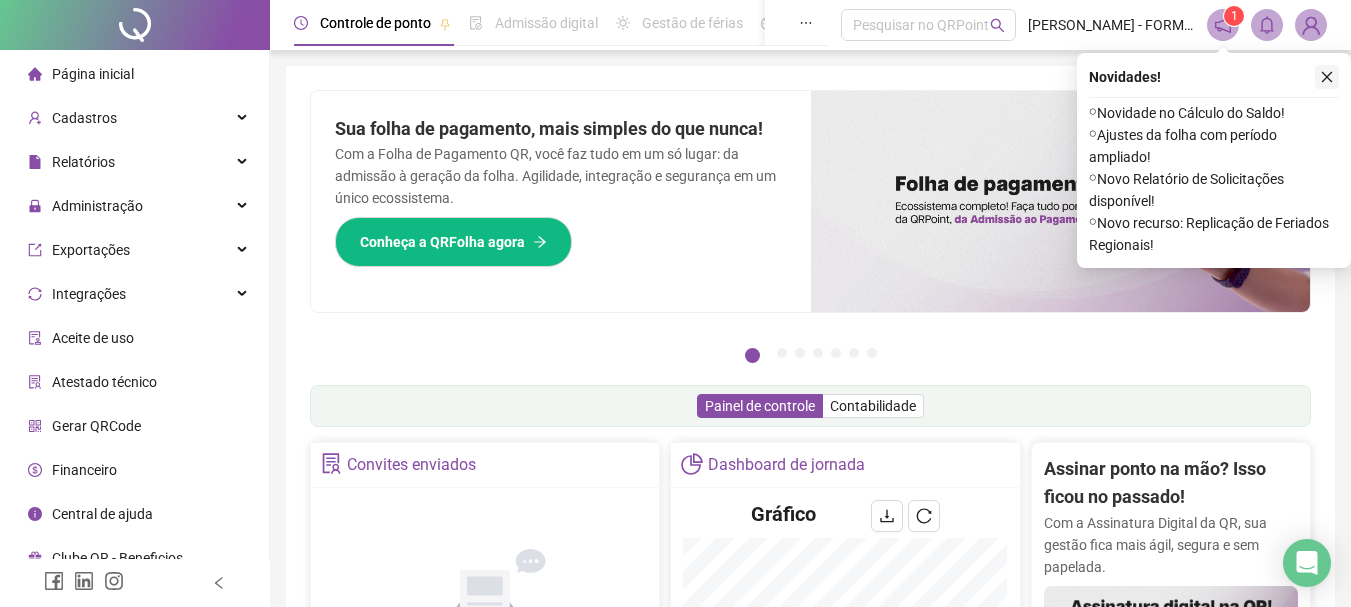 click 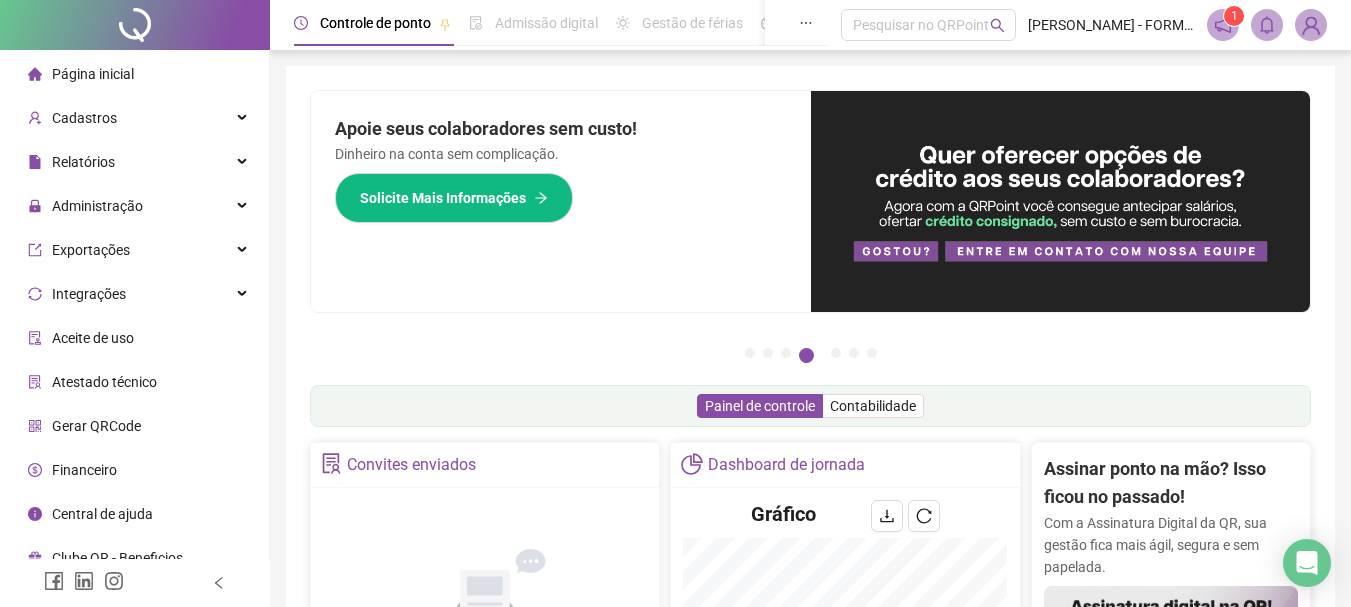 click on "Administração" at bounding box center [134, 206] 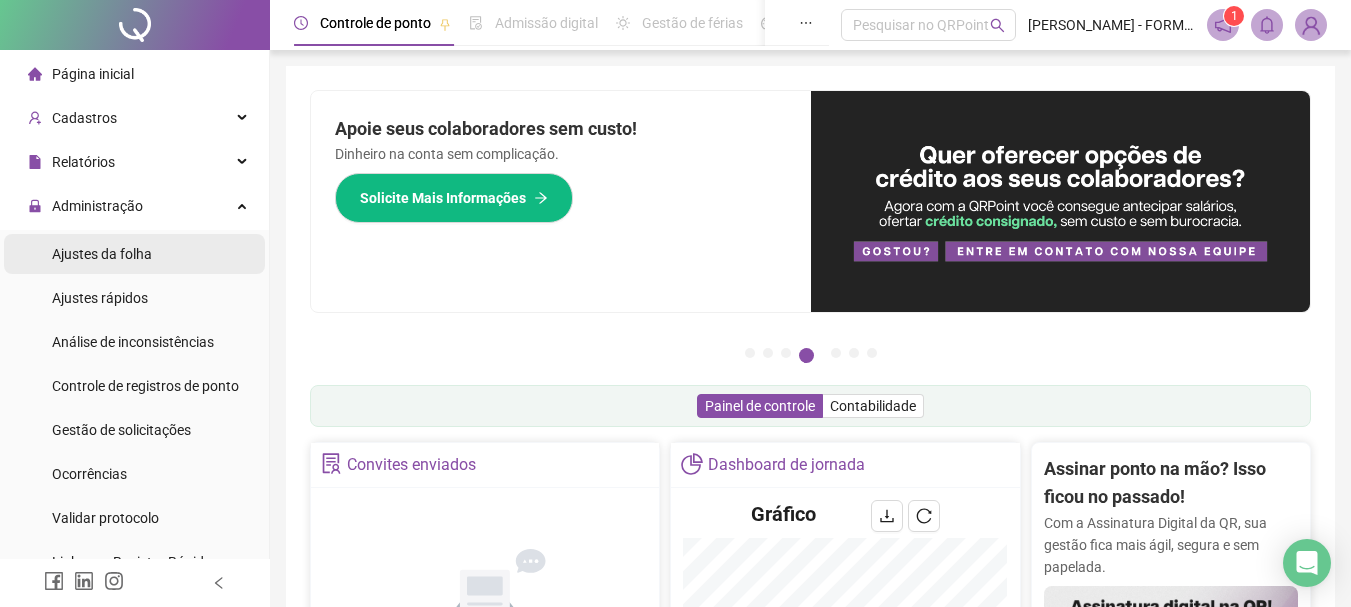 click on "Ajustes da folha" at bounding box center [102, 254] 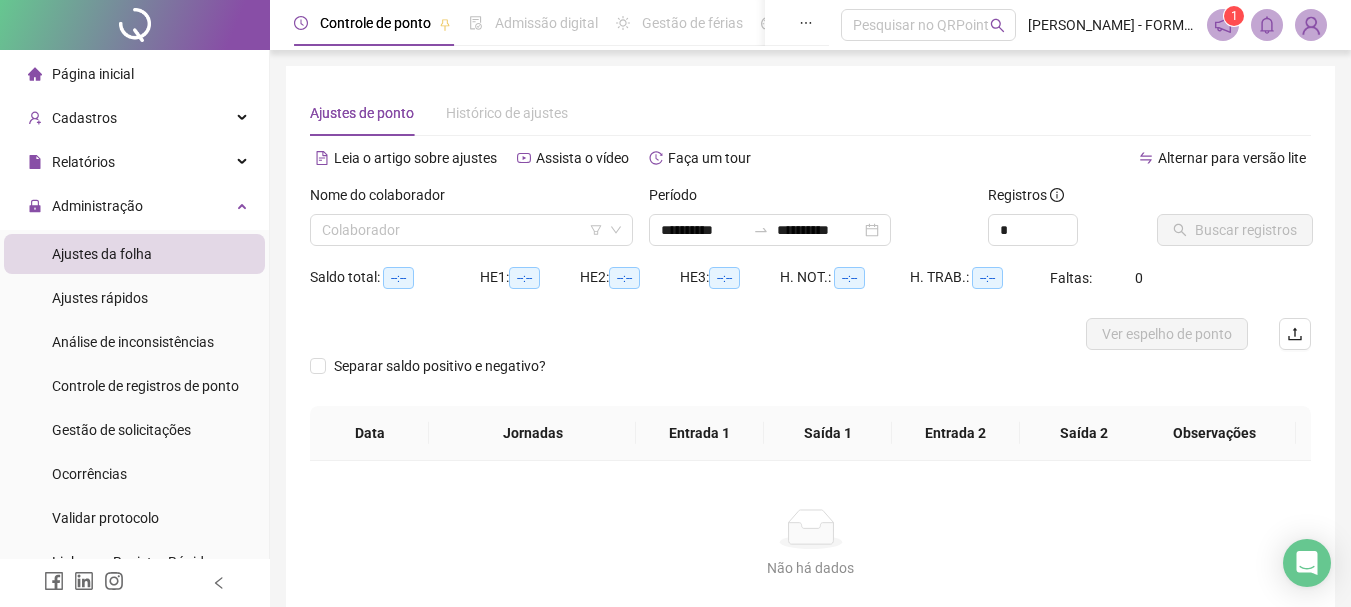 type on "**********" 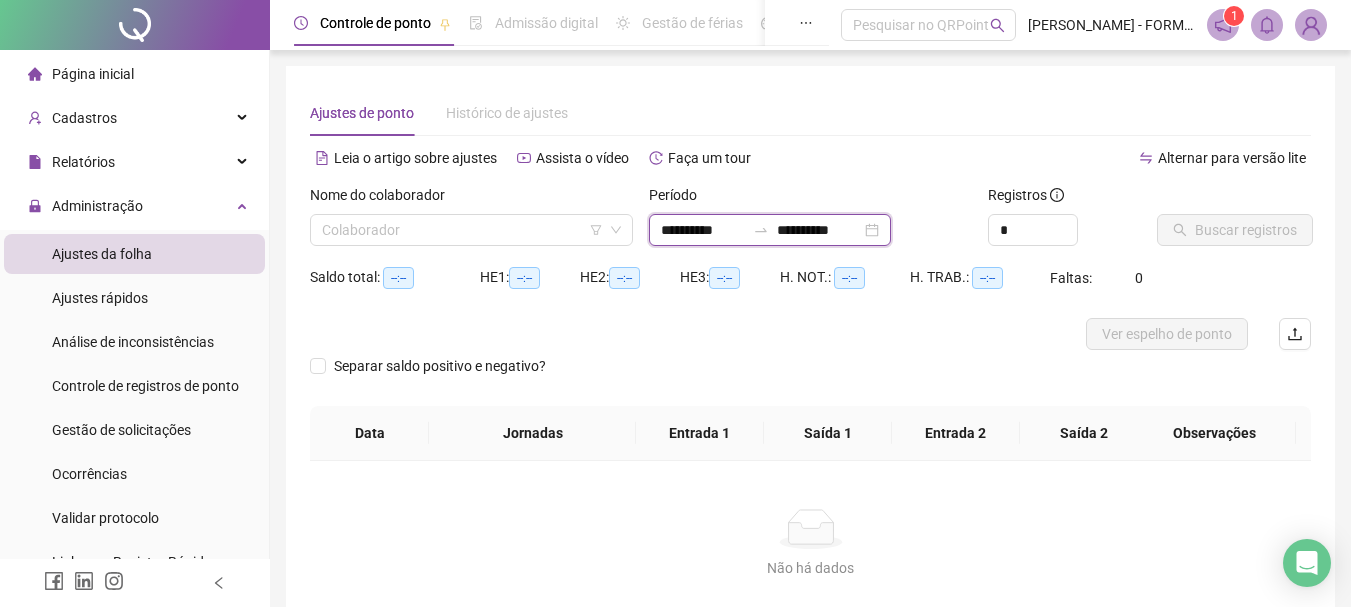 click on "**********" at bounding box center (703, 230) 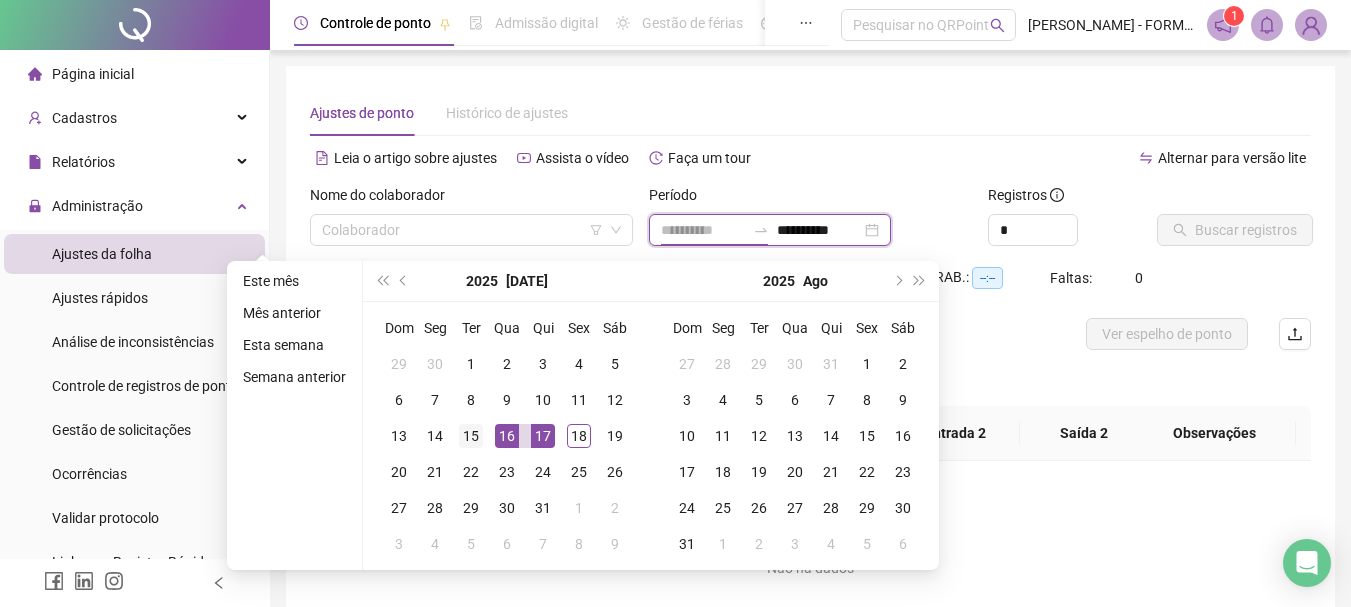 type on "**********" 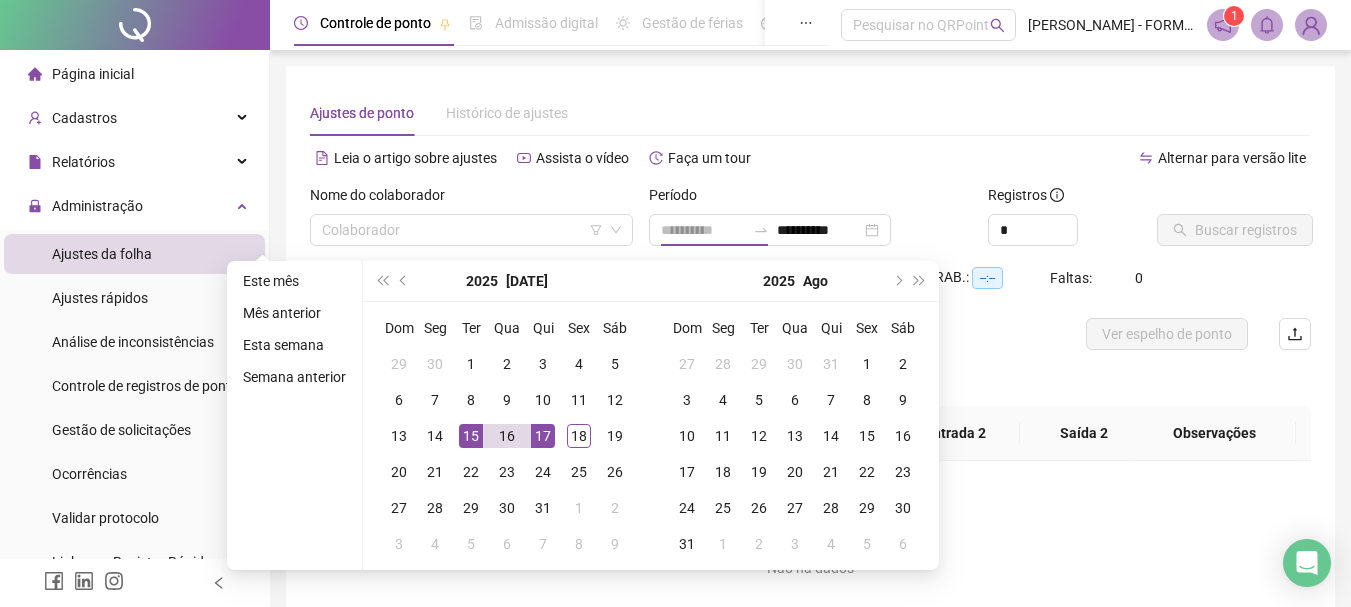 click on "15" at bounding box center [471, 436] 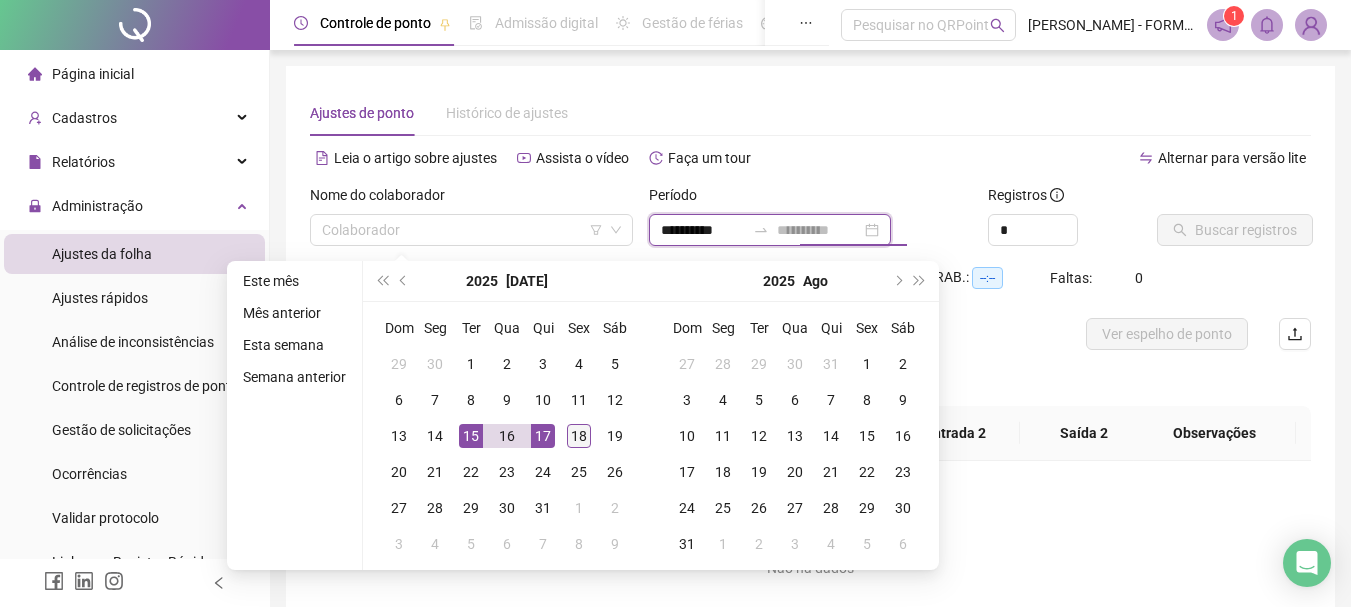 type on "**********" 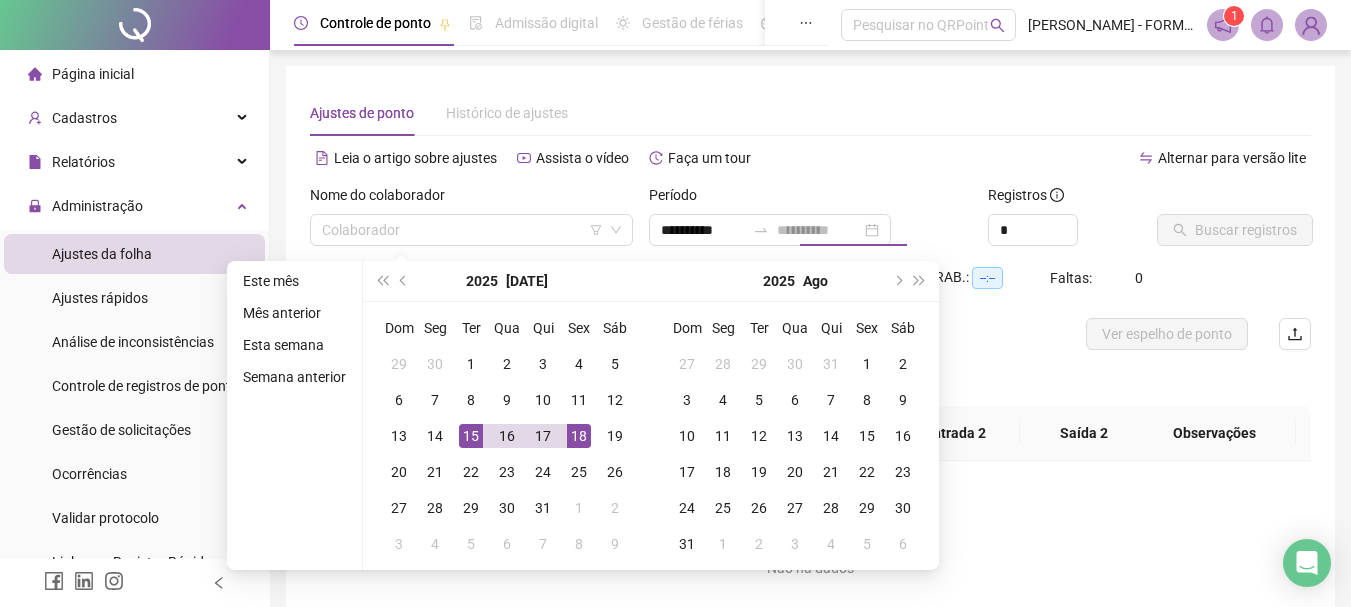 click on "18" at bounding box center [579, 436] 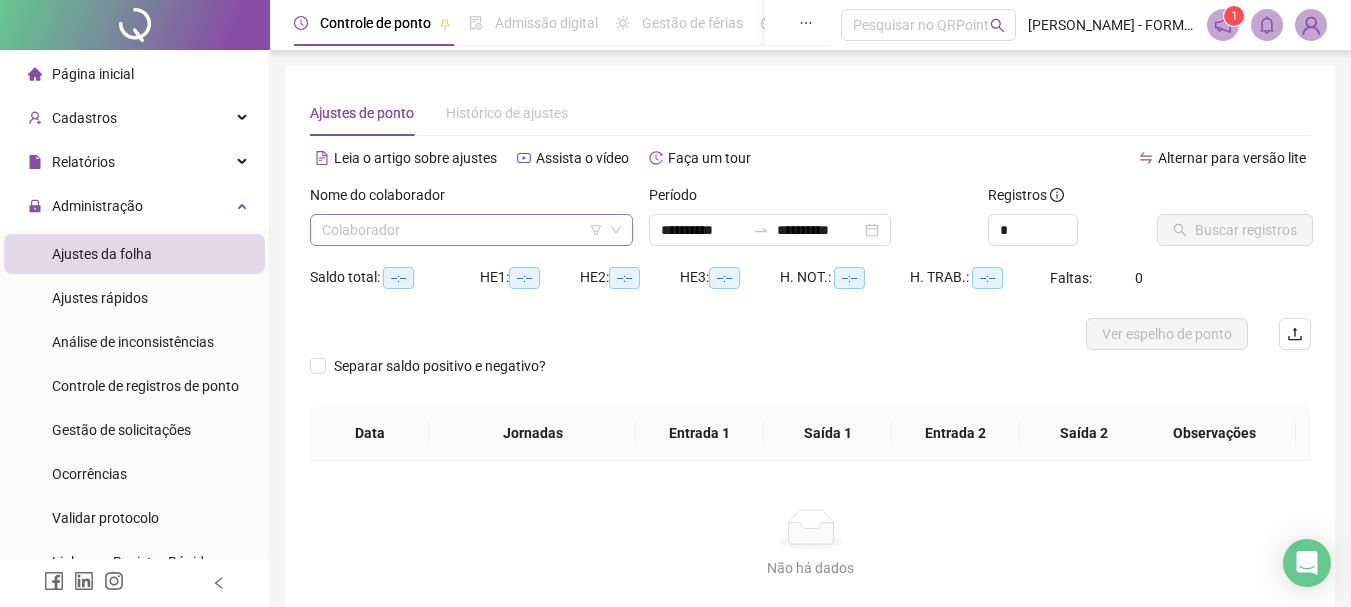 click at bounding box center (465, 230) 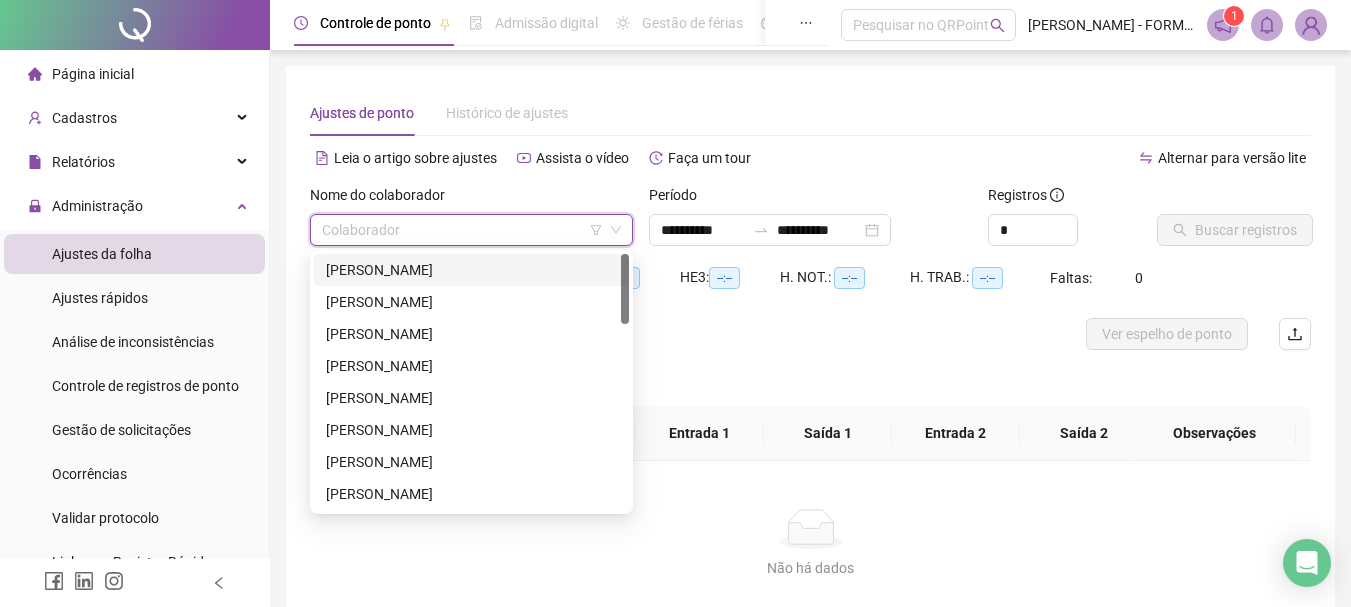 click on "ADENILTON MOREIRA DOS SANTOS" at bounding box center (471, 270) 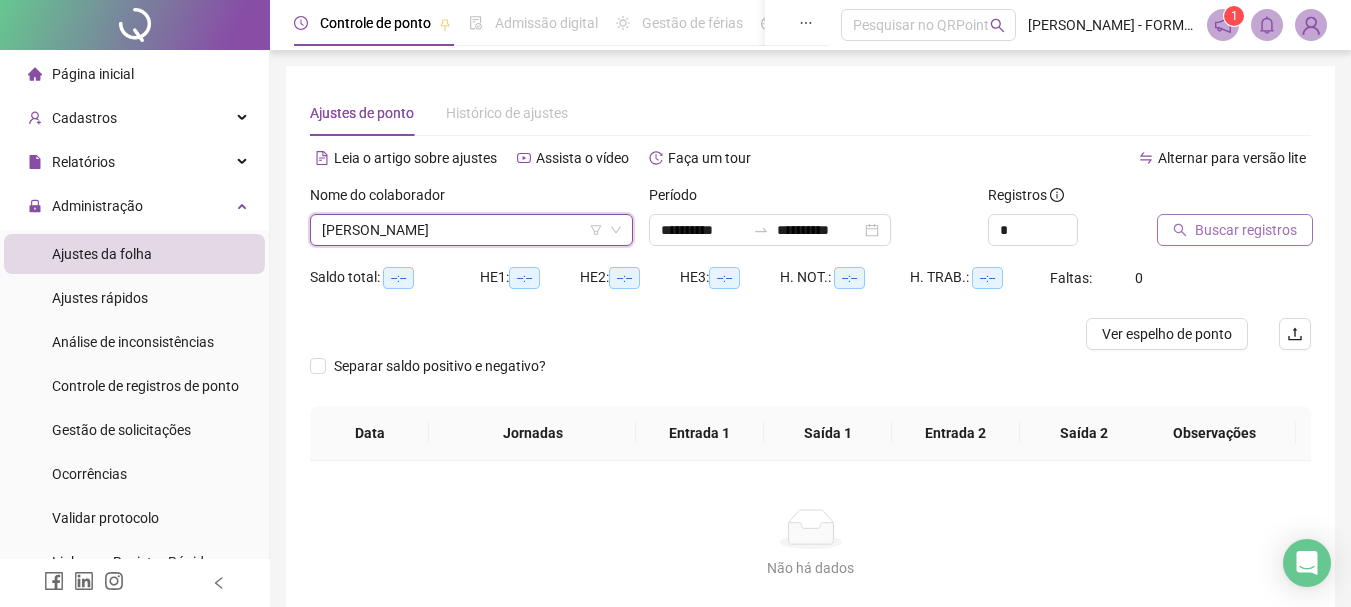 click on "Buscar registros" at bounding box center (1246, 230) 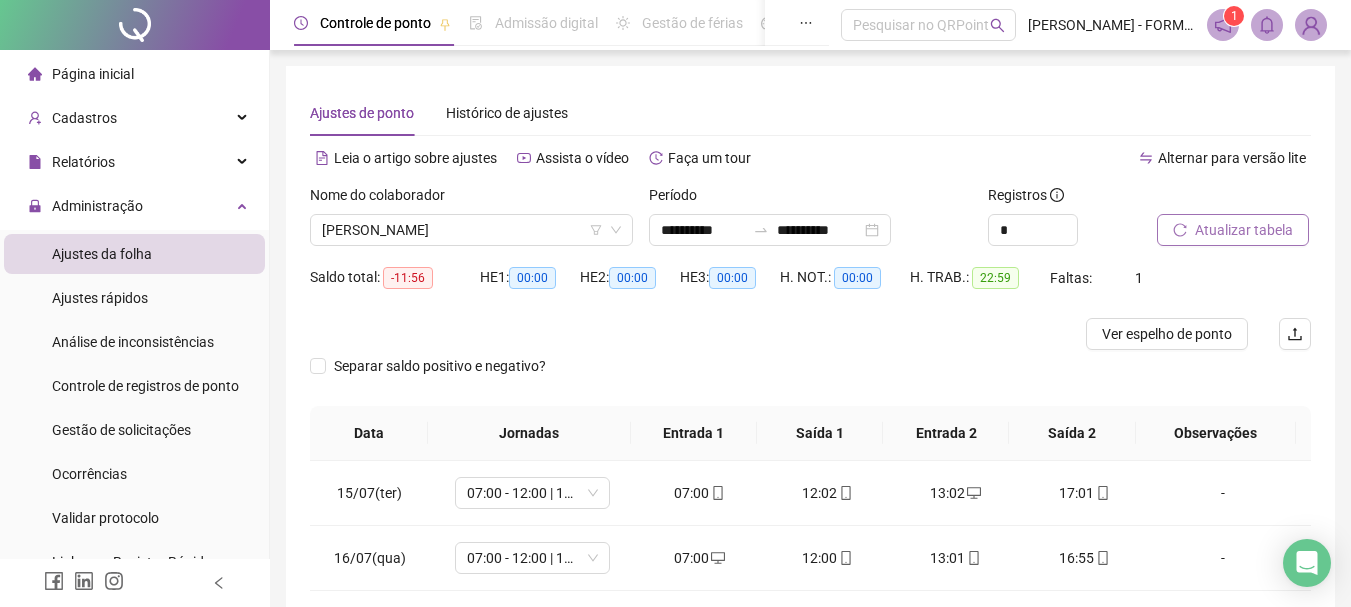 click on "Atualizar tabela" at bounding box center [1244, 230] 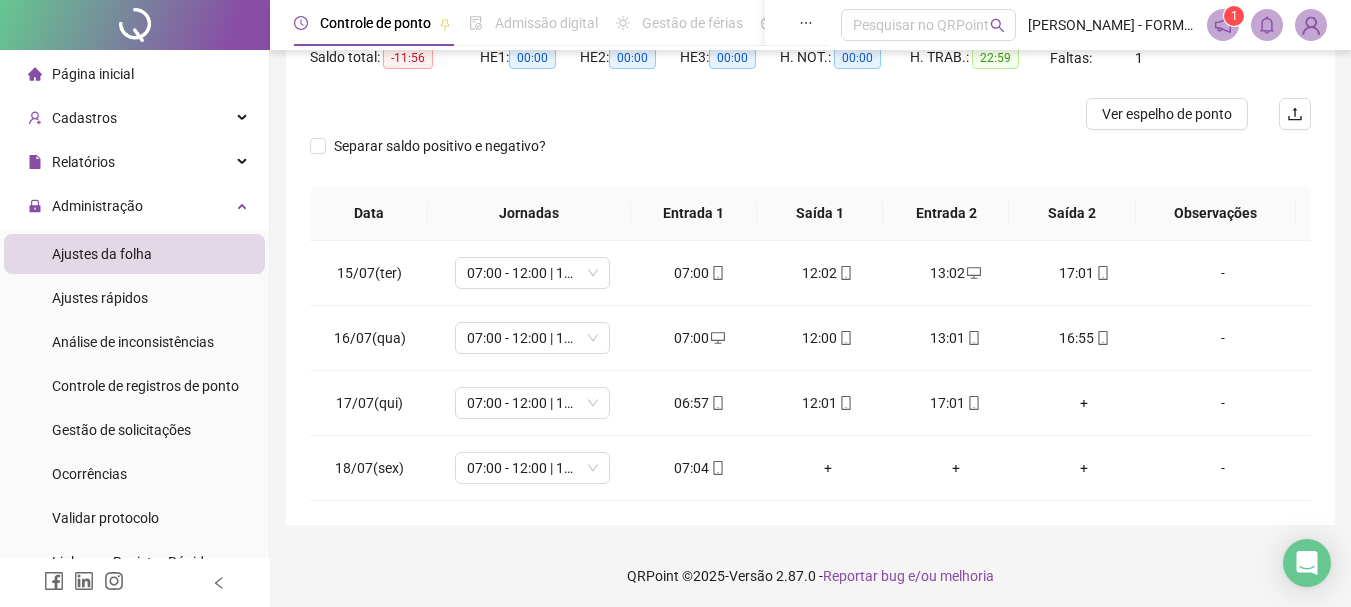 scroll, scrollTop: 224, scrollLeft: 0, axis: vertical 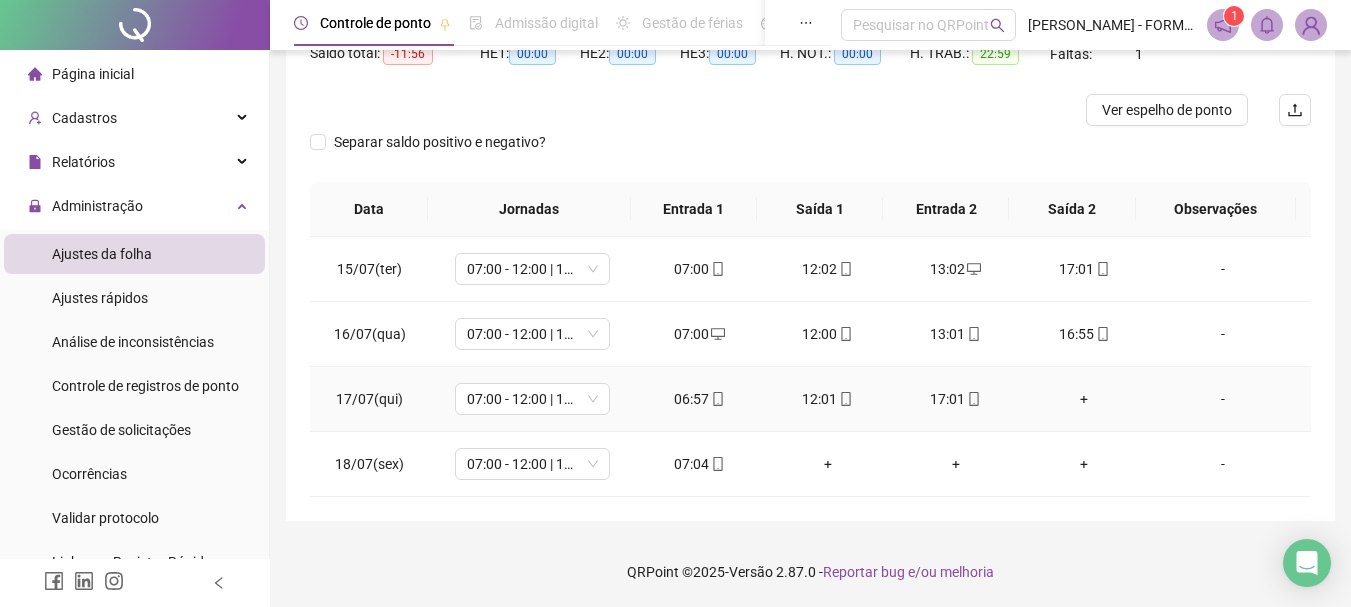 click on "+" at bounding box center (1084, 399) 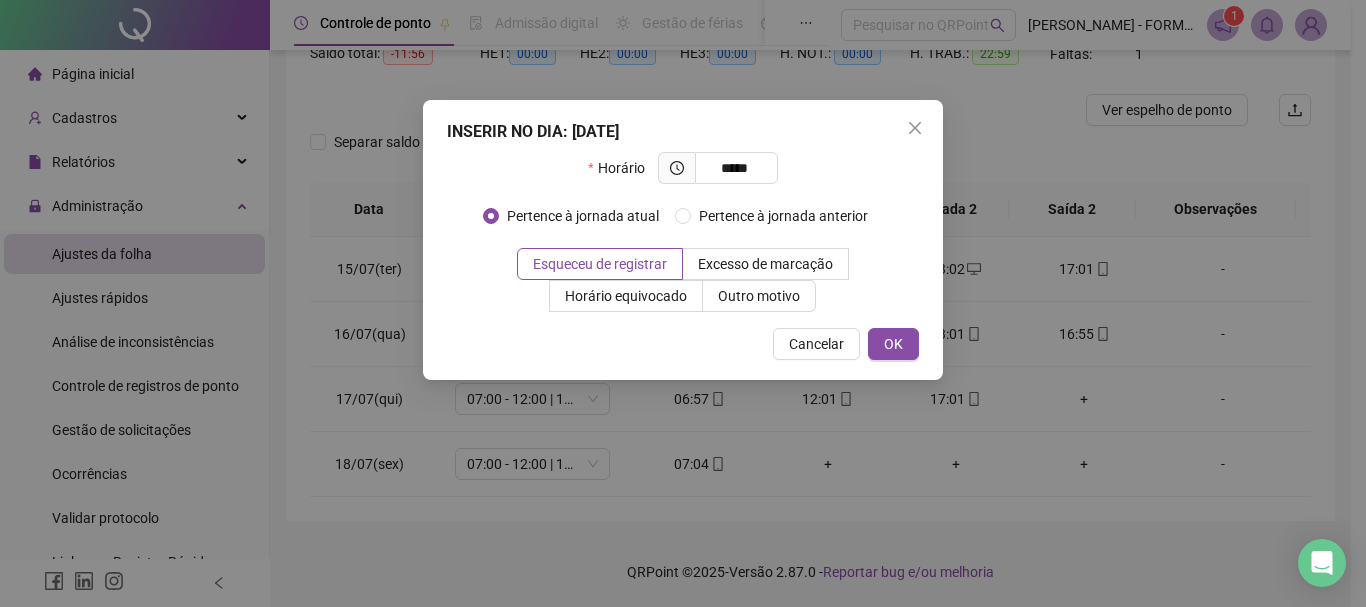 type on "*****" 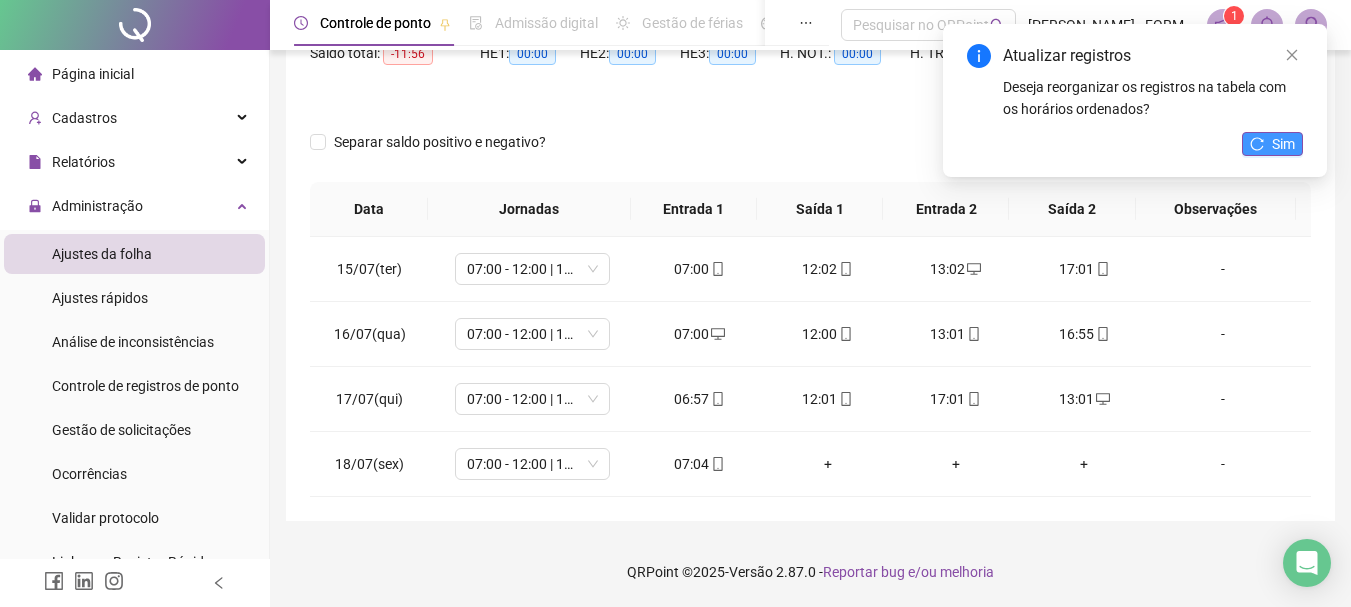 click on "Sim" at bounding box center (1283, 144) 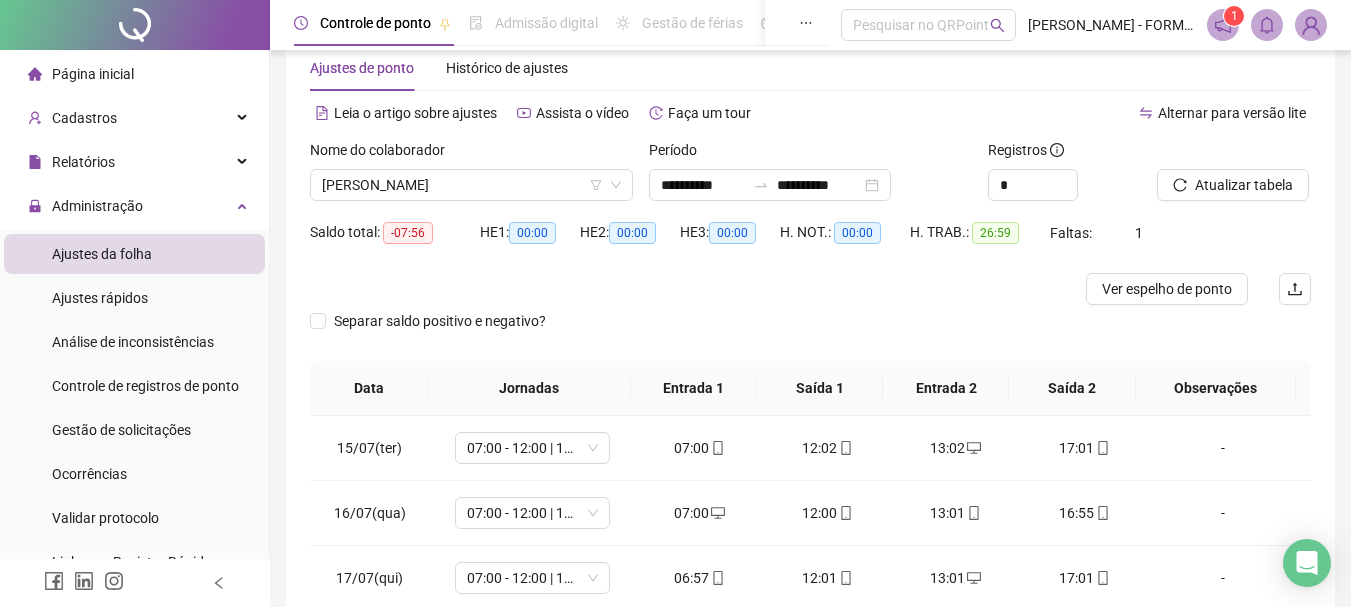 scroll, scrollTop: 24, scrollLeft: 0, axis: vertical 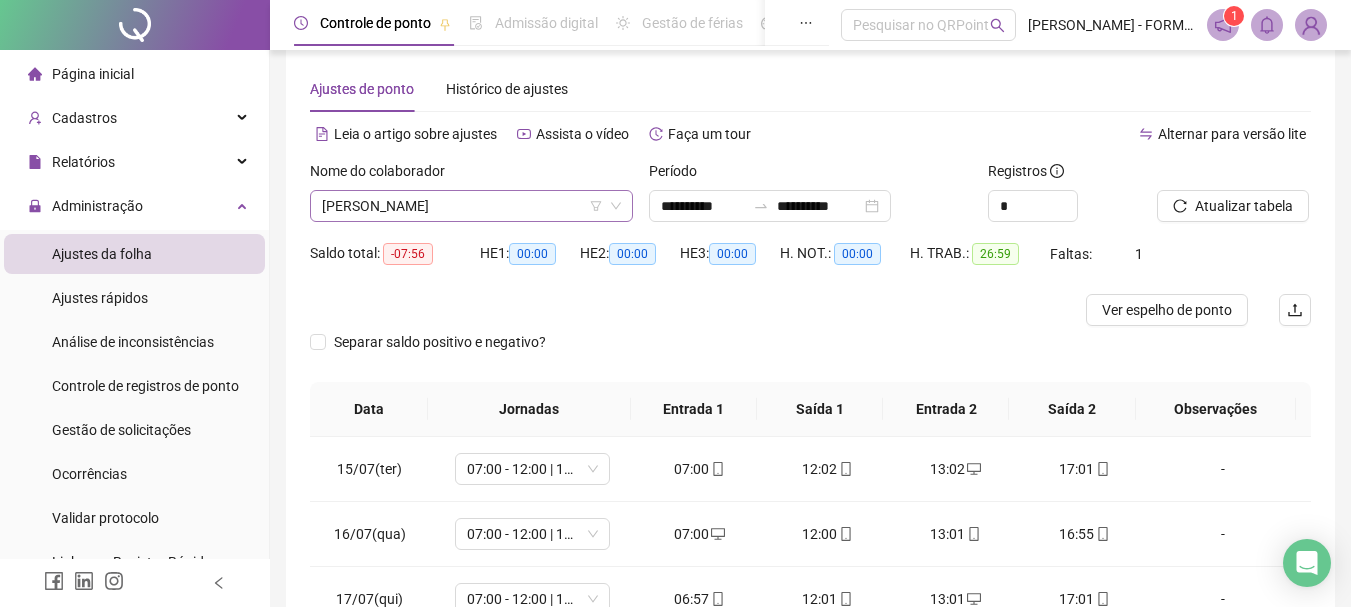 click on "ADENILTON MOREIRA DOS SANTOS" at bounding box center [471, 206] 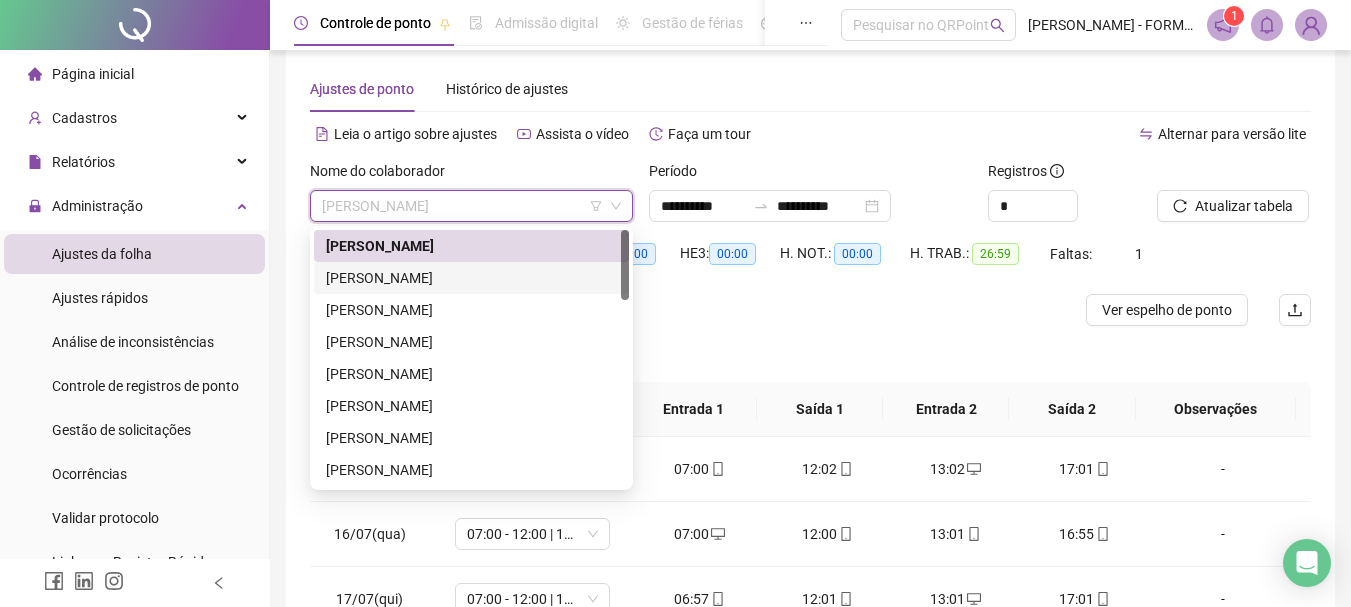 click on "ADILSON DO NASCIMENTO SOARES" at bounding box center (471, 278) 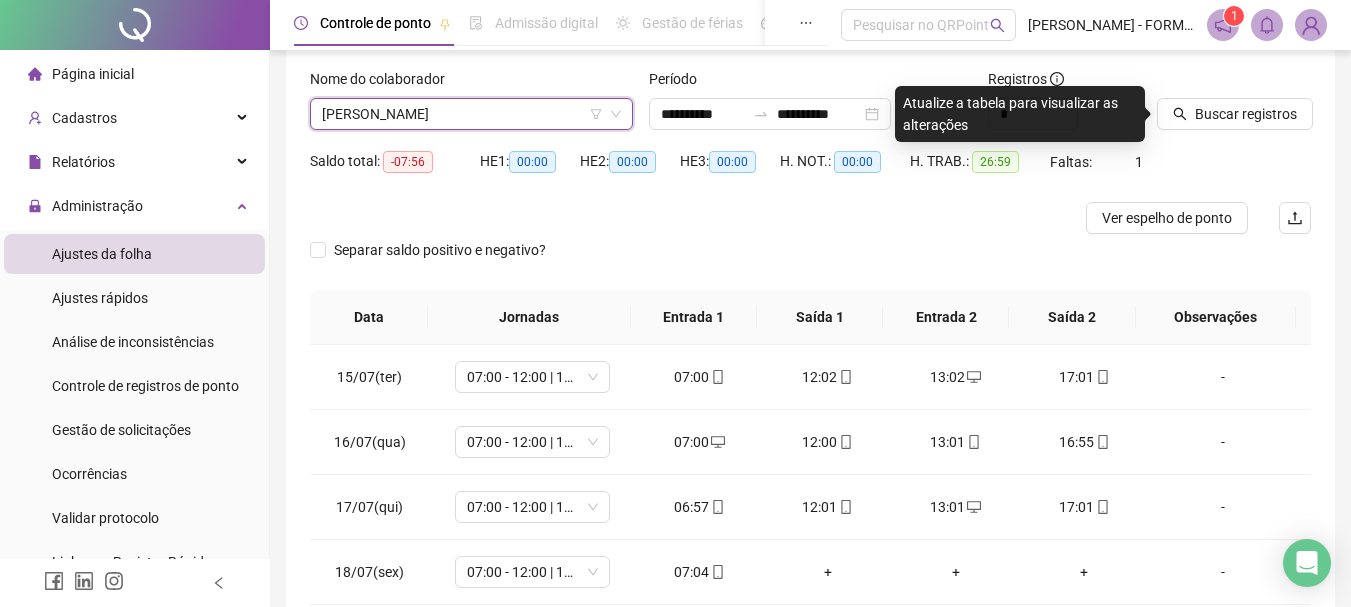 scroll, scrollTop: 119, scrollLeft: 0, axis: vertical 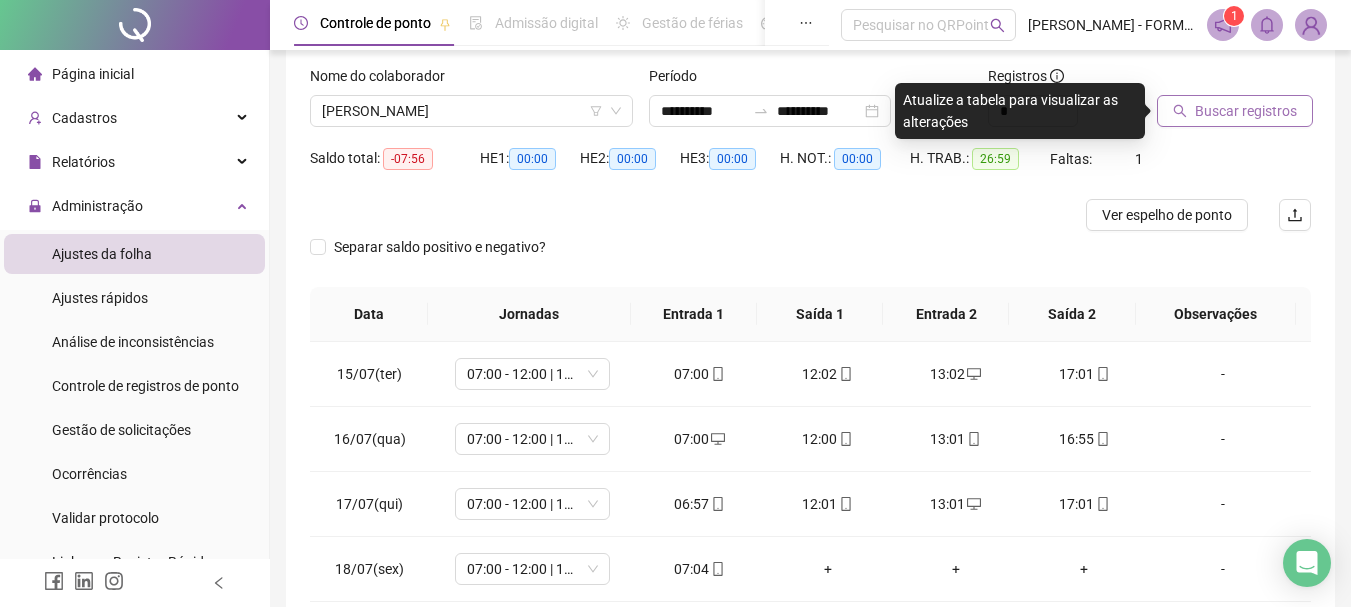 click on "Buscar registros" at bounding box center [1246, 111] 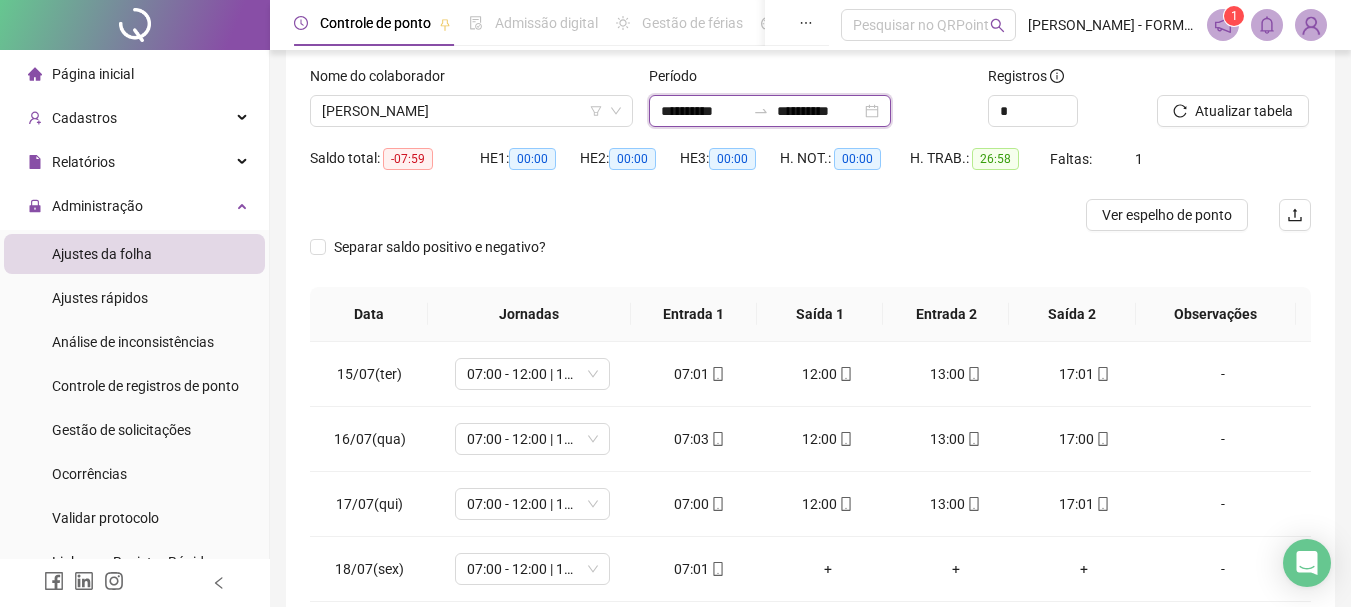 click on "**********" at bounding box center (703, 111) 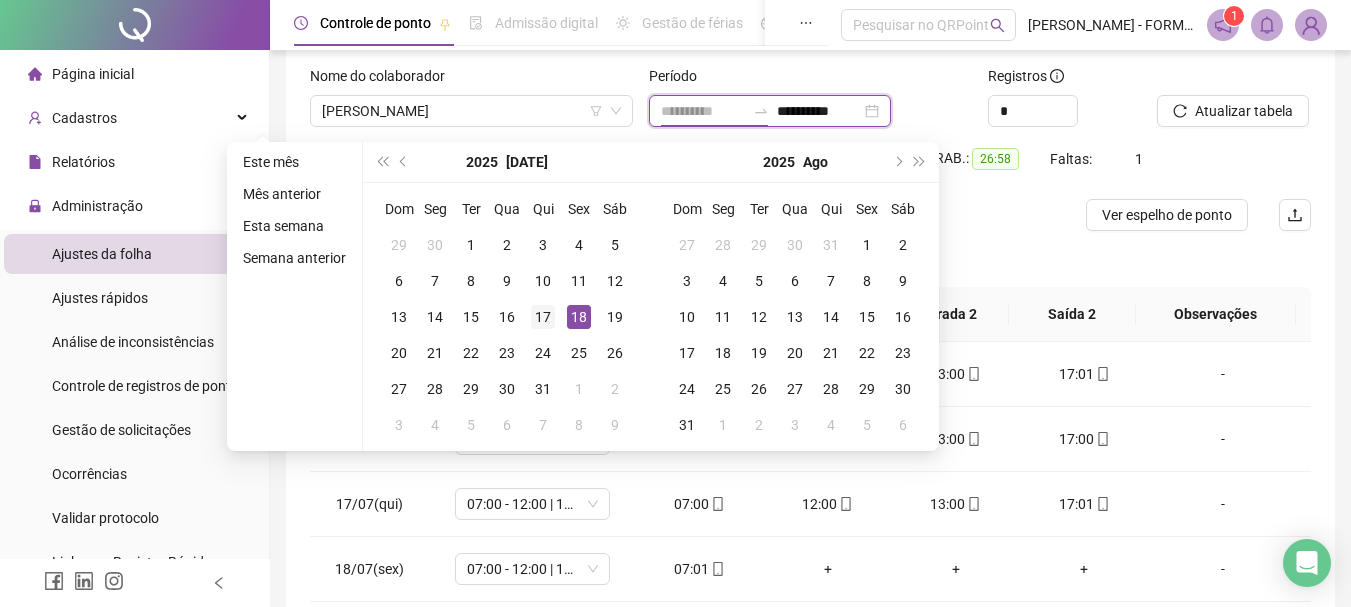 type on "**********" 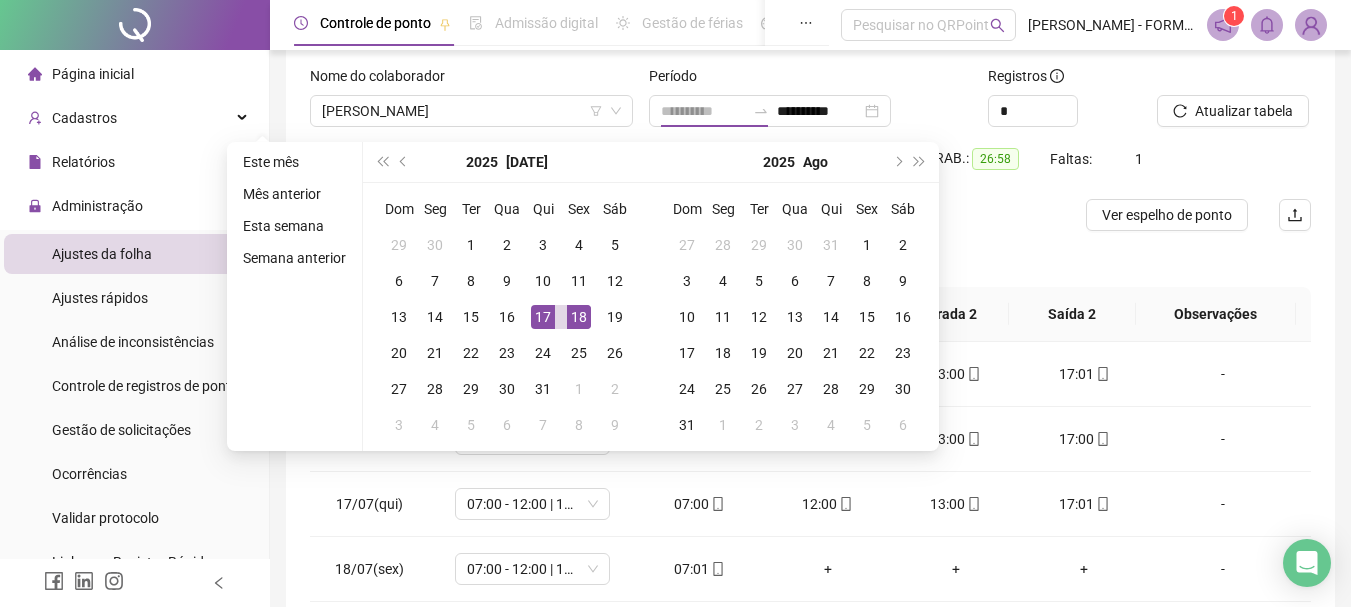 click on "17" at bounding box center (543, 317) 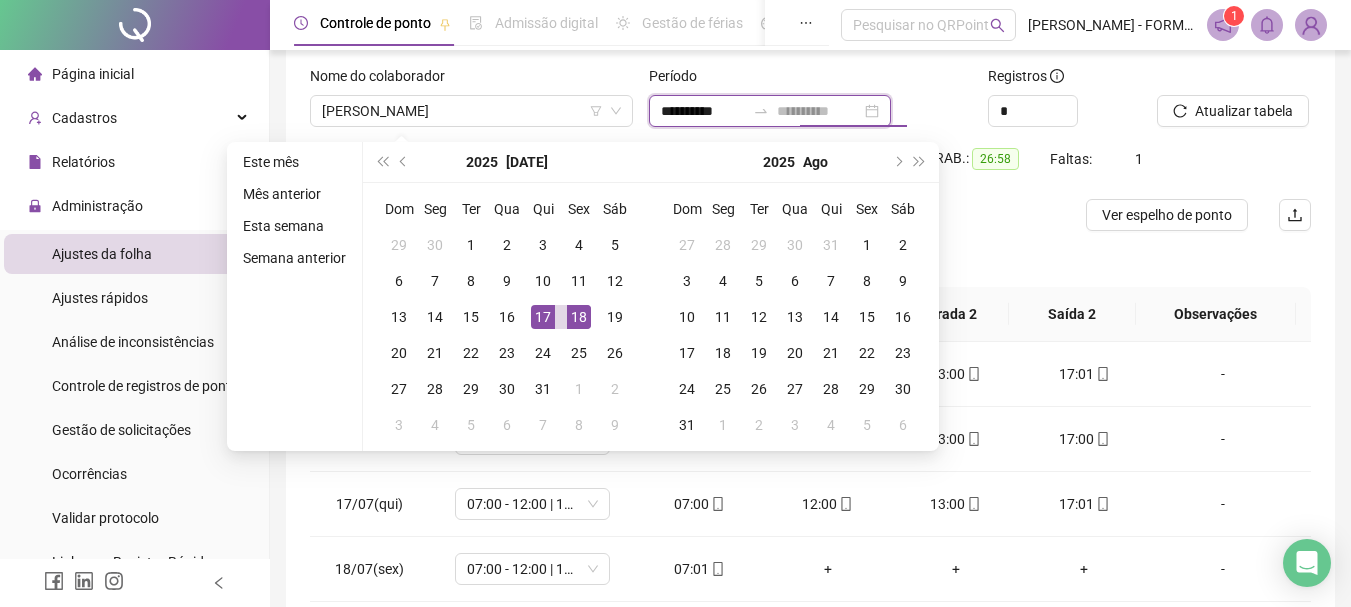 type on "**********" 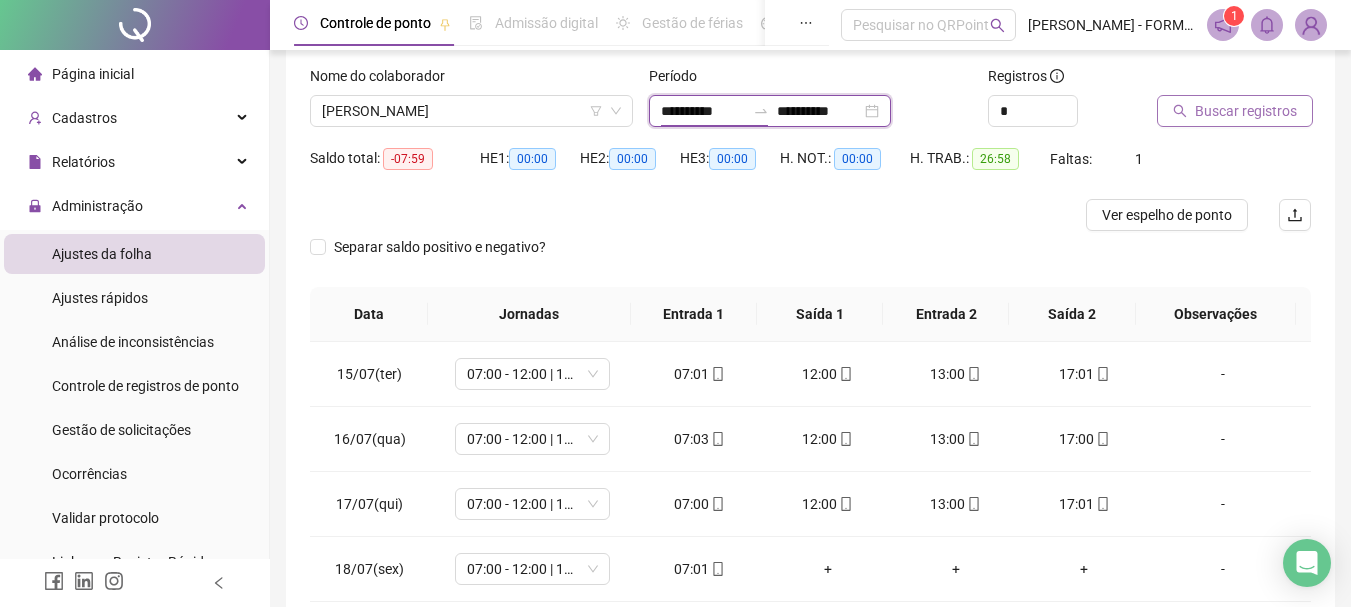 click on "**********" at bounding box center [703, 111] 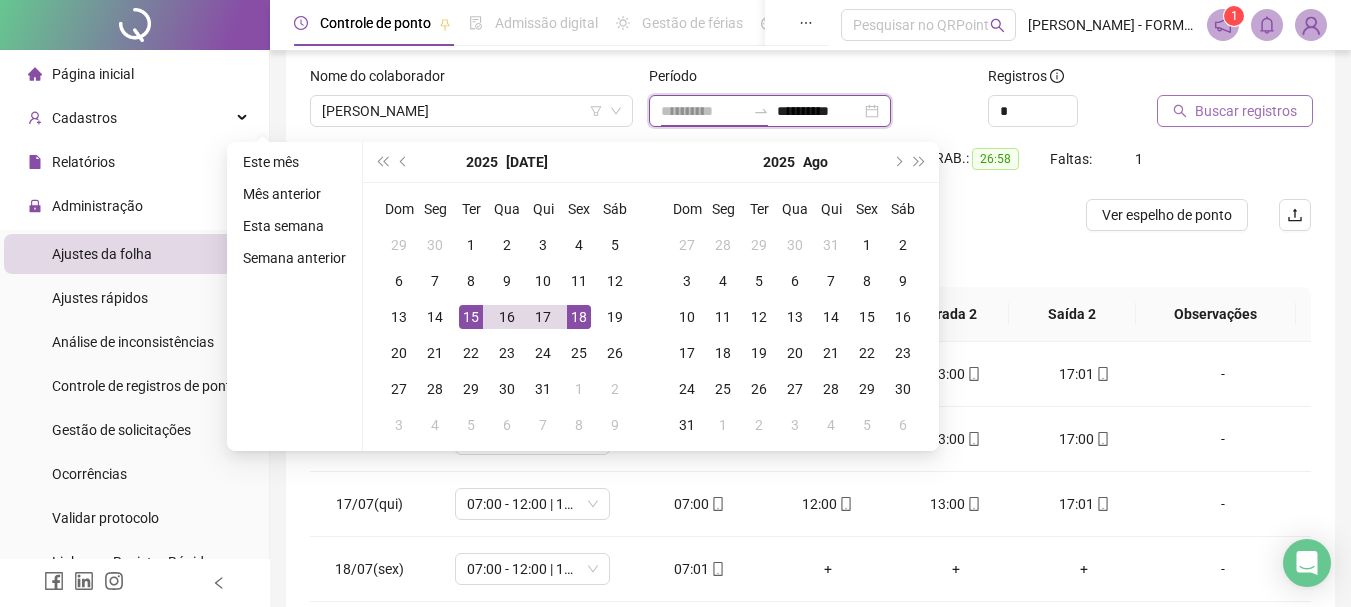 type on "**********" 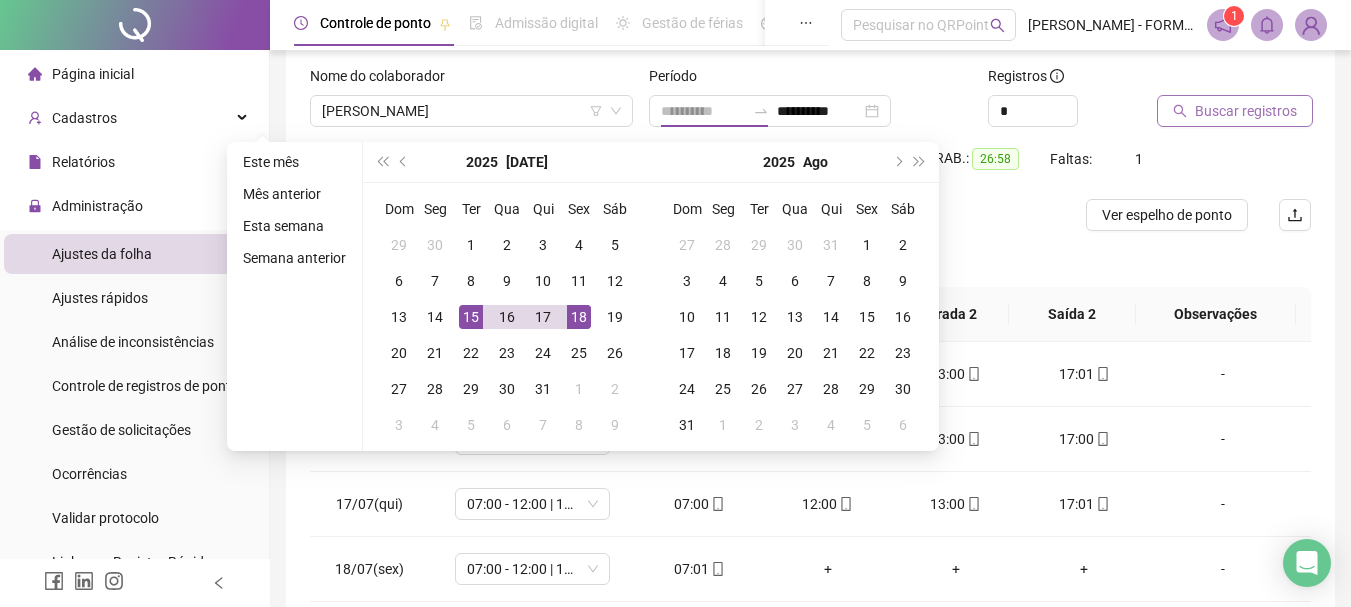 click on "15" at bounding box center [471, 317] 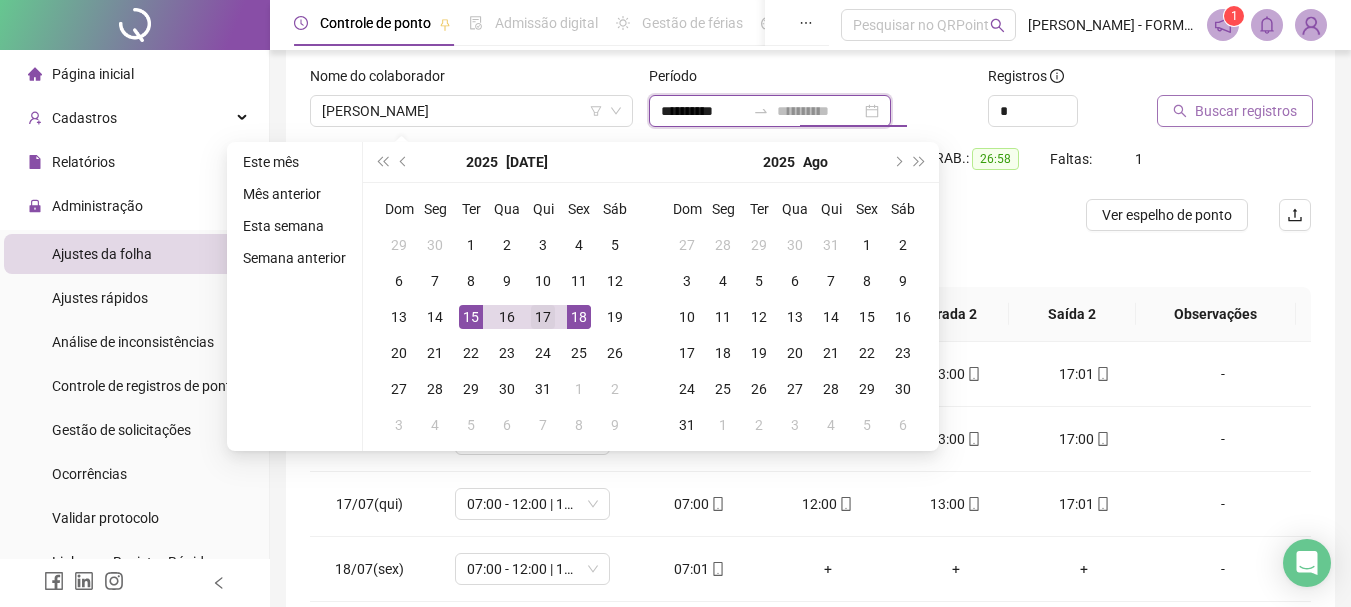 type on "**********" 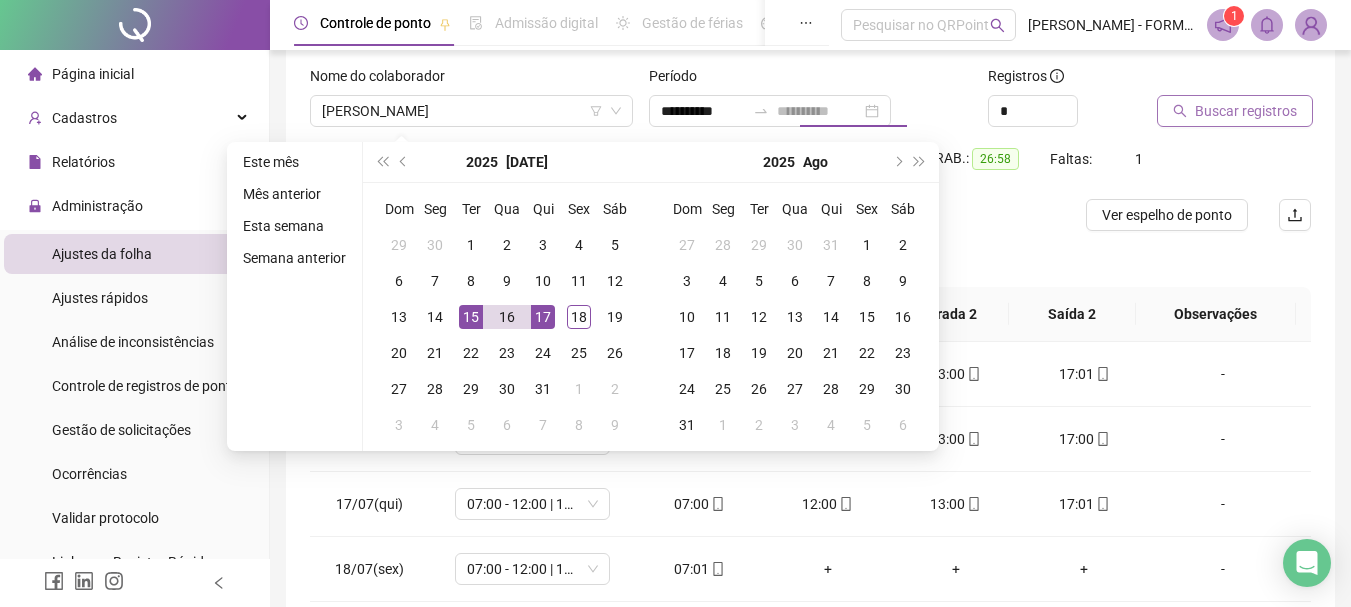 click on "17" at bounding box center [543, 317] 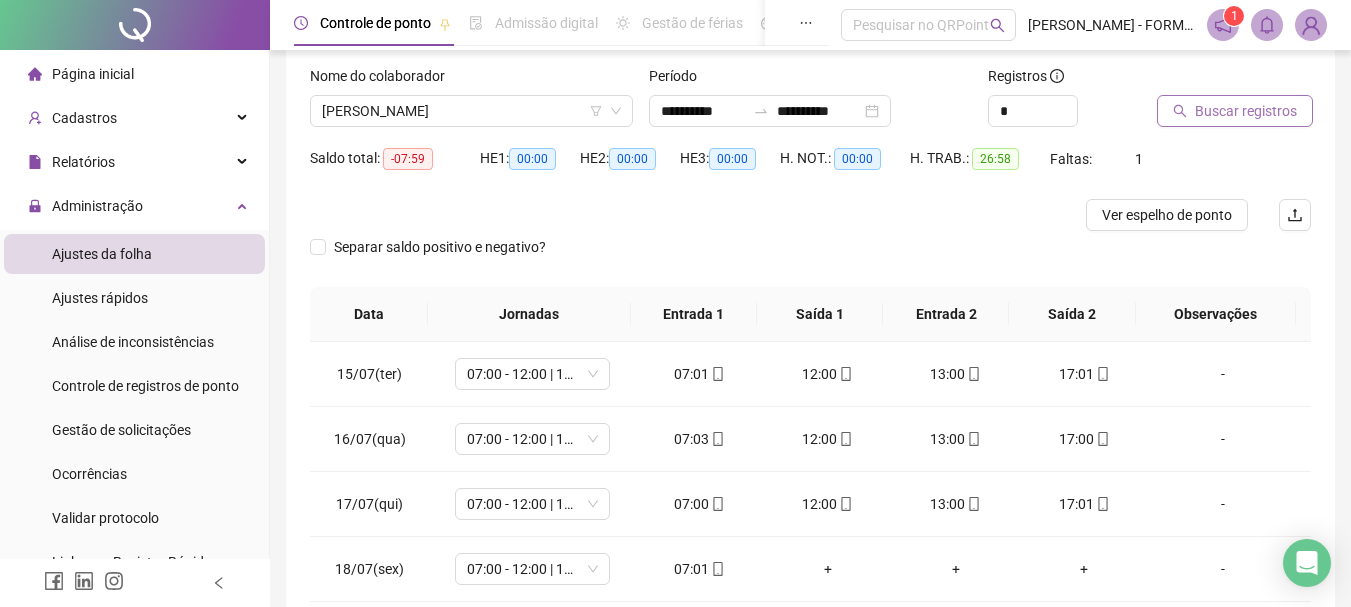 click on "Buscar registros" at bounding box center (1235, 111) 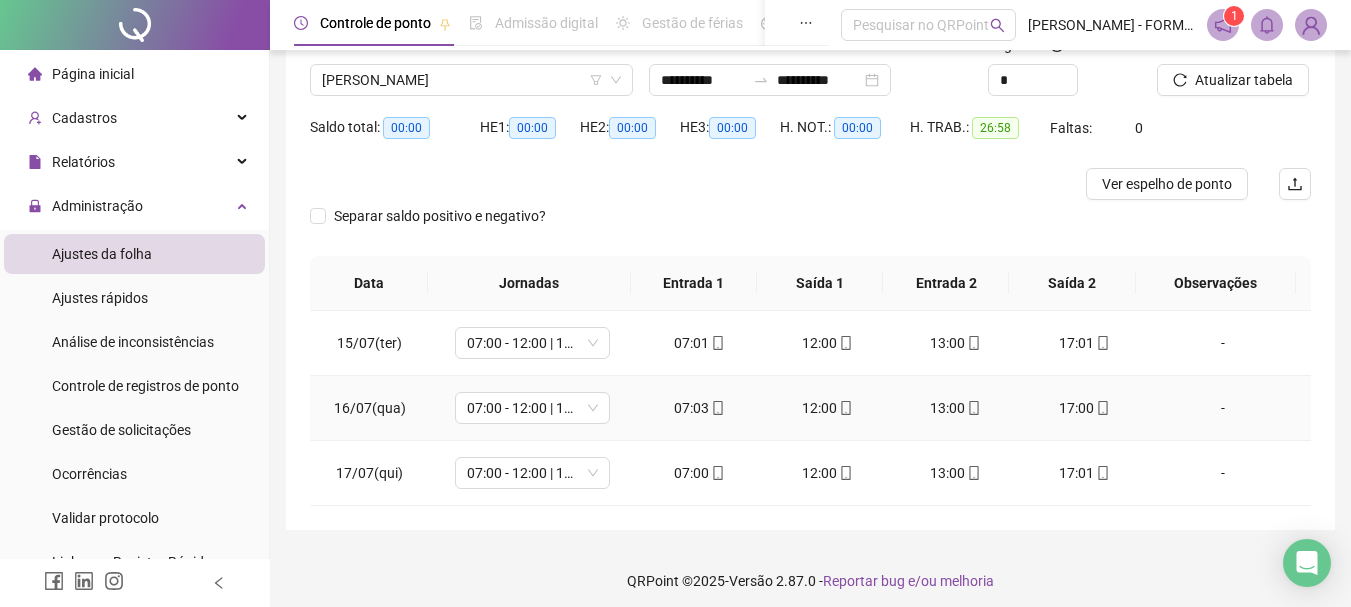 scroll, scrollTop: 159, scrollLeft: 0, axis: vertical 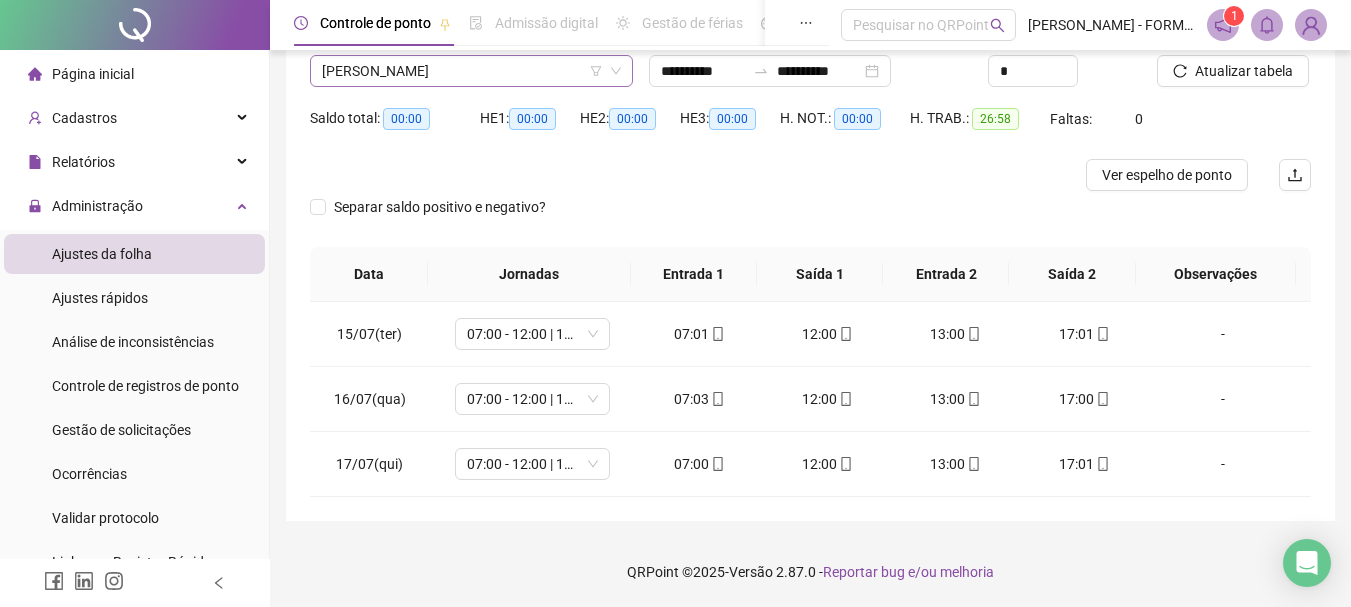 click on "ADILSON DO NASCIMENTO SOARES" at bounding box center (471, 71) 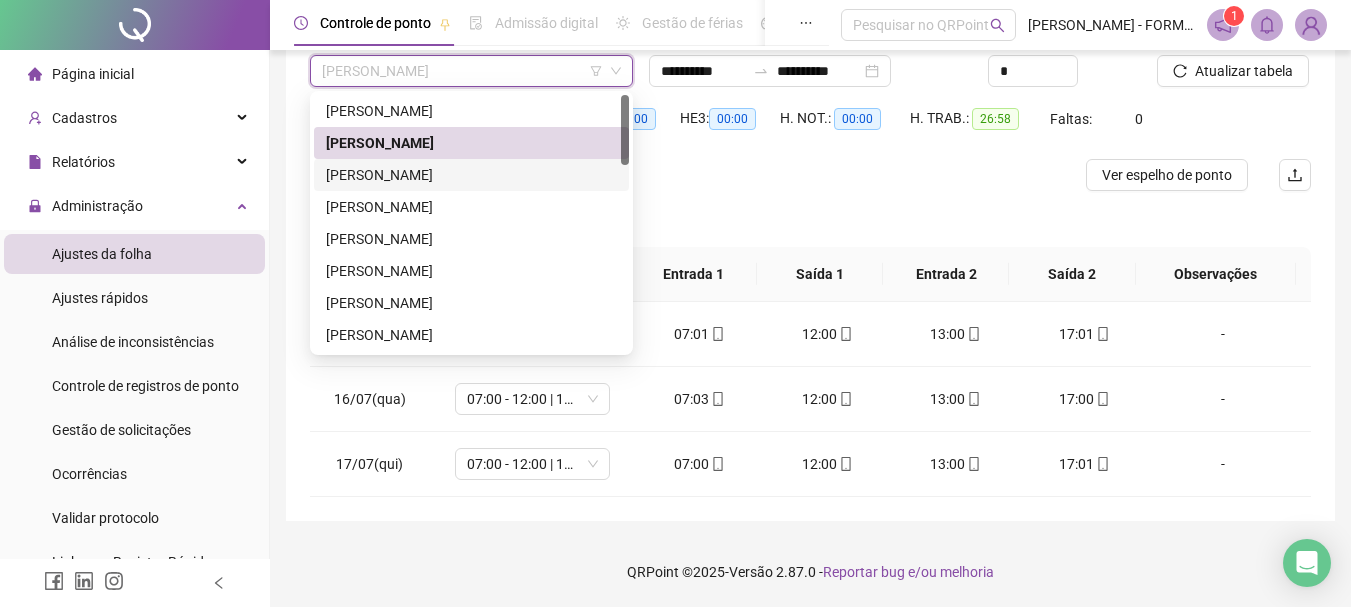 click on "ALYSON GUSTAVO AQUINO DE SOUZA" at bounding box center (471, 175) 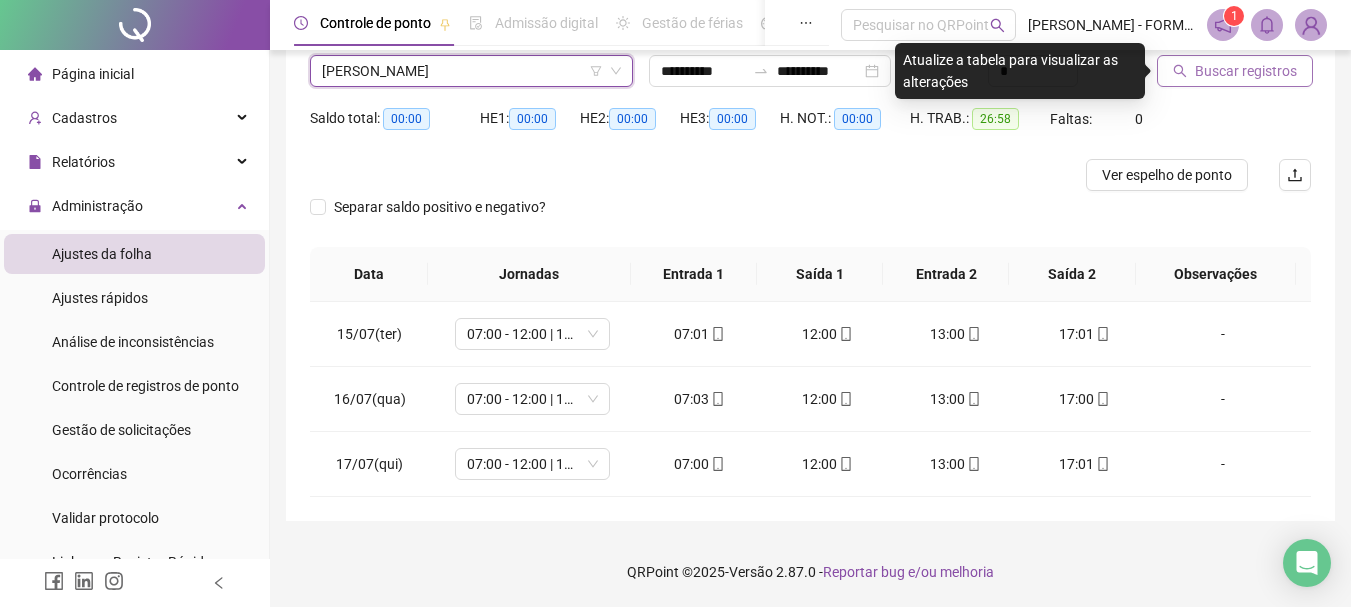click on "Buscar registros" at bounding box center (1246, 71) 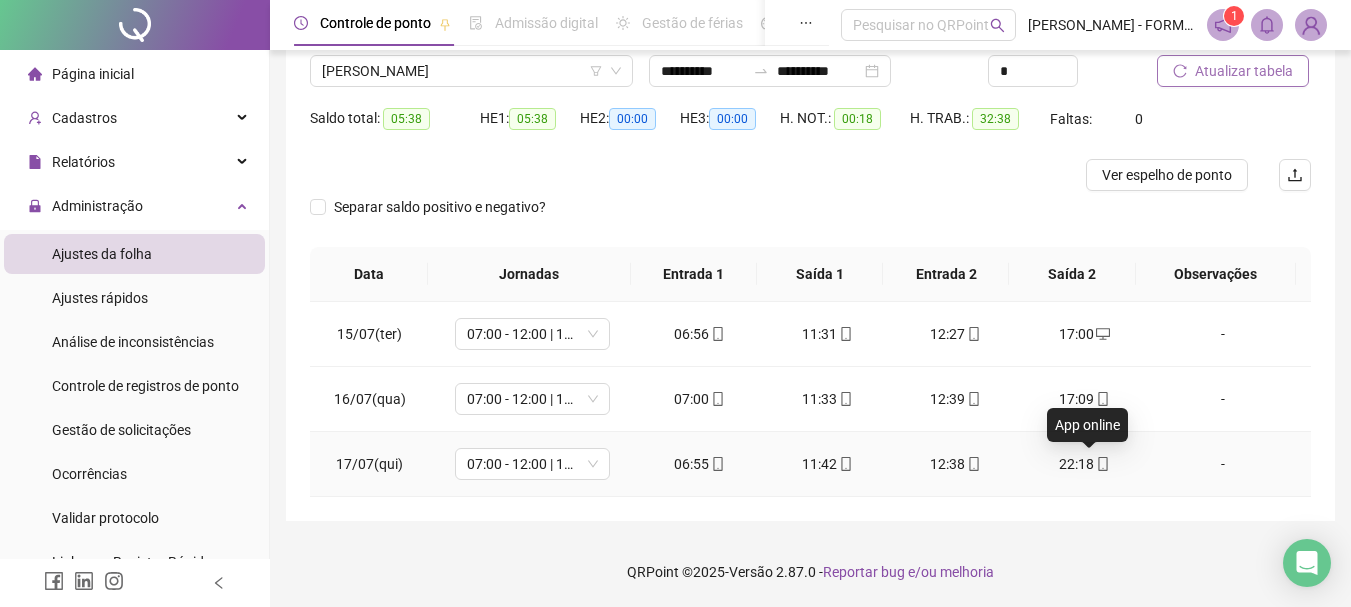 click 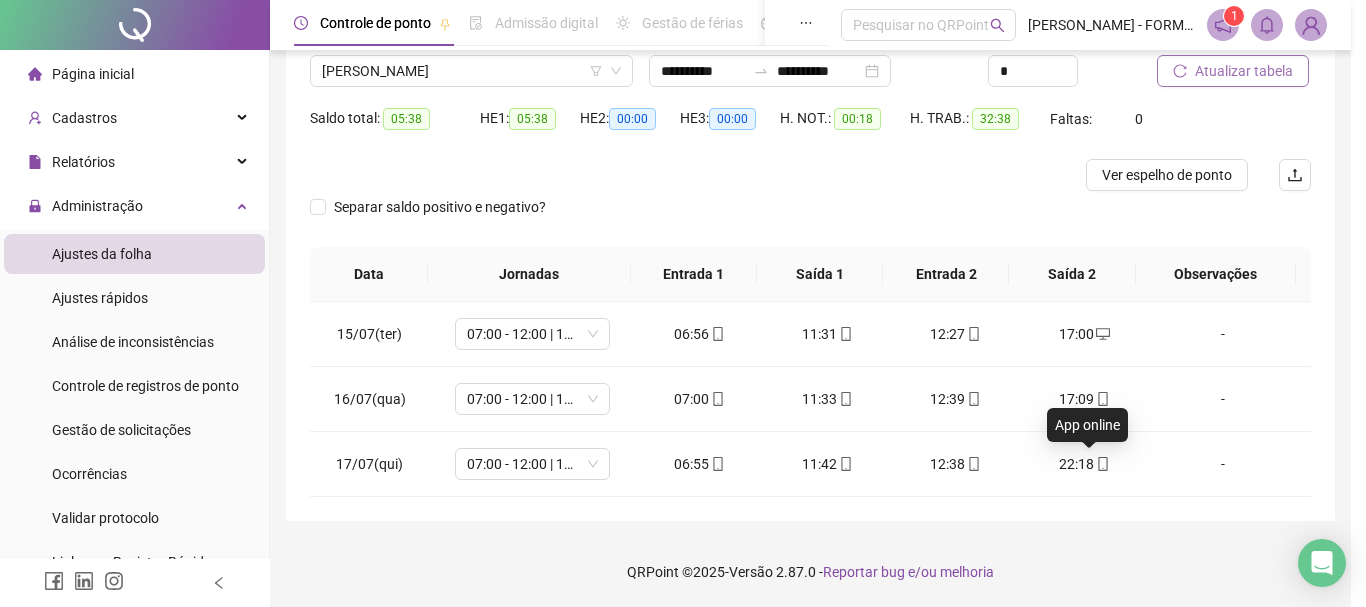 type on "**********" 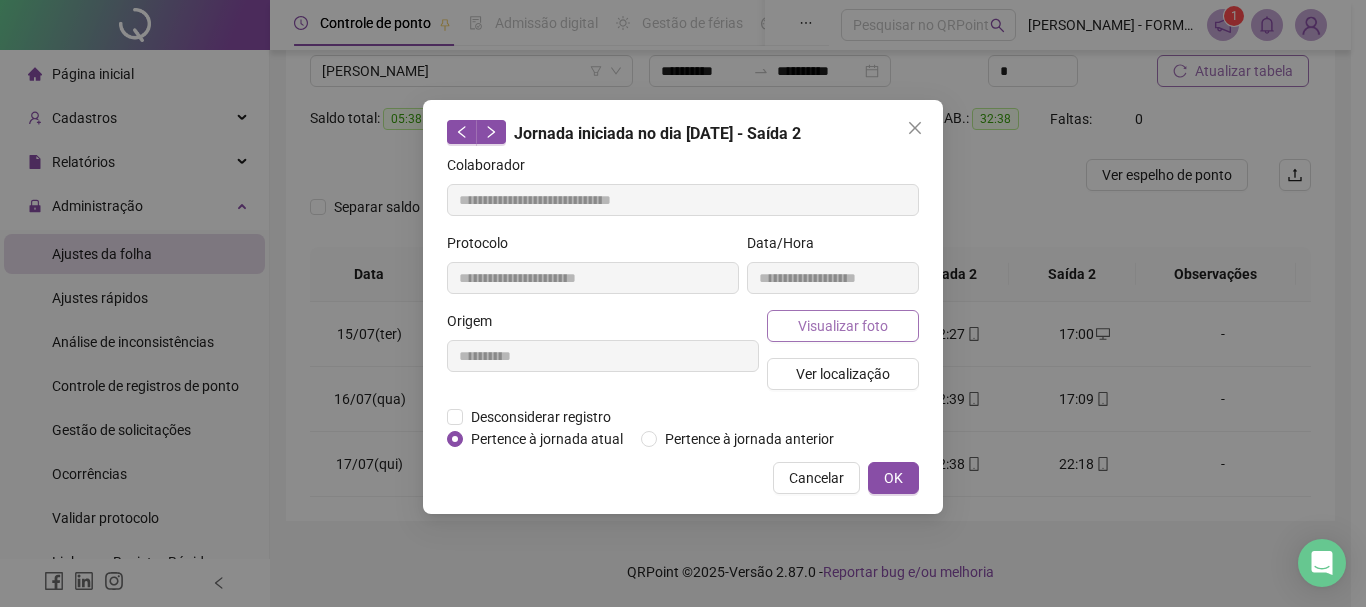 click on "Visualizar foto" at bounding box center [843, 326] 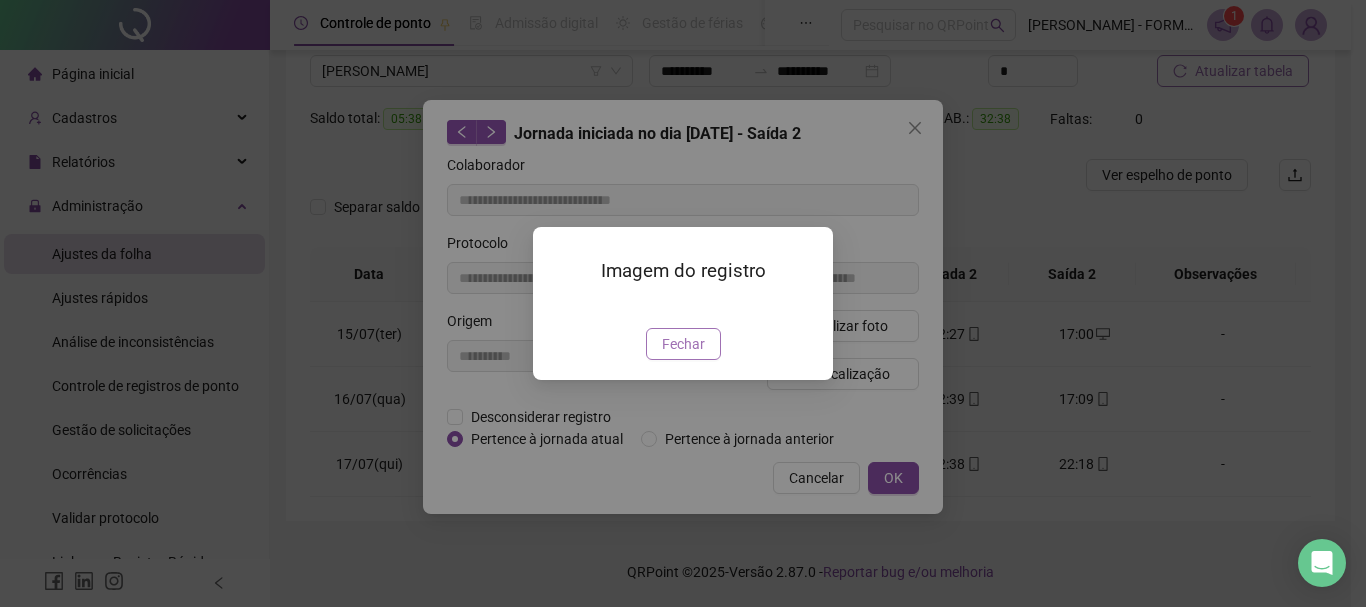 click on "Fechar" at bounding box center (683, 344) 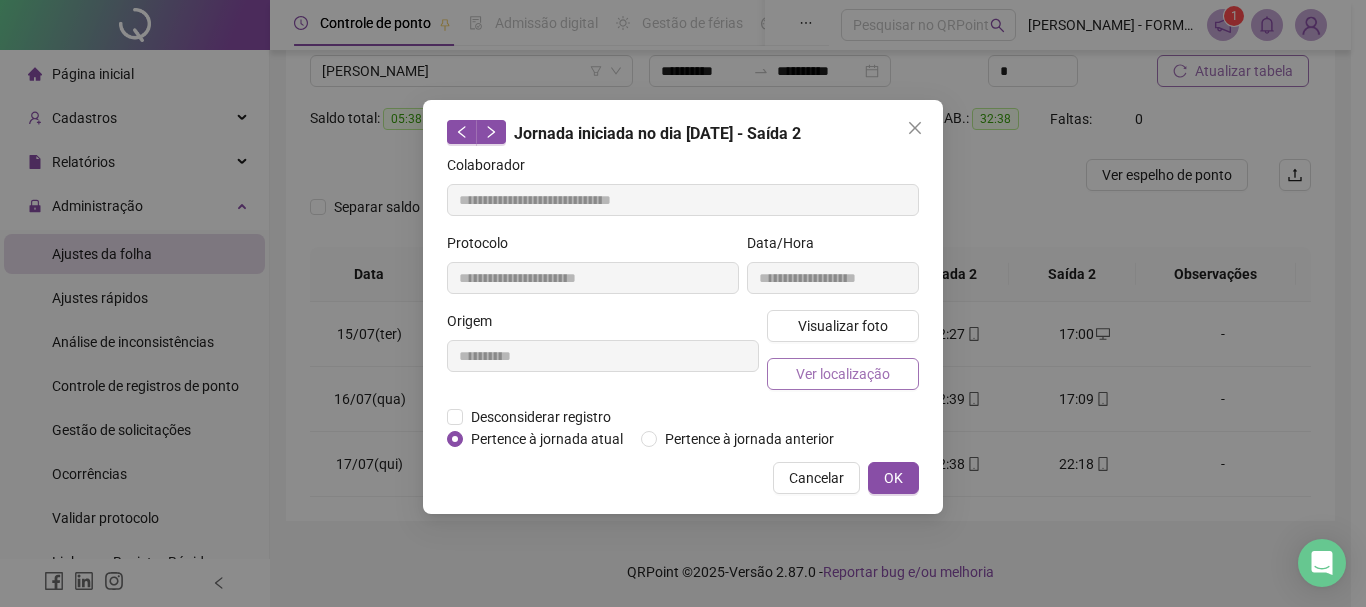 click on "Ver localização" at bounding box center (843, 374) 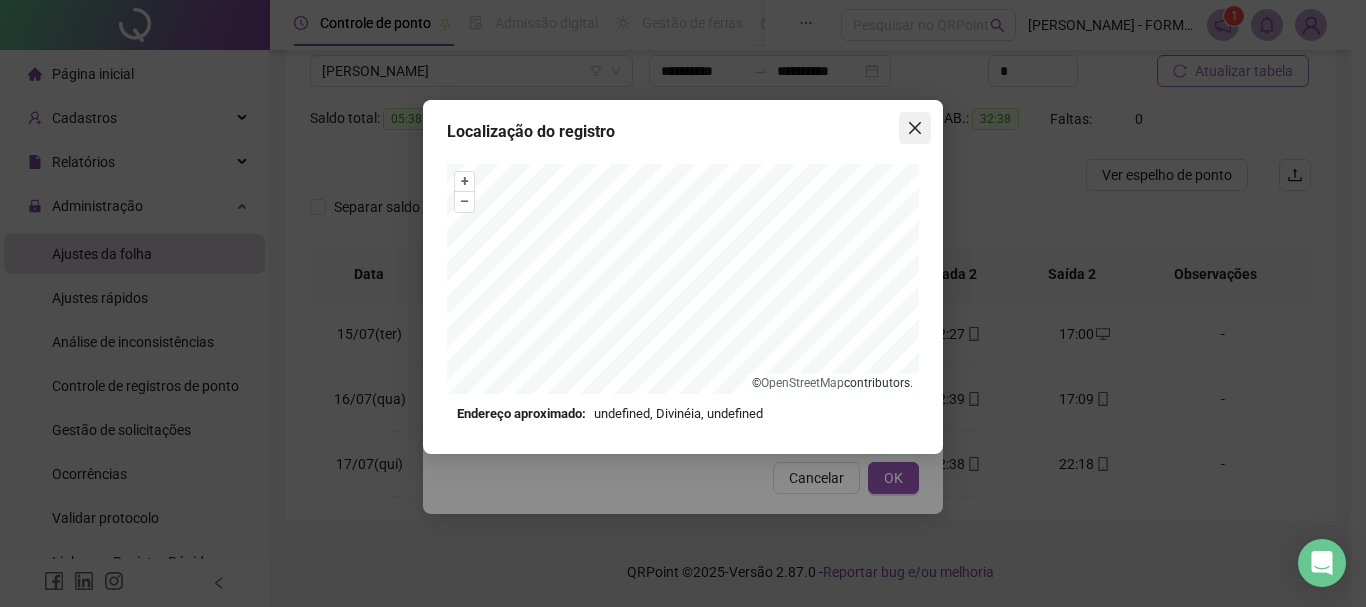 click 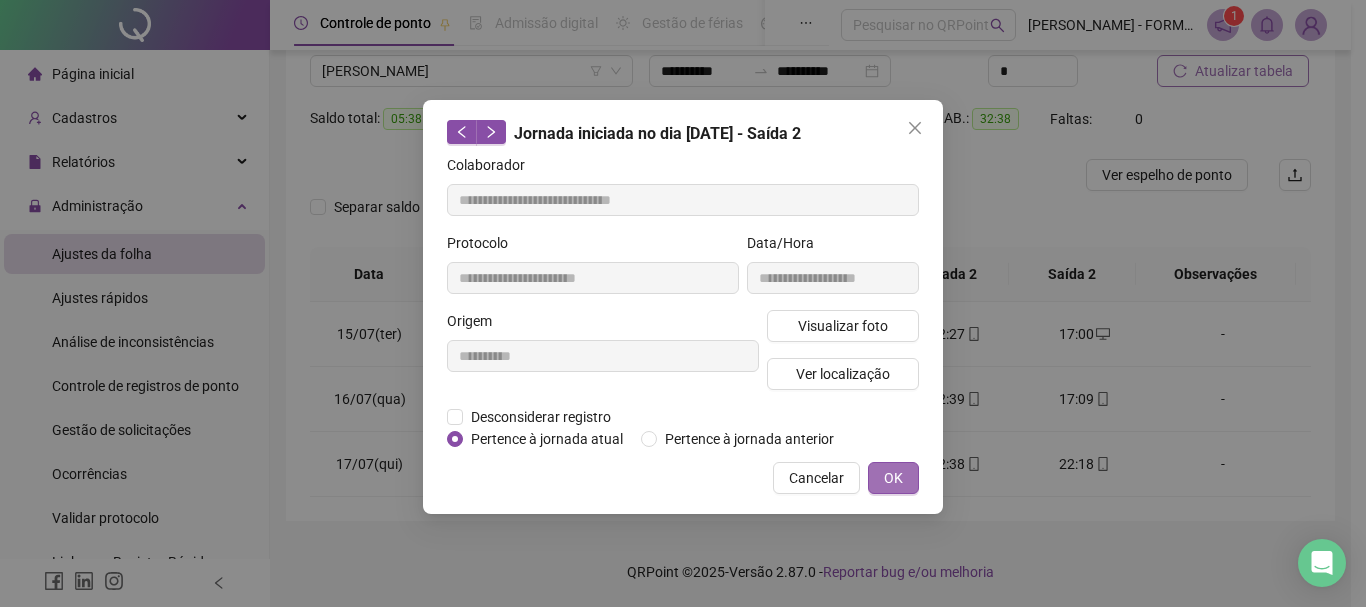 click on "OK" at bounding box center [893, 478] 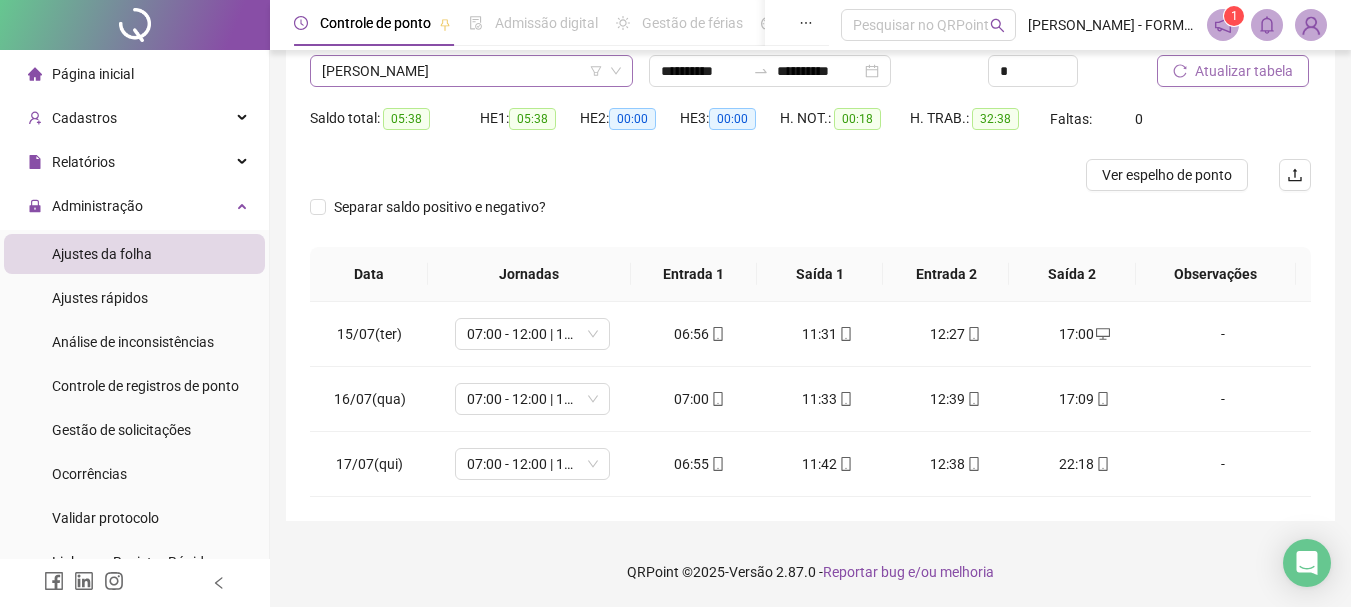 click on "ALYSON GUSTAVO AQUINO DE SOUZA" at bounding box center [471, 71] 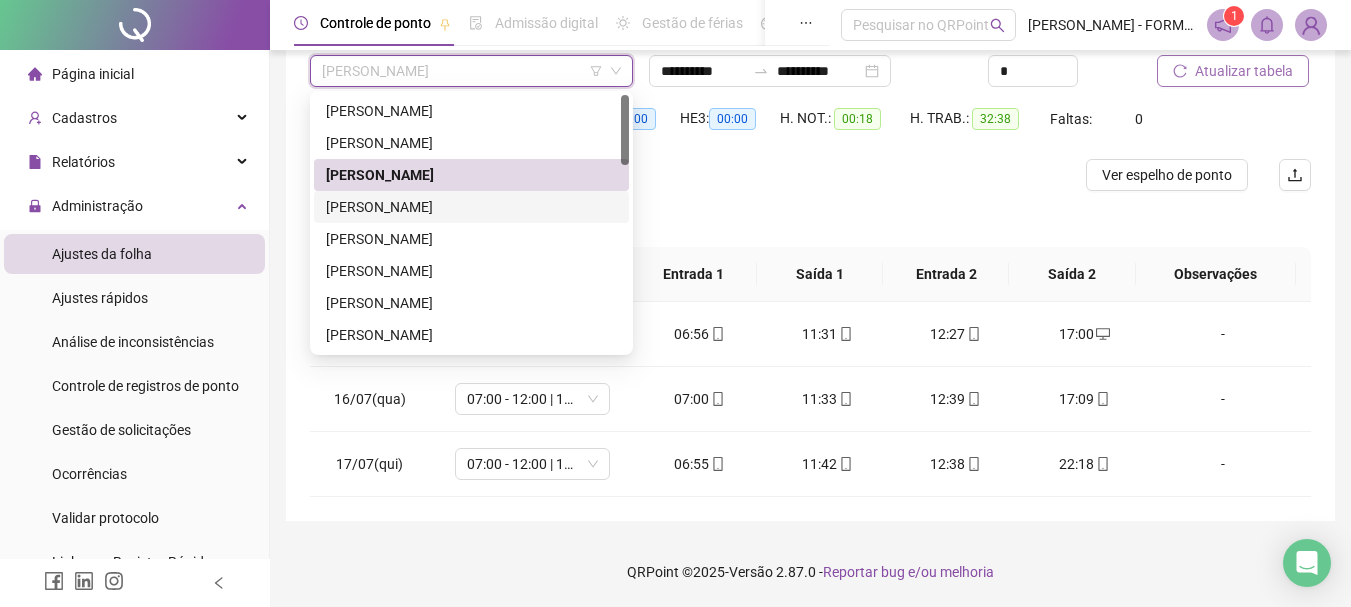 click on "ANABEL DO NASCIMENTO SOARES" at bounding box center (471, 207) 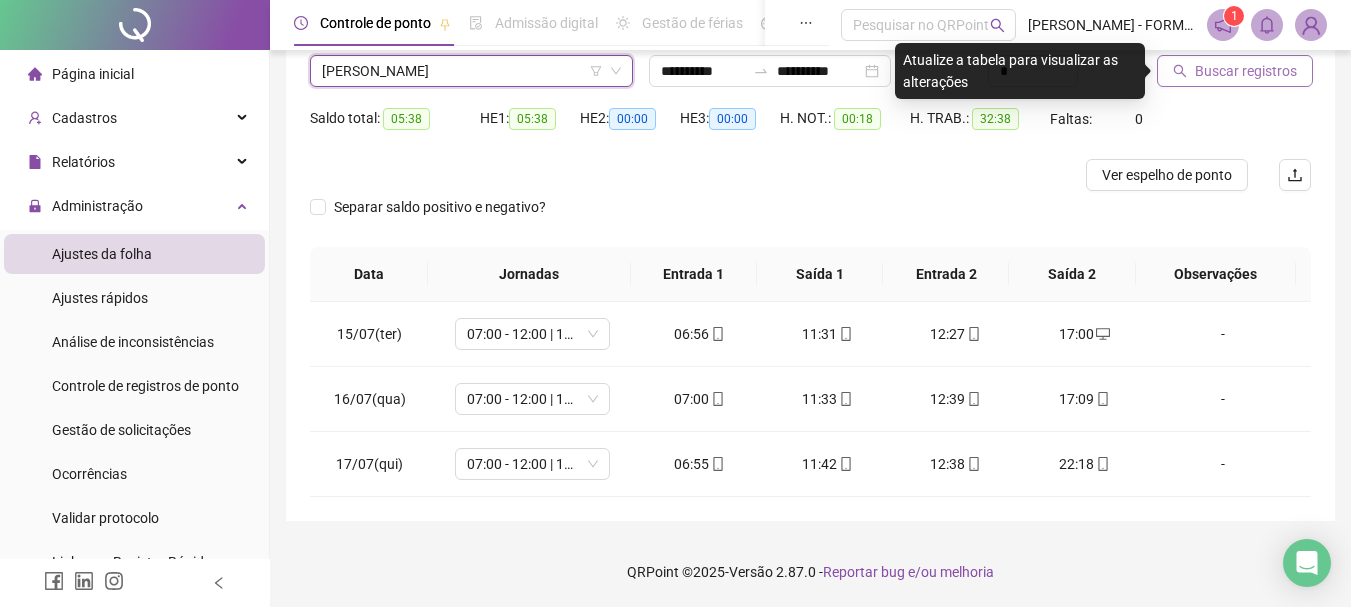 click on "Buscar registros" at bounding box center (1246, 71) 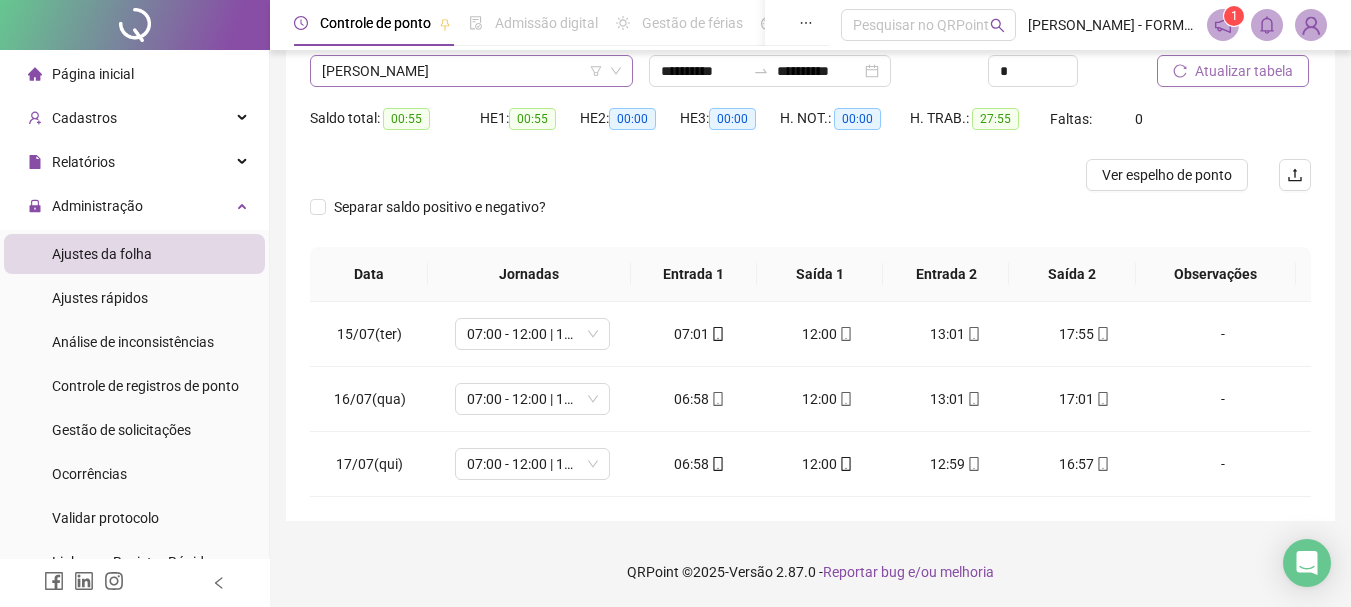 click on "ANABEL DO NASCIMENTO SOARES" at bounding box center (471, 71) 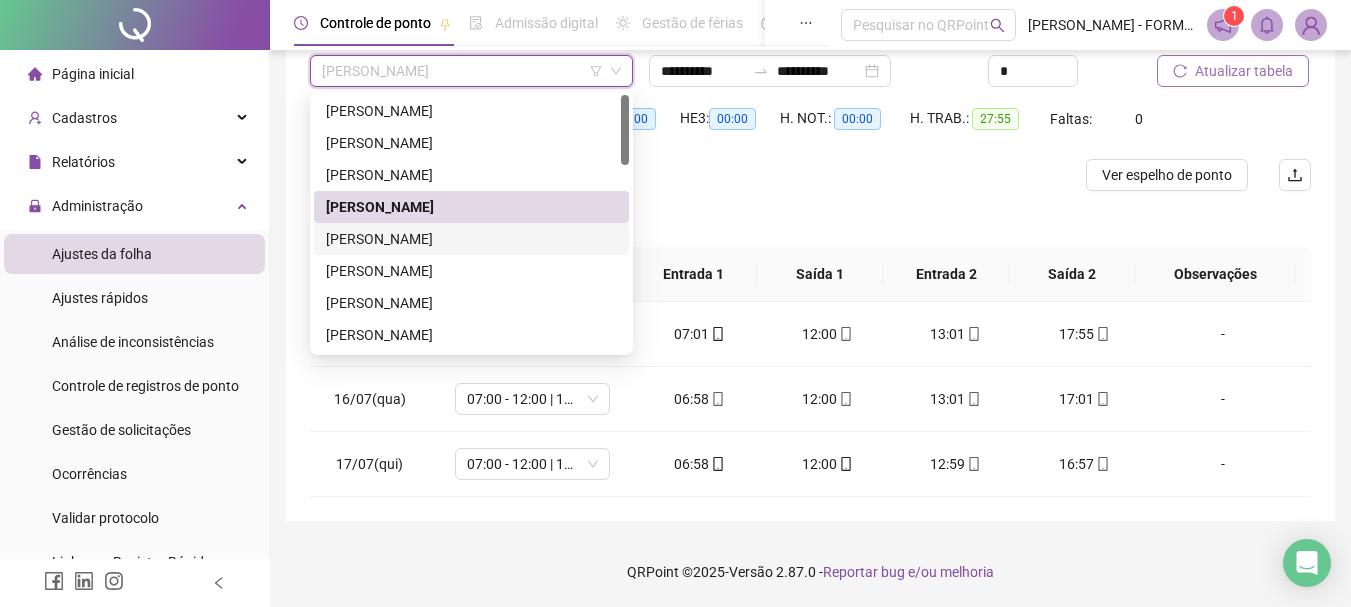 click on "BRUNO GOMES CORTES" at bounding box center [471, 239] 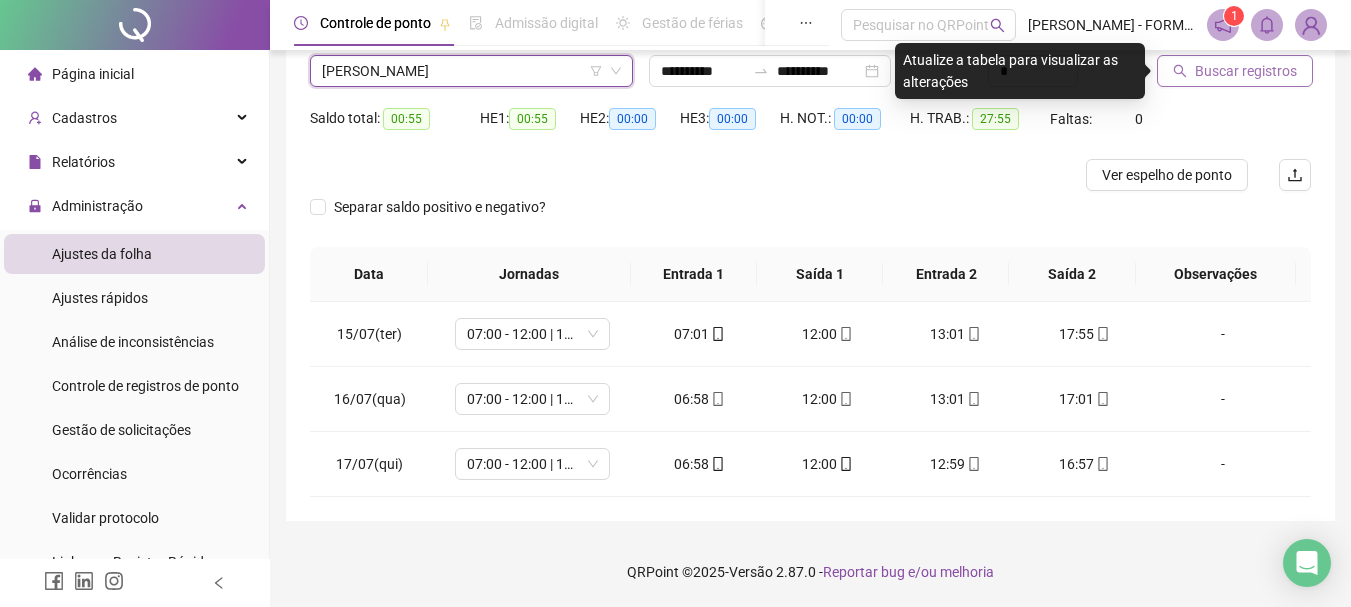 click on "Buscar registros" at bounding box center [1246, 71] 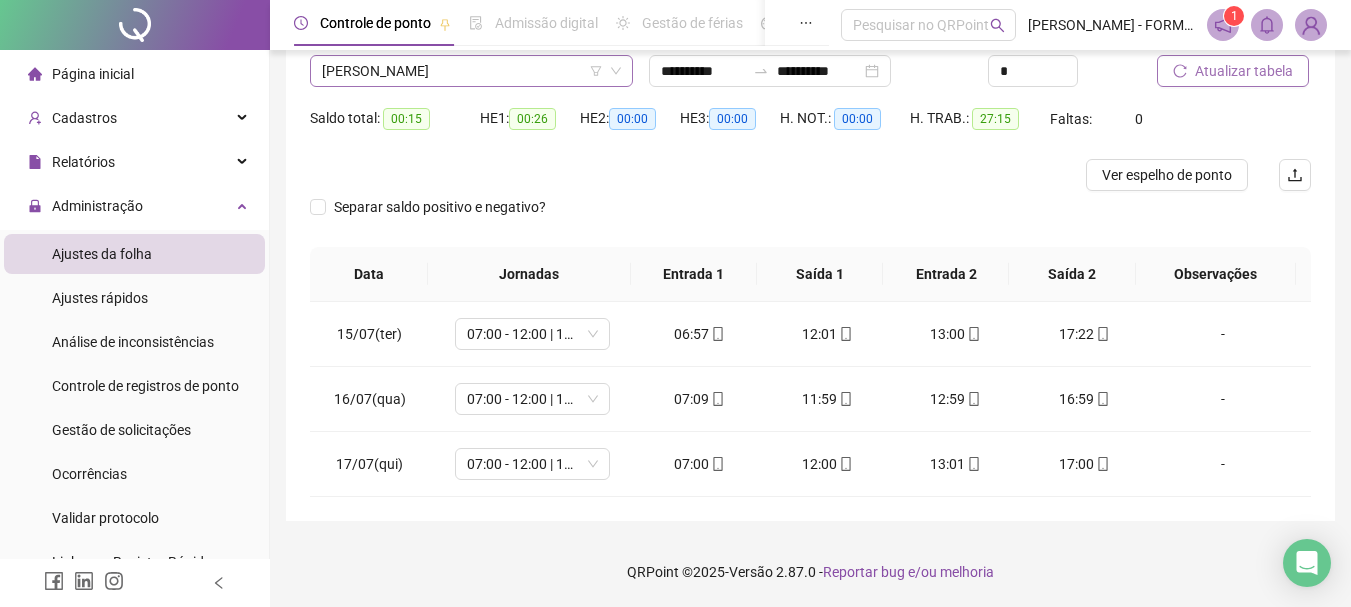 click on "BRUNO GOMES CORTES" at bounding box center (471, 71) 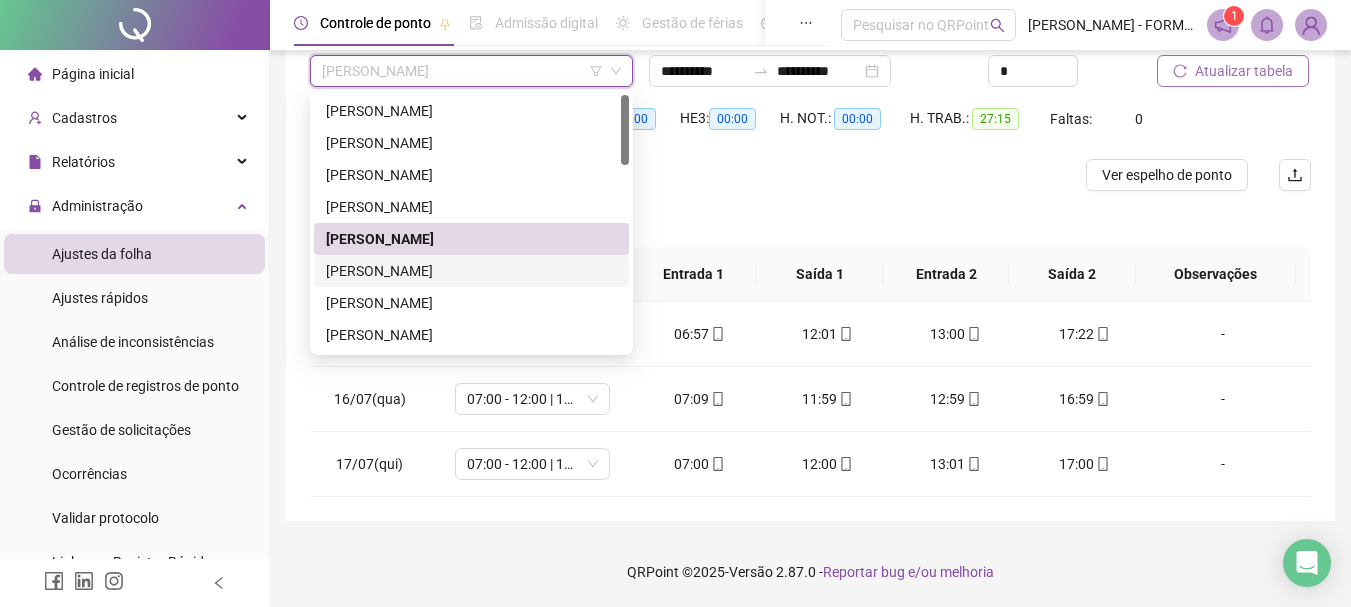 click on "CRISTIANO JOSE DA SILVA" at bounding box center [471, 271] 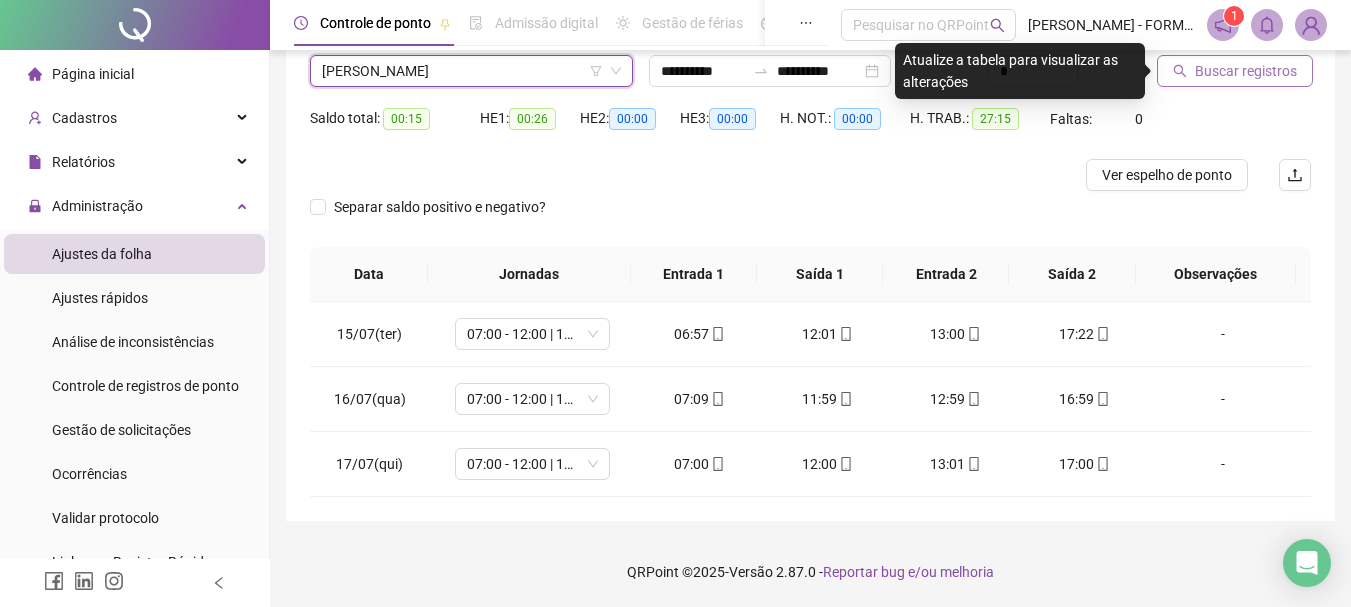 click 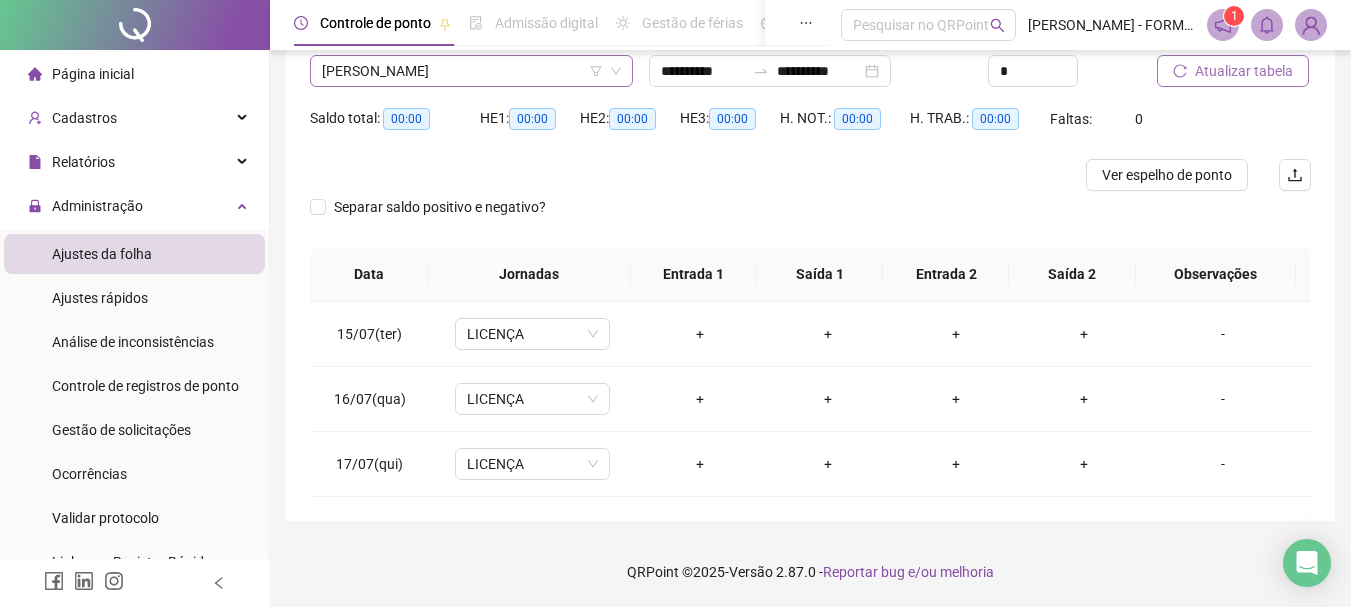 click on "CRISTIANO JOSE DA SILVA" at bounding box center [471, 71] 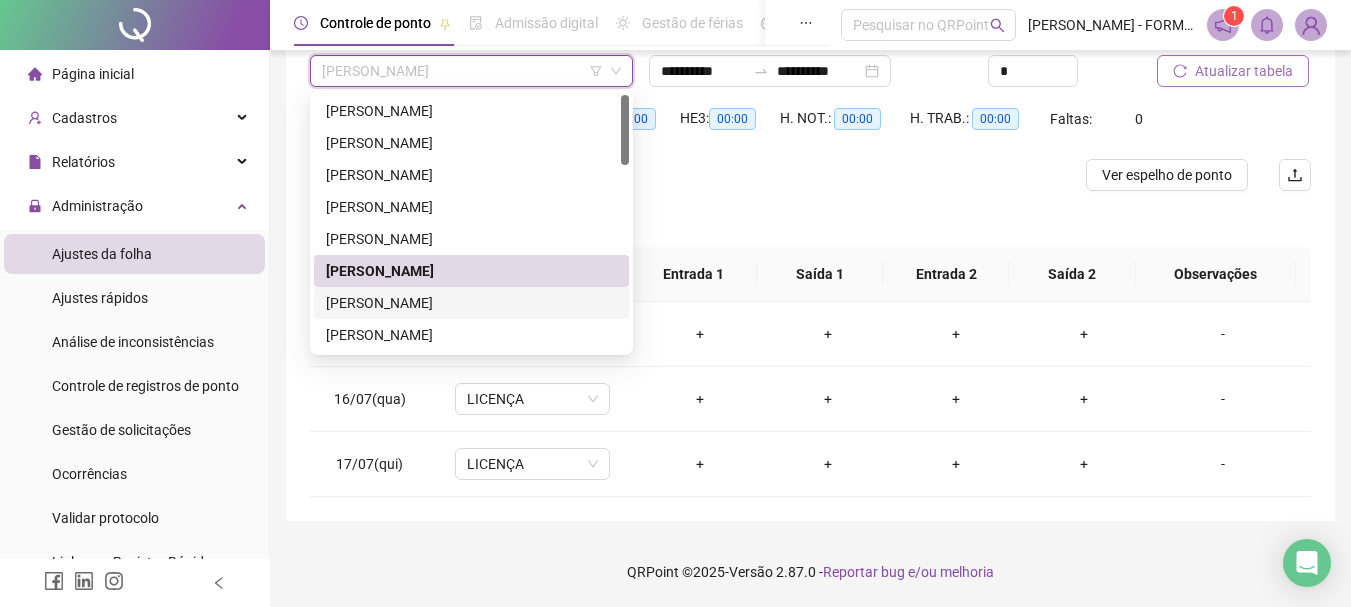 click on "DARIO DONATO LUCIANO" at bounding box center (471, 303) 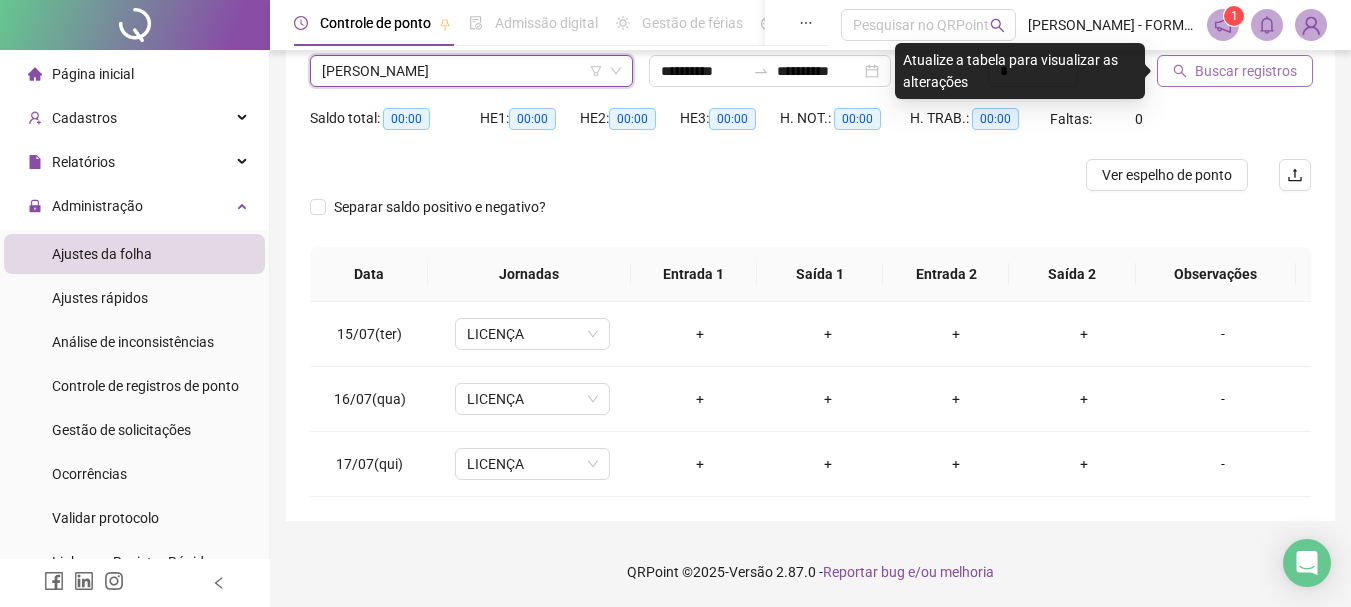 click on "Buscar registros" at bounding box center [1246, 71] 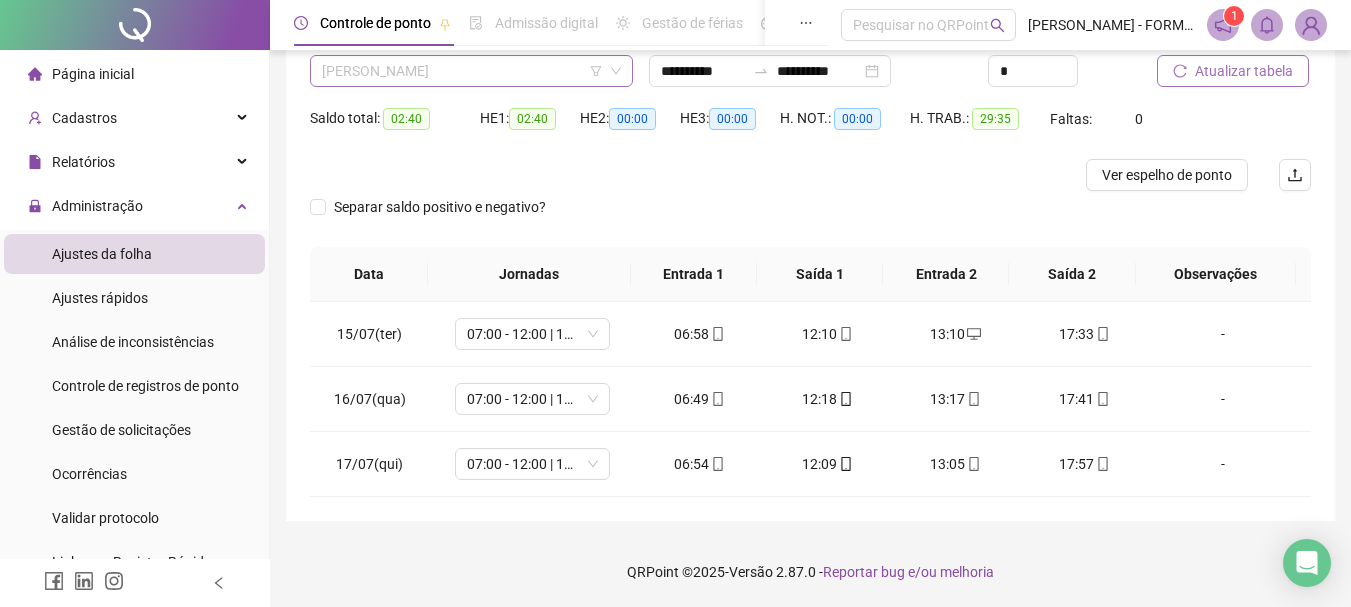 click on "DARIO DONATO LUCIANO" at bounding box center (471, 71) 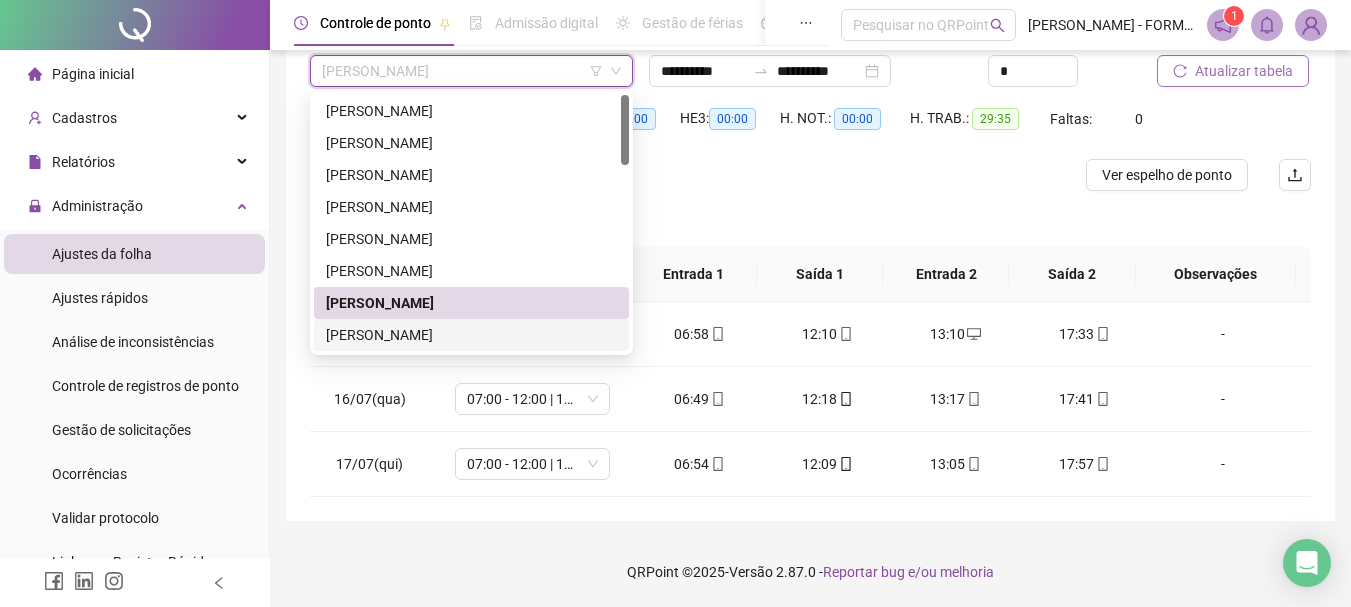 click on "DIOGO ROQUISSANO DE OLIVEIRA" at bounding box center (471, 335) 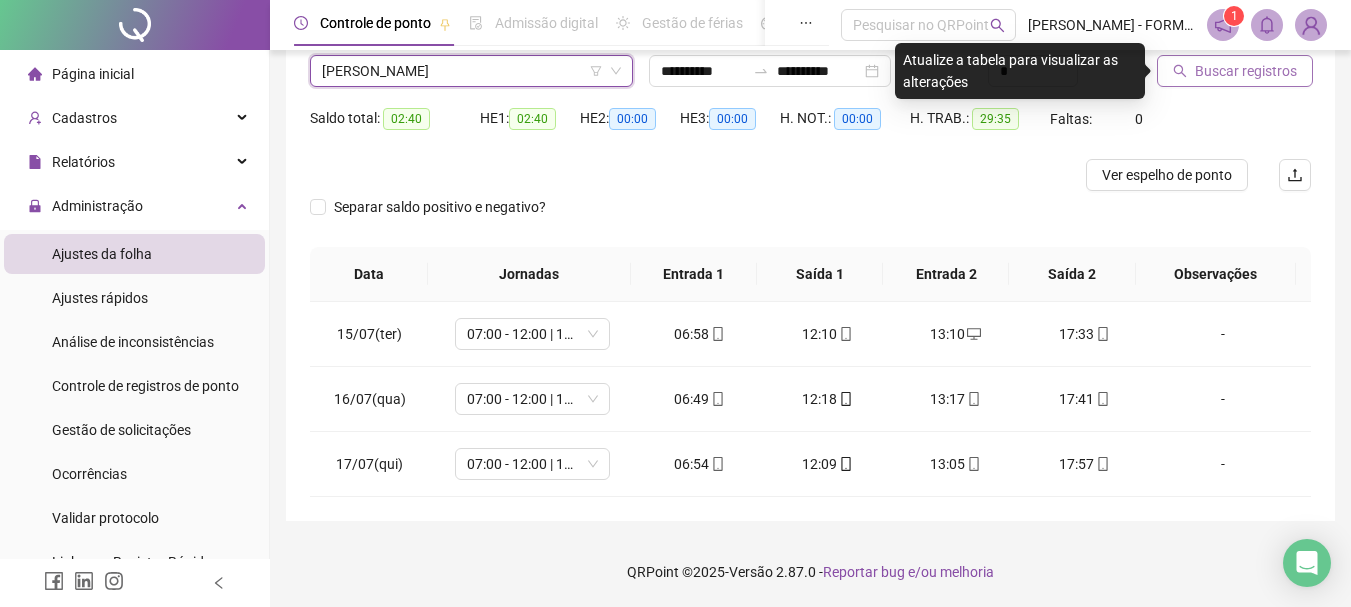 click on "Buscar registros" at bounding box center (1246, 71) 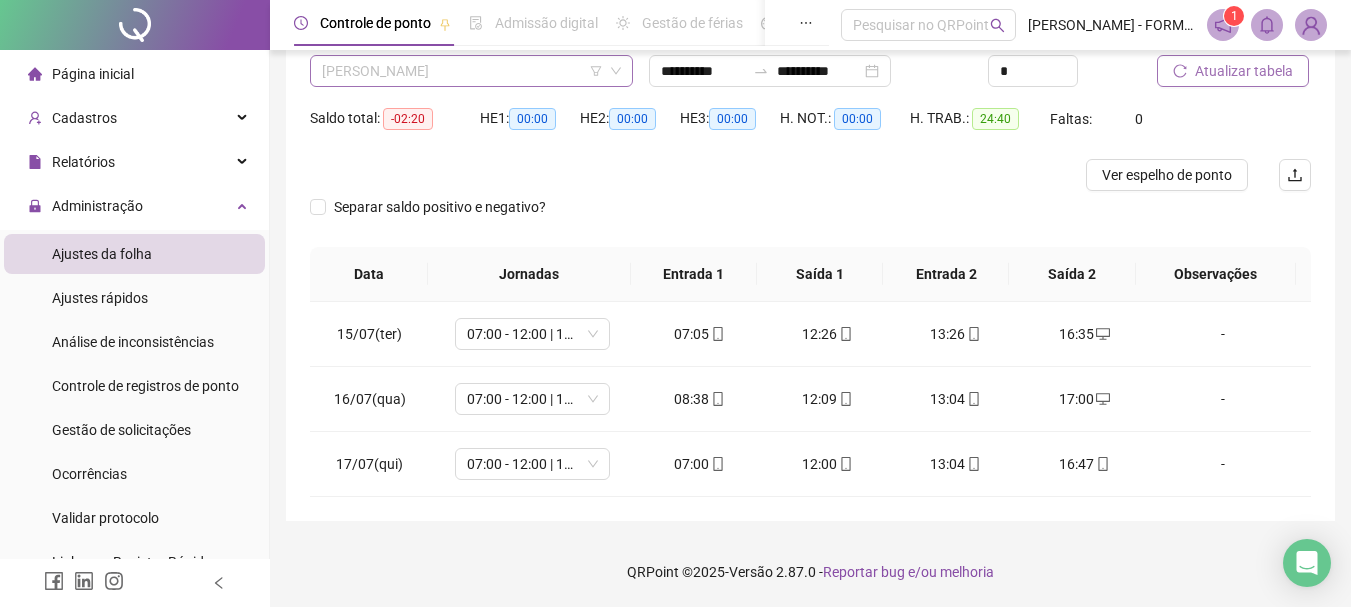 click on "DIOGO ROQUISSANO DE OLIVEIRA" at bounding box center (471, 71) 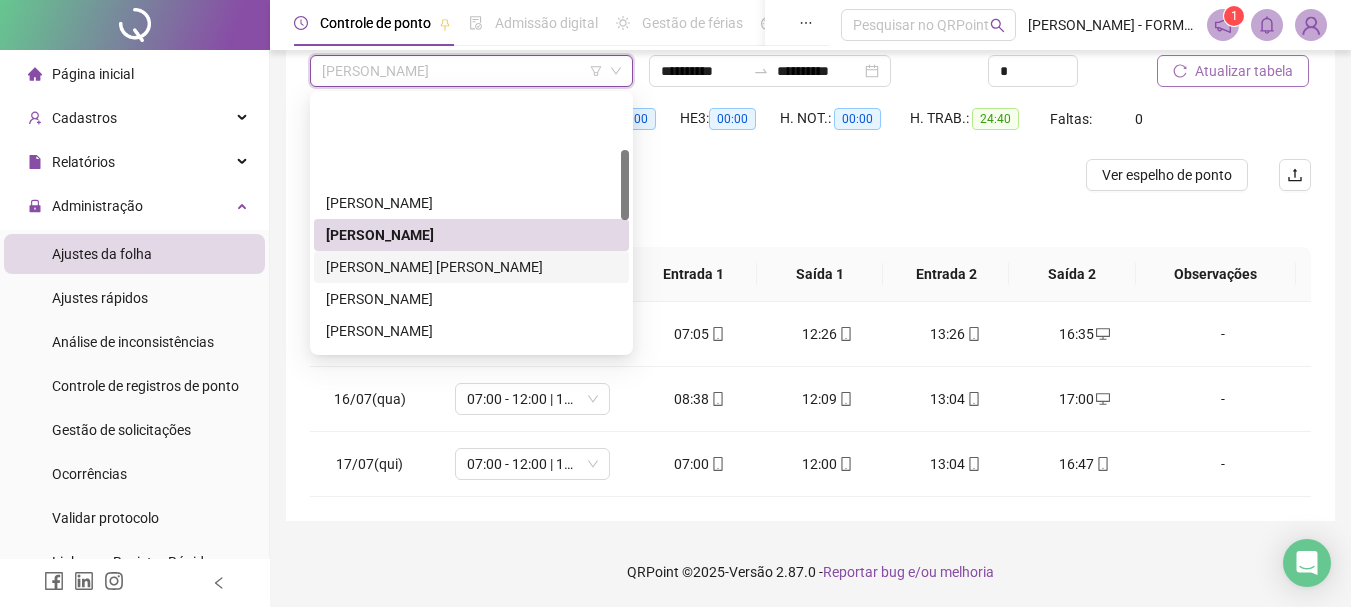 scroll, scrollTop: 200, scrollLeft: 0, axis: vertical 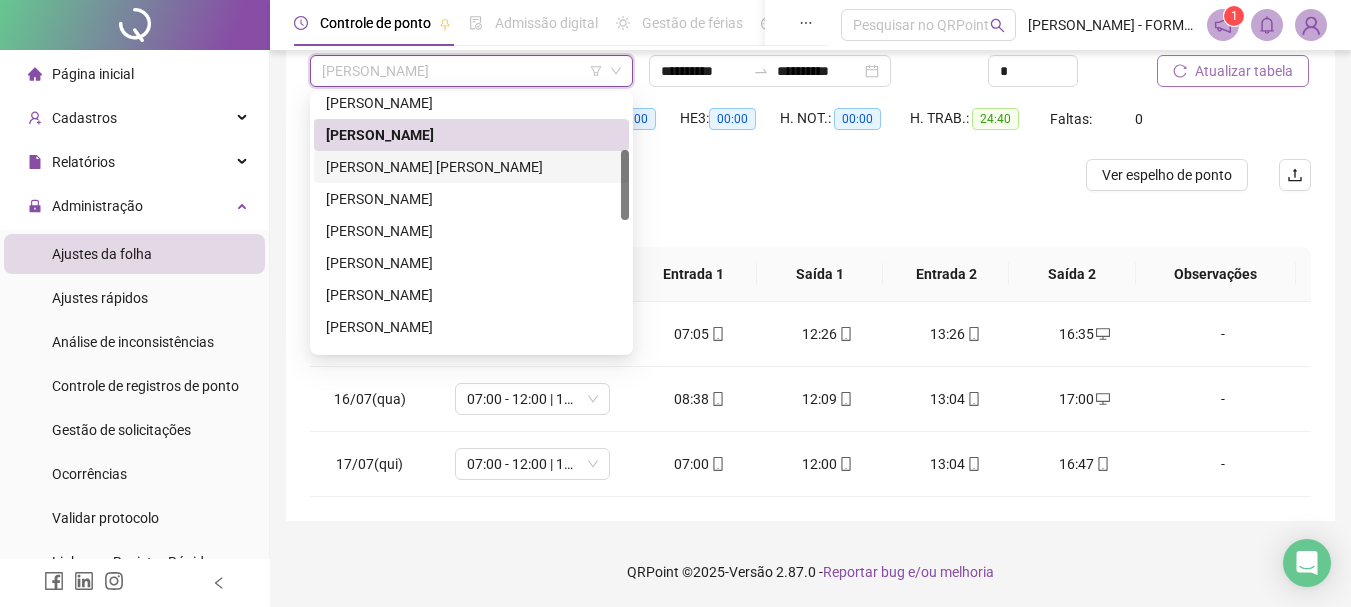 click on "EDUARDO KELLER CARMINATI REINHOLD" at bounding box center [471, 167] 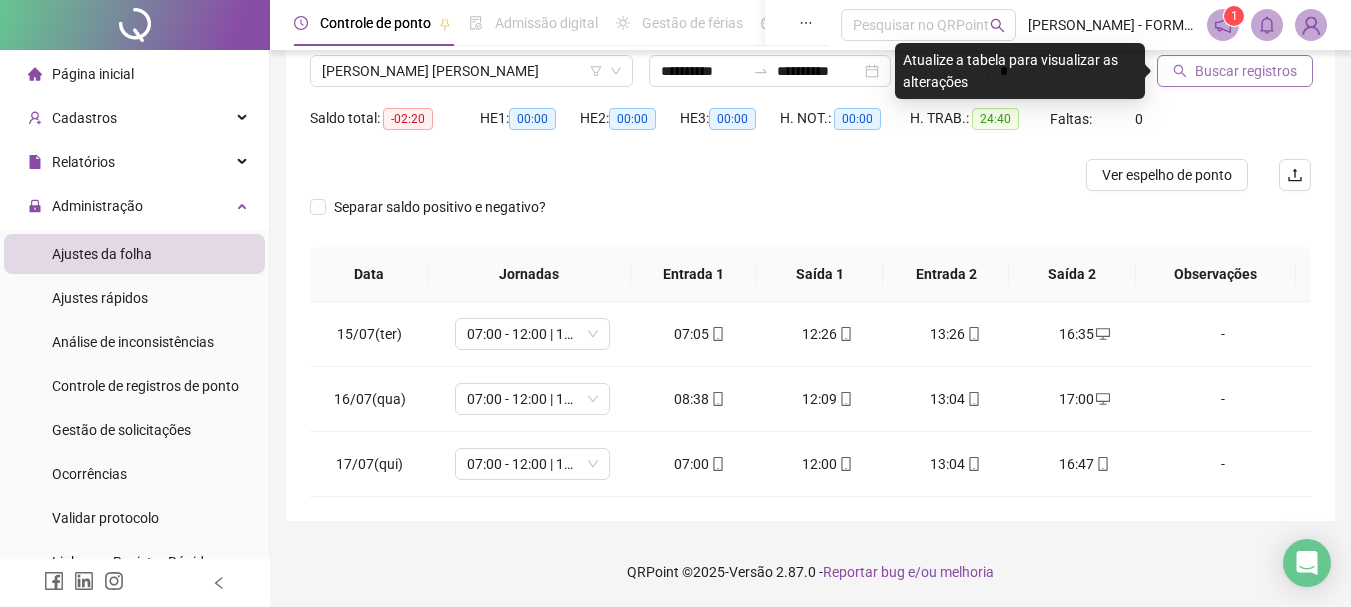 click on "Buscar registros" at bounding box center (1246, 71) 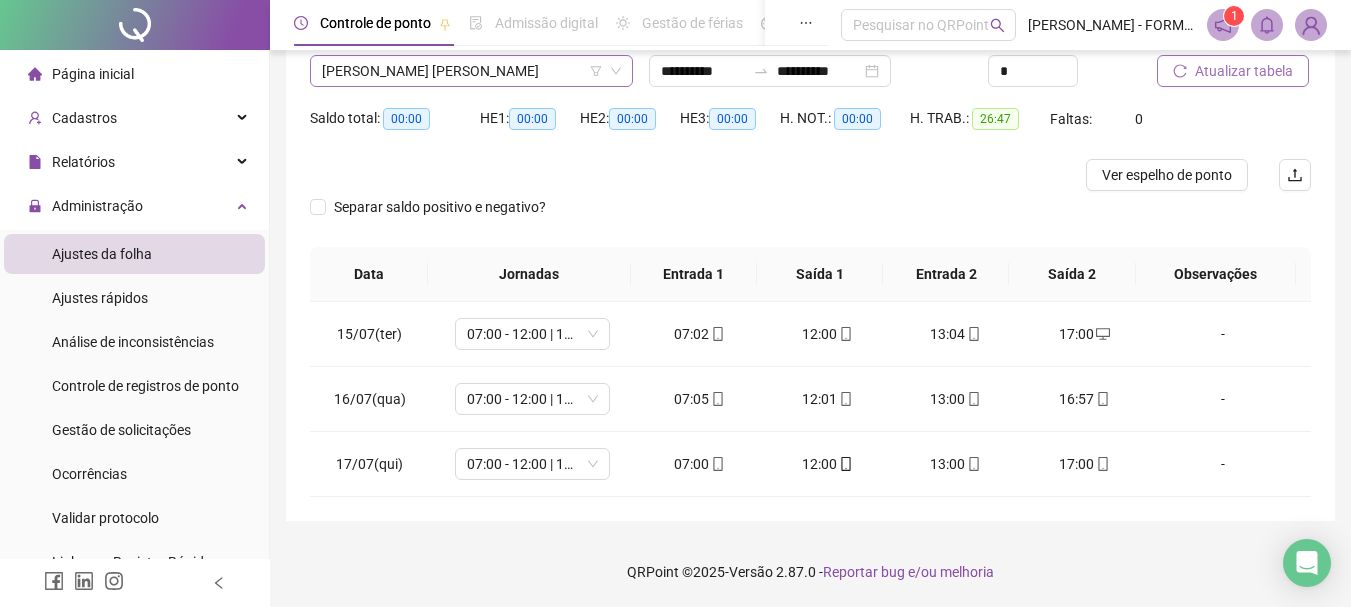 click on "EDUARDO KELLER CARMINATI REINHOLD" at bounding box center (471, 71) 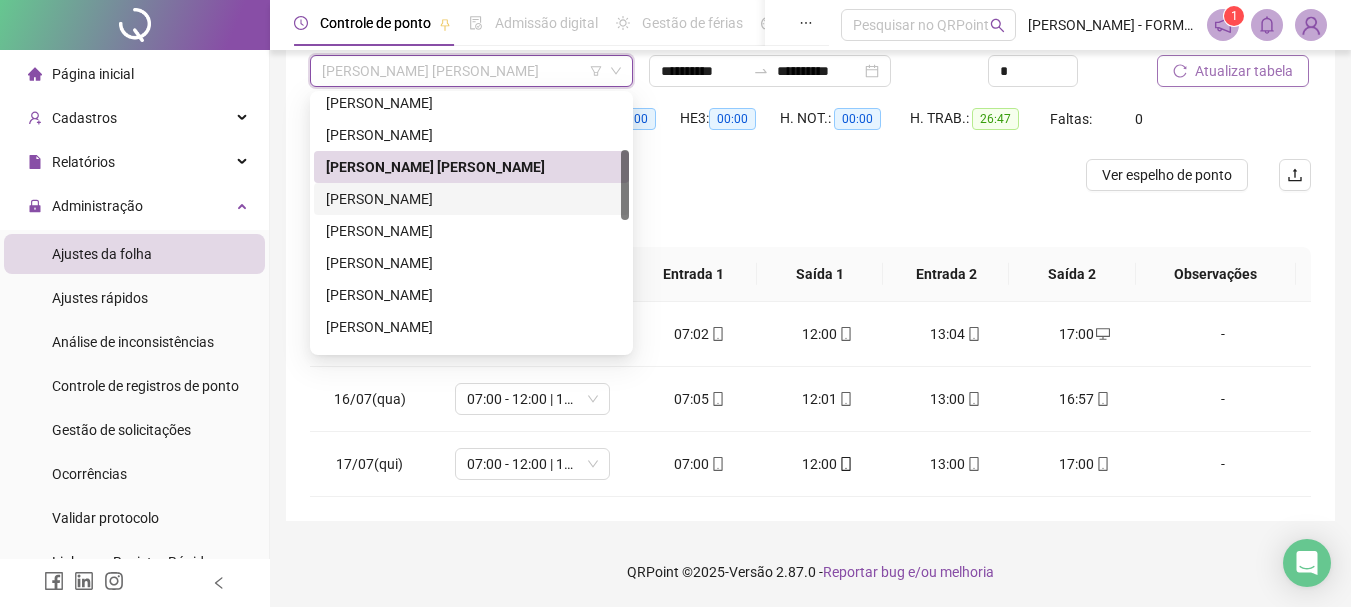 click on "ELIEZER LOPES NUNES" at bounding box center [471, 199] 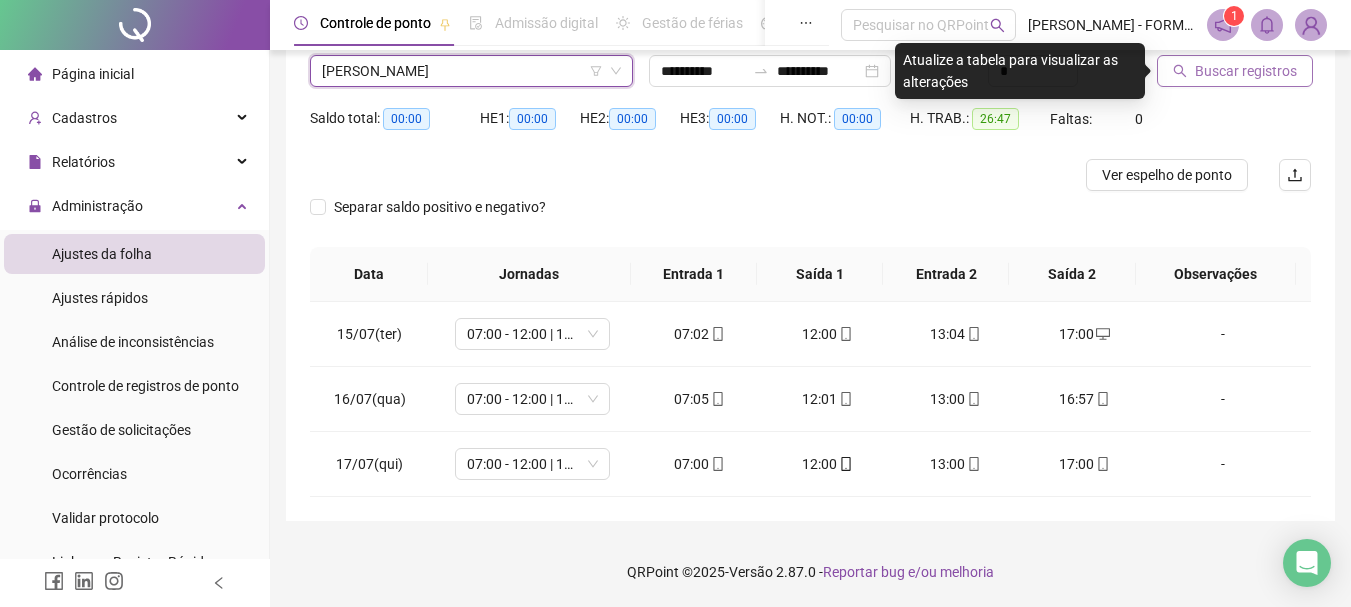 click on "Buscar registros" at bounding box center [1246, 71] 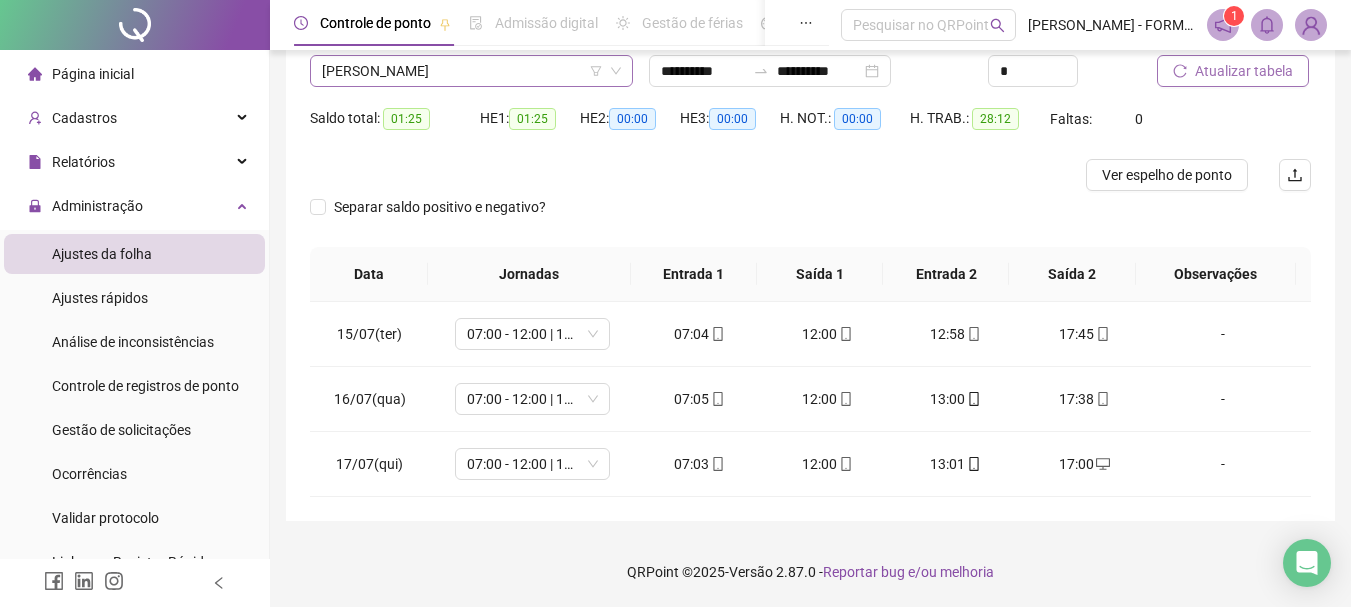 click on "ELIEZER LOPES NUNES" at bounding box center [471, 71] 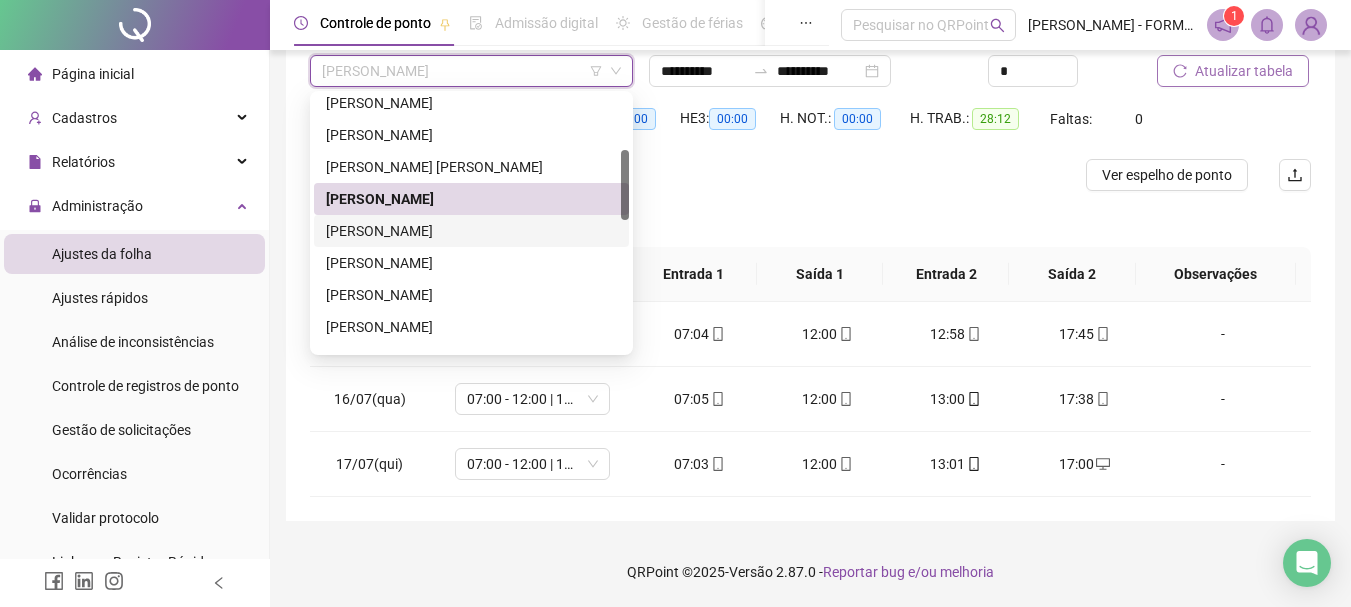 click on "EVANDRO WALFREDO DOS SANTOS" at bounding box center (471, 231) 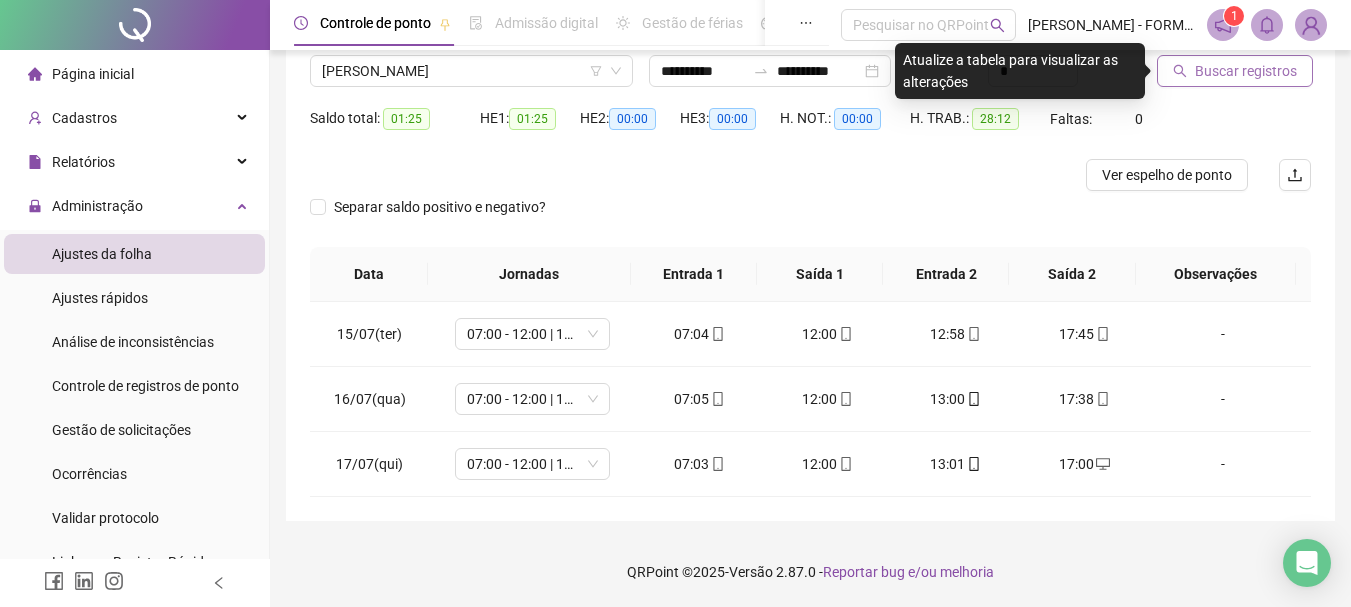click 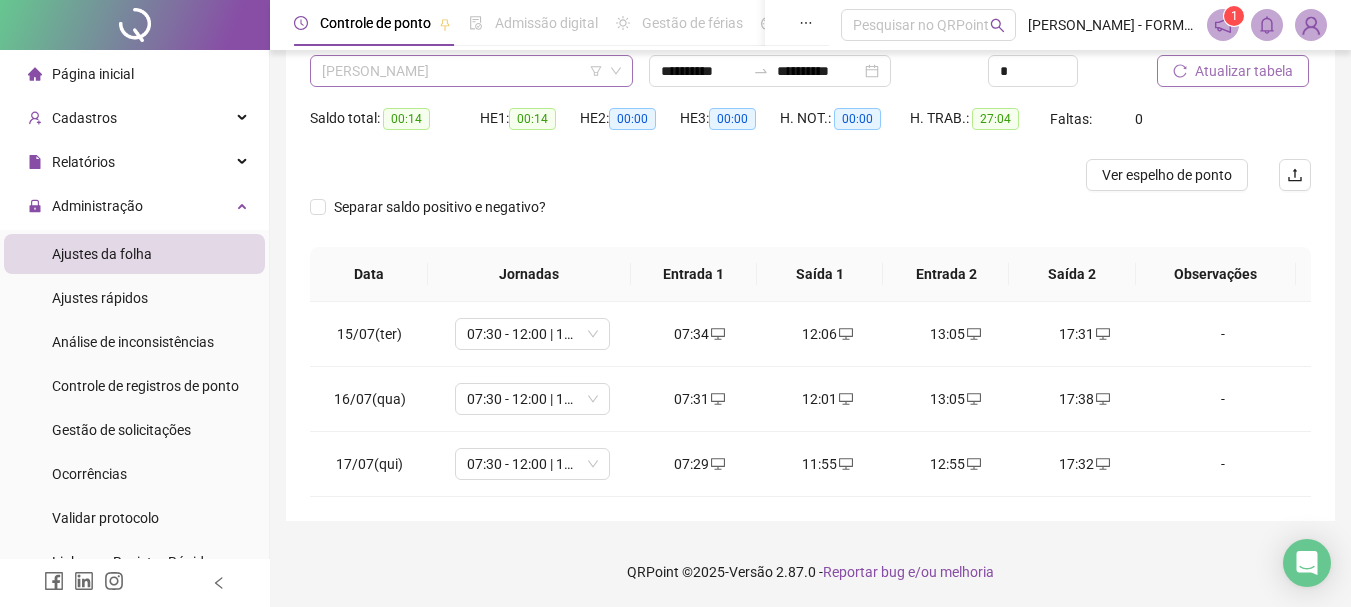 click on "EVANDRO WALFREDO DOS SANTOS" at bounding box center [471, 71] 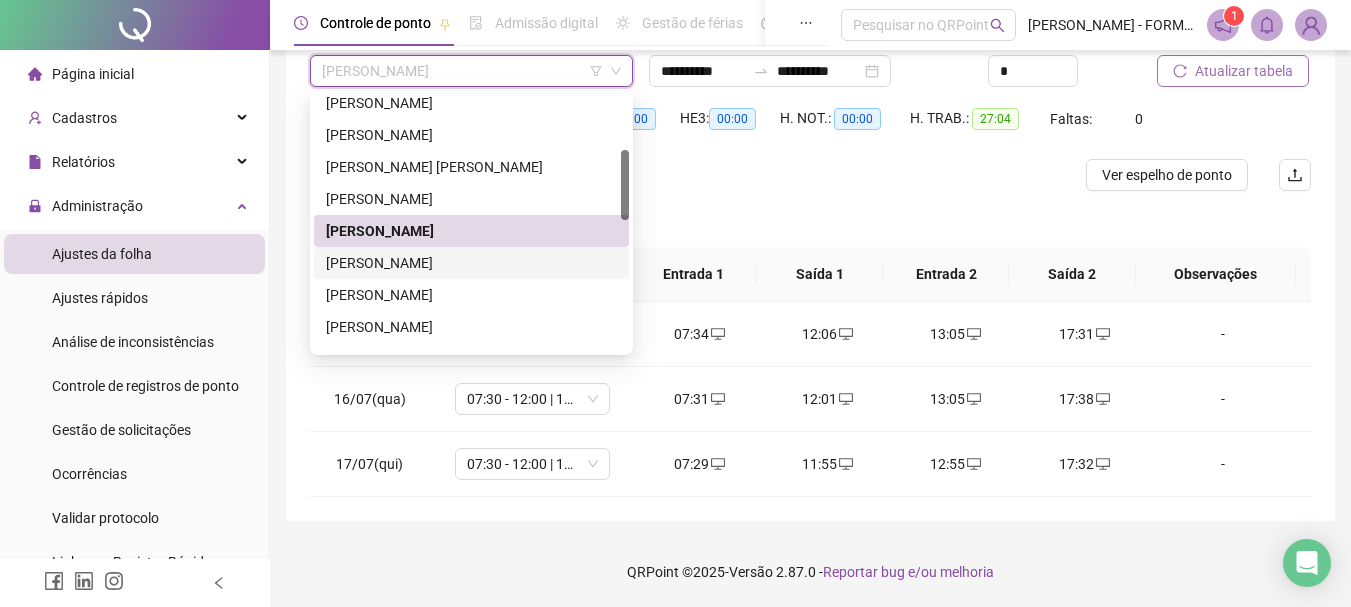 click on "EVERALDO DOS SANTOS SILVA JUNIOR" at bounding box center [471, 263] 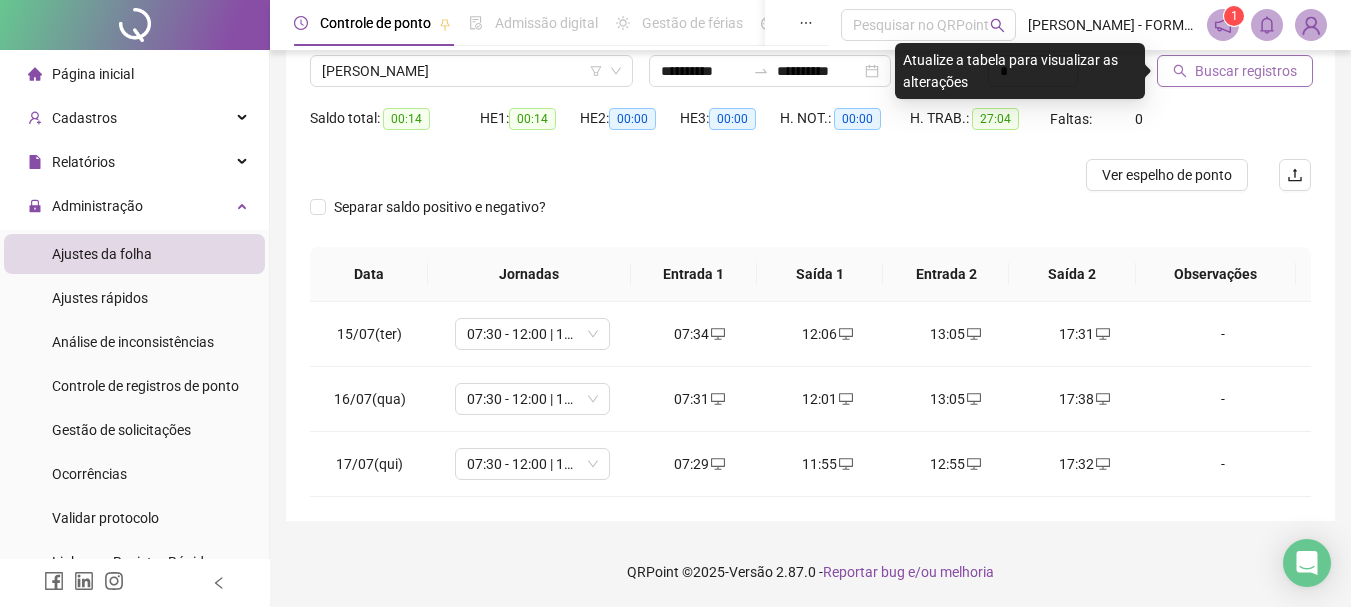 click on "Buscar registros" at bounding box center [1246, 71] 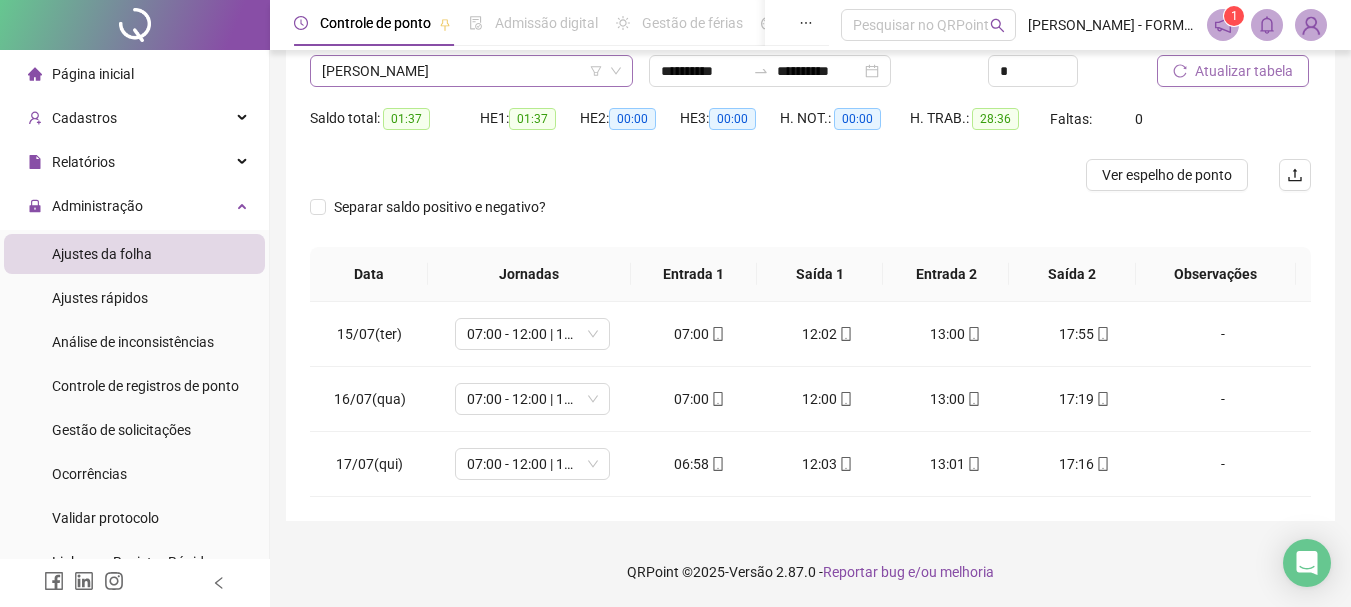 click on "EVERALDO DOS SANTOS SILVA JUNIOR" at bounding box center (471, 71) 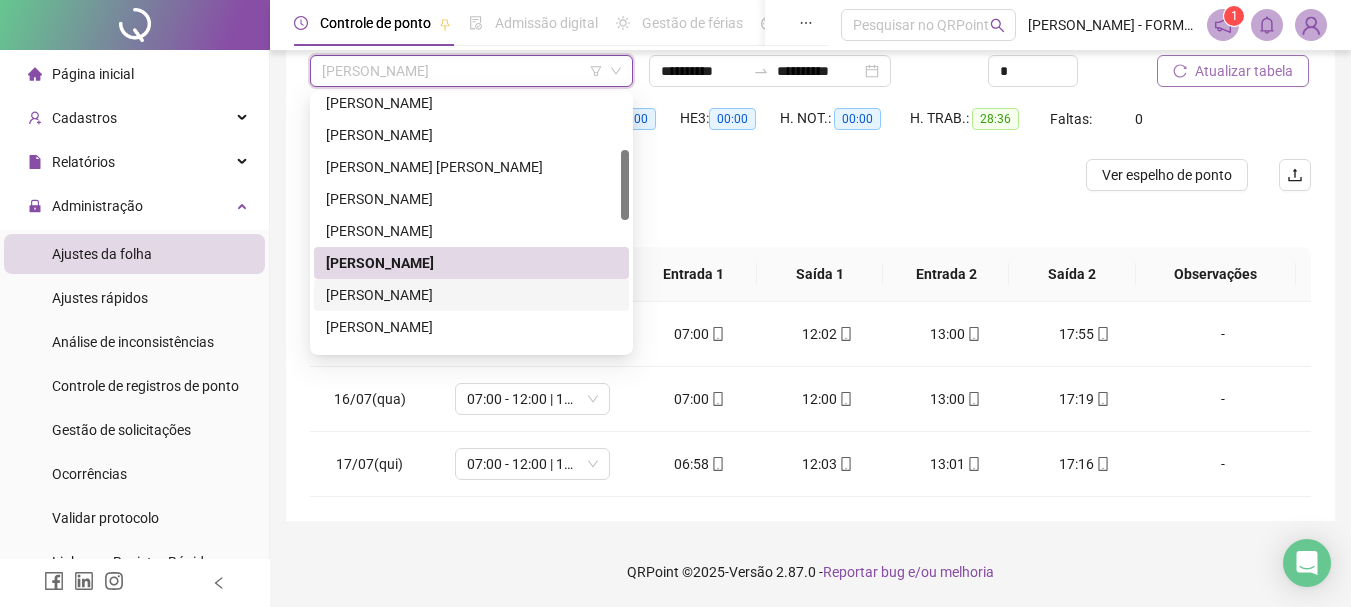 click on "FILIPE SOUZA GONÇALVES" at bounding box center (471, 295) 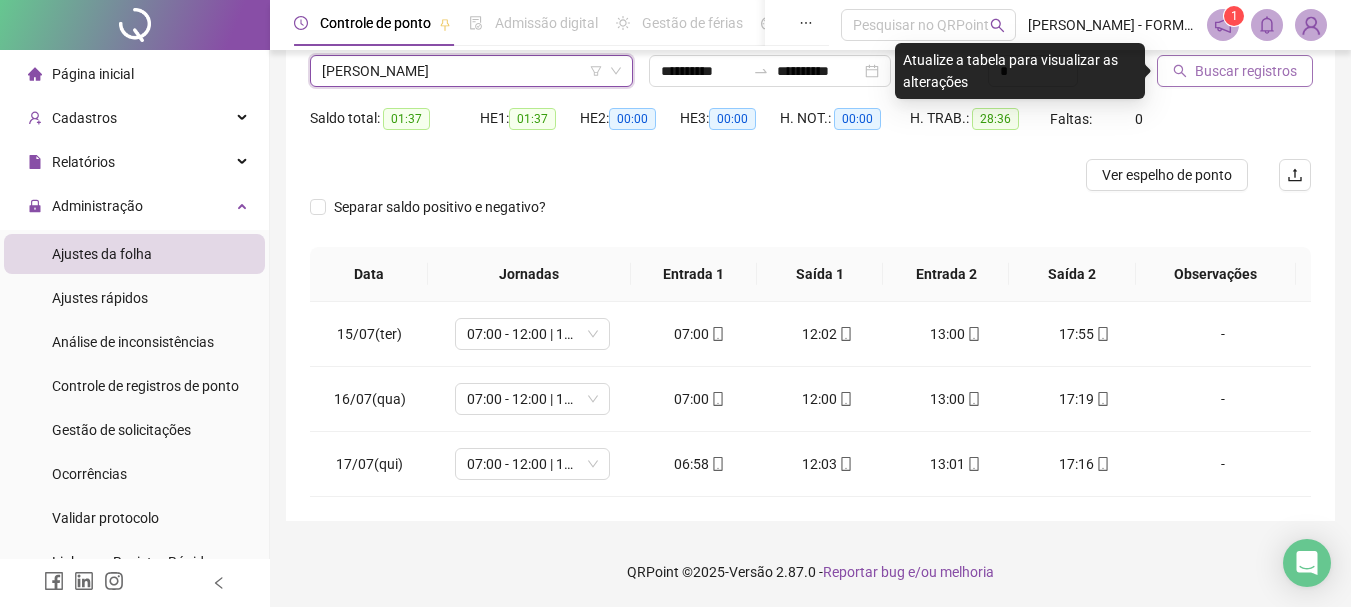 click on "Buscar registros" at bounding box center [1246, 71] 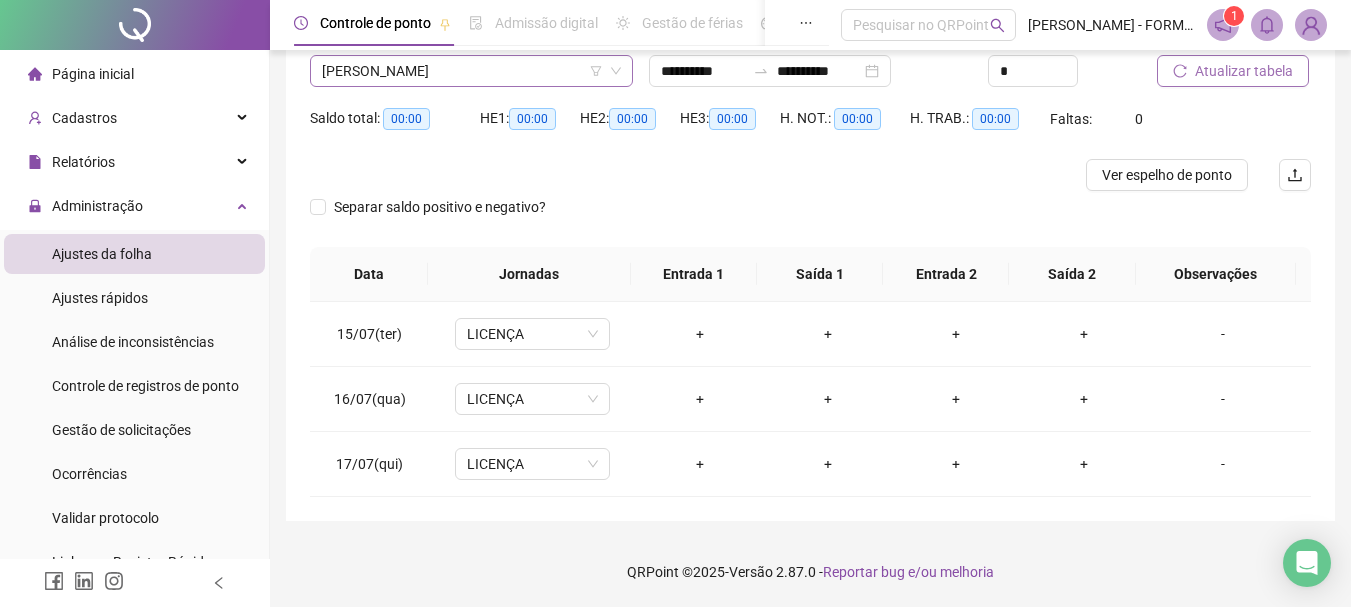 click on "FILIPE SOUZA GONÇALVES" at bounding box center [471, 71] 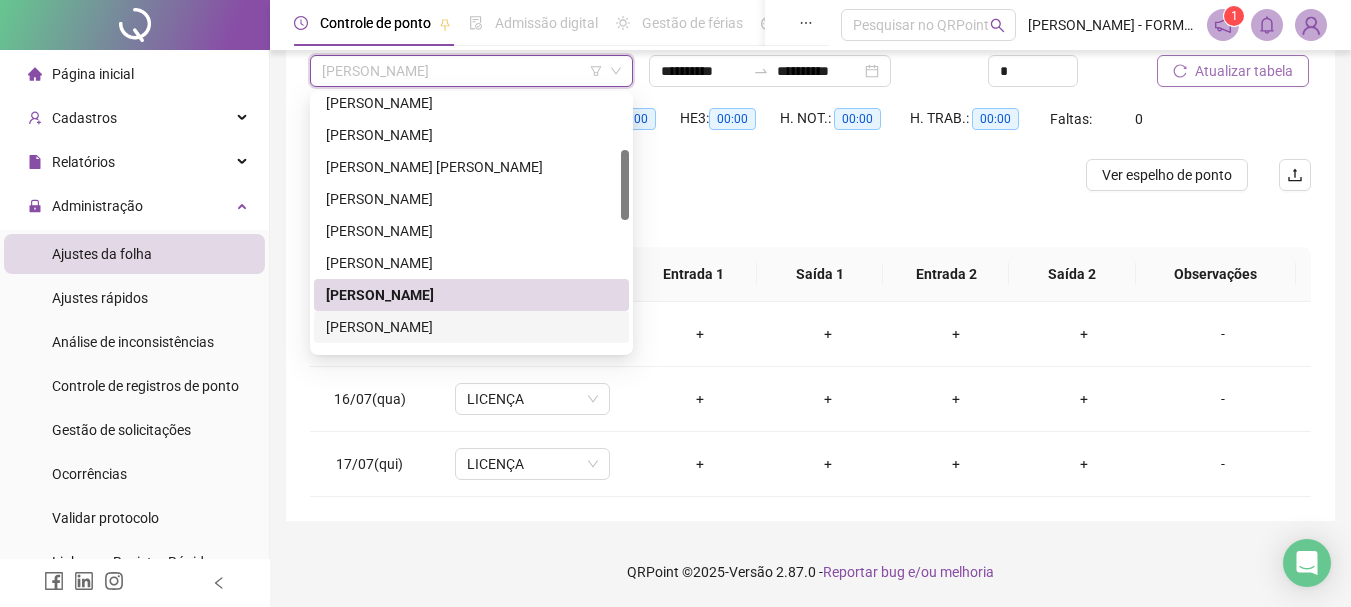 click on "JOSÉ LUIS DA ROCHA" at bounding box center (471, 327) 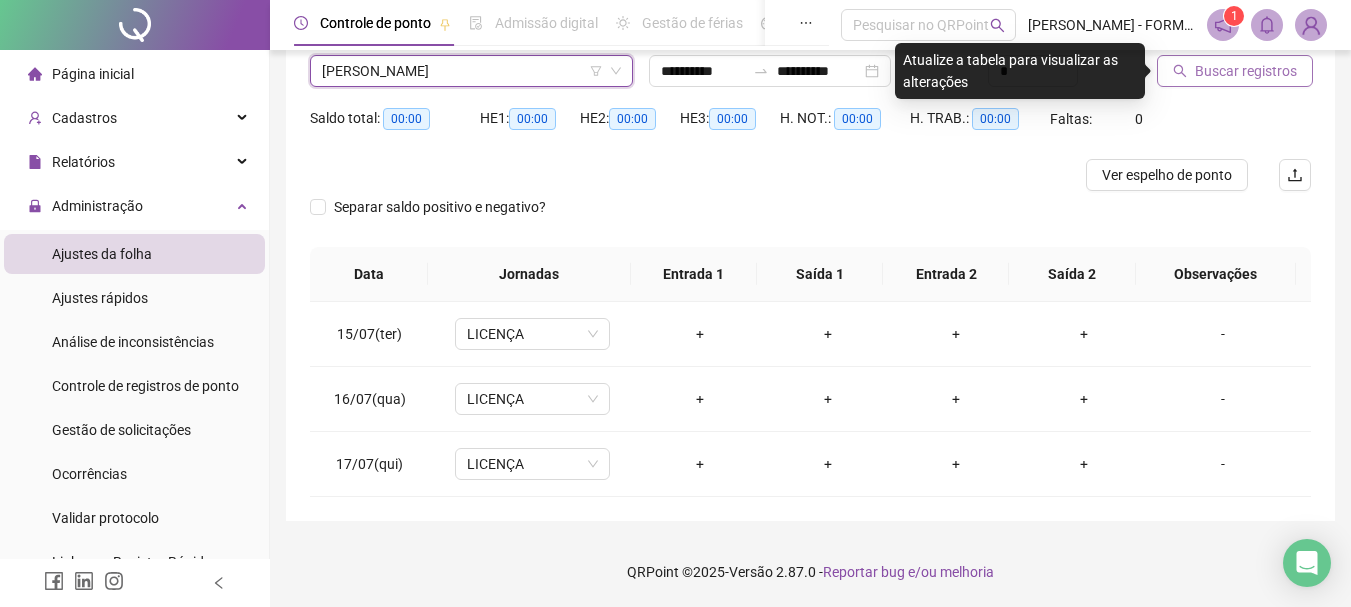 click on "Buscar registros" at bounding box center [1246, 71] 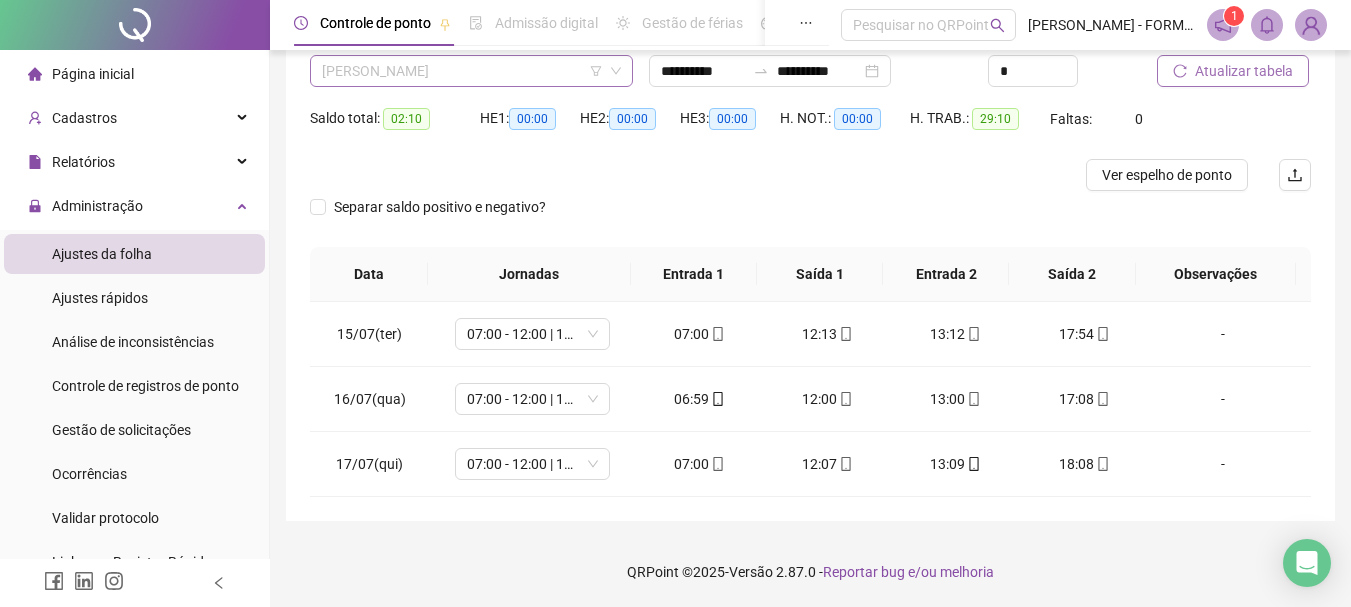 click on "JOSÉ LUIS DA ROCHA" at bounding box center [471, 71] 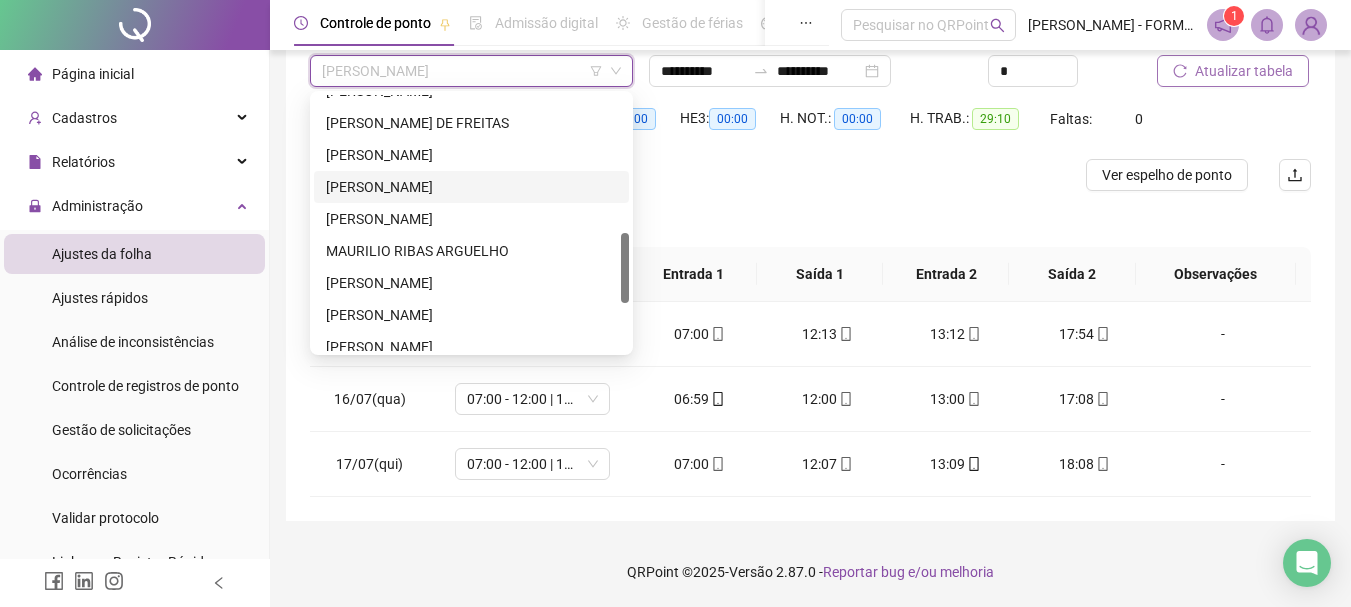 scroll, scrollTop: 400, scrollLeft: 0, axis: vertical 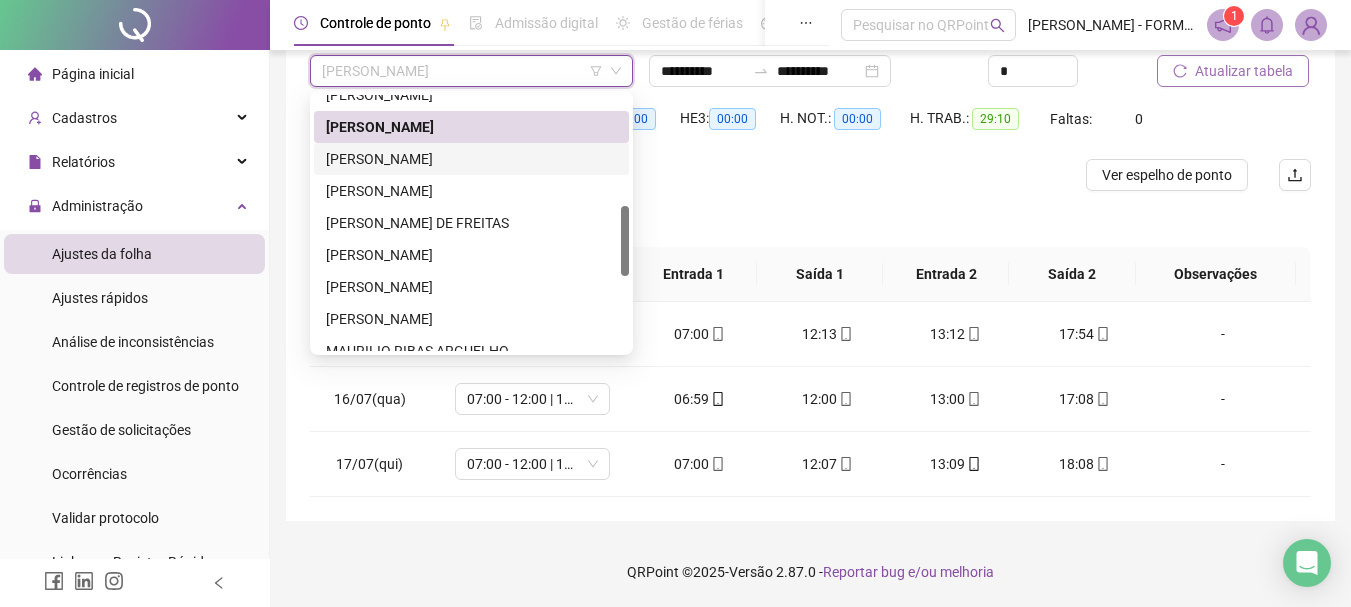 click on "JOSENEI LUIS PEREIRA" at bounding box center [471, 159] 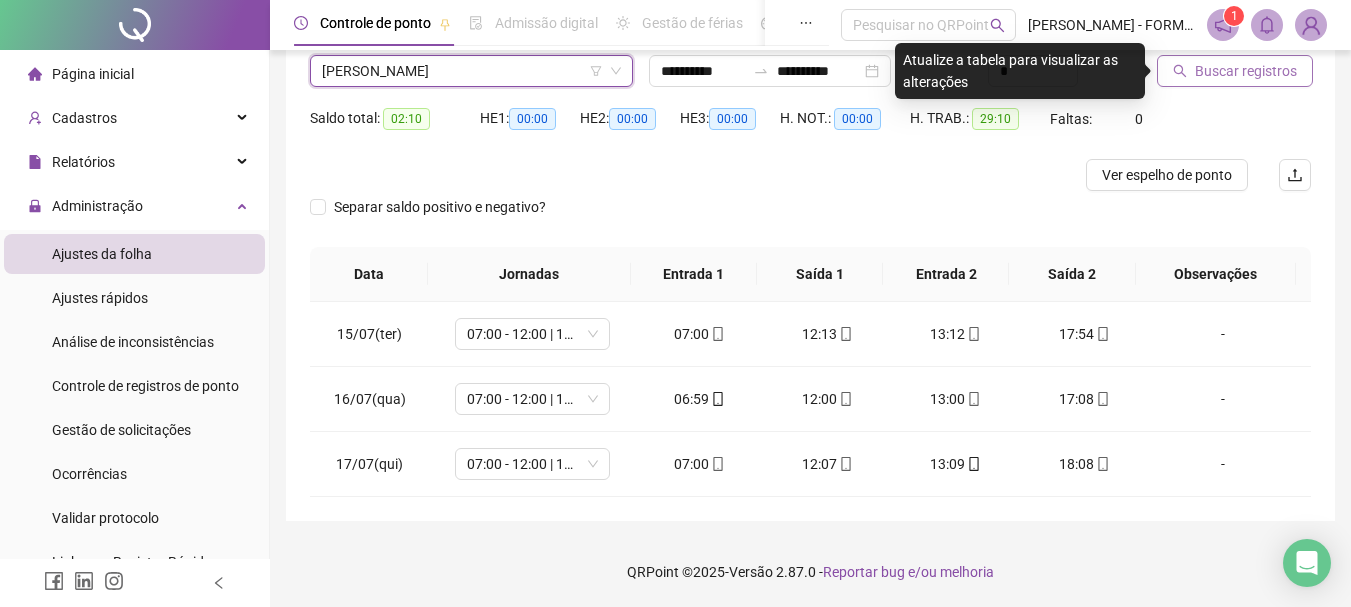 click on "Buscar registros" at bounding box center [1235, 71] 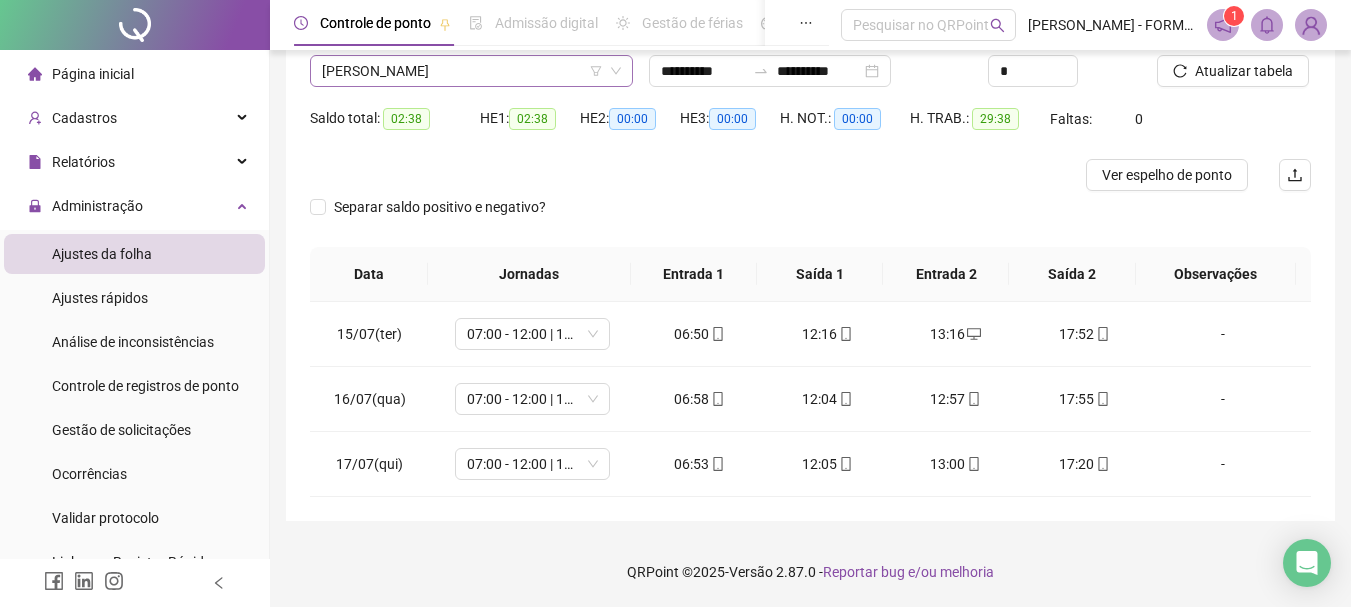 click on "JOSENEI LUIS PEREIRA" at bounding box center [471, 71] 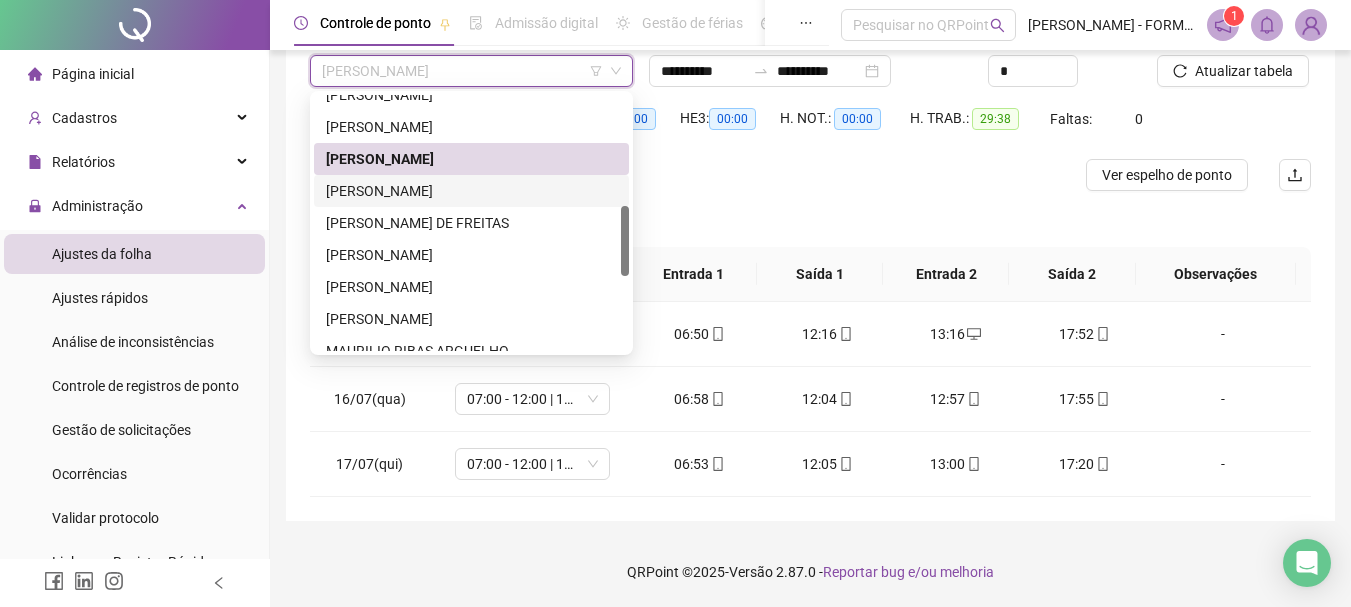 click on "LEDIO ROCHA DE SOUZA" at bounding box center [471, 191] 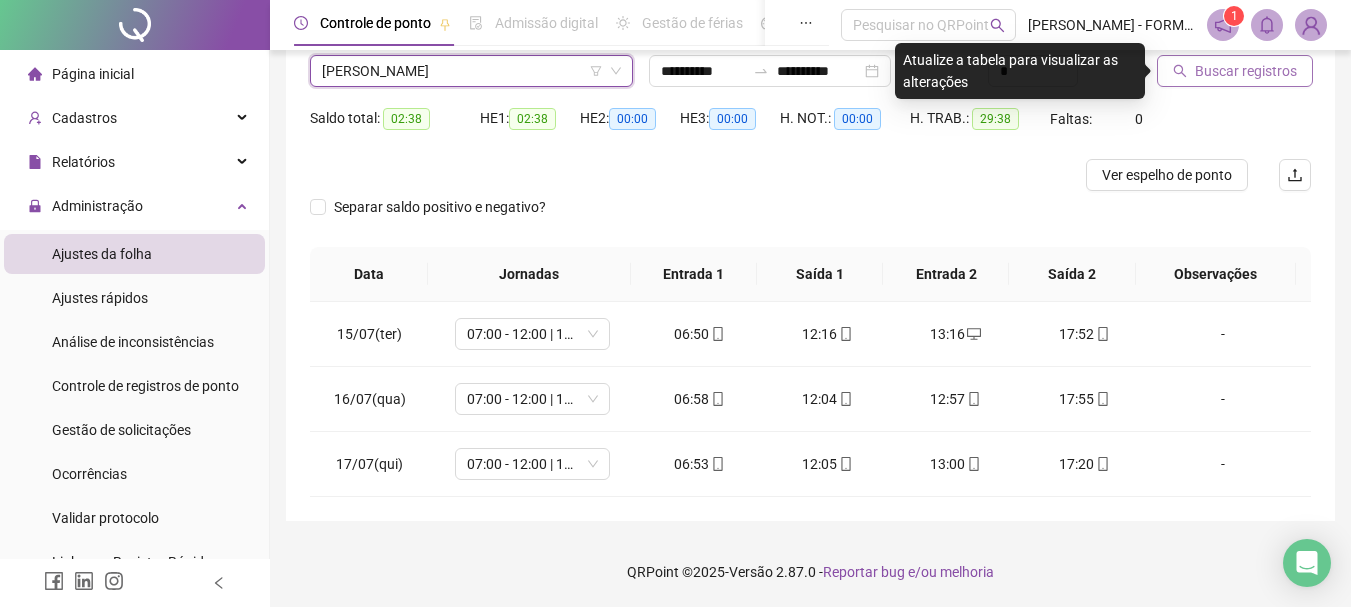 click on "Buscar registros" at bounding box center [1246, 71] 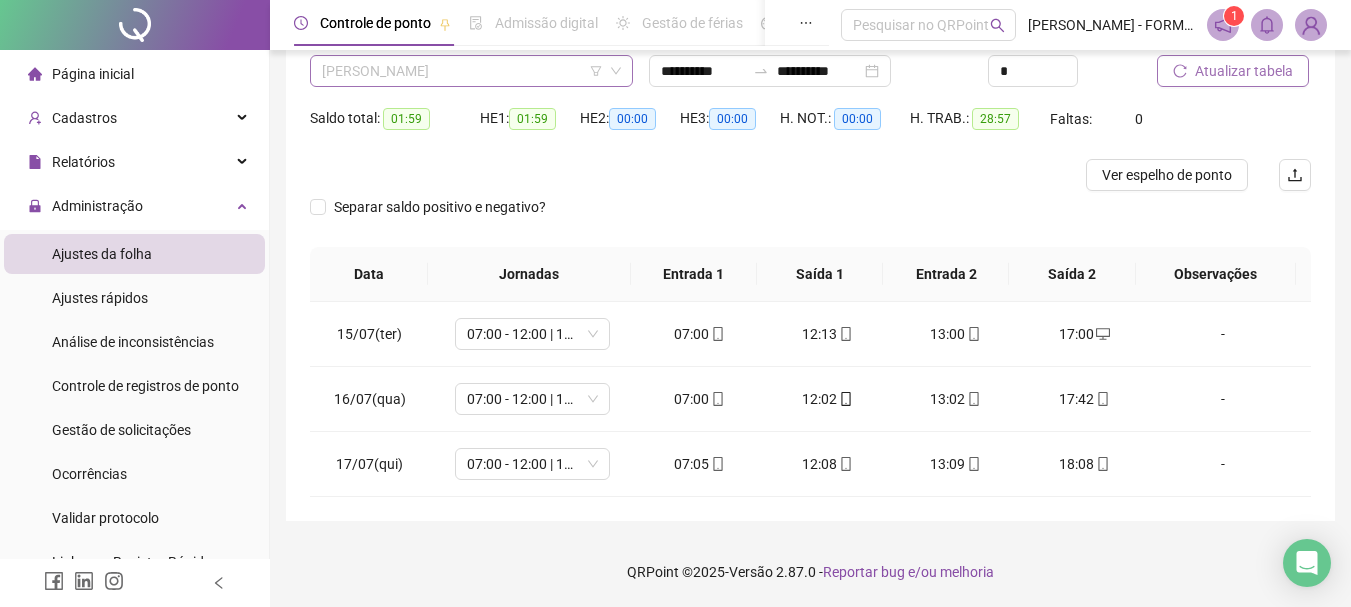 click on "LEDIO ROCHA DE SOUZA" at bounding box center [471, 71] 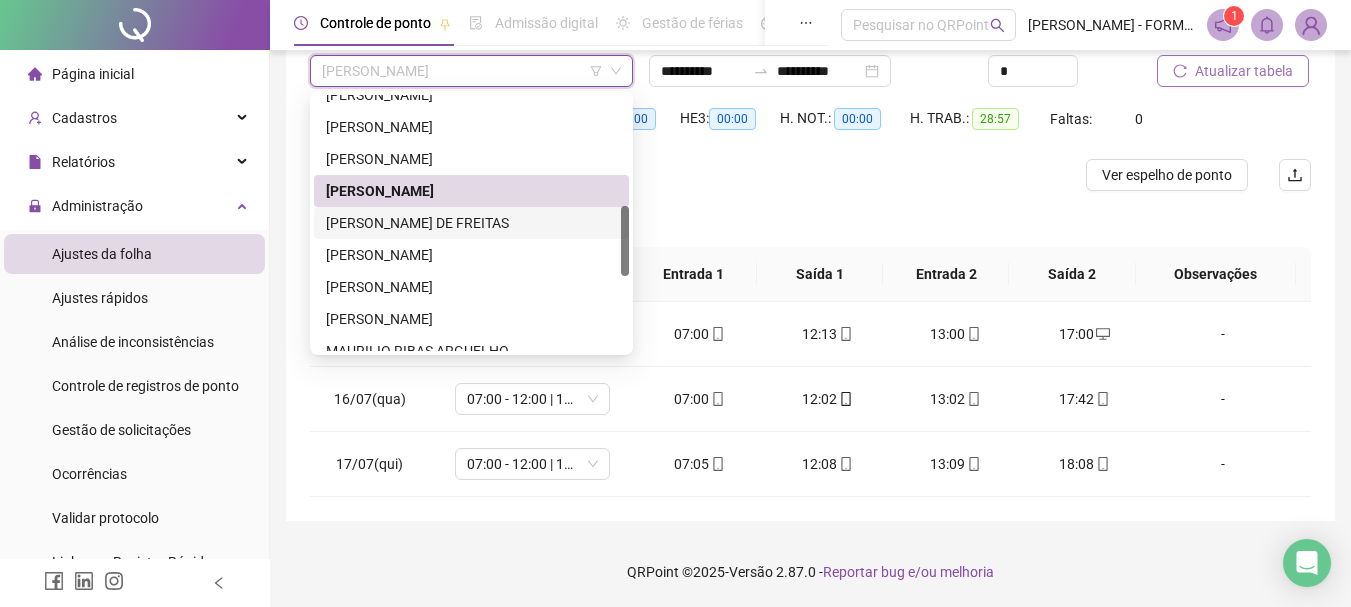 click on "LUAN VALNIER DE FREITAS" at bounding box center [471, 223] 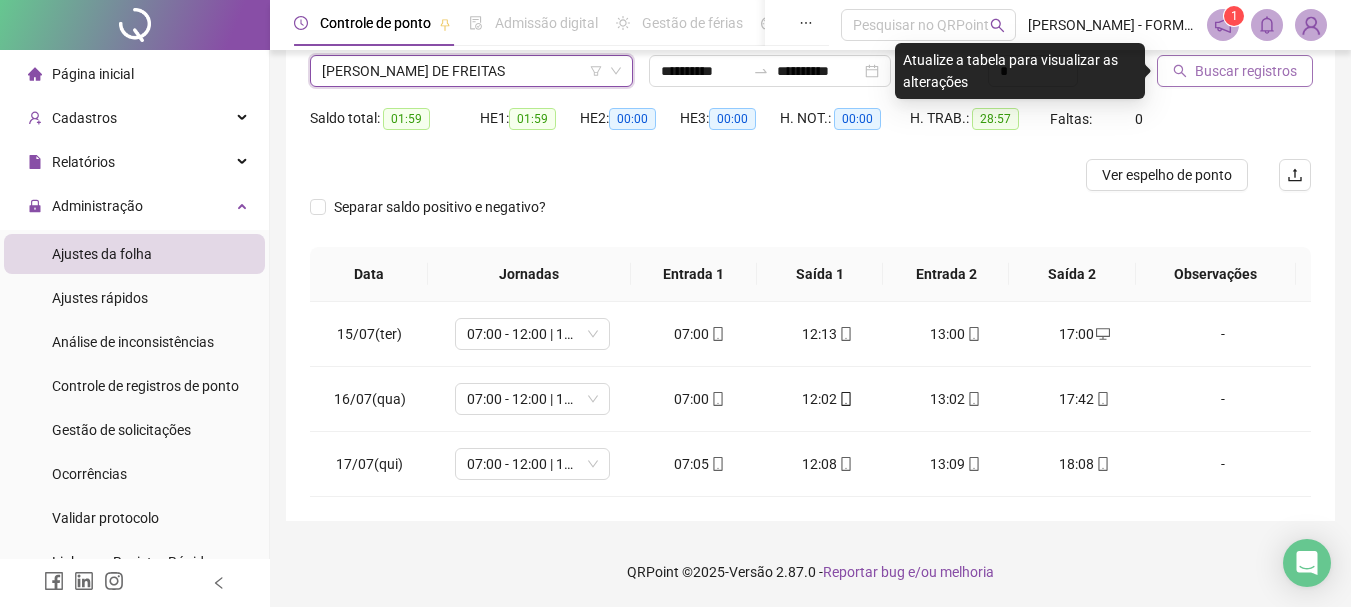 click on "Buscar registros" at bounding box center [1246, 71] 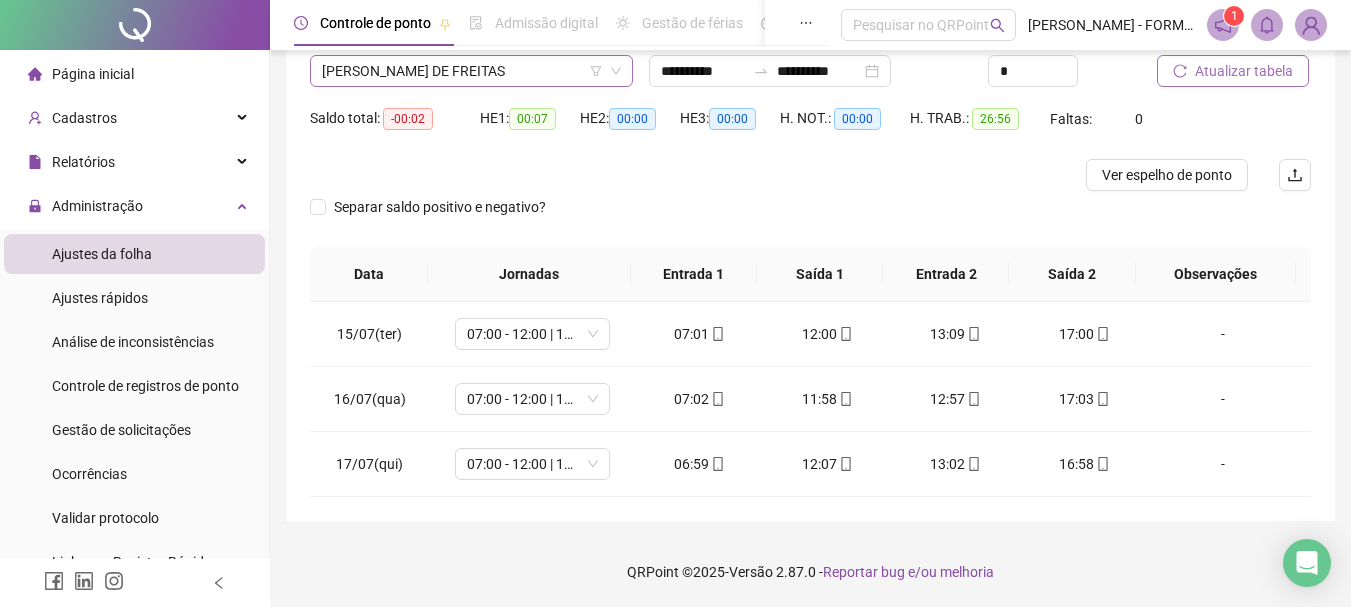 click on "LUAN VALNIER DE FREITAS" at bounding box center (471, 71) 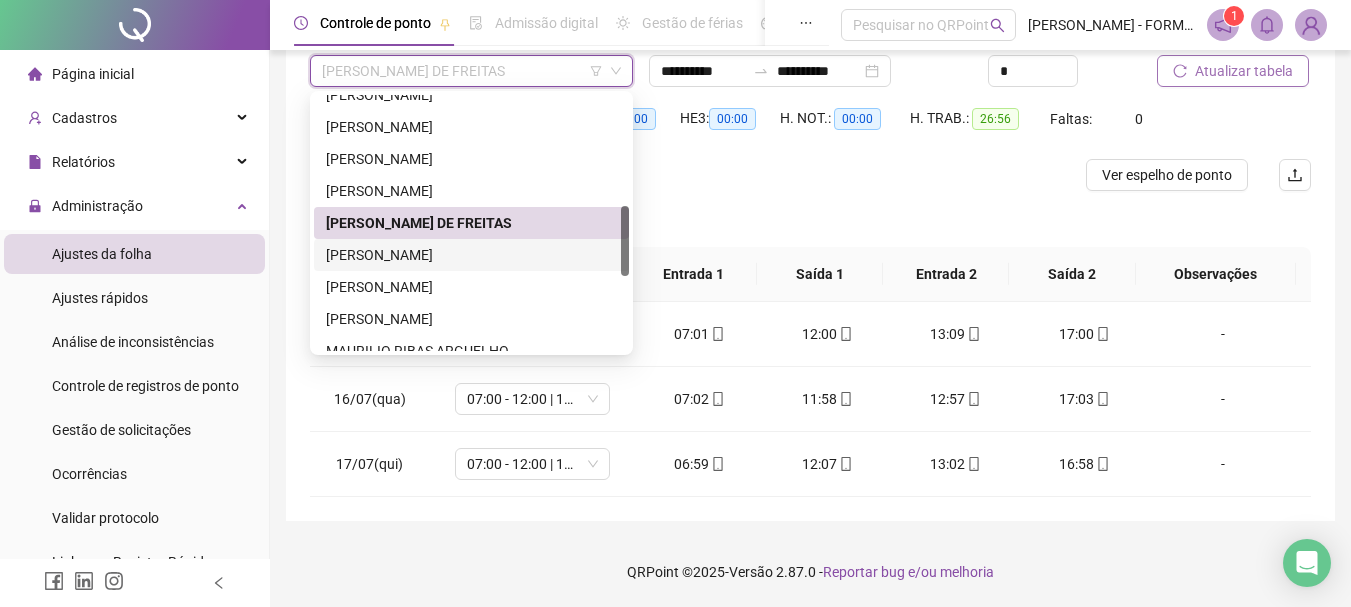 click on "MARCIANO JANUARIO DE LIMA" at bounding box center (471, 255) 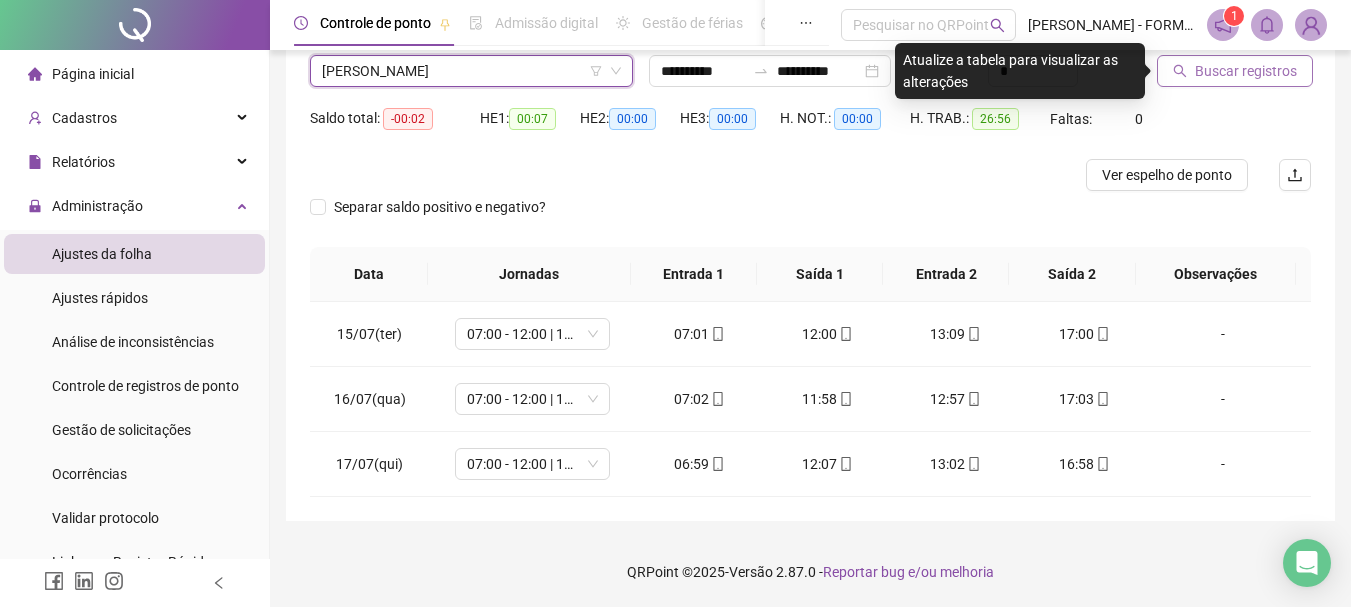 click on "Buscar registros" at bounding box center [1246, 71] 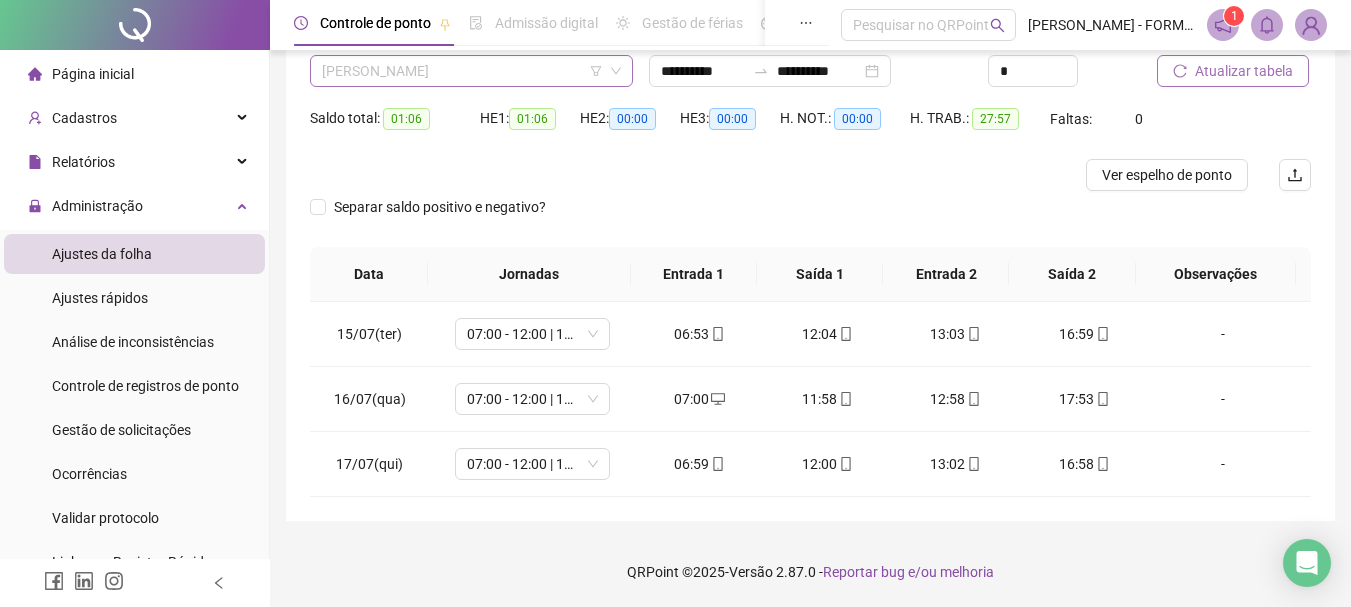 click on "MARCIANO JANUARIO DE LIMA" at bounding box center [471, 71] 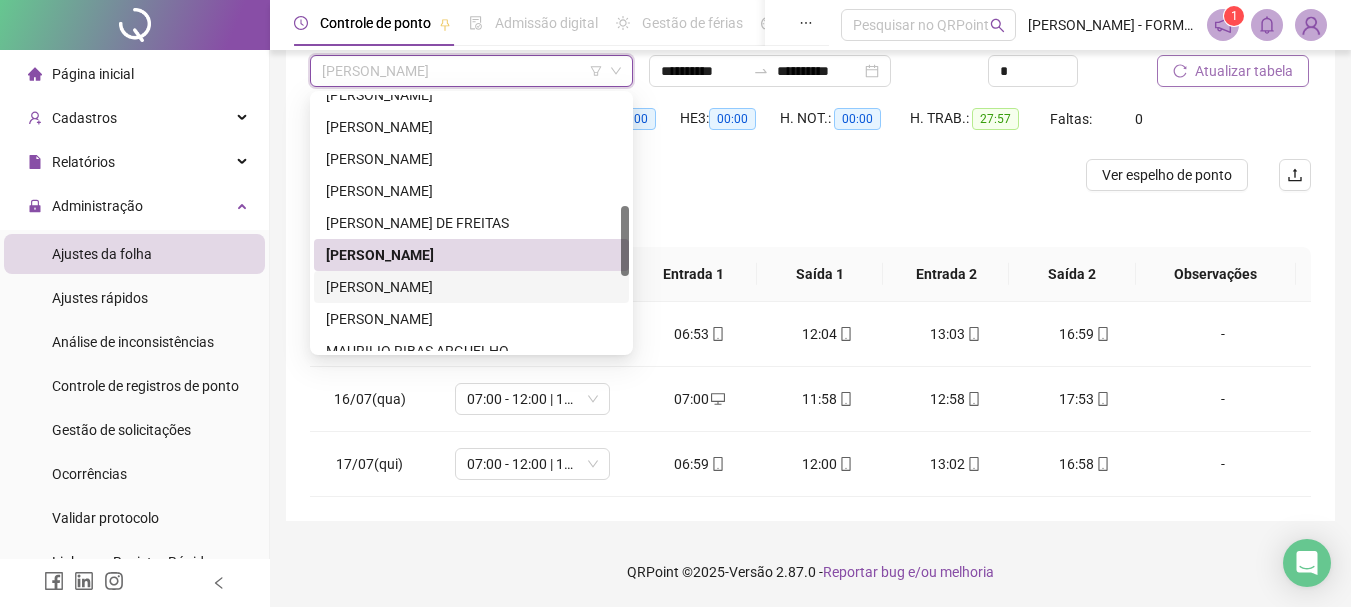 click on "MARCOS APARECIDO DE SOUZA" at bounding box center (471, 287) 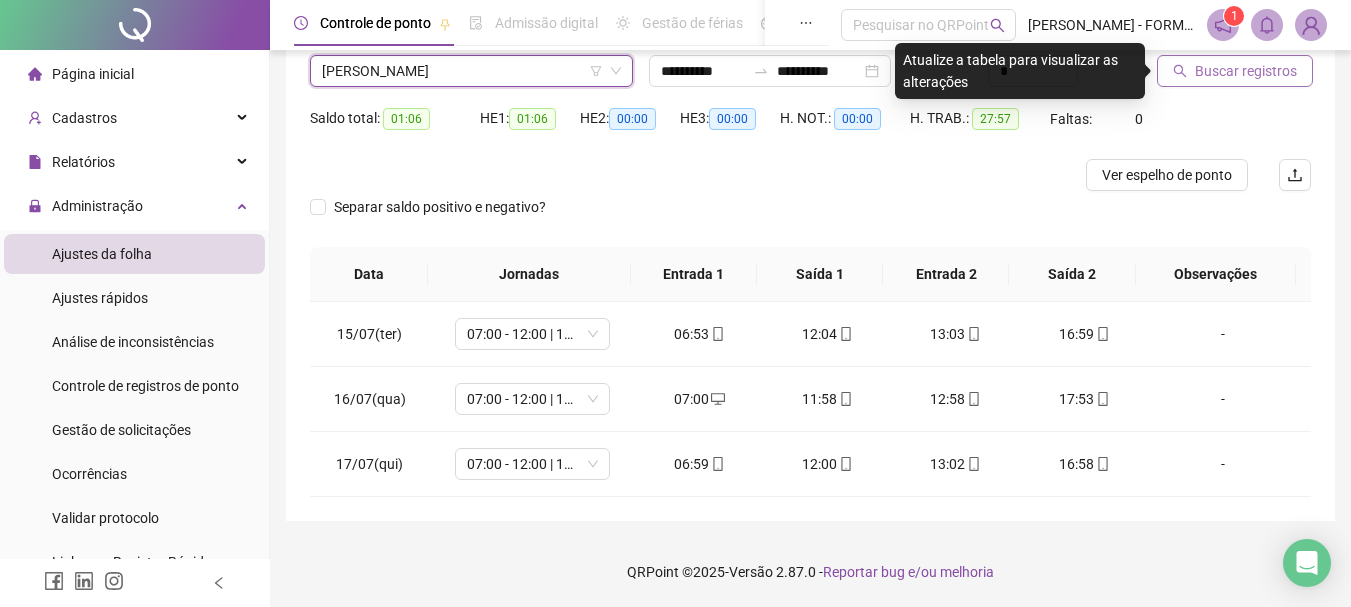 click on "Buscar registros" at bounding box center [1246, 71] 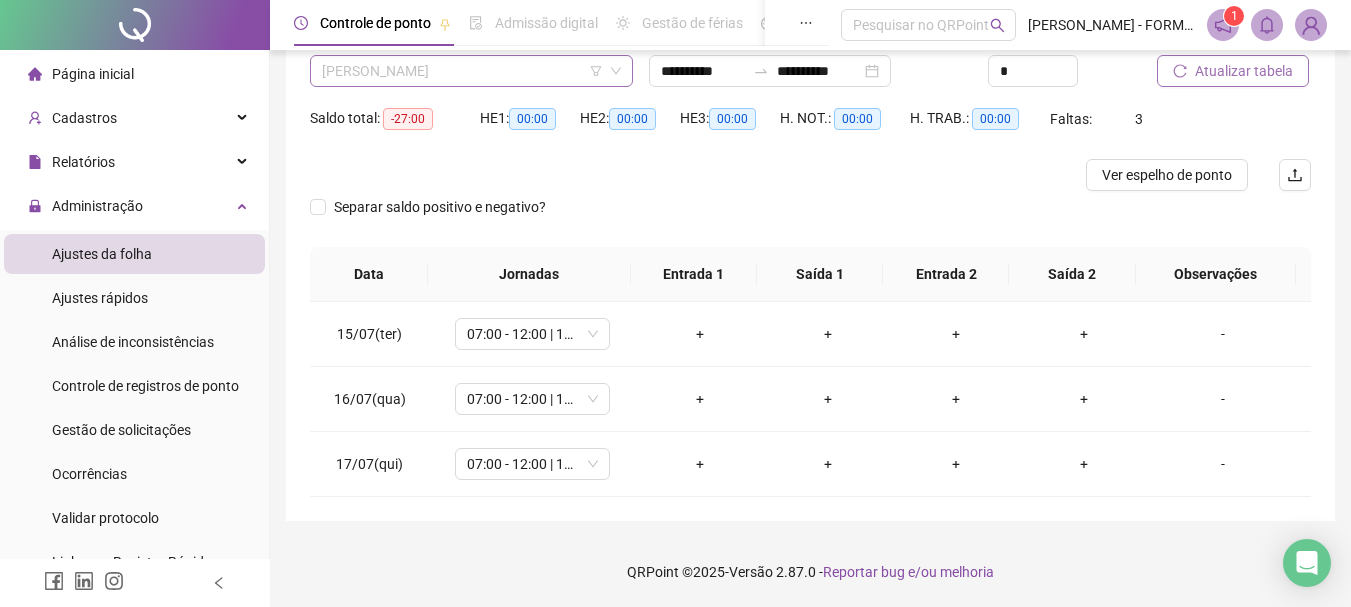 click on "MARCOS APARECIDO DE SOUZA" at bounding box center [471, 71] 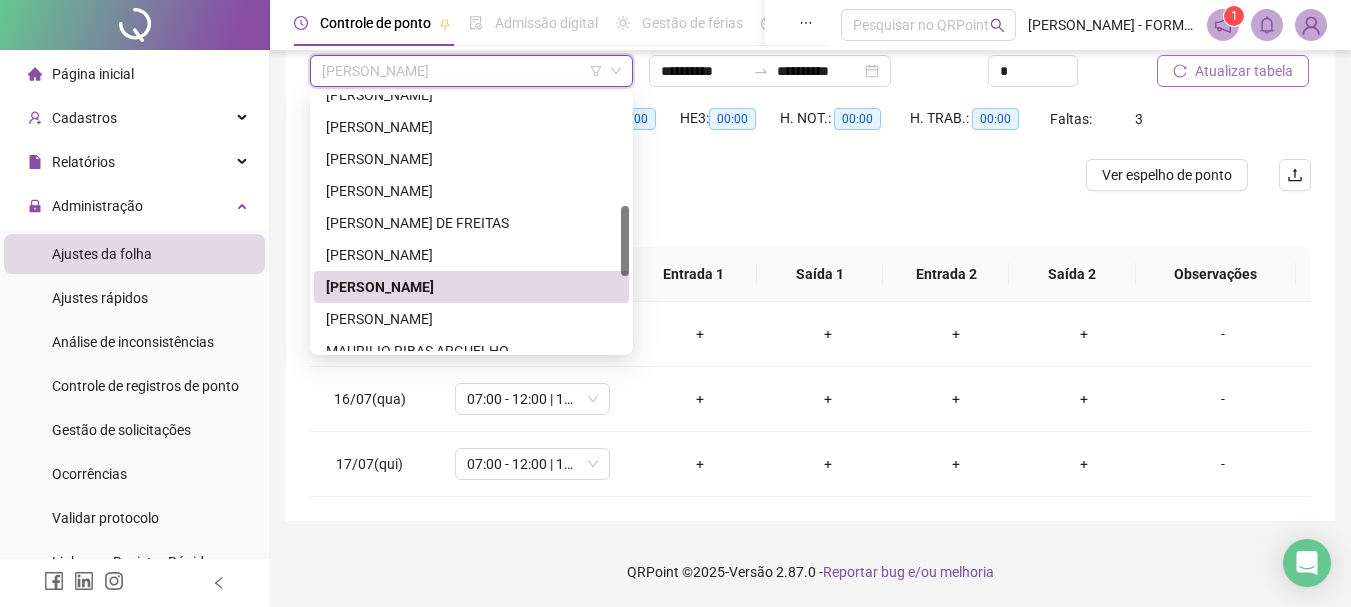 click on "MARCOS APARECIDO DE SOUZA" at bounding box center (471, 71) 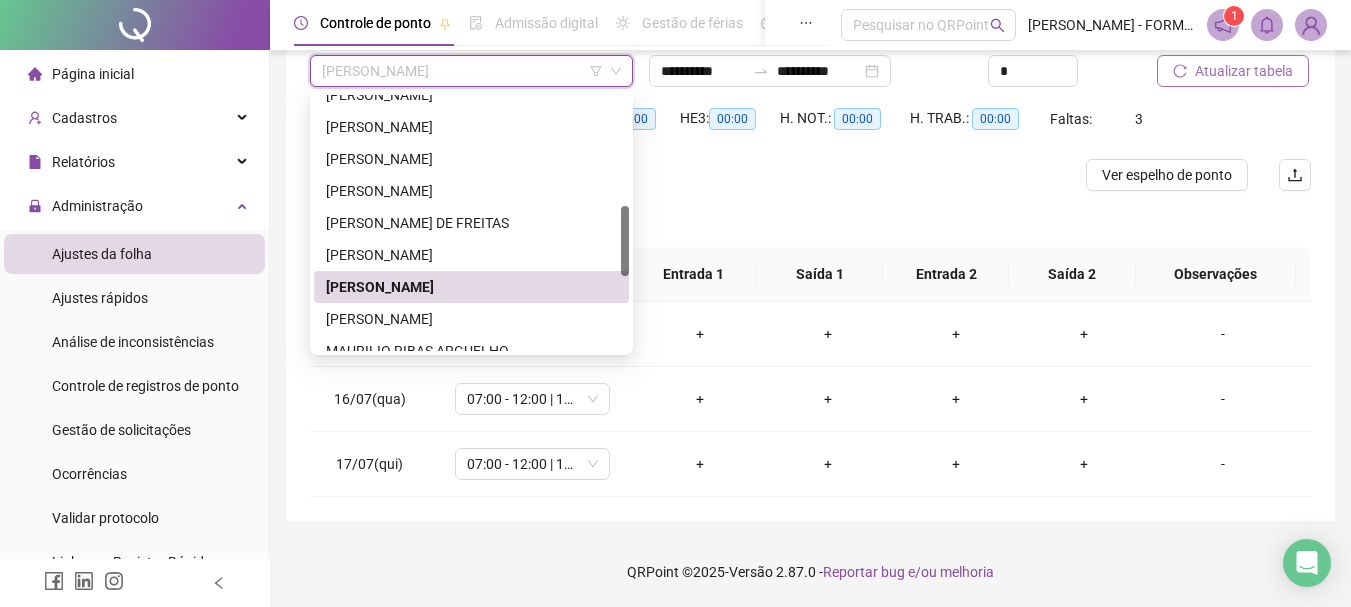 click on "MARCOS APARECIDO DE SOUZA" at bounding box center (471, 71) 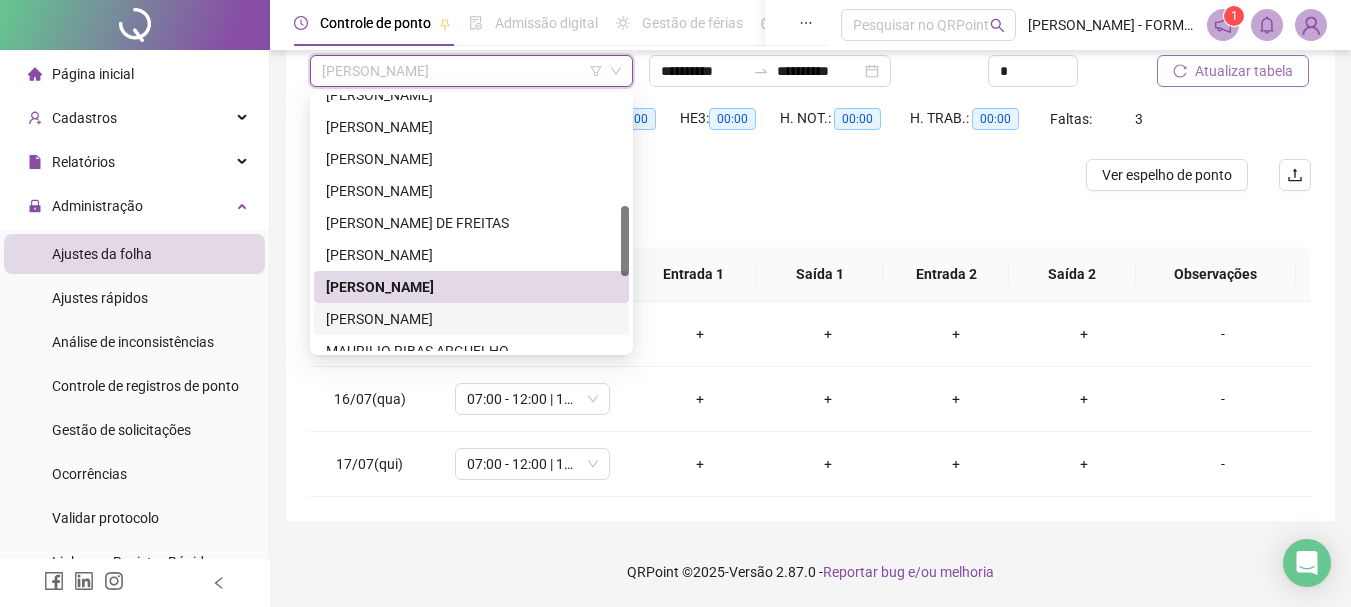 click on "MARLON SOUTO PINHEIRO DOS SANTOS" at bounding box center [471, 319] 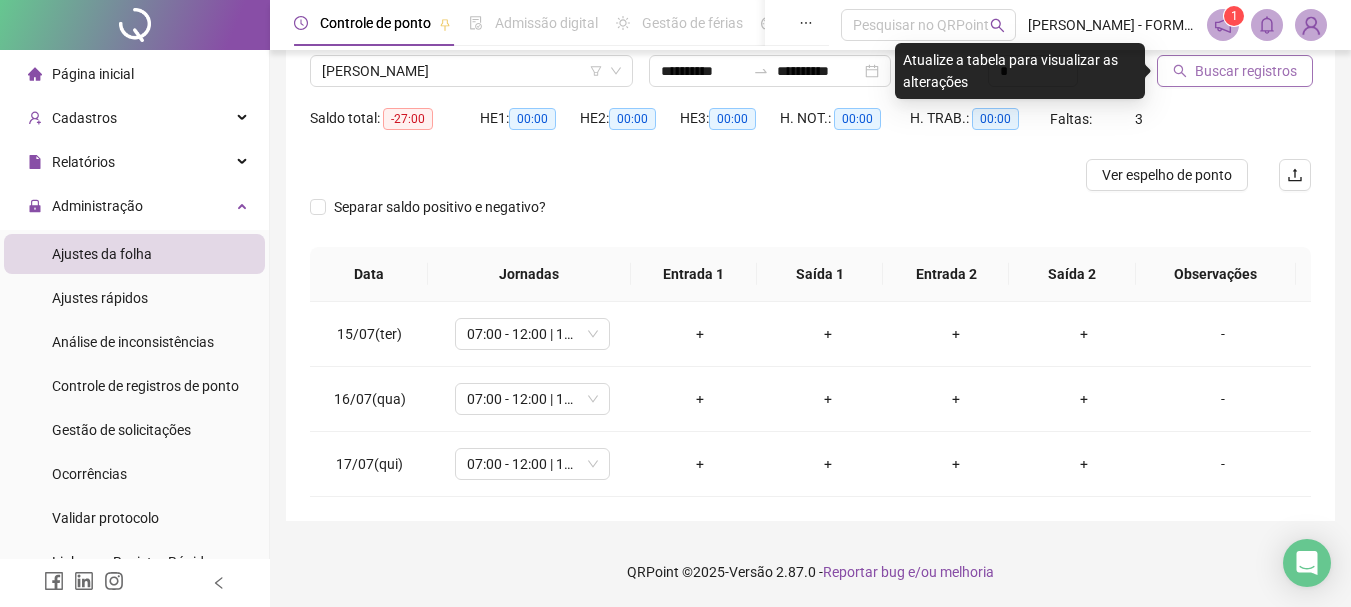 click on "Buscar registros" at bounding box center [1246, 71] 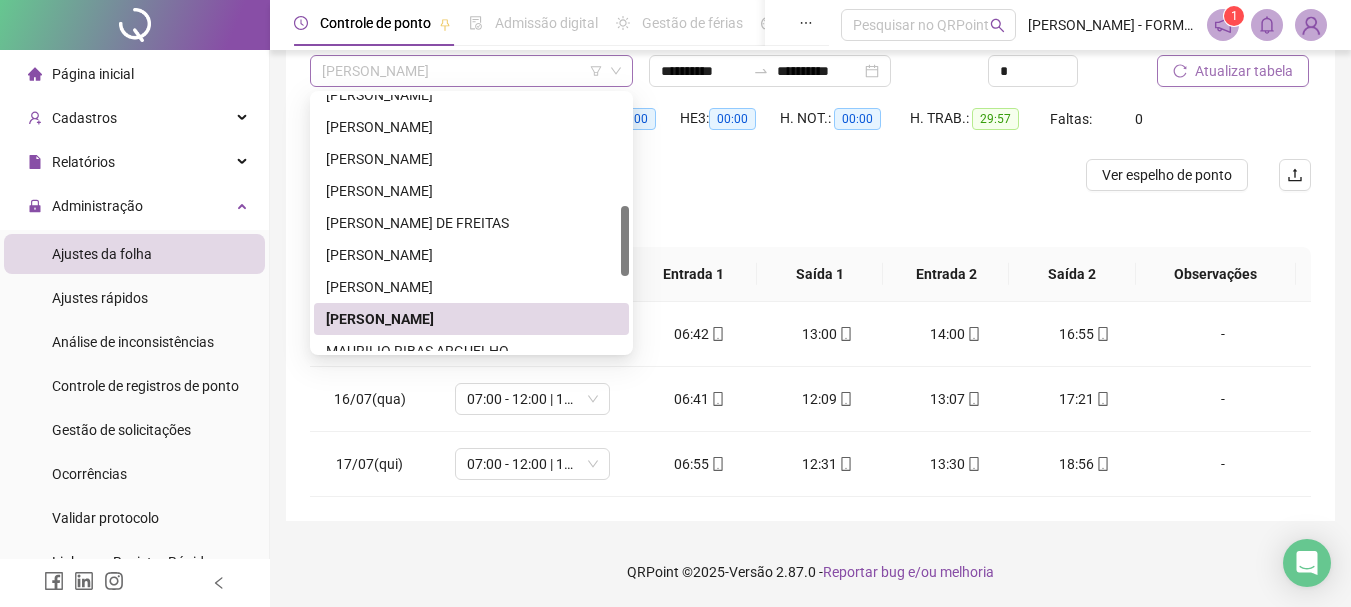 click on "MARLON SOUTO PINHEIRO DOS SANTOS" at bounding box center [471, 71] 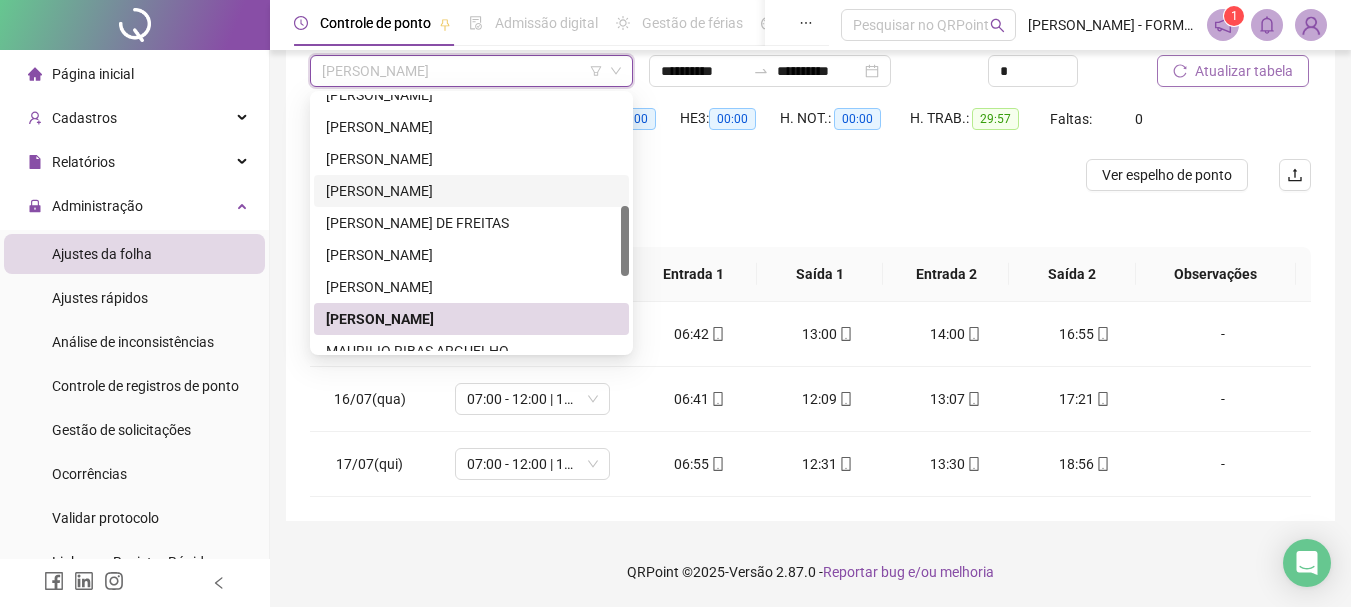 scroll, scrollTop: 500, scrollLeft: 0, axis: vertical 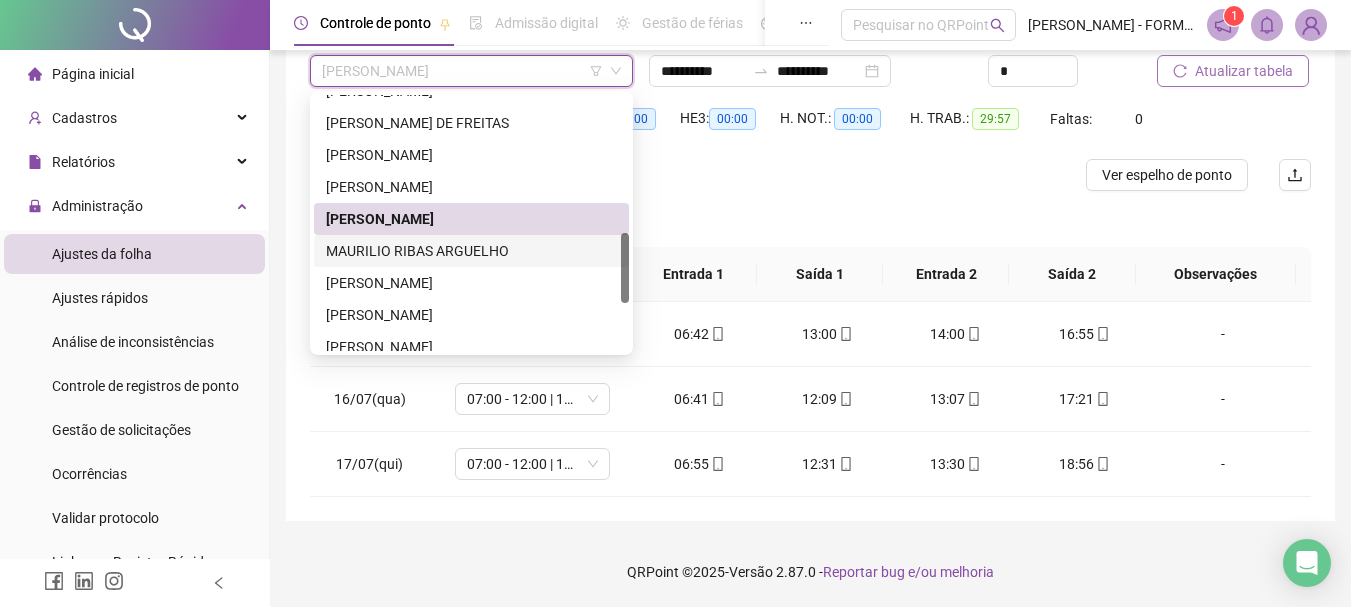 click on "MAURILIO RIBAS ARGUELHO" at bounding box center [471, 251] 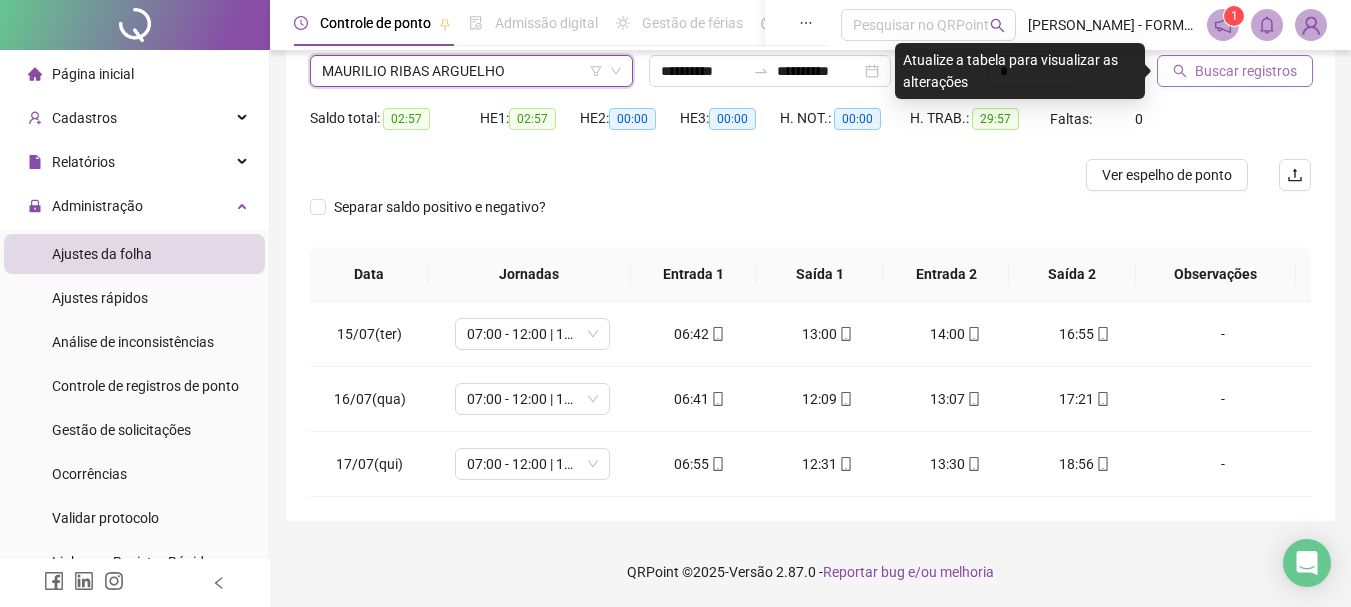 click 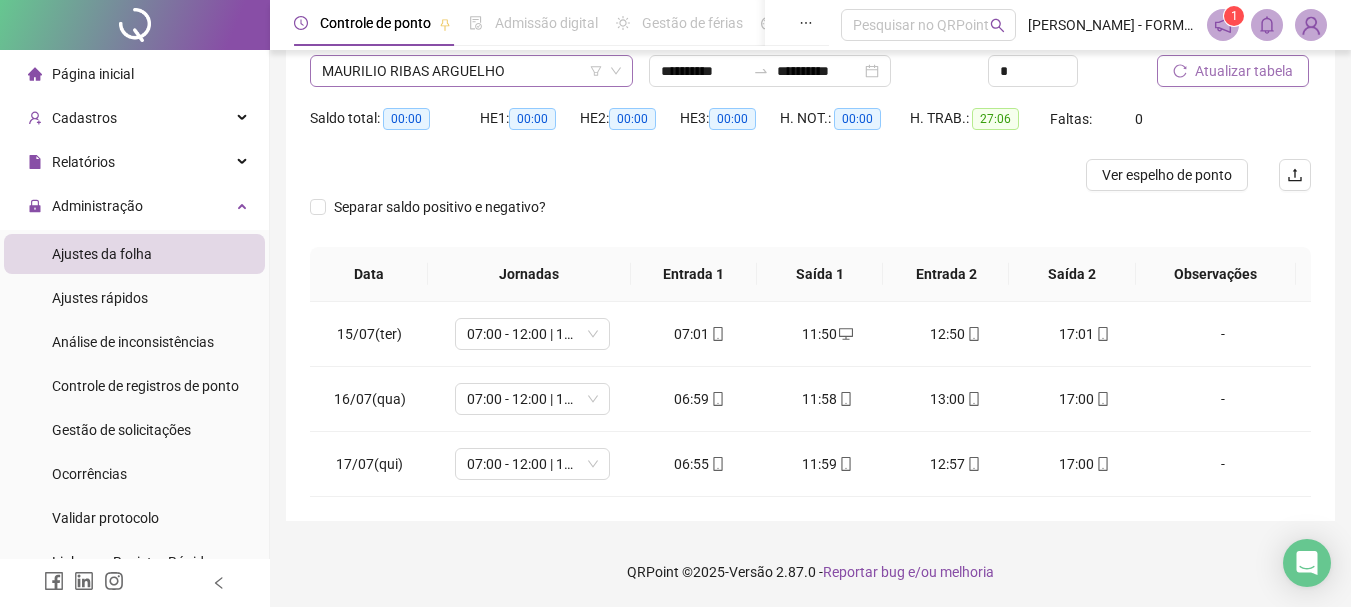 click on "MAURILIO RIBAS ARGUELHO" at bounding box center (471, 71) 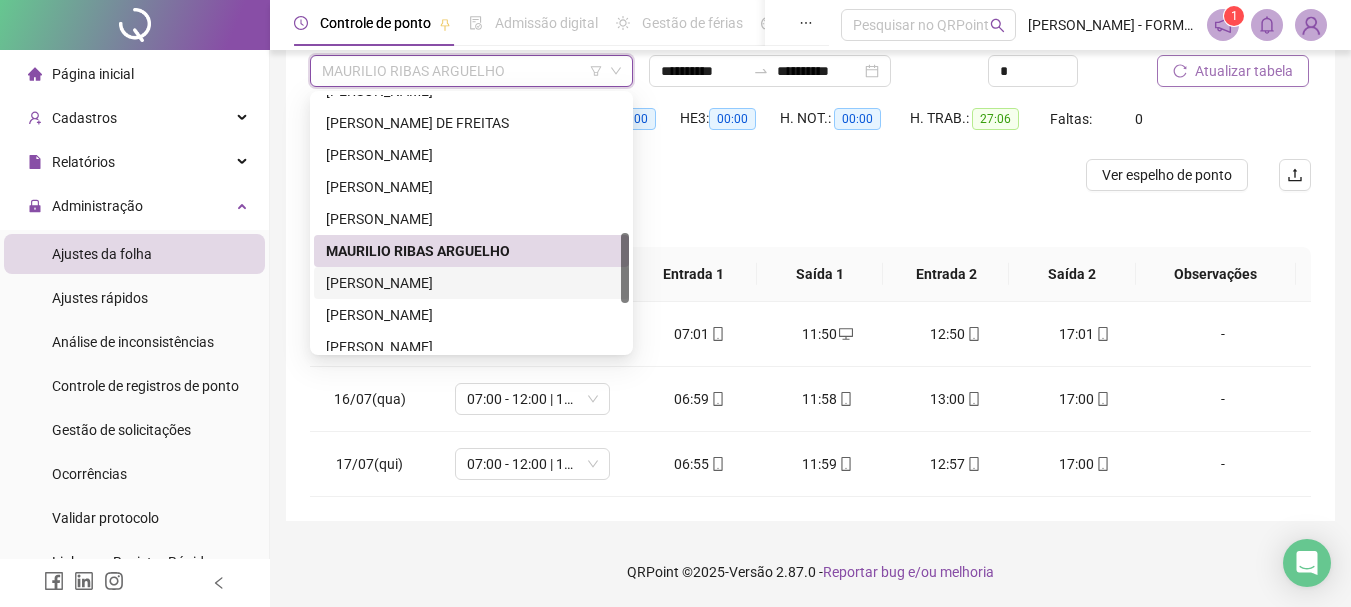 click on "MICHEL DAROLT FERNANDES" at bounding box center [471, 283] 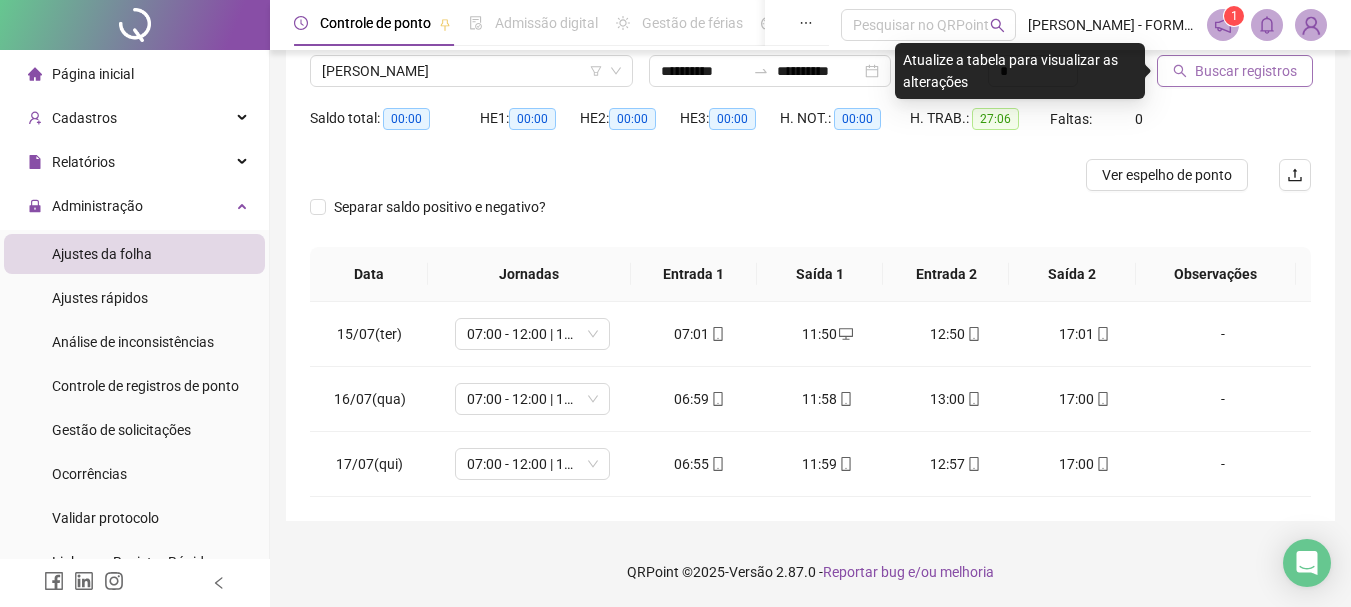 click on "Buscar registros" at bounding box center [1246, 71] 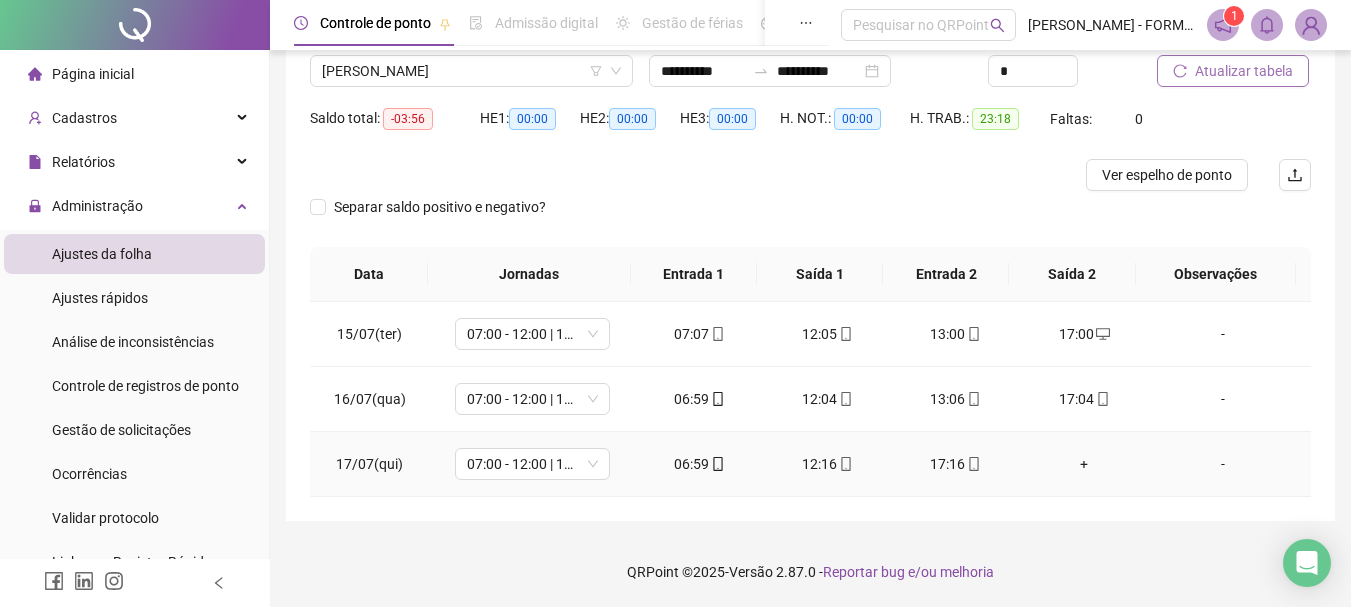 click on "+" at bounding box center (1084, 464) 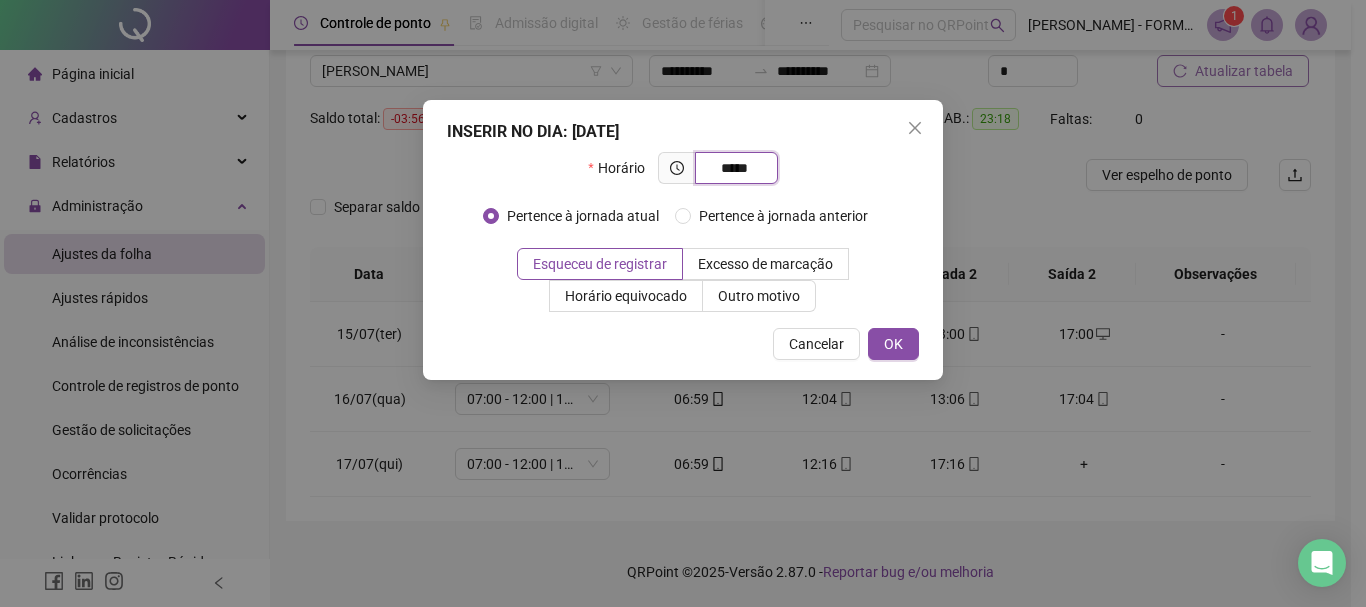 type on "*****" 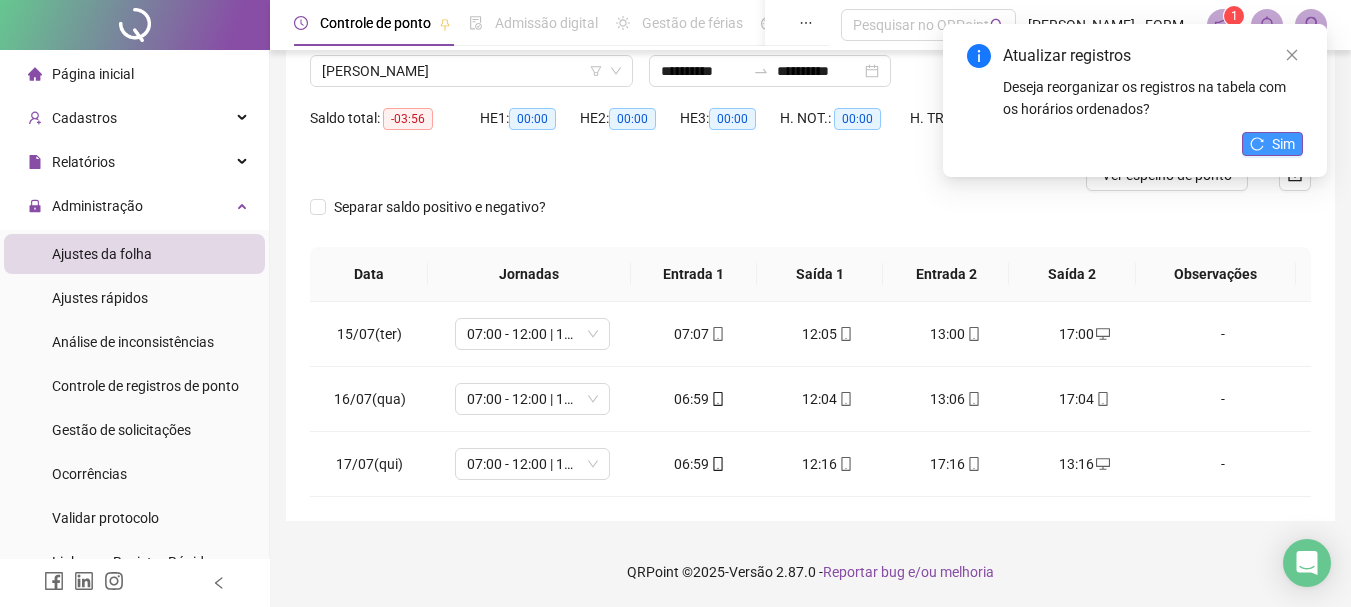 click 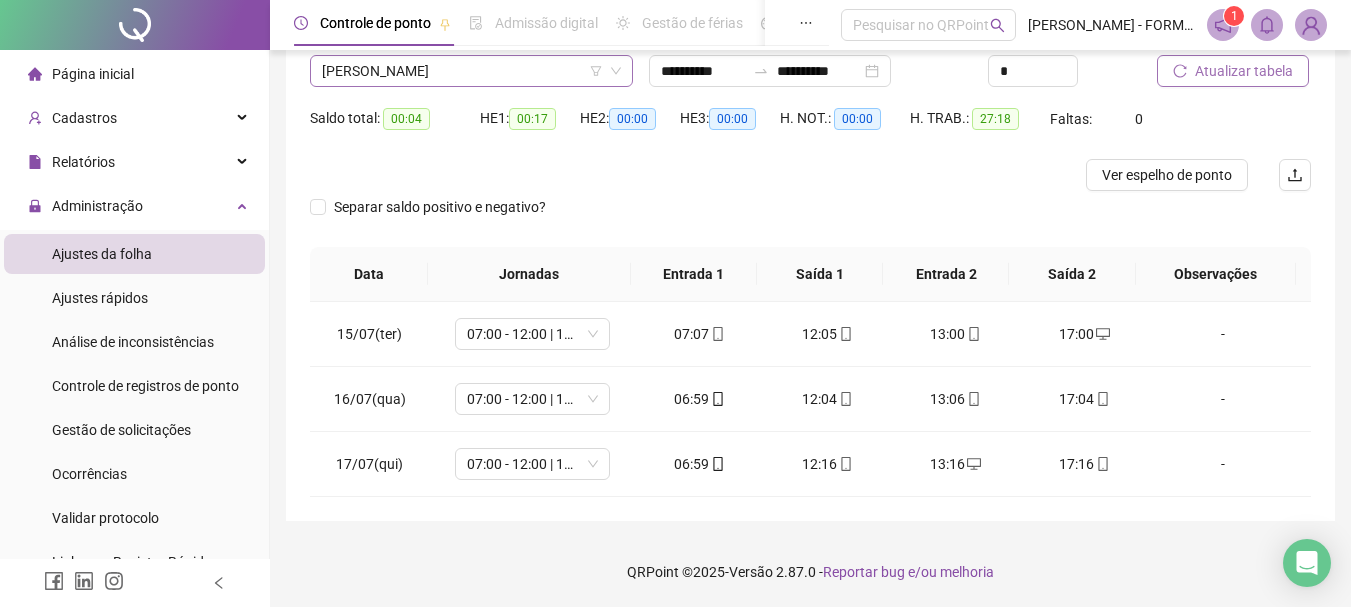 click on "MICHEL DAROLT FERNANDES" at bounding box center [471, 71] 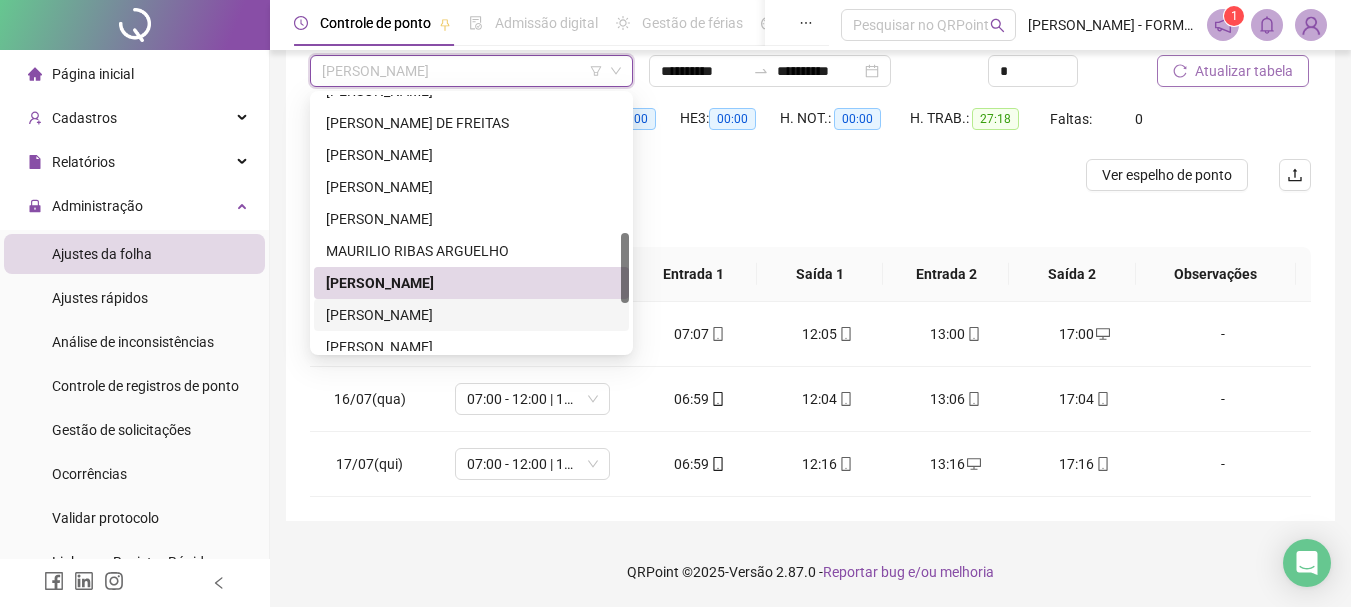 click on "NELSON WINSKI NUNES" at bounding box center (471, 315) 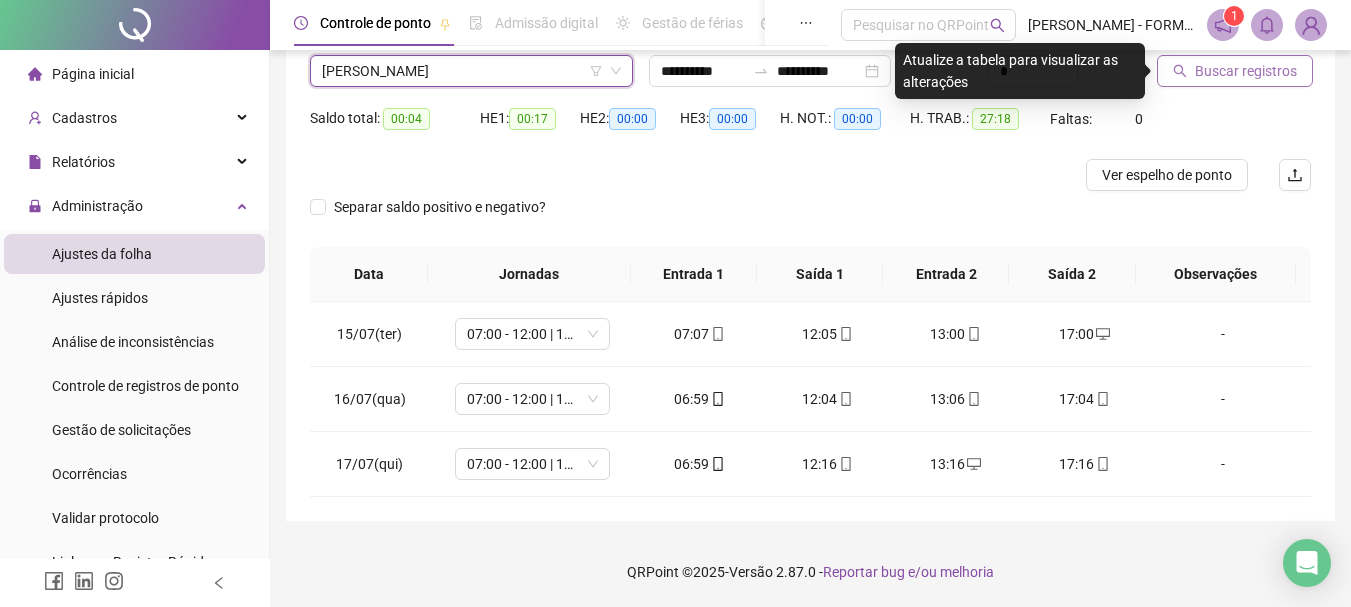 click on "Buscar registros" at bounding box center [1246, 71] 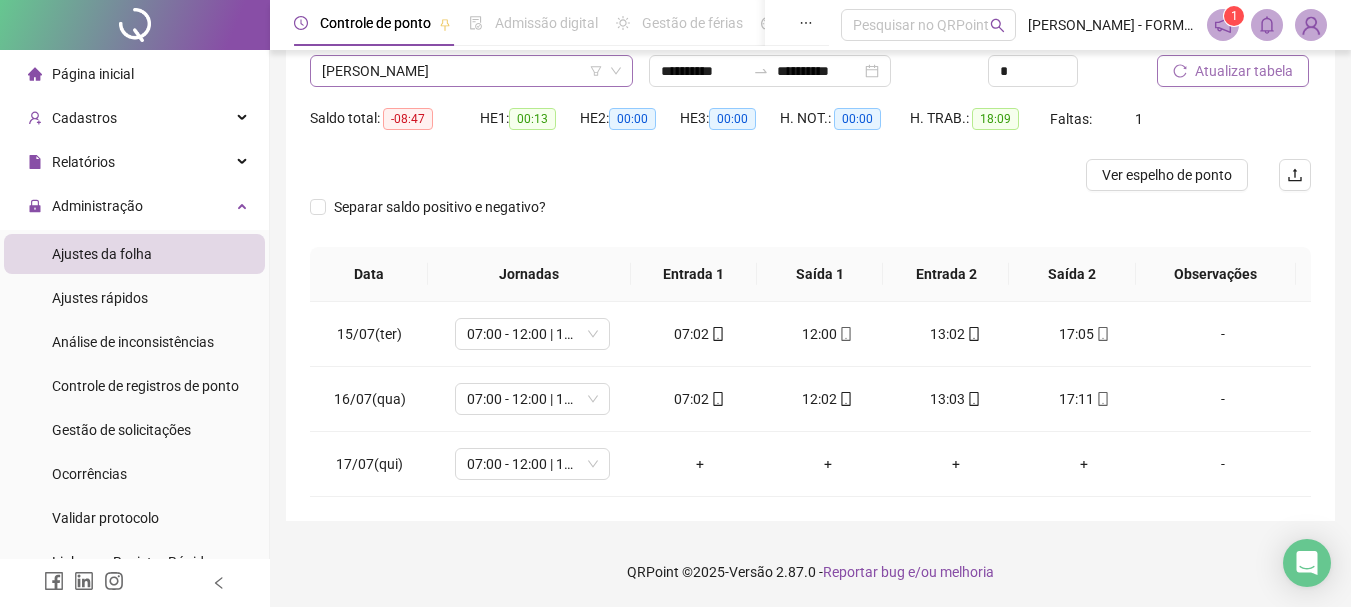 click on "NELSON WINSKI NUNES" at bounding box center [471, 71] 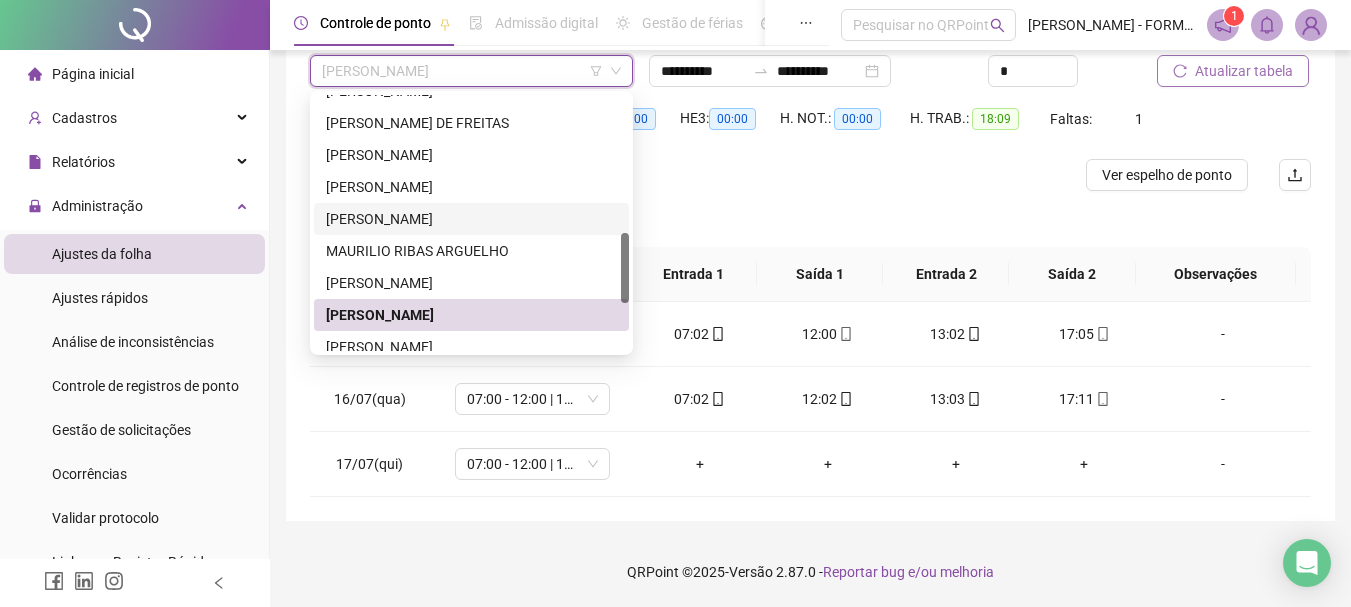 scroll, scrollTop: 600, scrollLeft: 0, axis: vertical 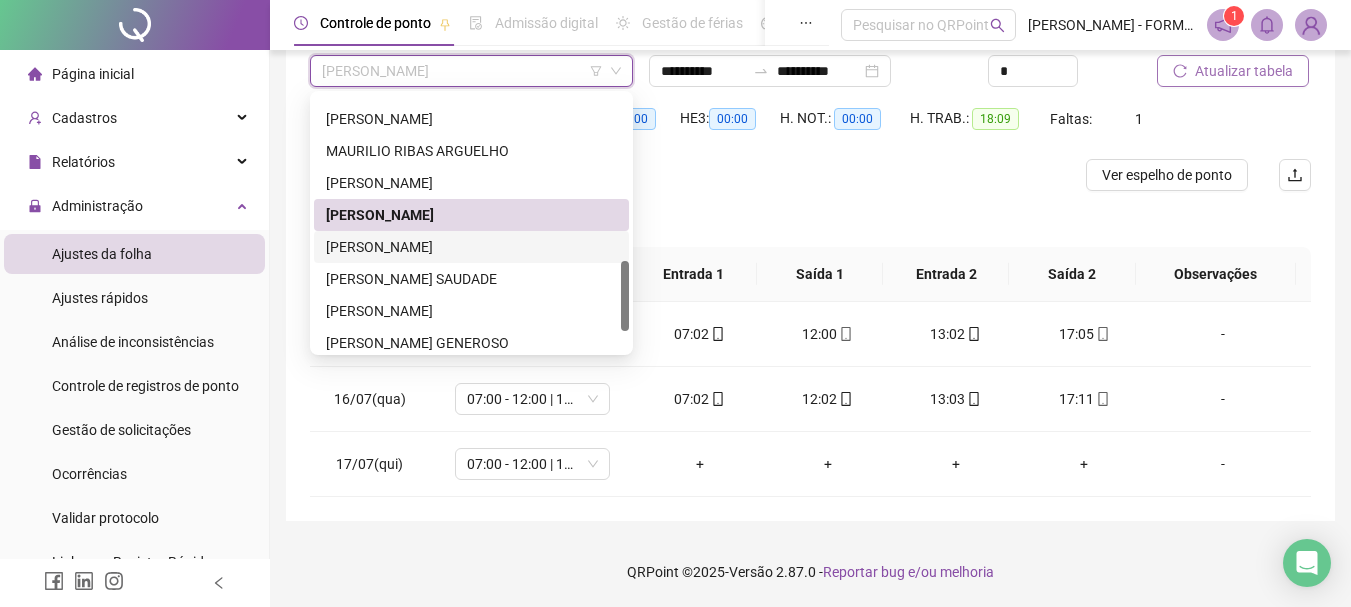 click on "PAULO SERGIO GOMES ESPINOSA" at bounding box center (471, 247) 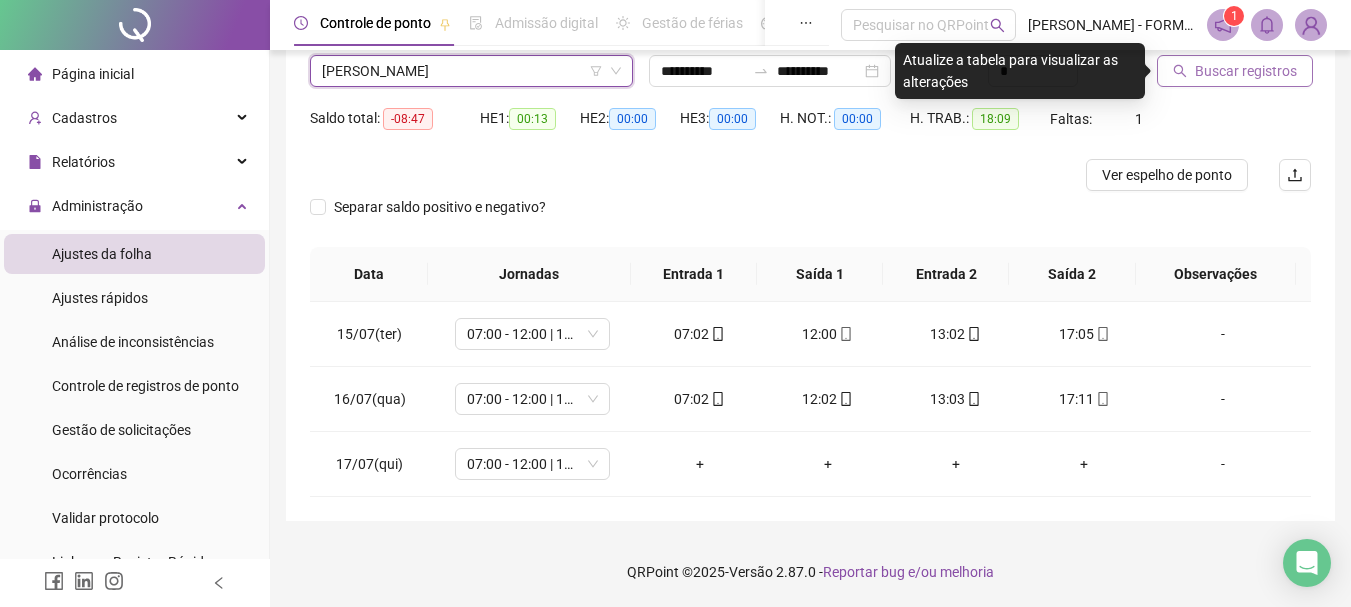click on "Buscar registros" at bounding box center (1246, 71) 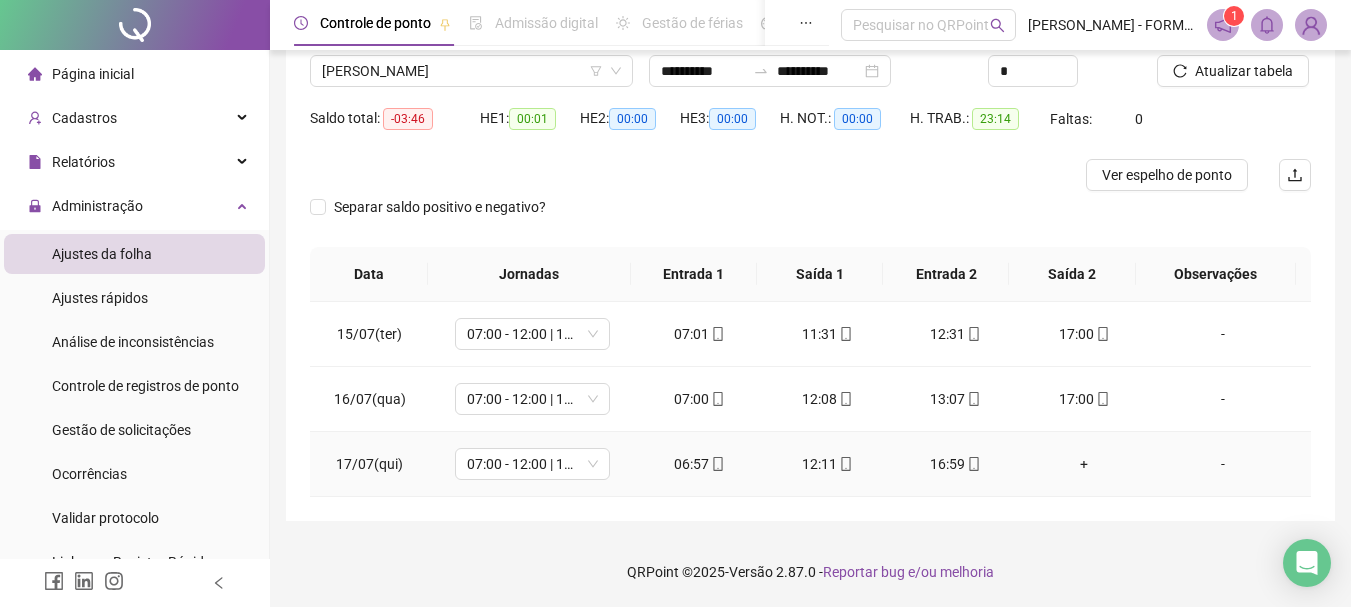 click on "+" at bounding box center [1084, 464] 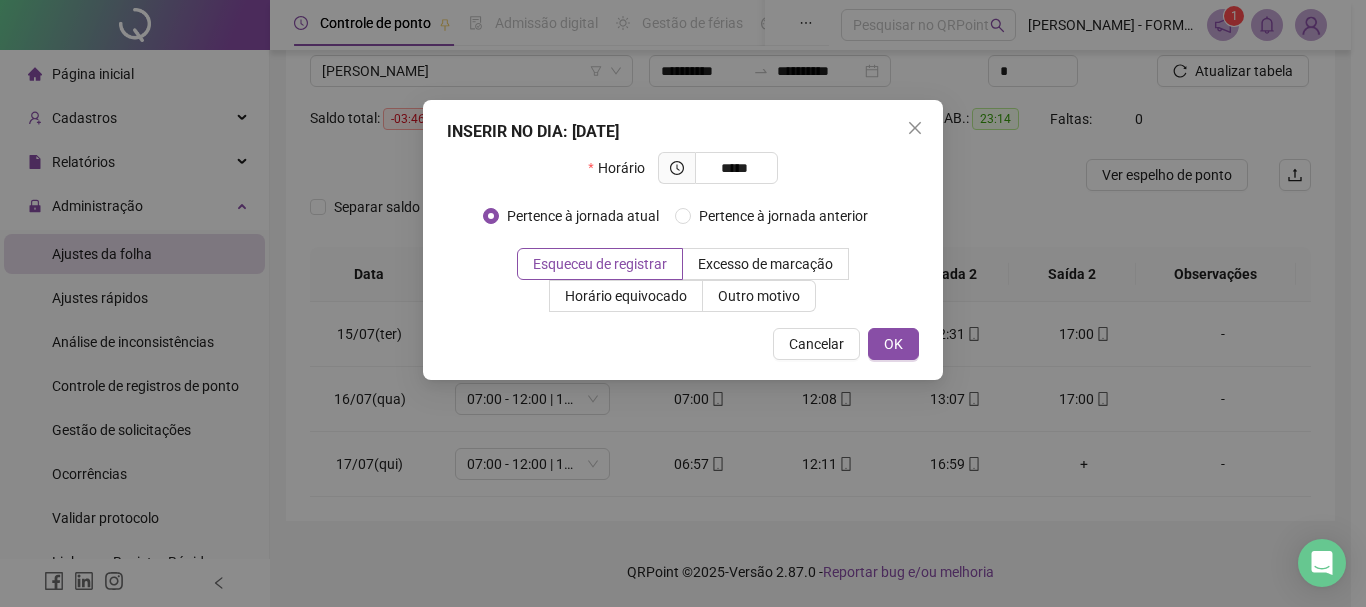type on "*****" 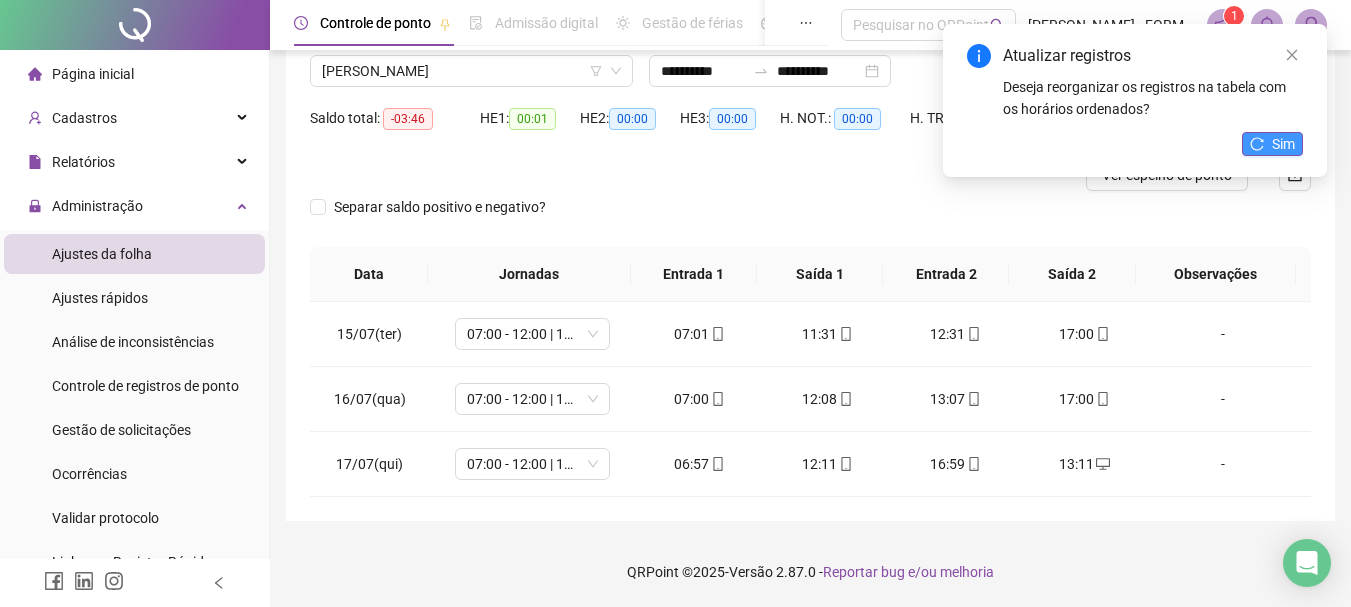 click on "Sim" at bounding box center [1283, 144] 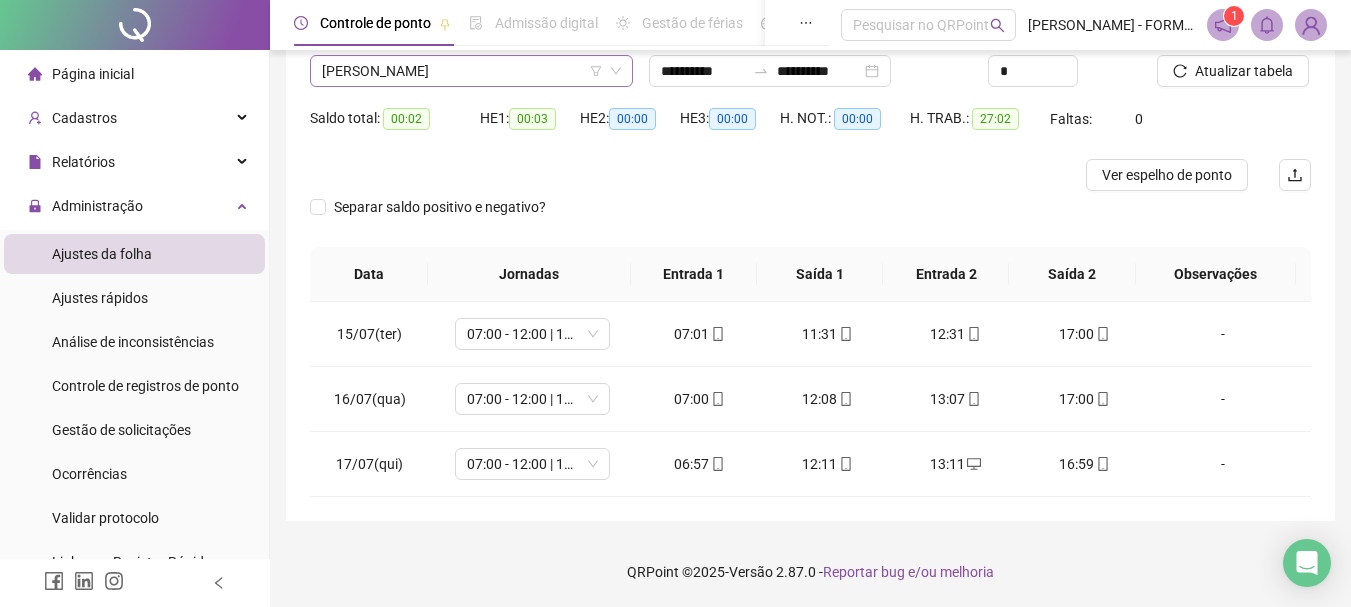 click on "PAULO SERGIO GOMES ESPINOSA" at bounding box center [471, 71] 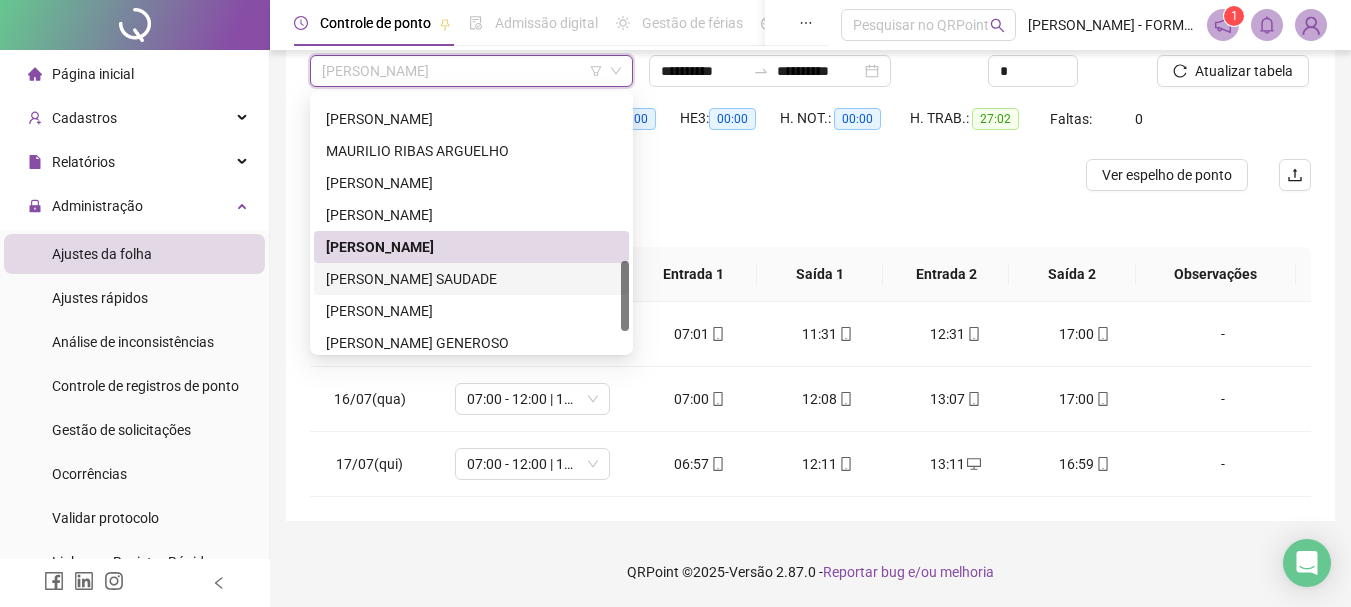 click on "RAFAEL RODRIGUES SAUDADE" at bounding box center (471, 279) 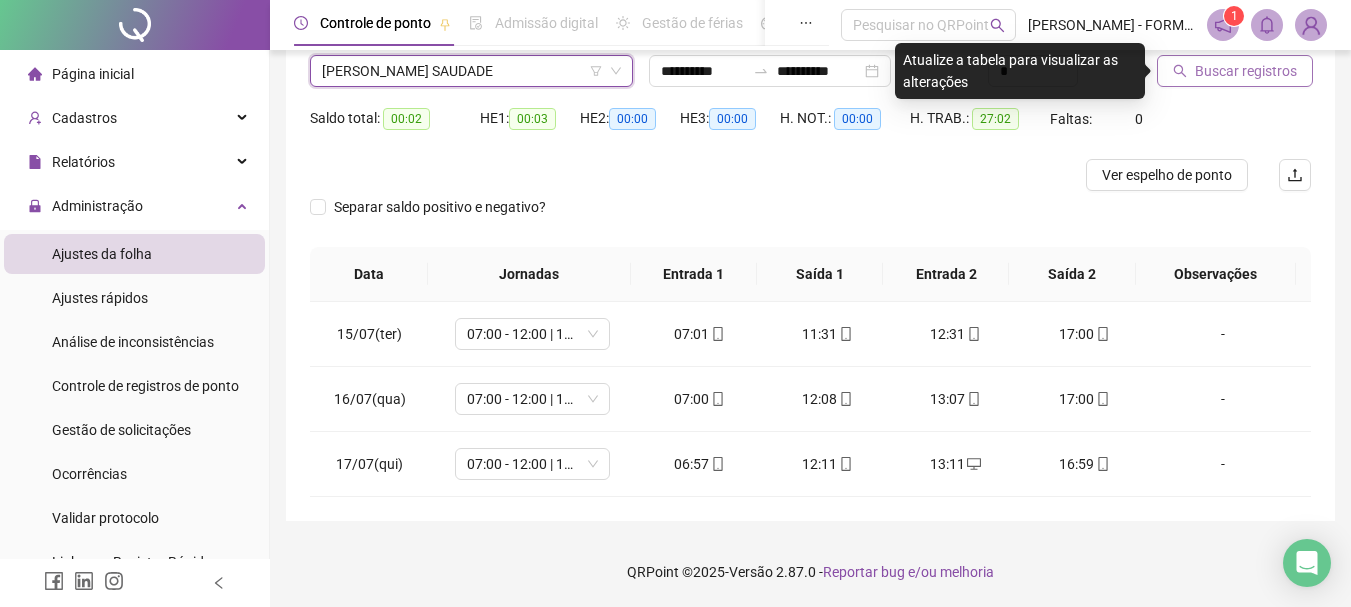 click on "Buscar registros" at bounding box center [1246, 71] 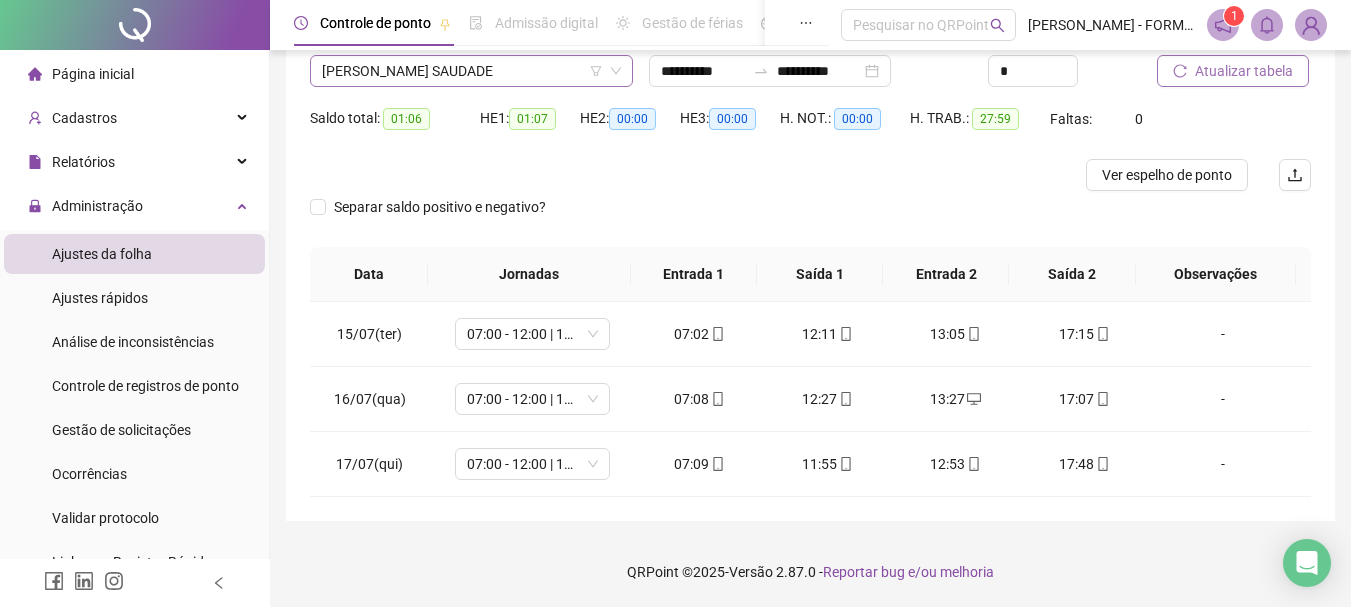 click on "RAFAEL RODRIGUES SAUDADE" at bounding box center (471, 71) 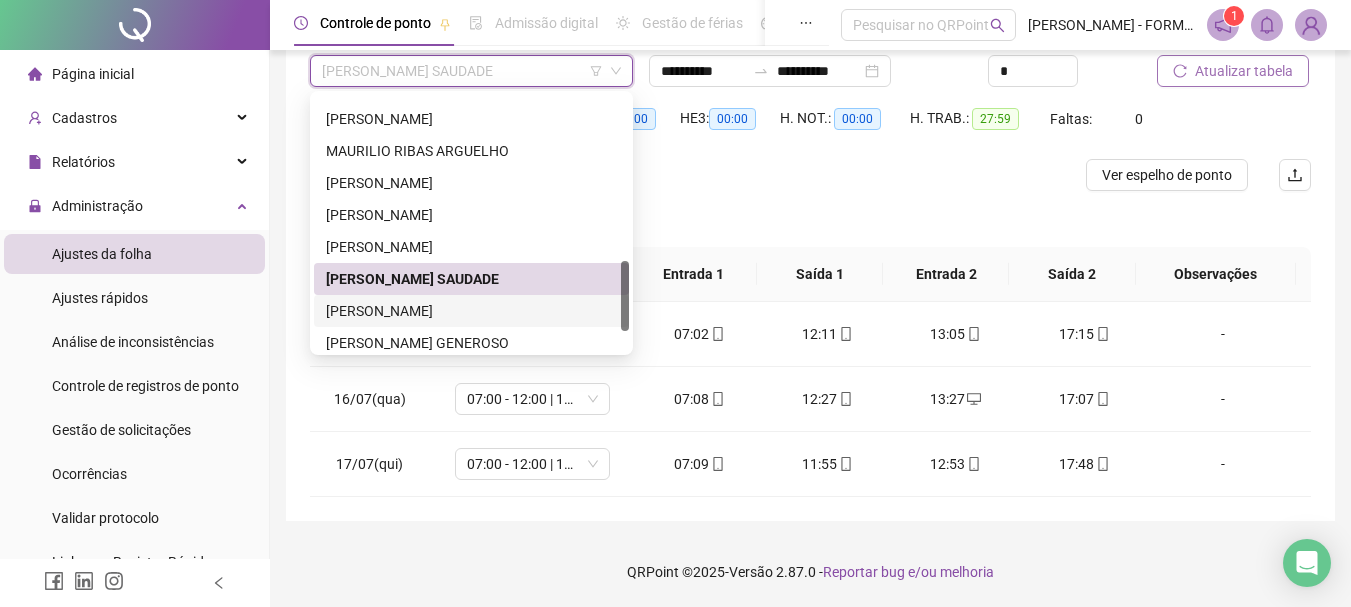 click on "RAIMUNDO NONATO DOS SANTOS" at bounding box center [471, 311] 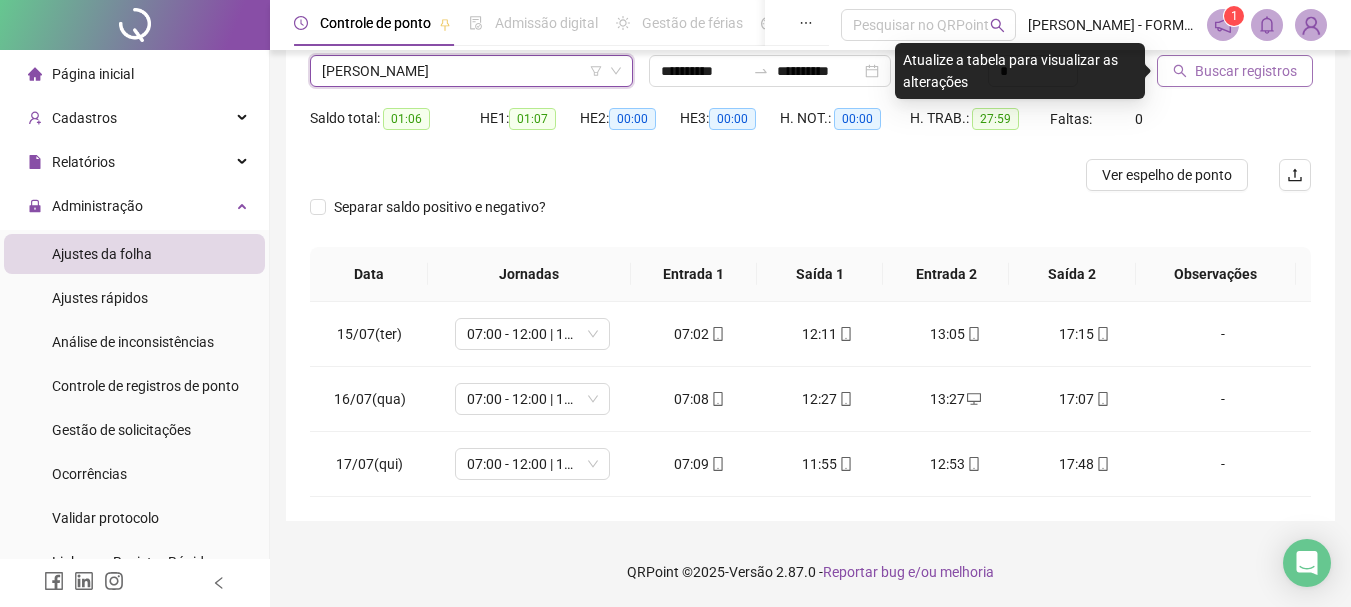click on "Buscar registros" at bounding box center [1246, 71] 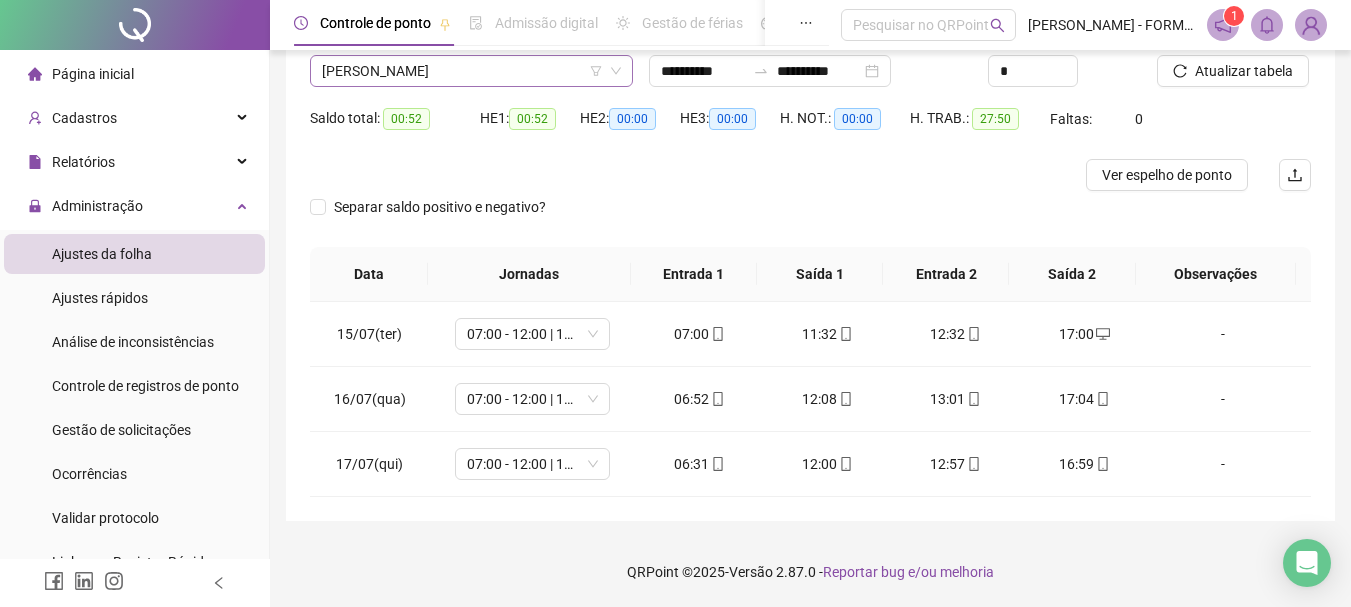 click on "RAIMUNDO NONATO DOS SANTOS" at bounding box center [471, 71] 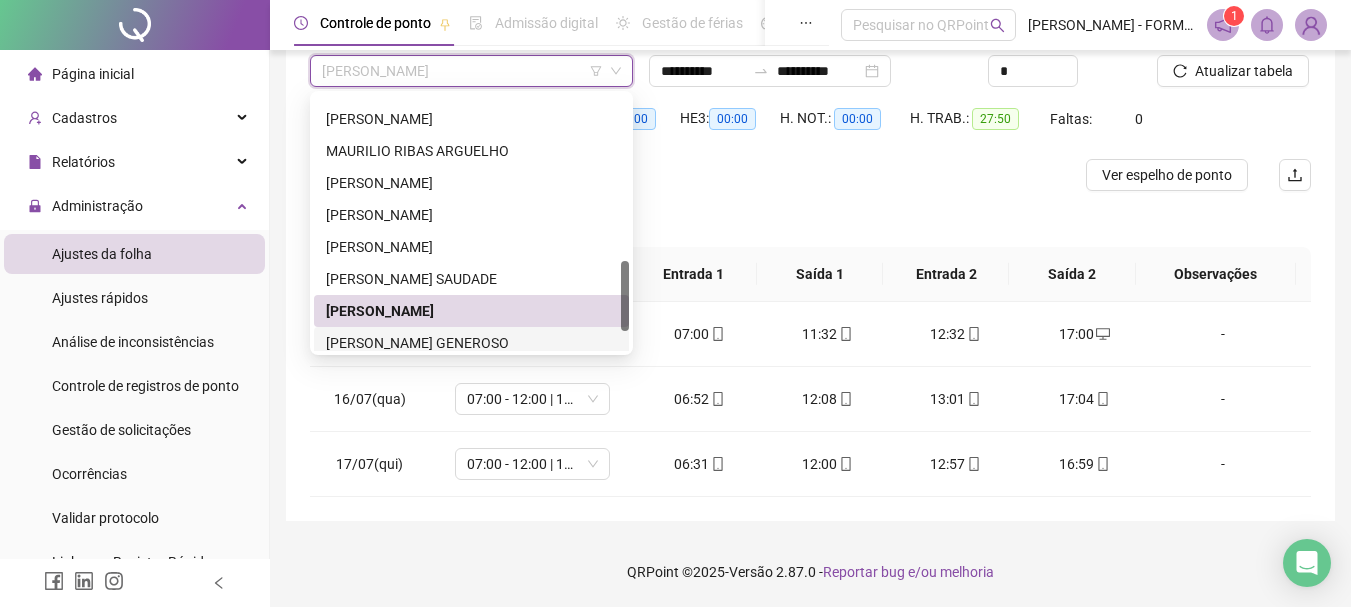 click on "ROSINEI TEIXEIRA GENEROSO" at bounding box center [471, 343] 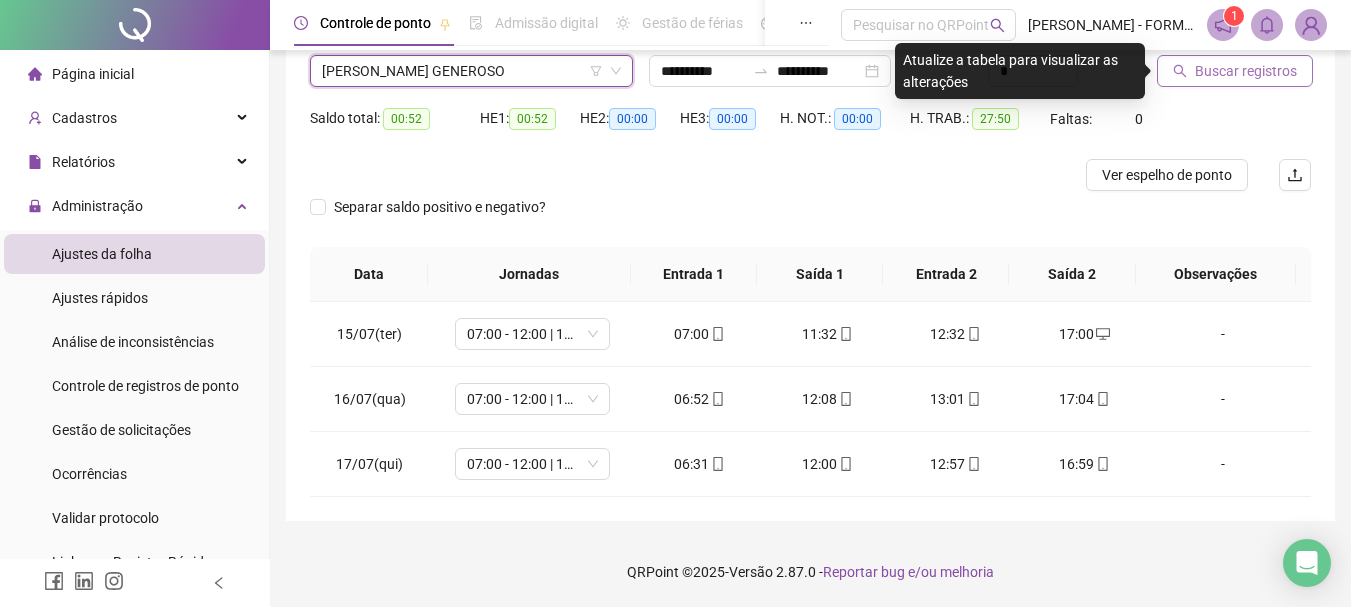 click on "Buscar registros" at bounding box center [1246, 71] 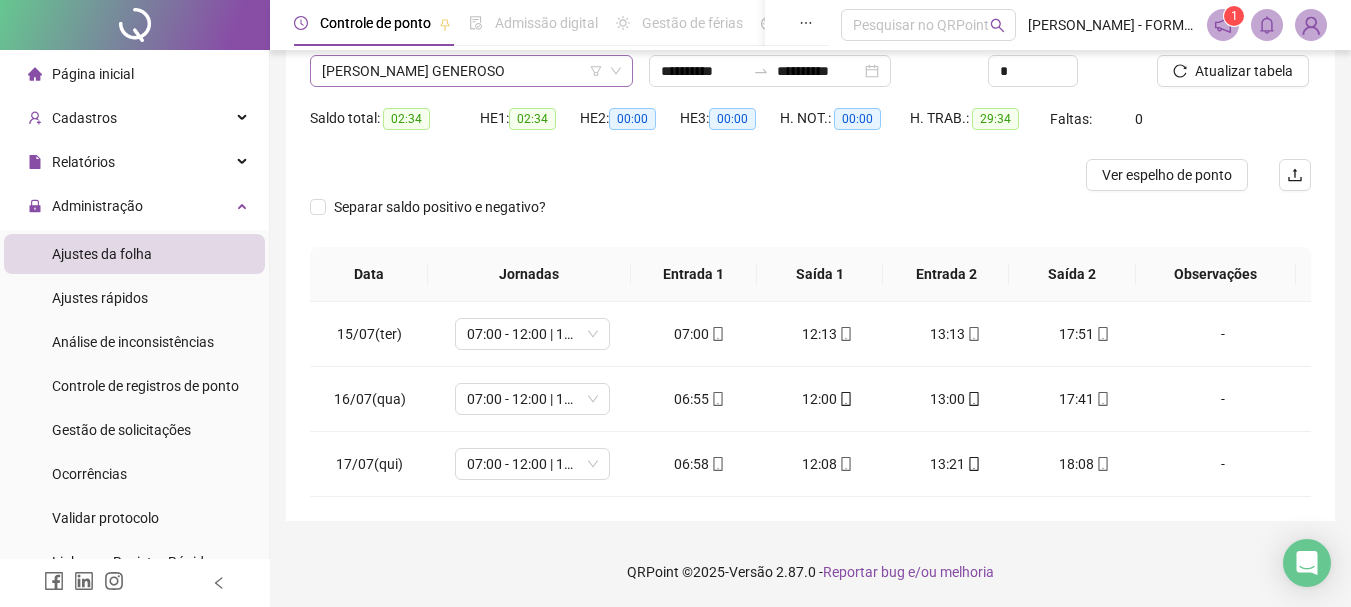 click on "ROSINEI TEIXEIRA GENEROSO" at bounding box center [471, 71] 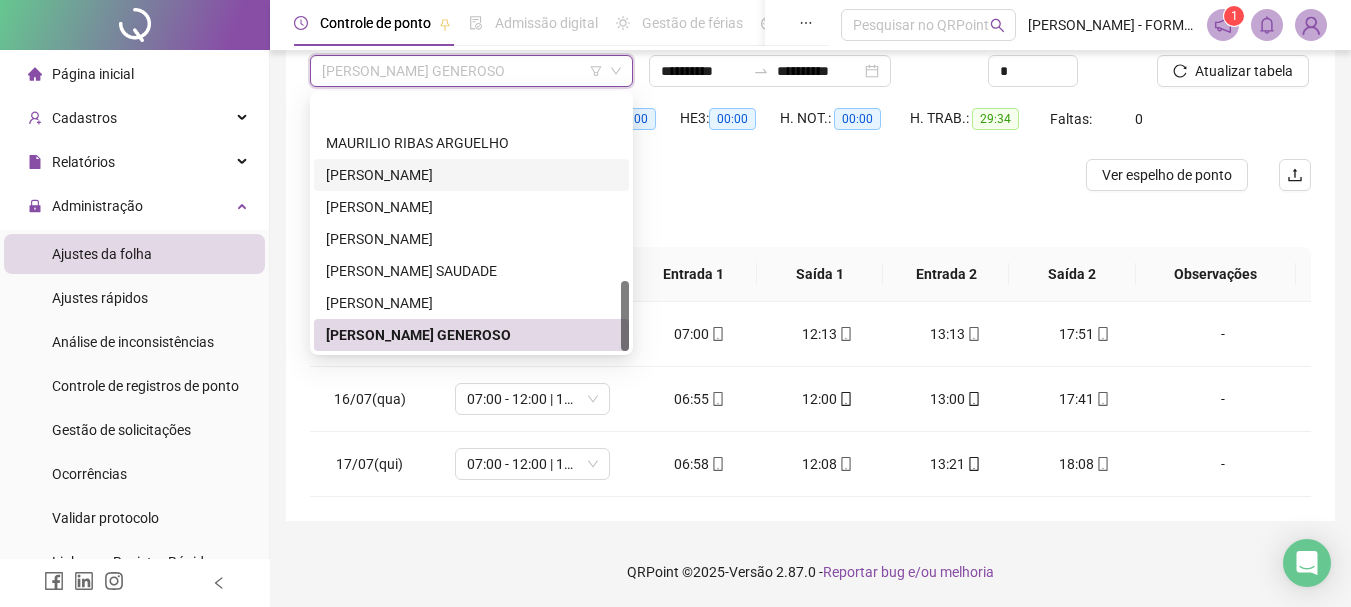 scroll, scrollTop: 672, scrollLeft: 0, axis: vertical 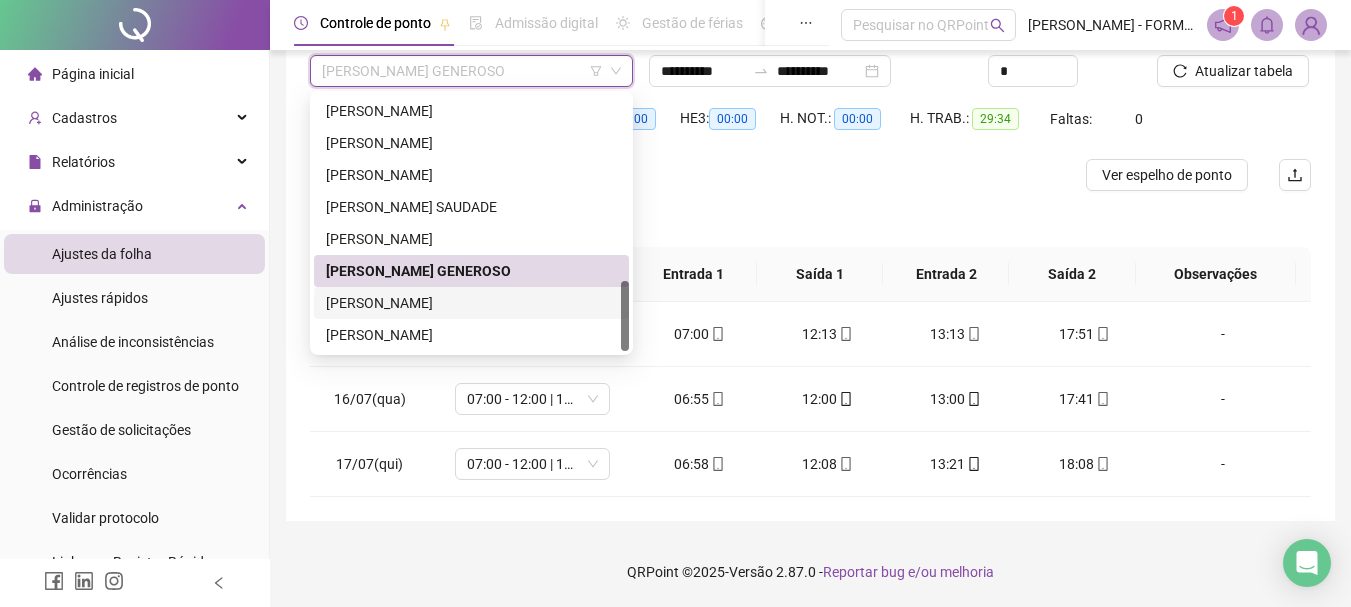 click on "SANDRO SANTOS DA COSTA" at bounding box center (471, 303) 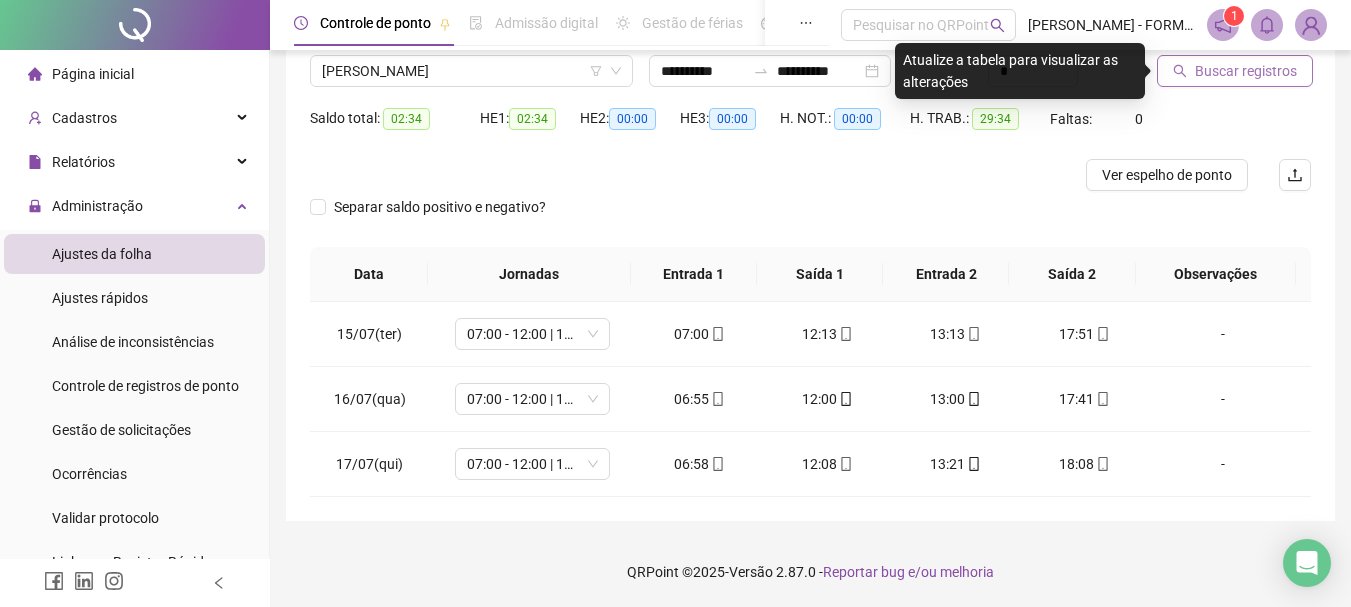click on "Buscar registros" at bounding box center [1235, 71] 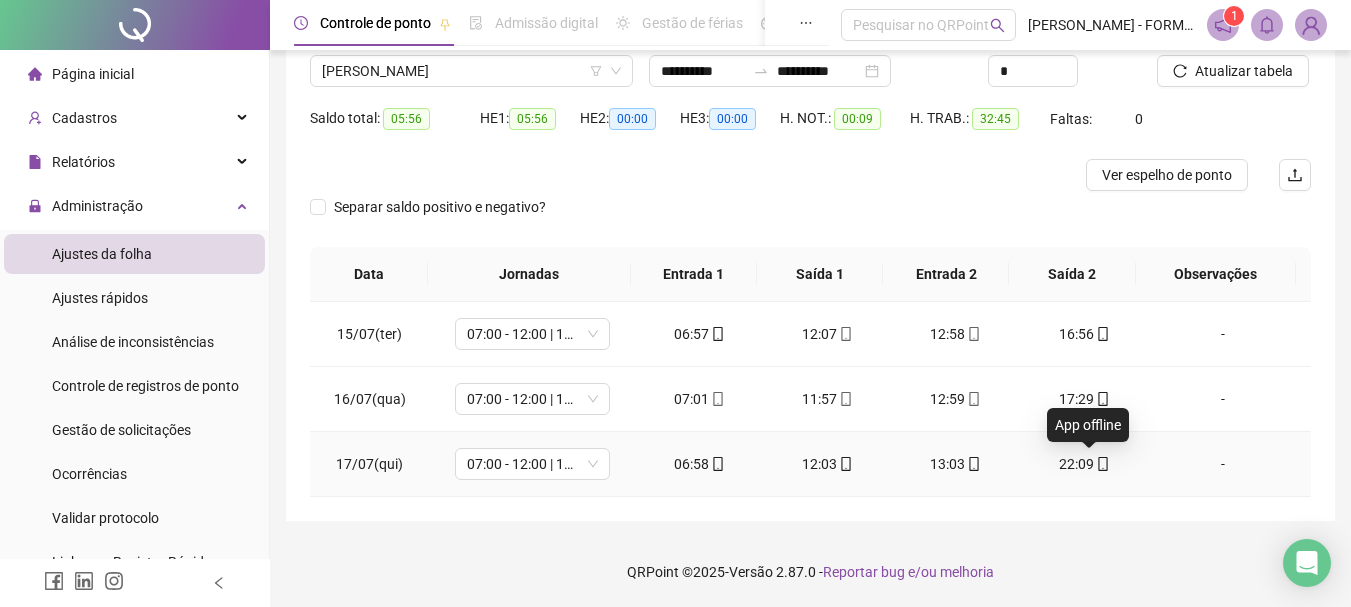 click 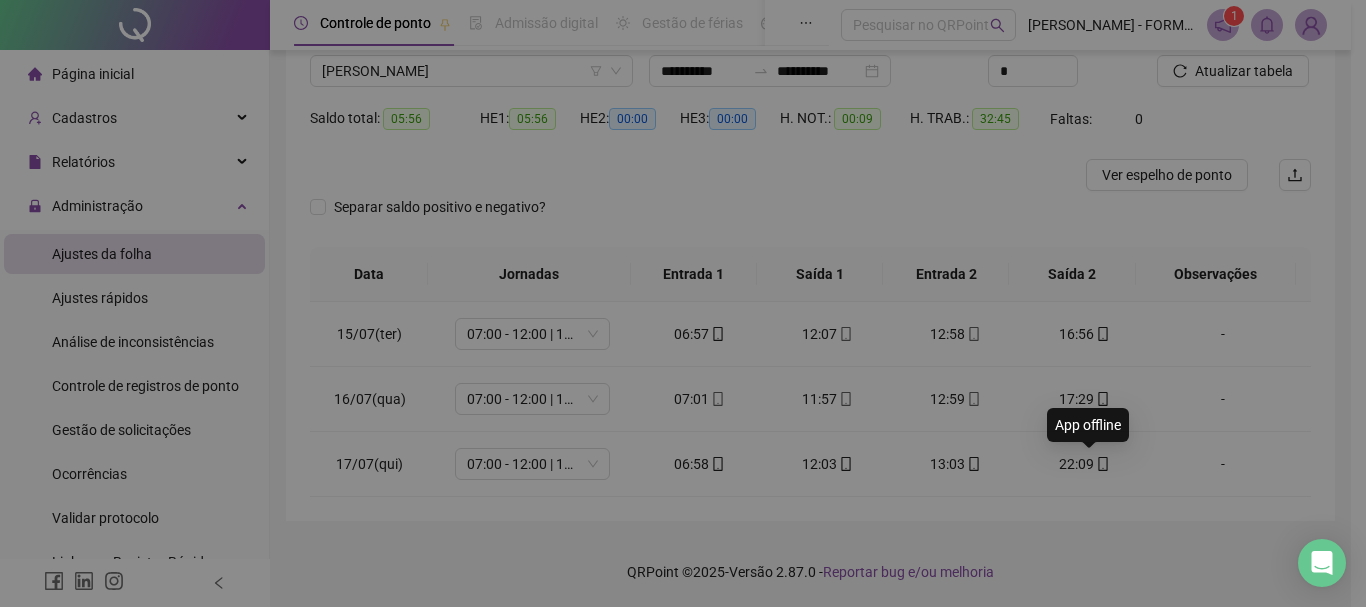 type on "**********" 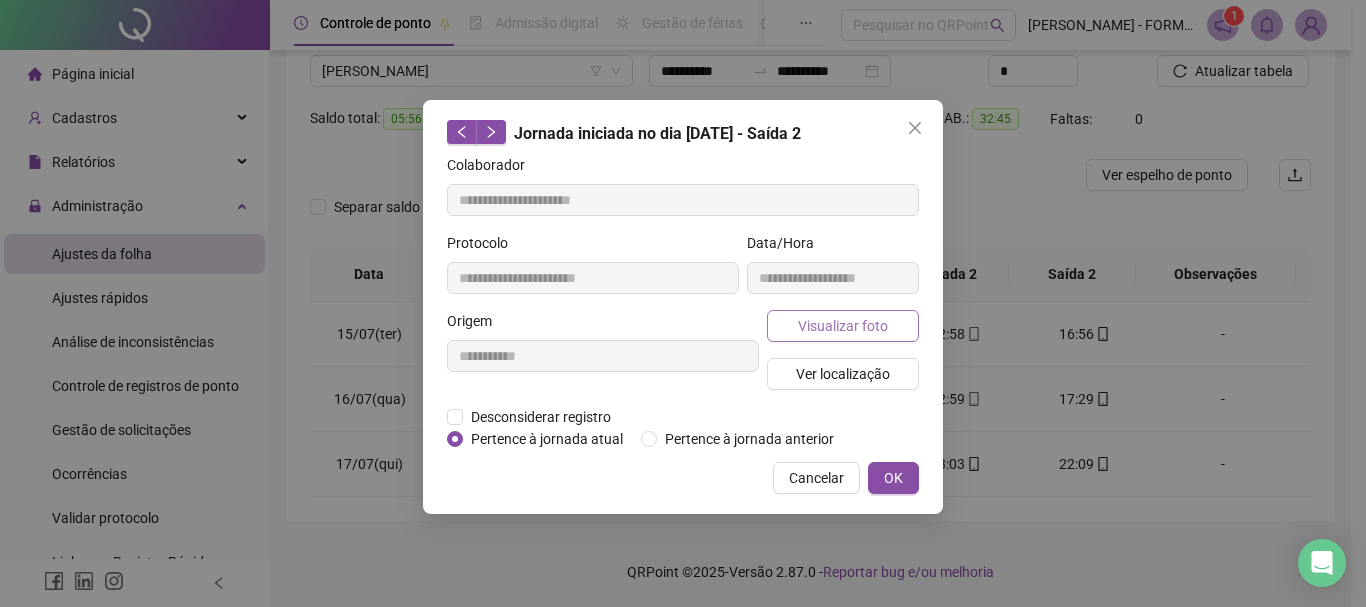 click on "Visualizar foto" at bounding box center [843, 326] 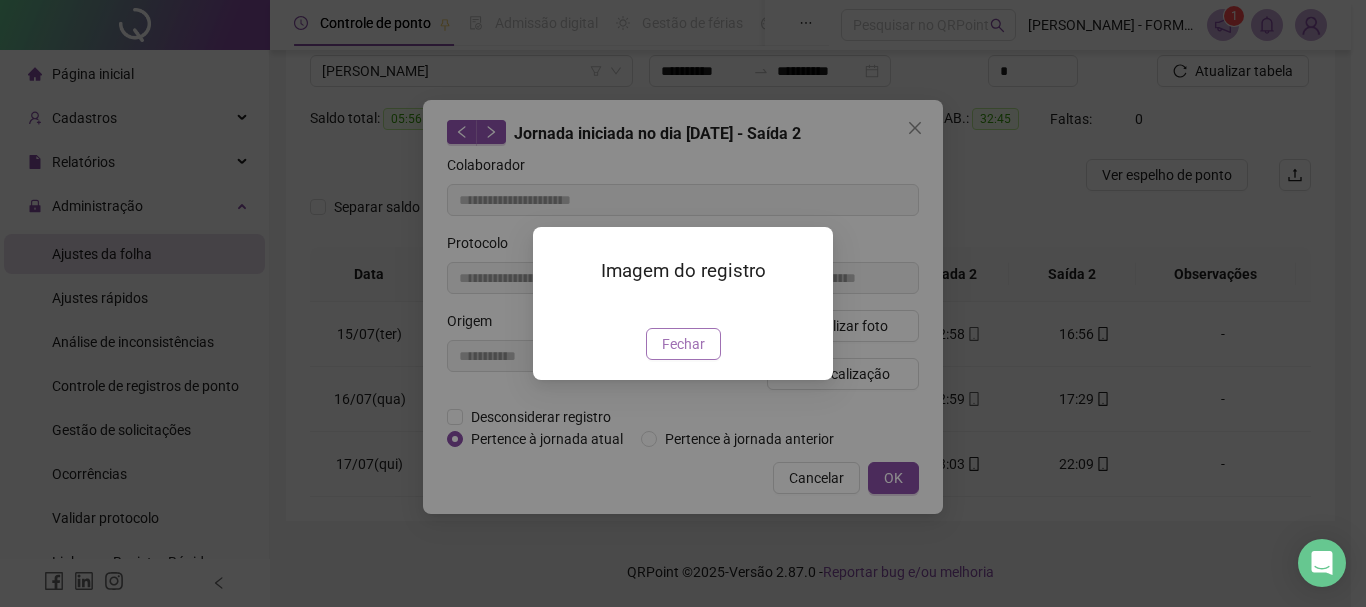 click on "Fechar" at bounding box center (683, 344) 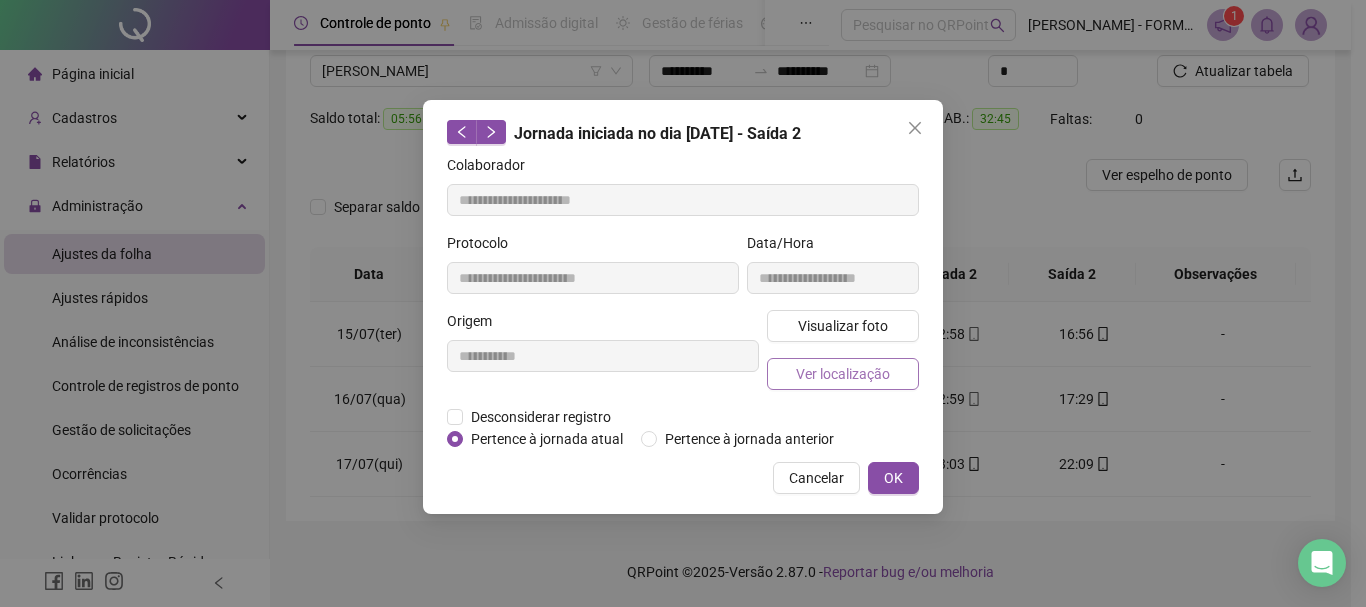 click on "Ver localização" at bounding box center (843, 374) 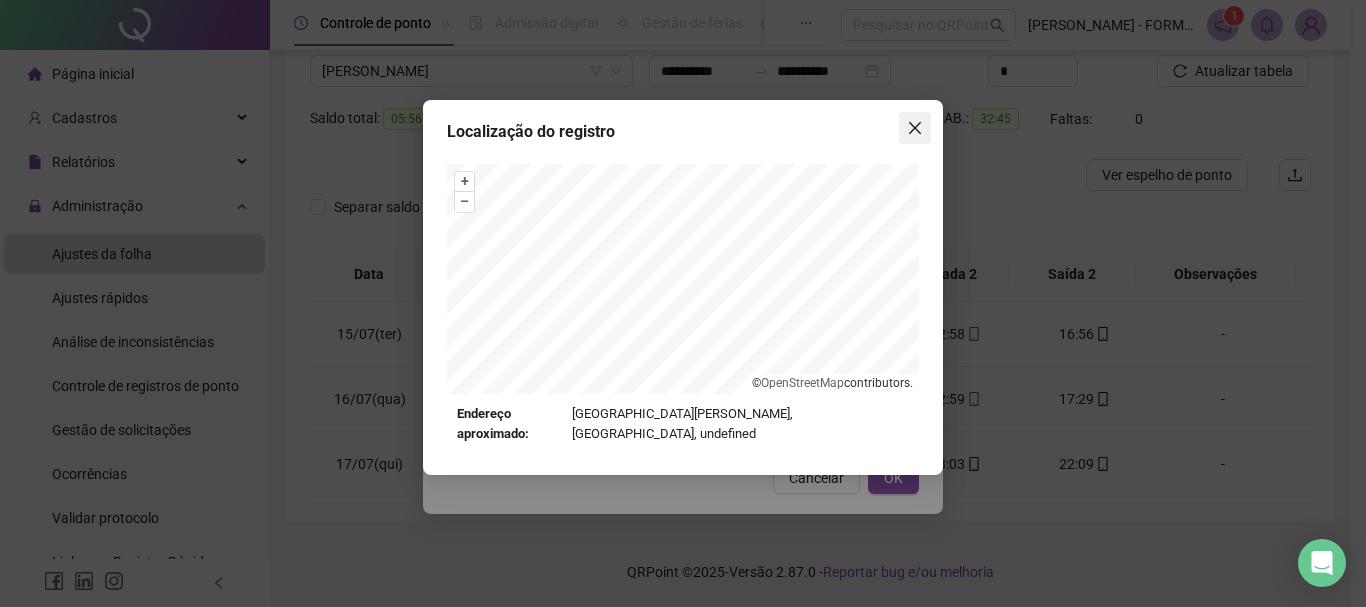 click 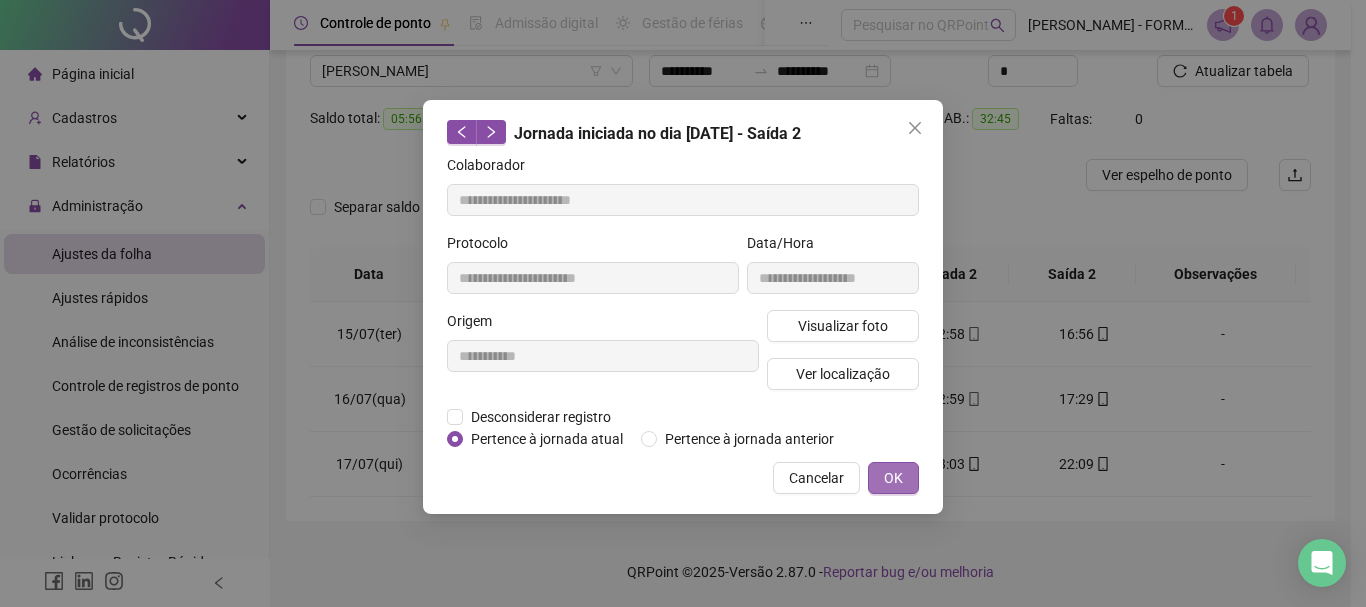 click on "OK" at bounding box center [893, 478] 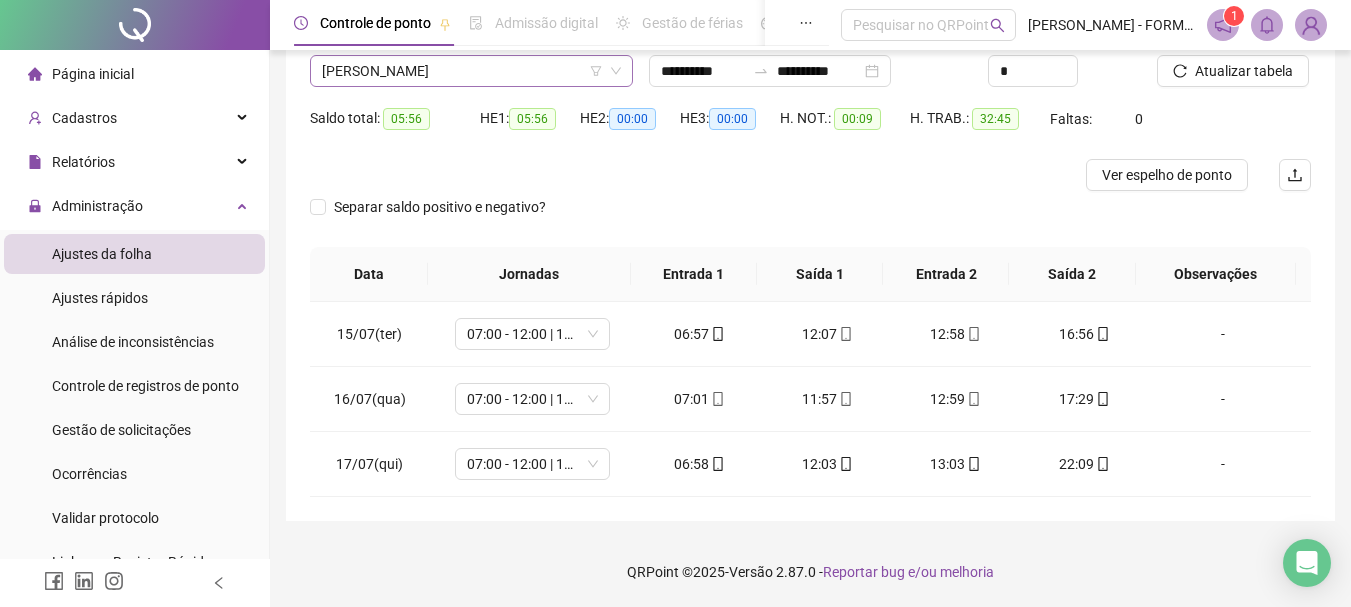 click on "SANDRO SANTOS DA COSTA" at bounding box center (471, 71) 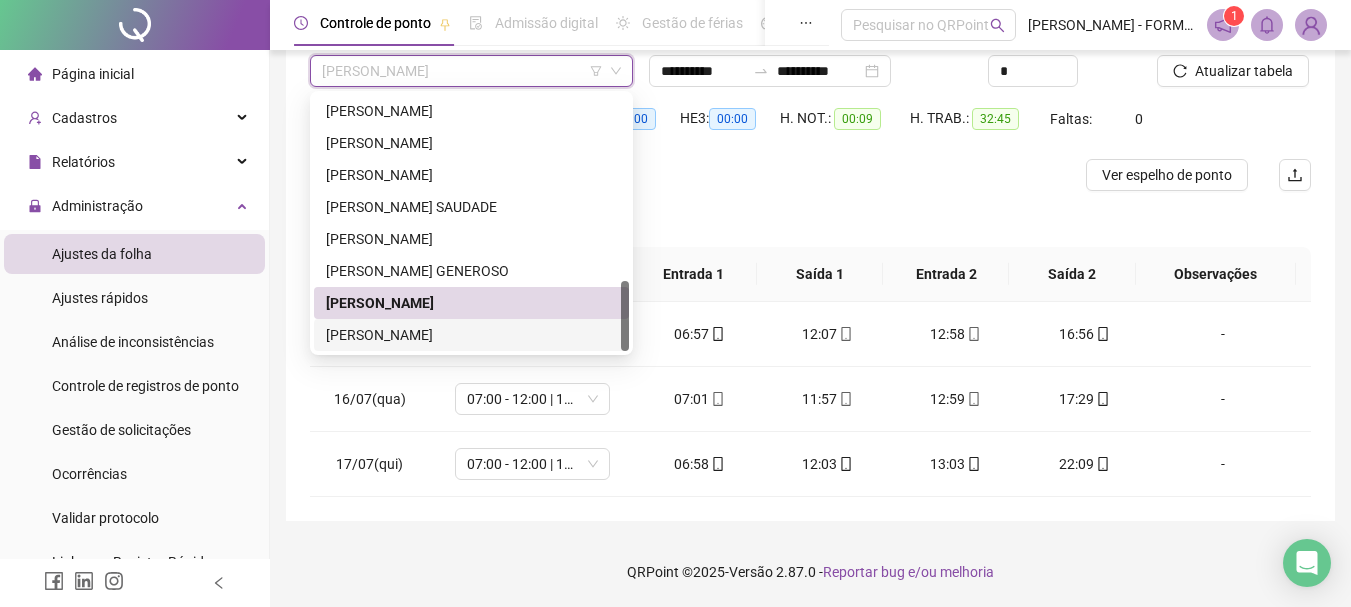 click on "SEVERINO DO NASCIMENTO SOARES" at bounding box center [471, 335] 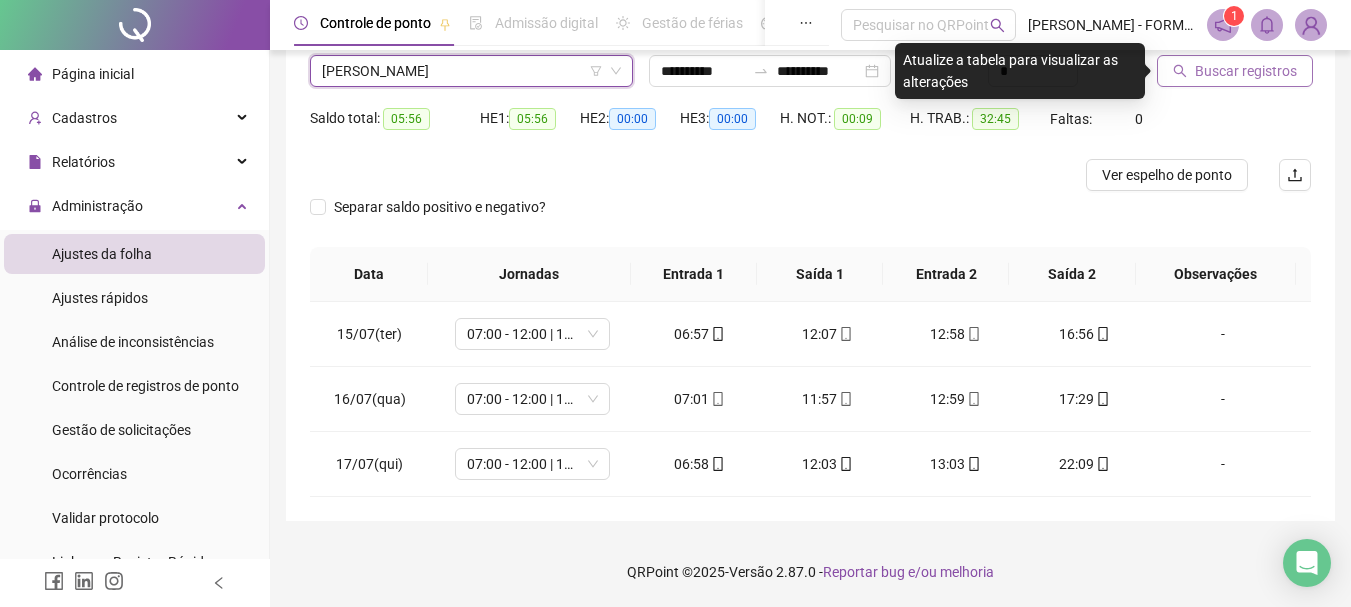 click on "Buscar registros" at bounding box center (1246, 71) 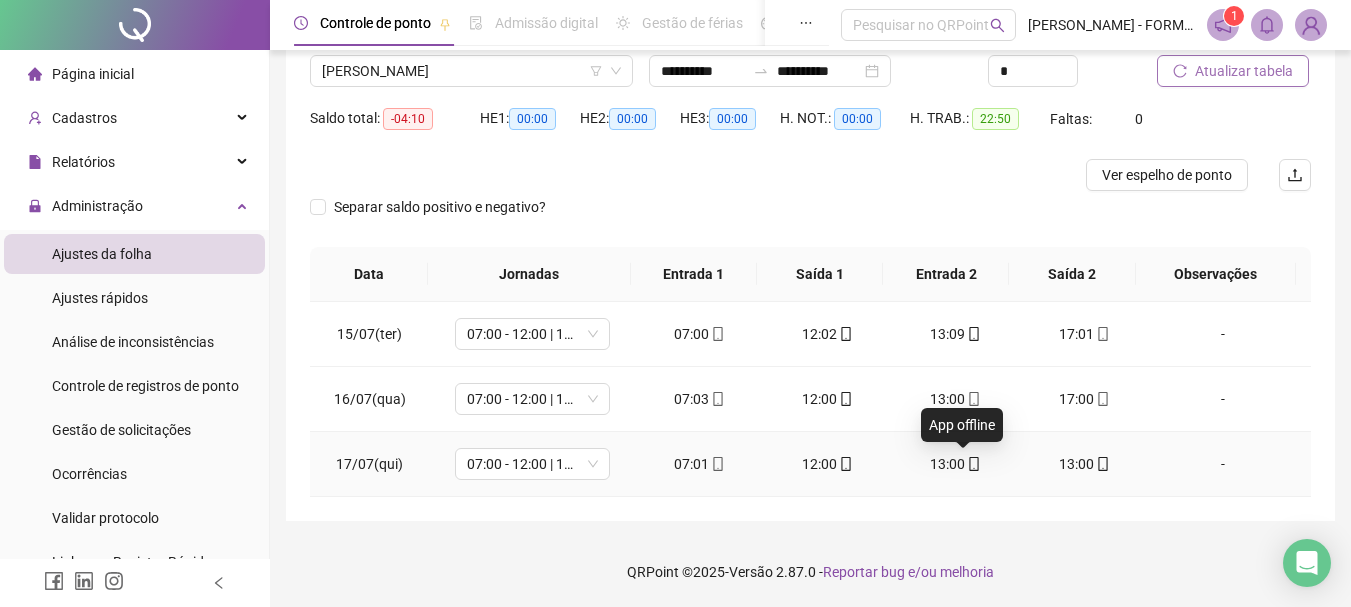 click 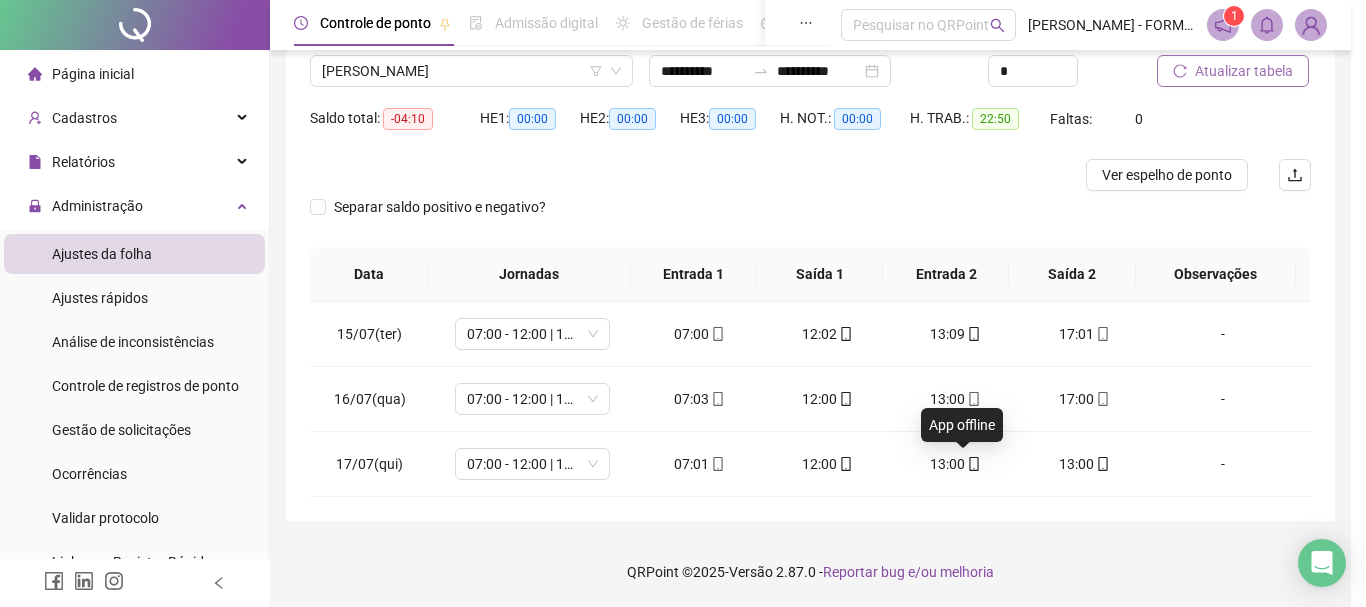 type on "**********" 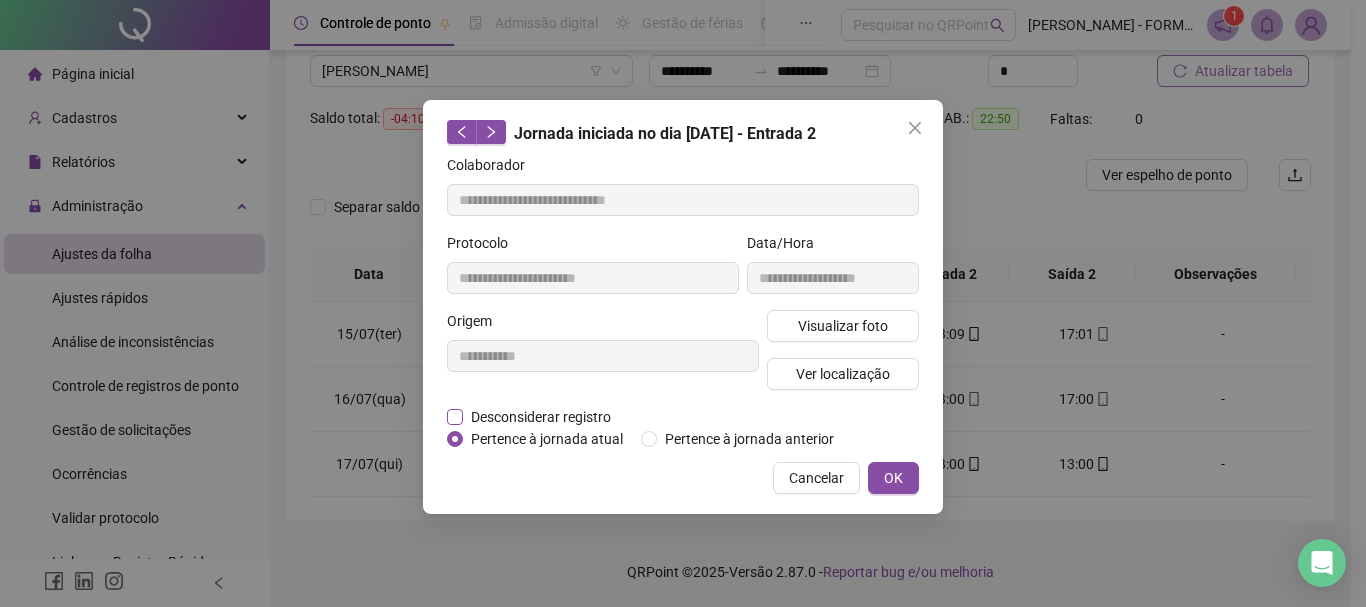 click on "Desconsiderar registro" at bounding box center [541, 417] 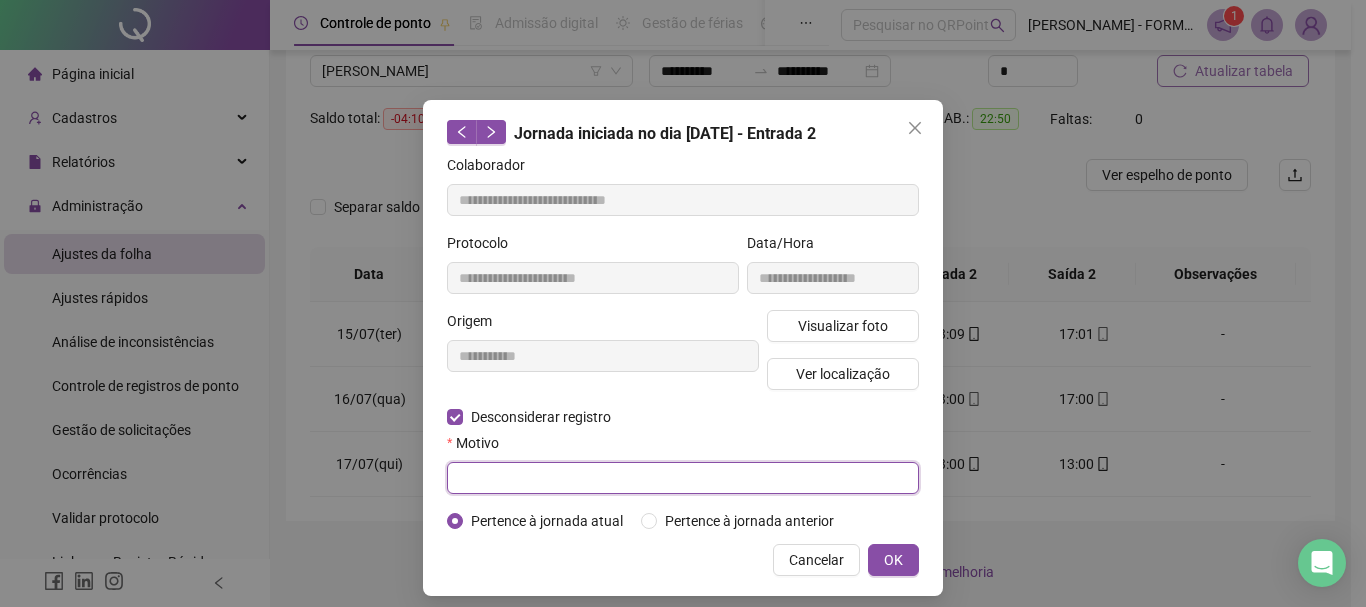 click at bounding box center [683, 478] 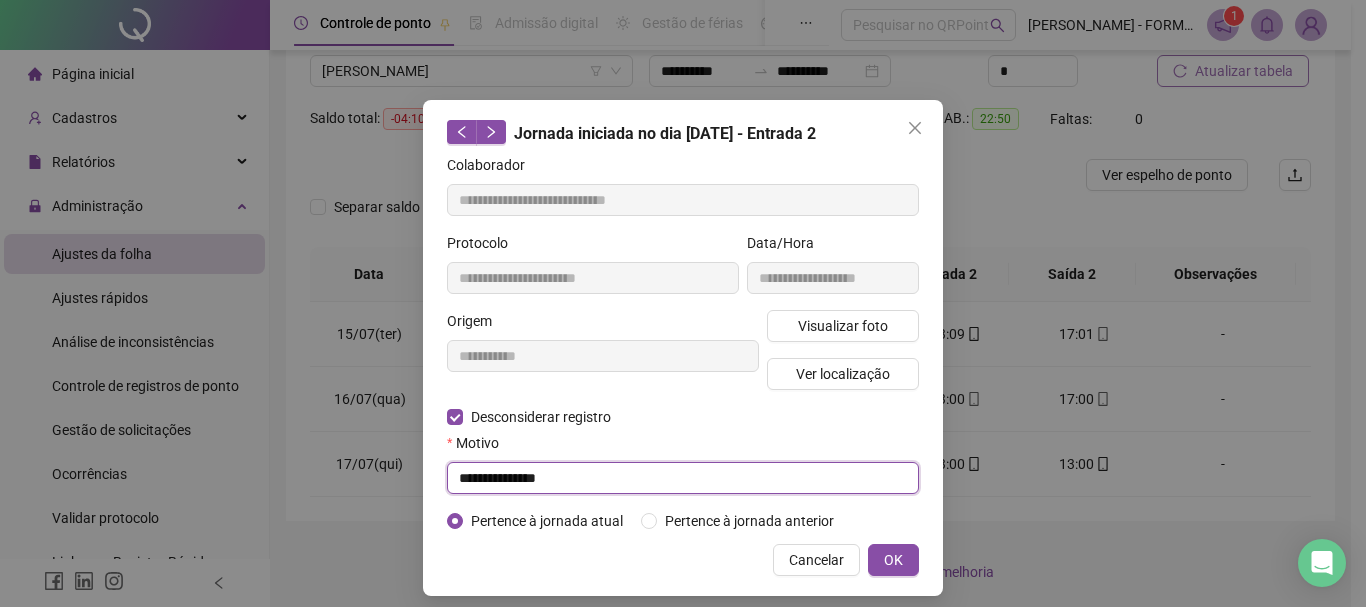 drag, startPoint x: 576, startPoint y: 480, endPoint x: 365, endPoint y: 484, distance: 211.03792 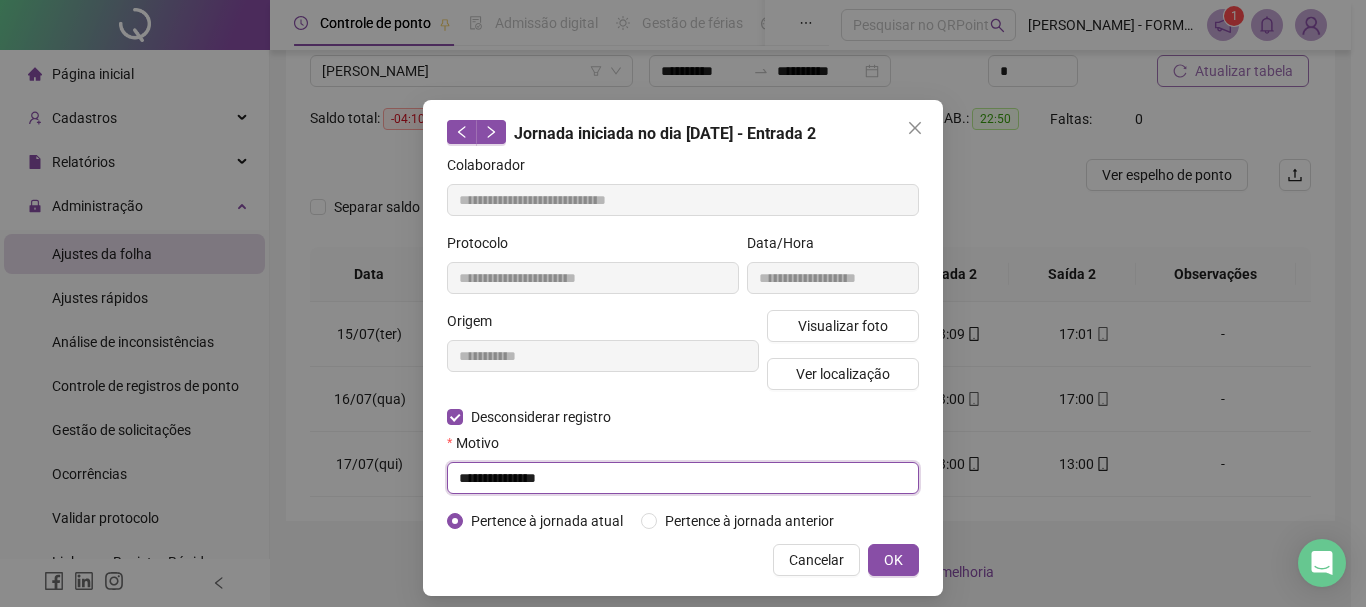 click on "**********" at bounding box center (683, 303) 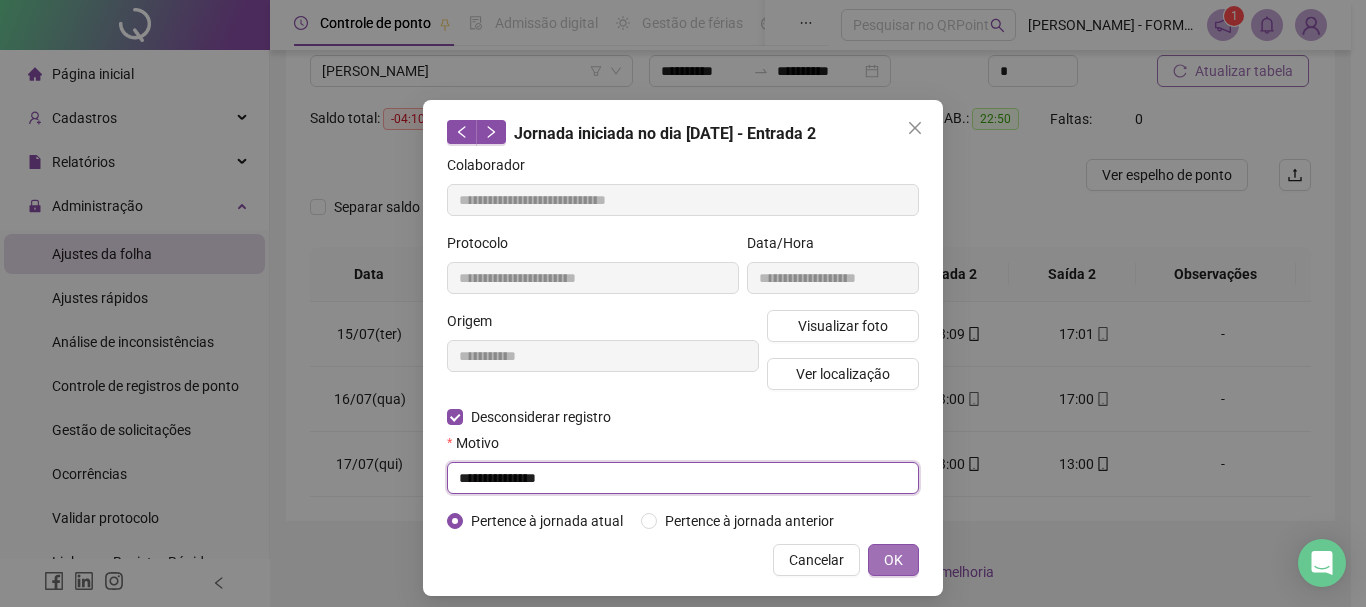 type on "**********" 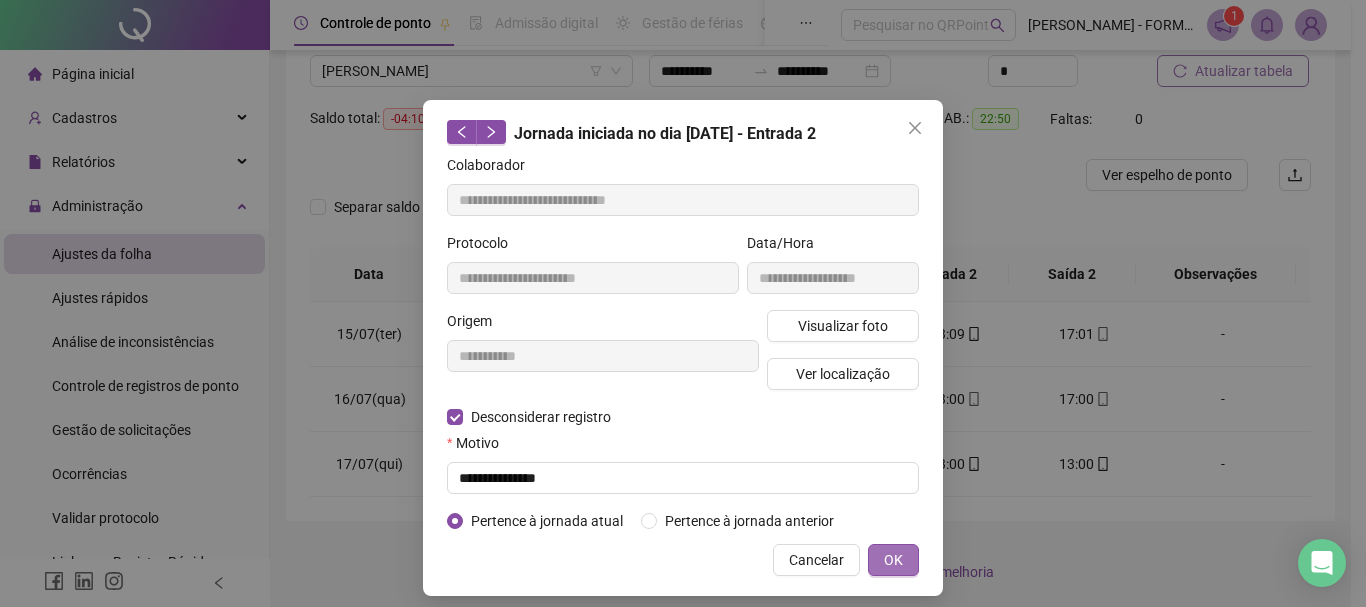 click on "OK" at bounding box center [893, 560] 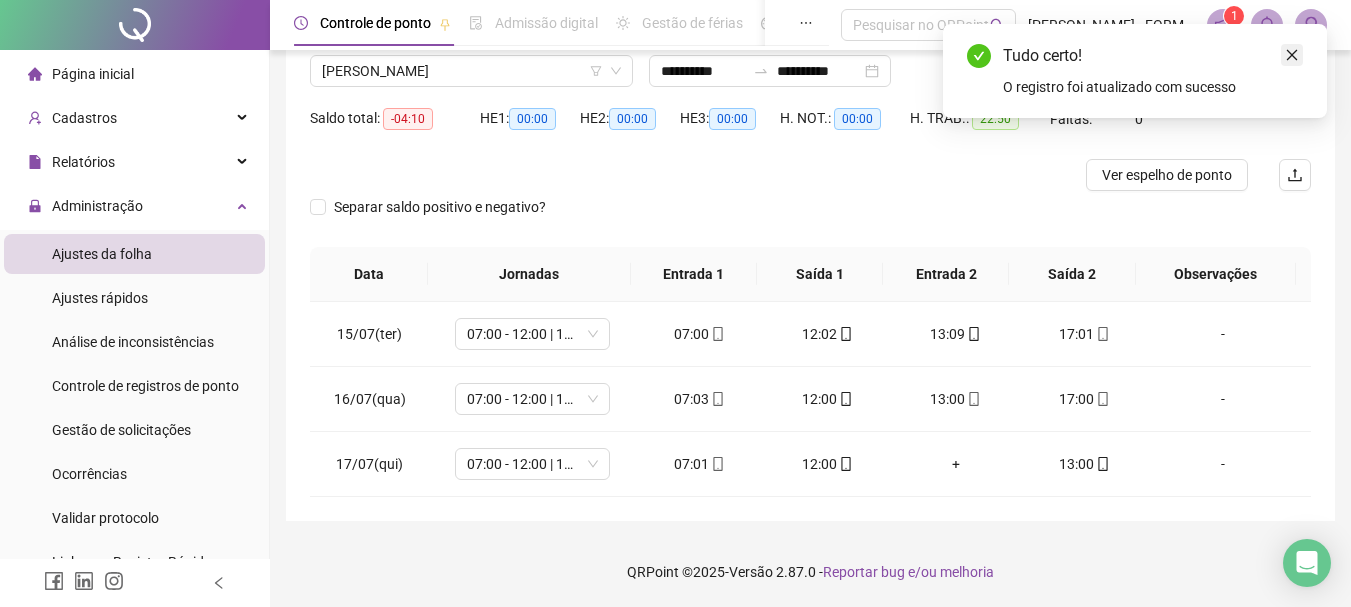 click 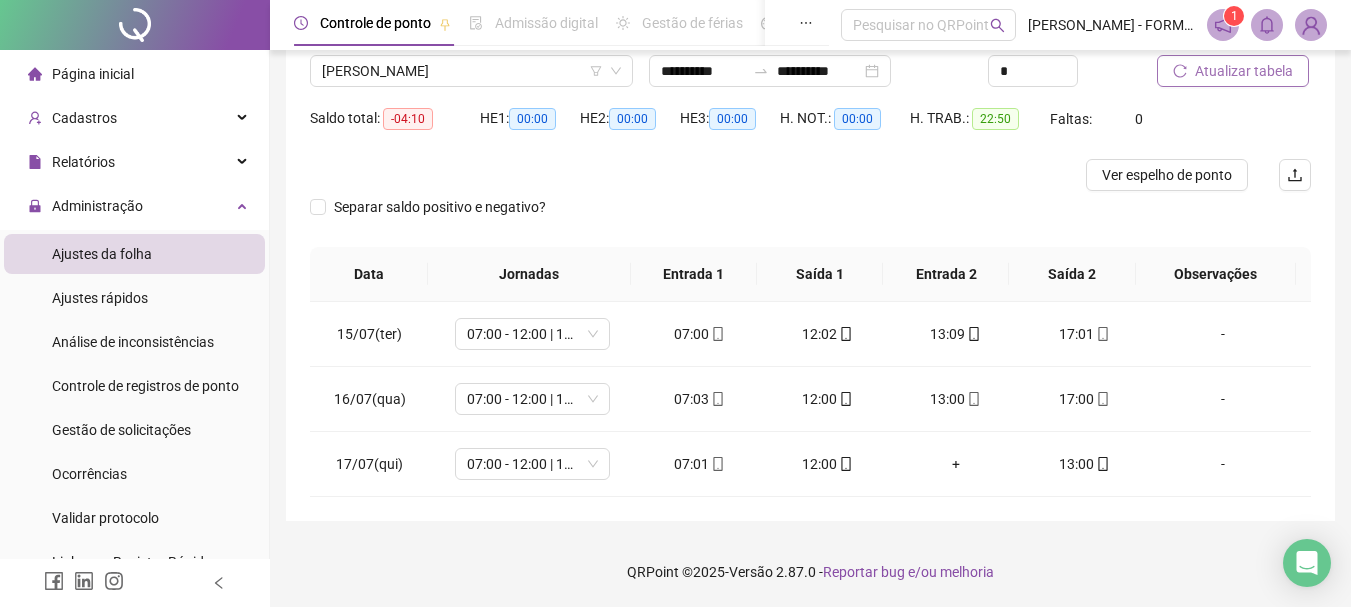 click on "Atualizar tabela" at bounding box center (1244, 71) 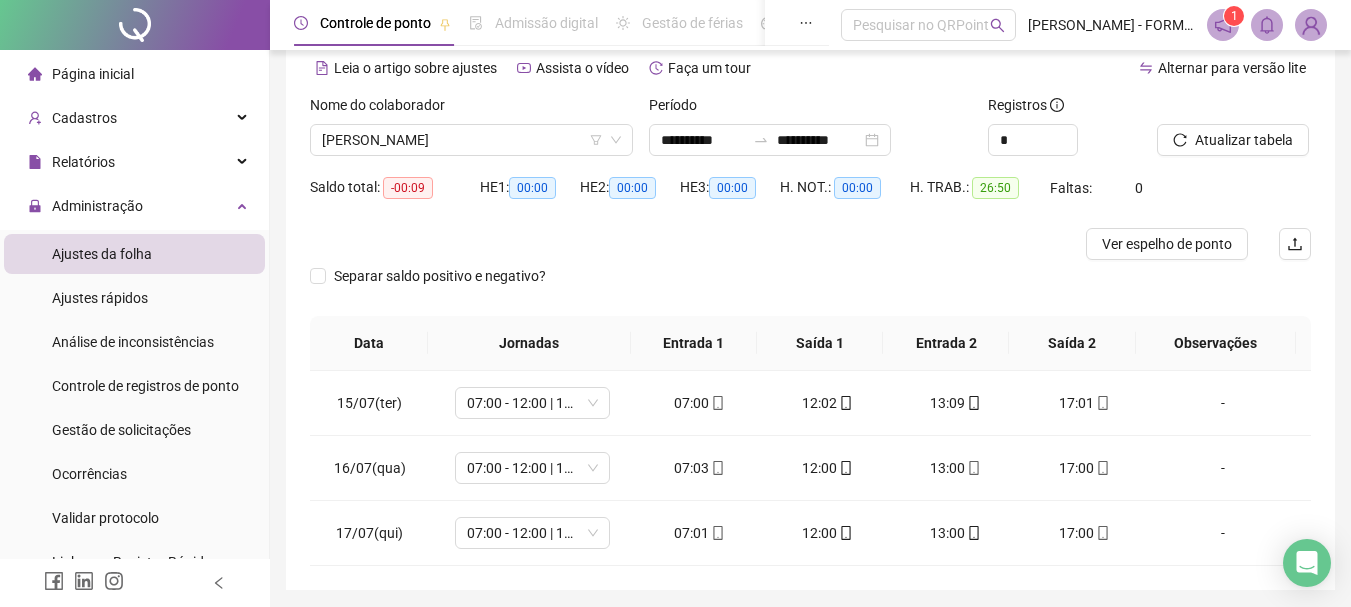 scroll, scrollTop: 59, scrollLeft: 0, axis: vertical 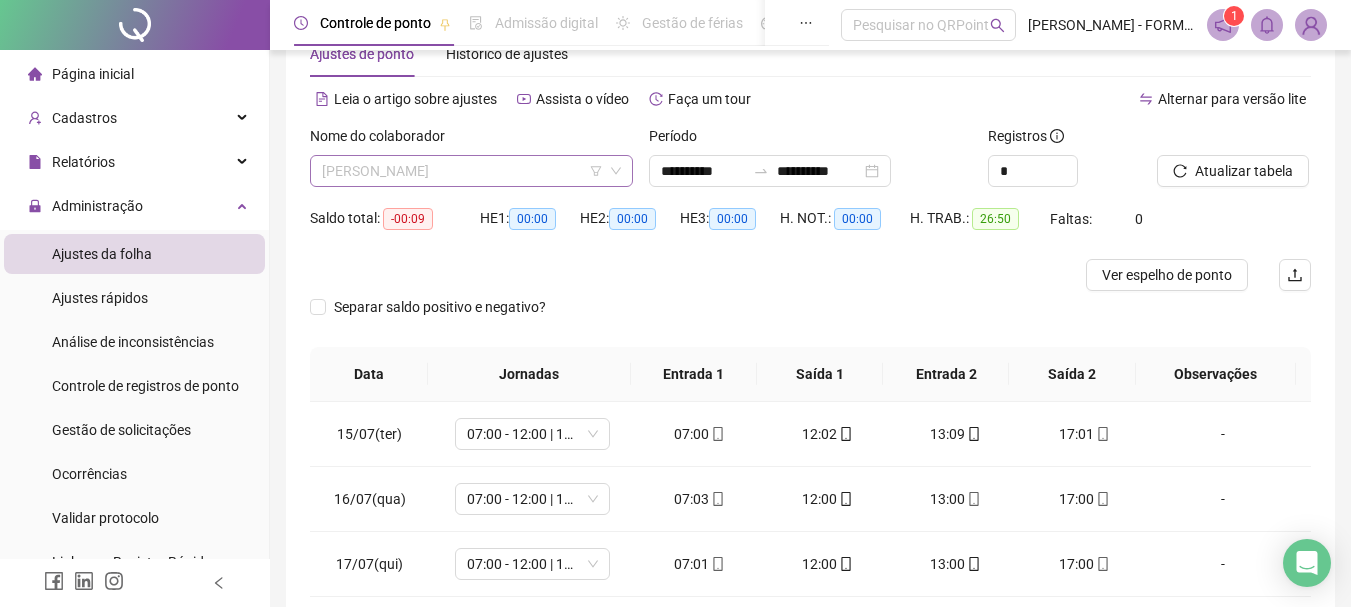 click on "SEVERINO DO NASCIMENTO SOARES" at bounding box center (471, 171) 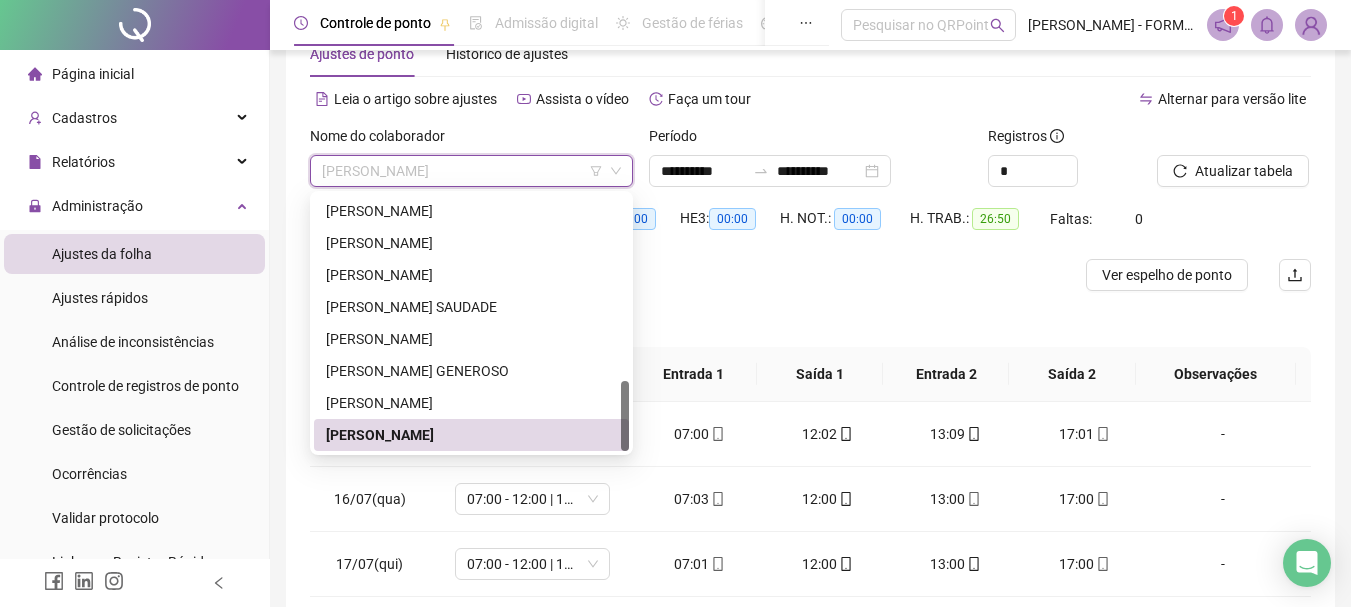 click on "SEVERINO DO NASCIMENTO SOARES" at bounding box center [471, 171] 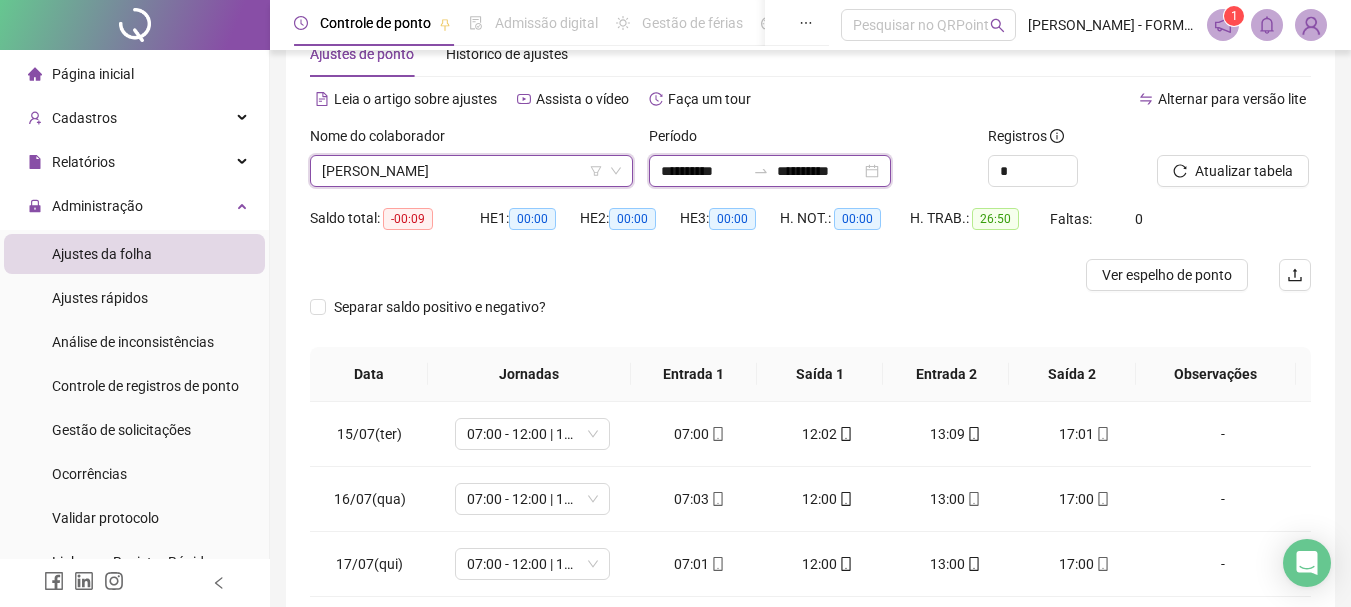 click on "**********" at bounding box center [703, 171] 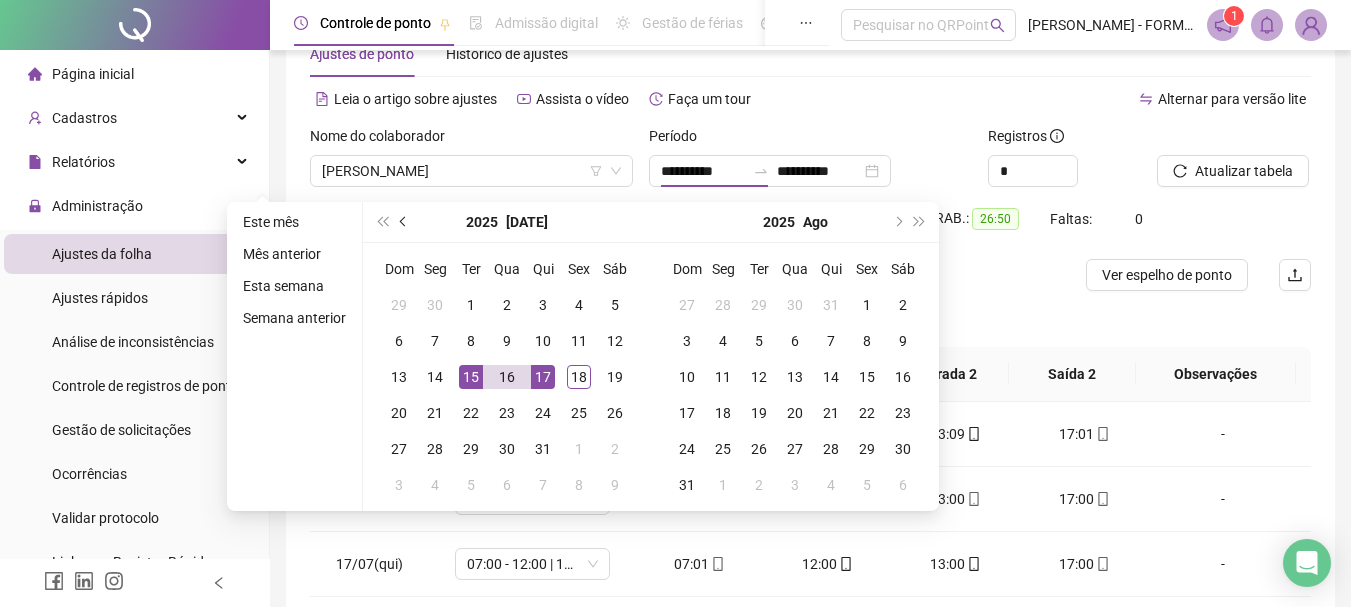 click at bounding box center [405, 222] 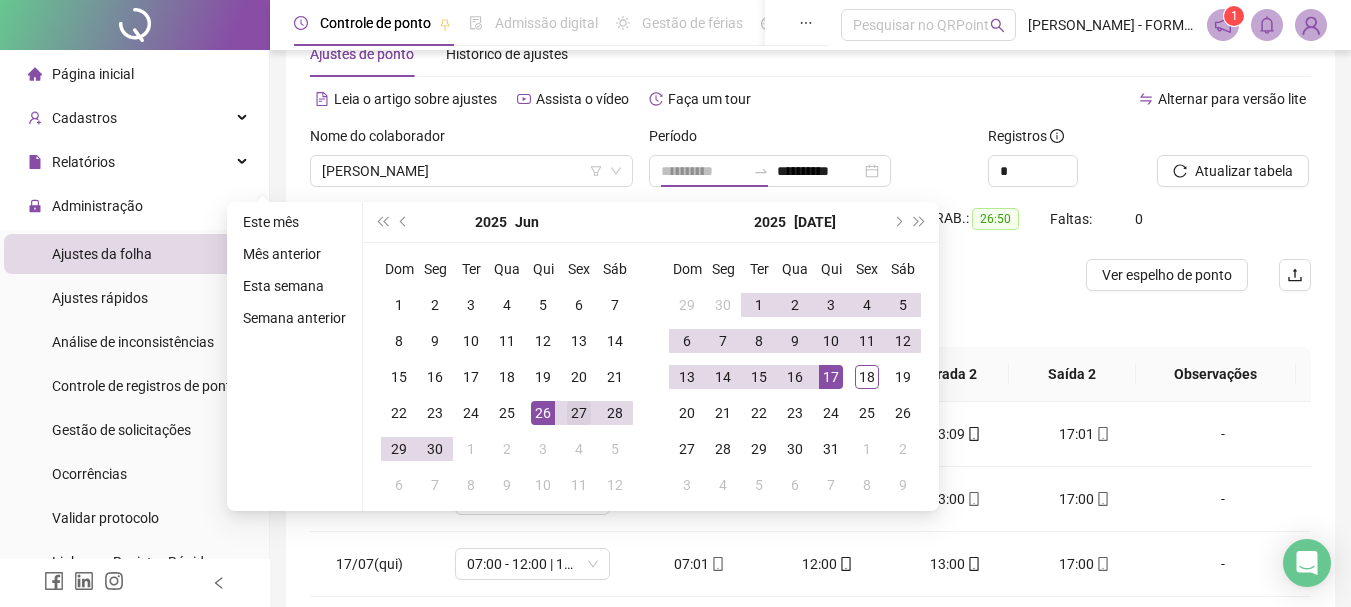 type on "**********" 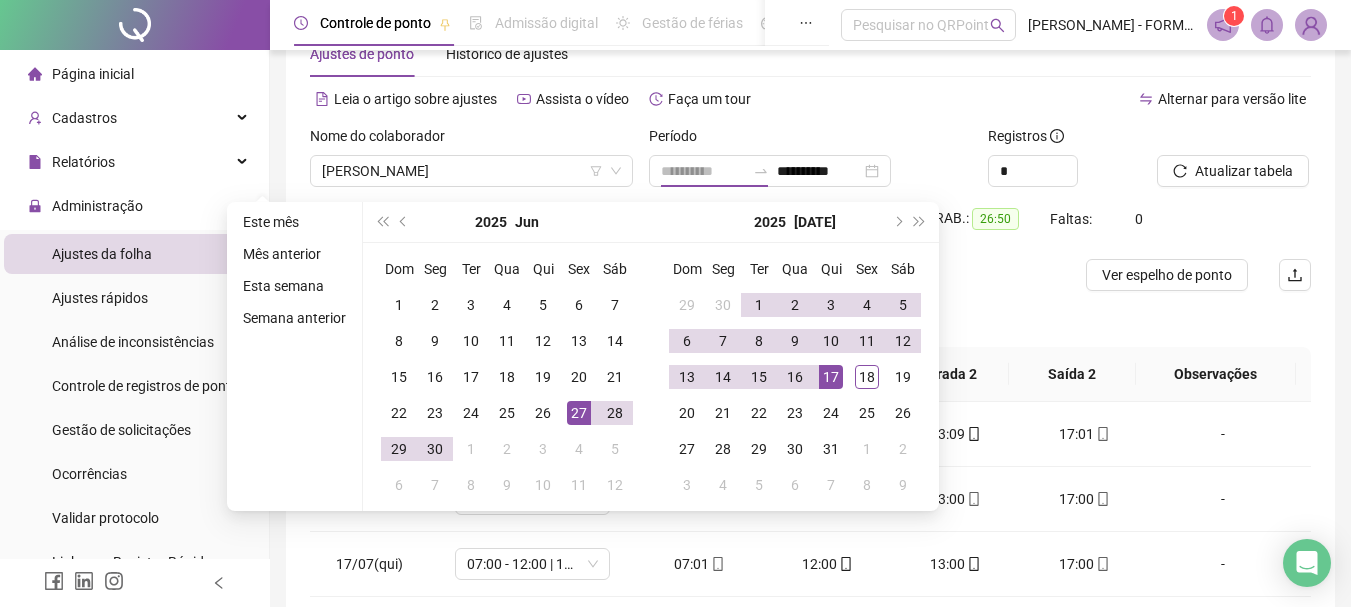 click on "27" at bounding box center (579, 413) 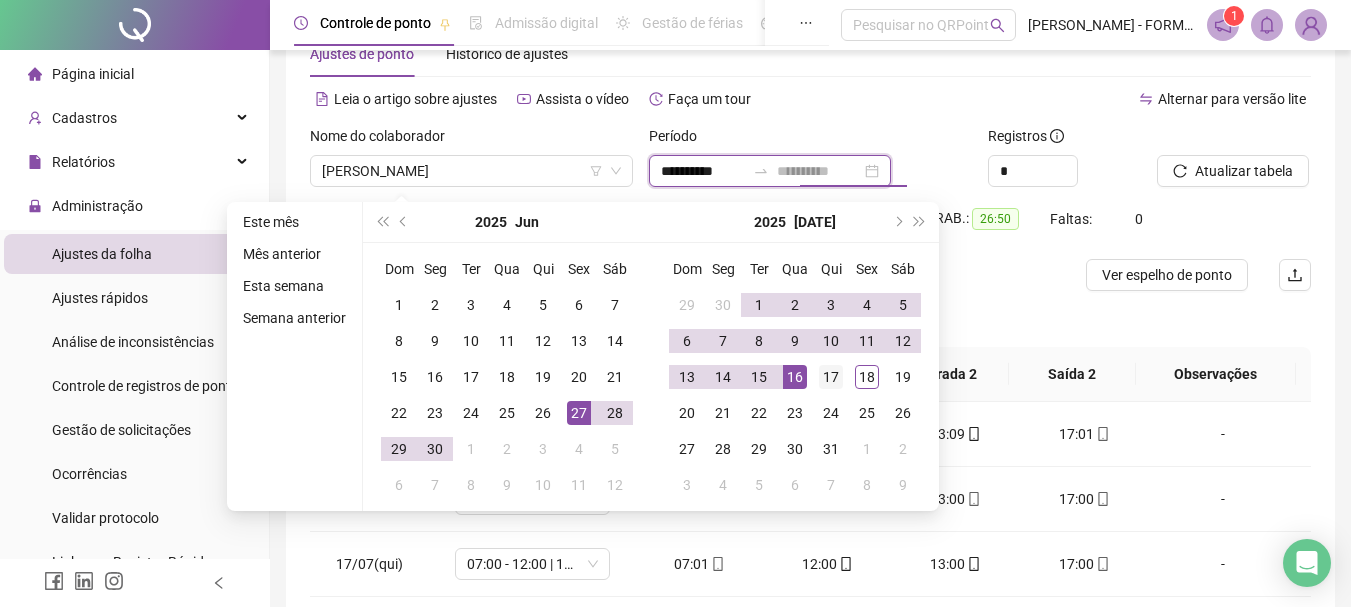 type on "**********" 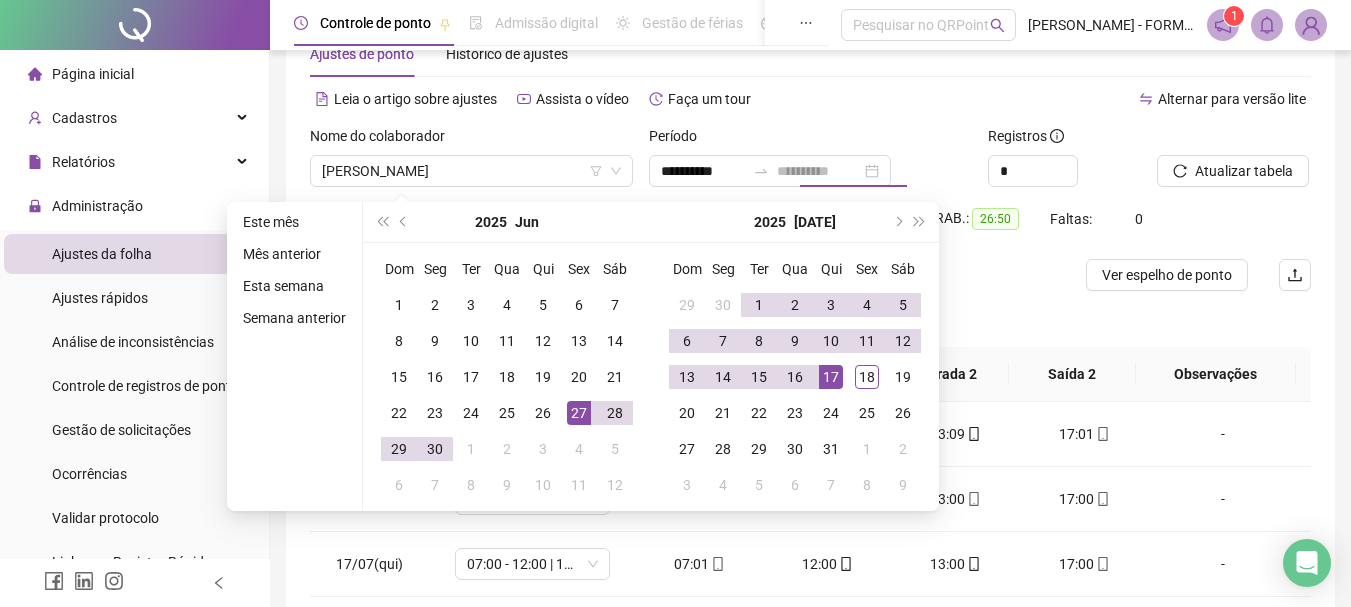 click on "17" at bounding box center [831, 377] 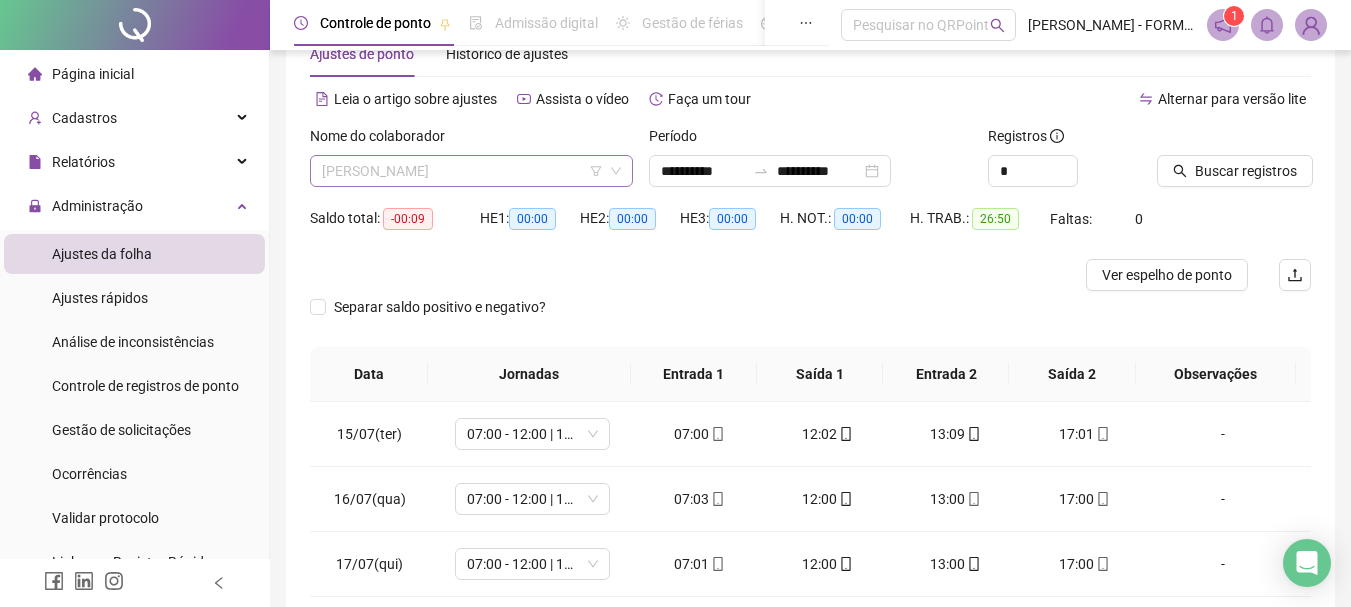 click on "SEVERINO DO NASCIMENTO SOARES" at bounding box center (471, 171) 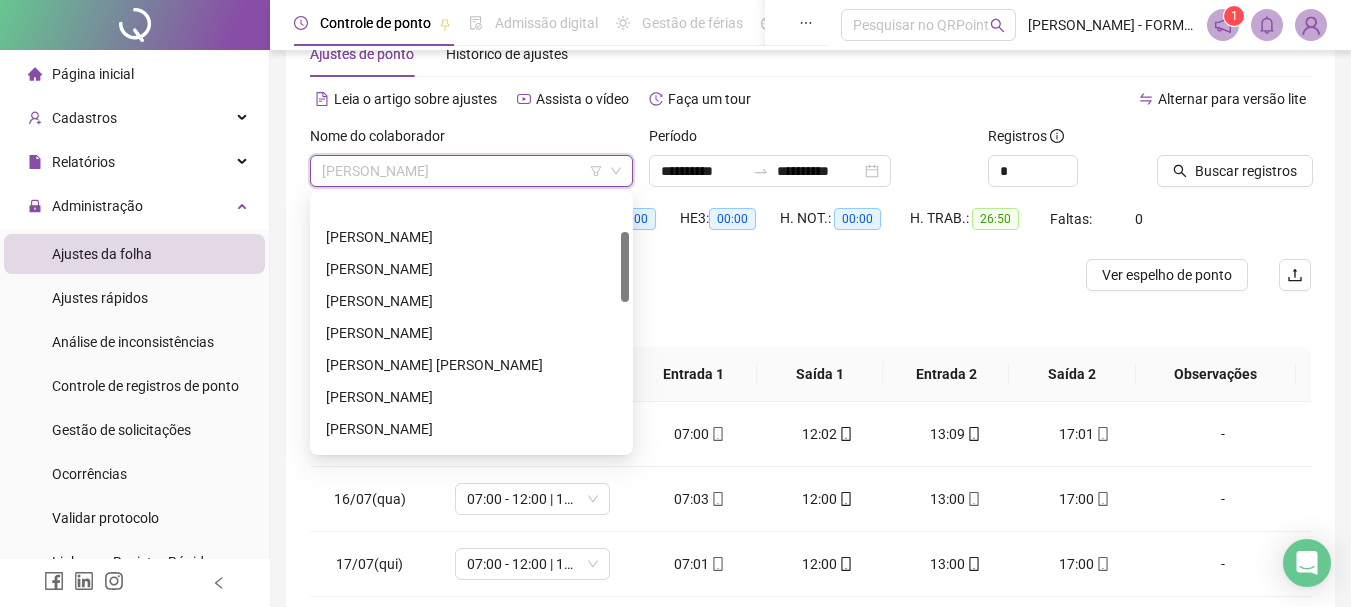 scroll, scrollTop: 0, scrollLeft: 0, axis: both 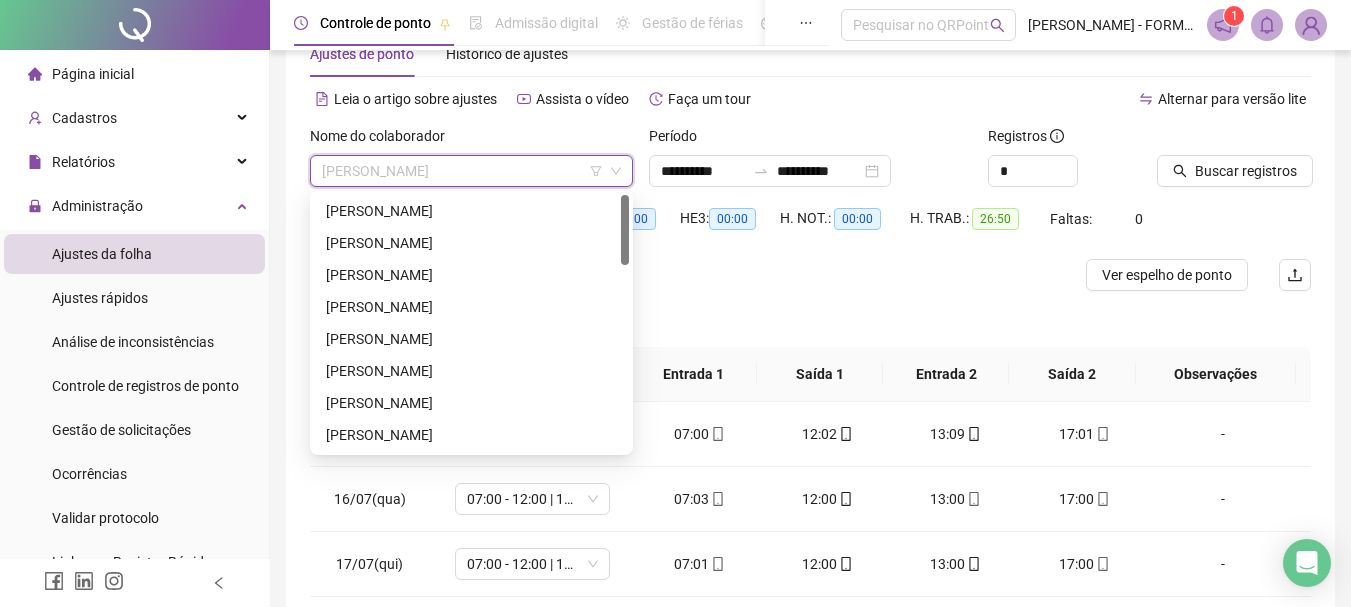 drag, startPoint x: 625, startPoint y: 407, endPoint x: 610, endPoint y: 207, distance: 200.5617 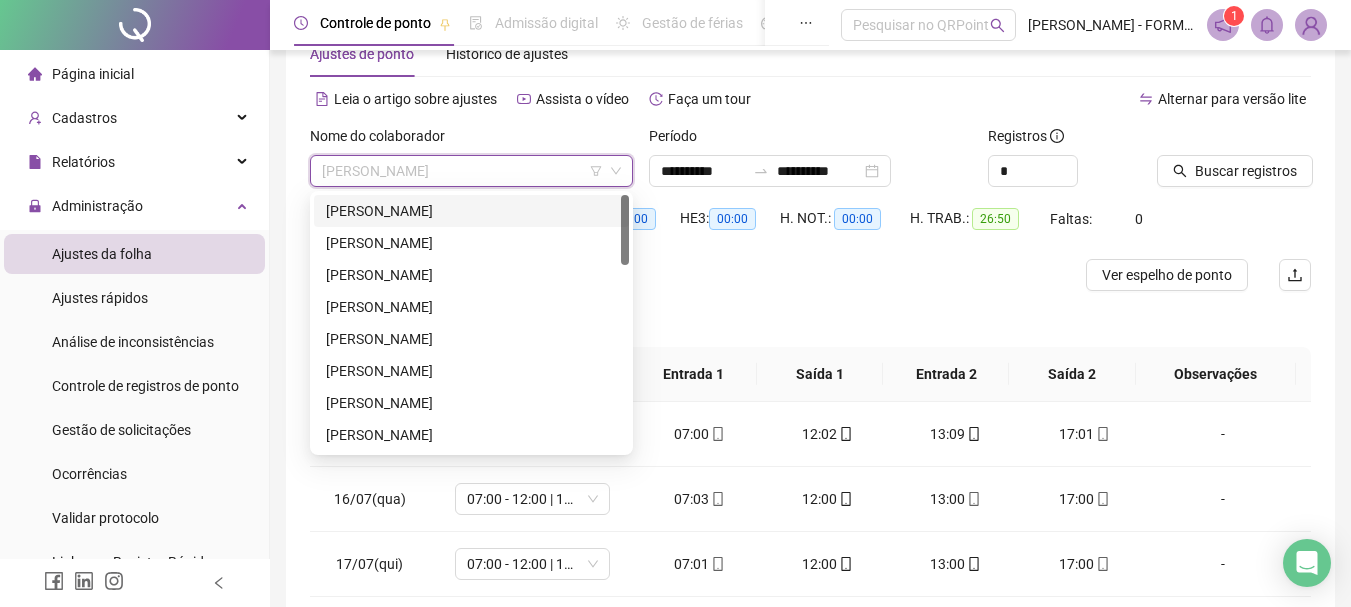click on "ADENILTON MOREIRA DOS SANTOS" at bounding box center [471, 211] 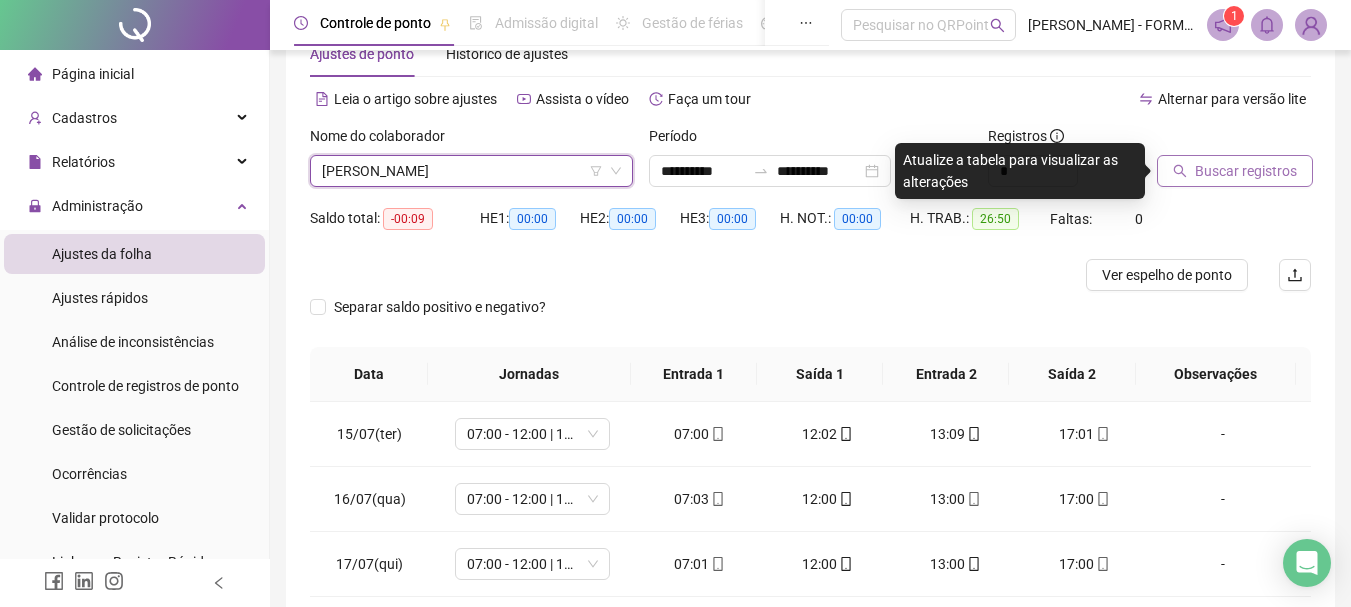 click on "Buscar registros" at bounding box center (1246, 171) 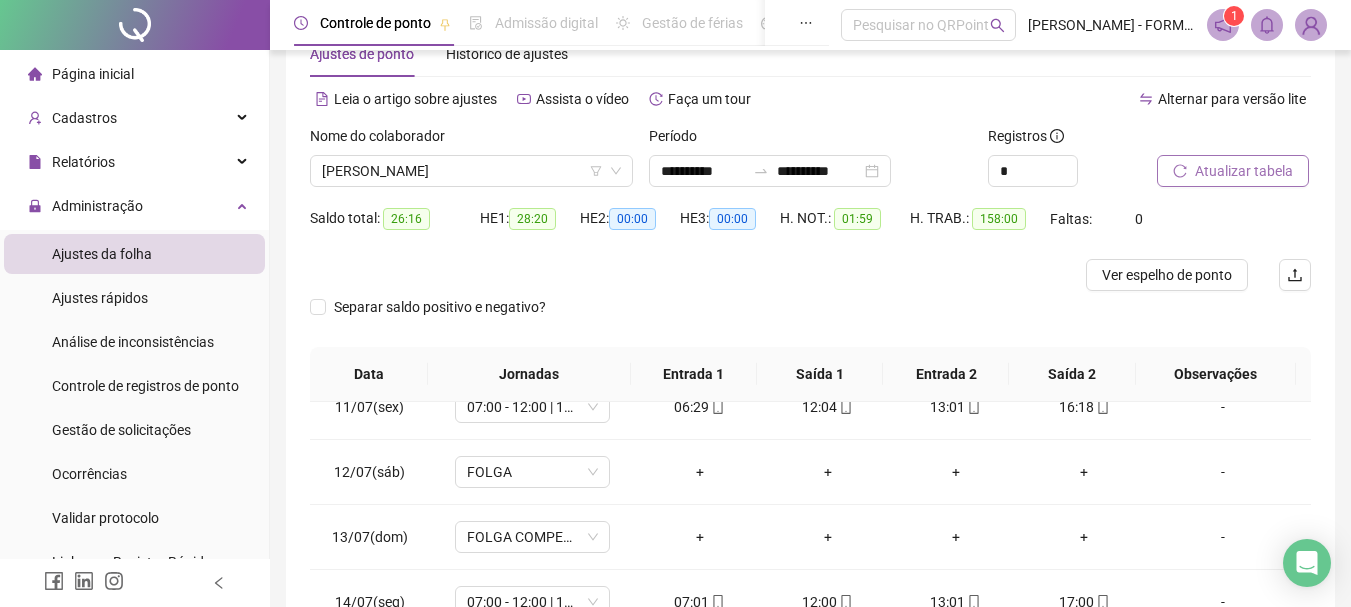 scroll, scrollTop: 938, scrollLeft: 0, axis: vertical 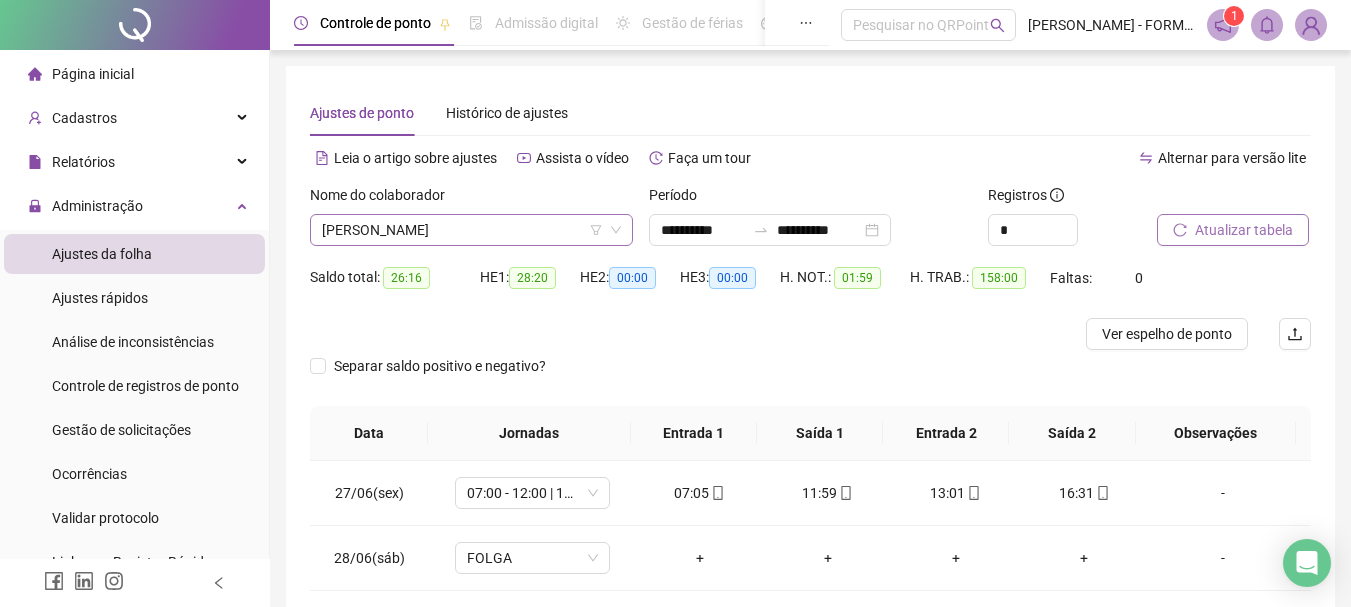 click on "ADENILTON MOREIRA DOS SANTOS" at bounding box center (471, 230) 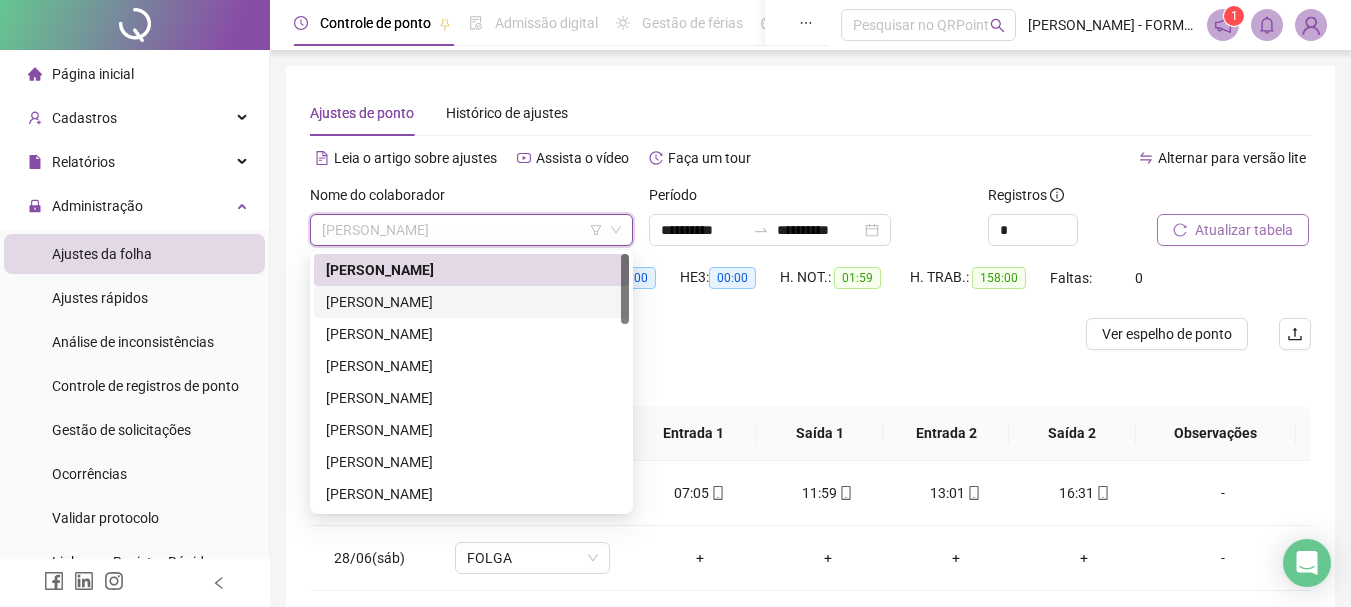 click on "ADILSON DO NASCIMENTO SOARES" at bounding box center [471, 302] 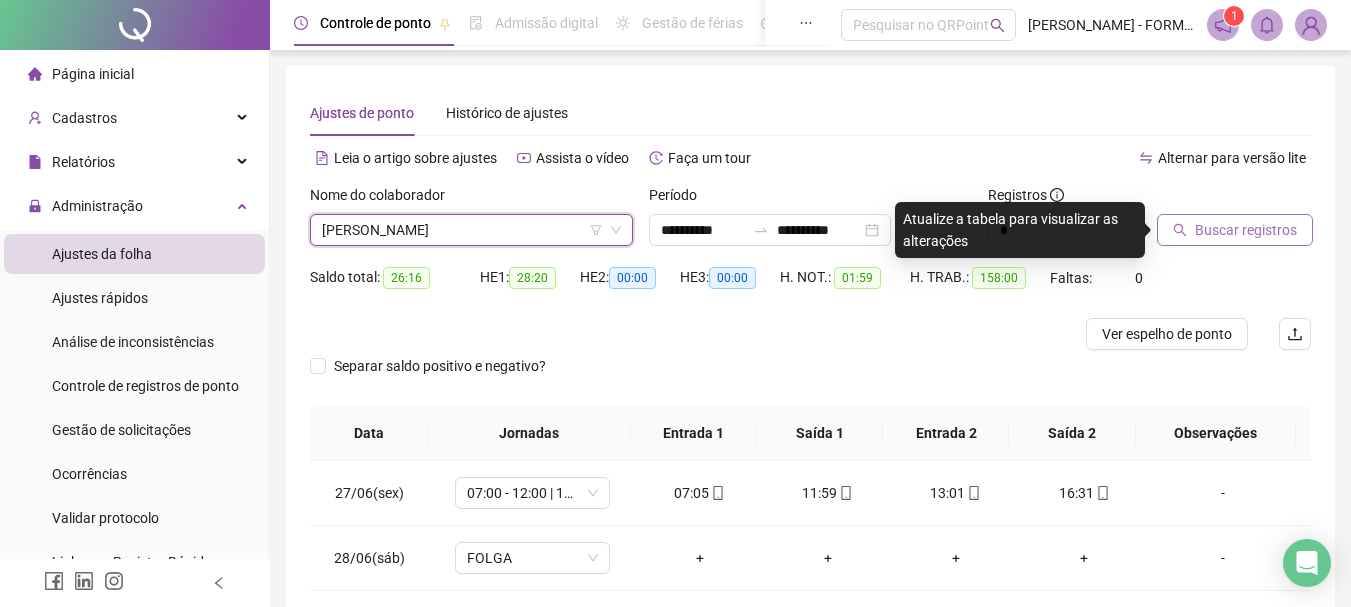 click on "Buscar registros" at bounding box center [1246, 230] 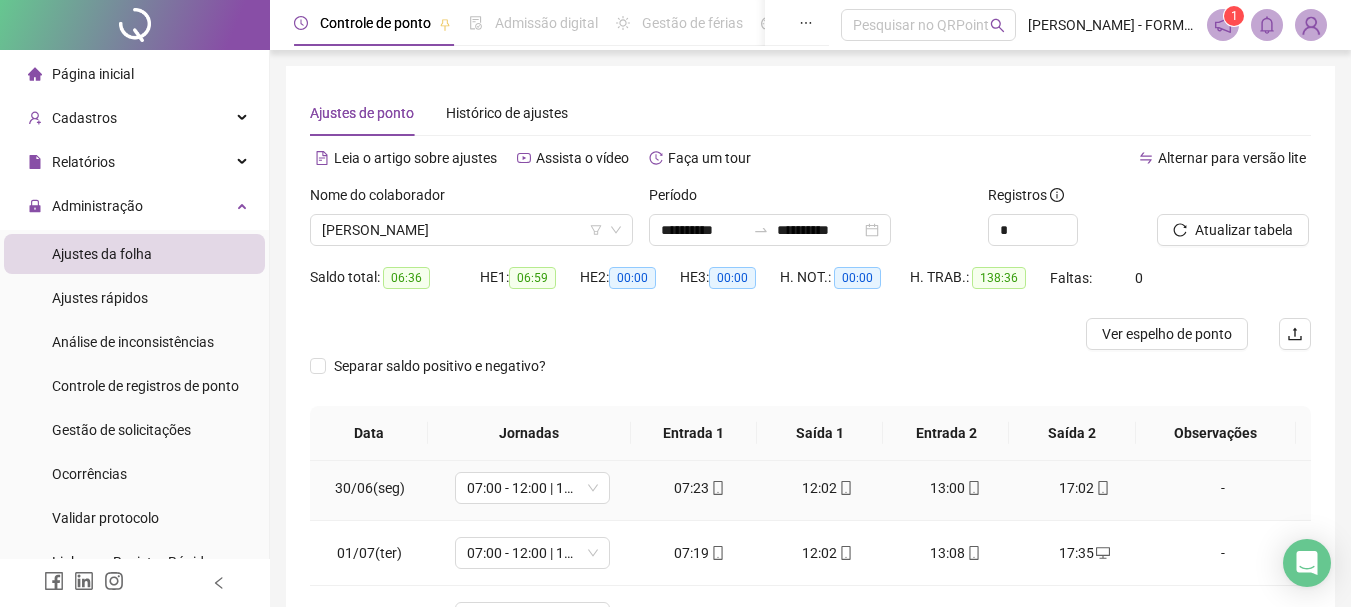 scroll, scrollTop: 300, scrollLeft: 0, axis: vertical 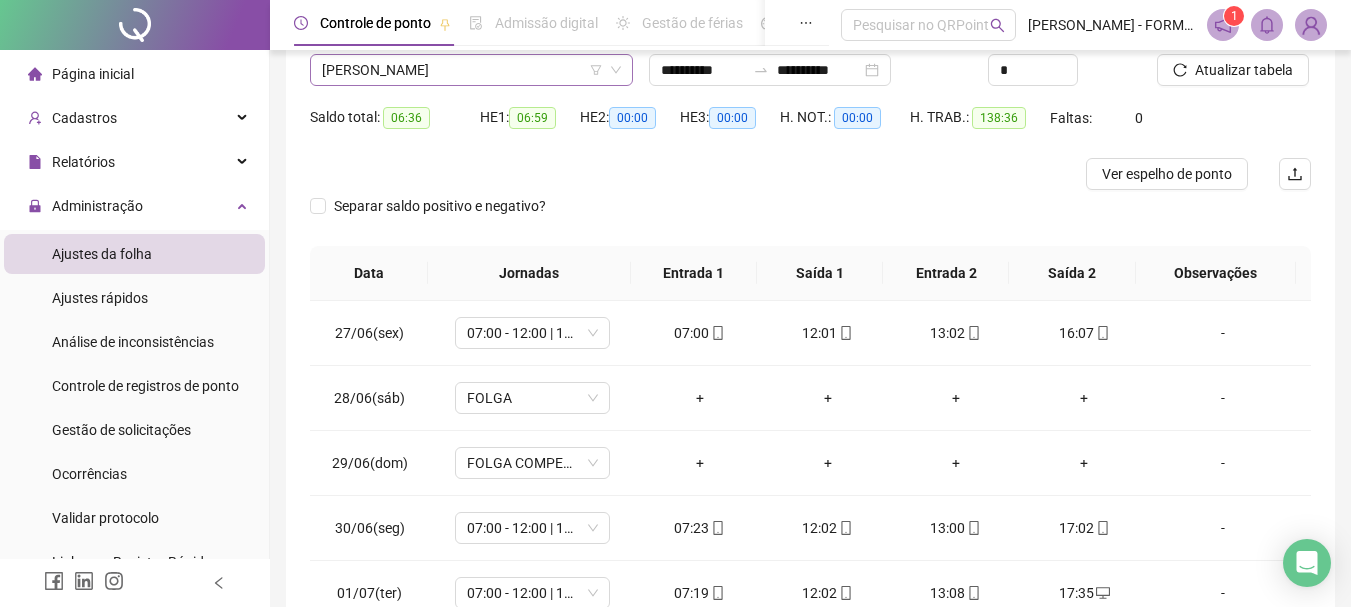 click on "ADILSON DO NASCIMENTO SOARES" at bounding box center [471, 70] 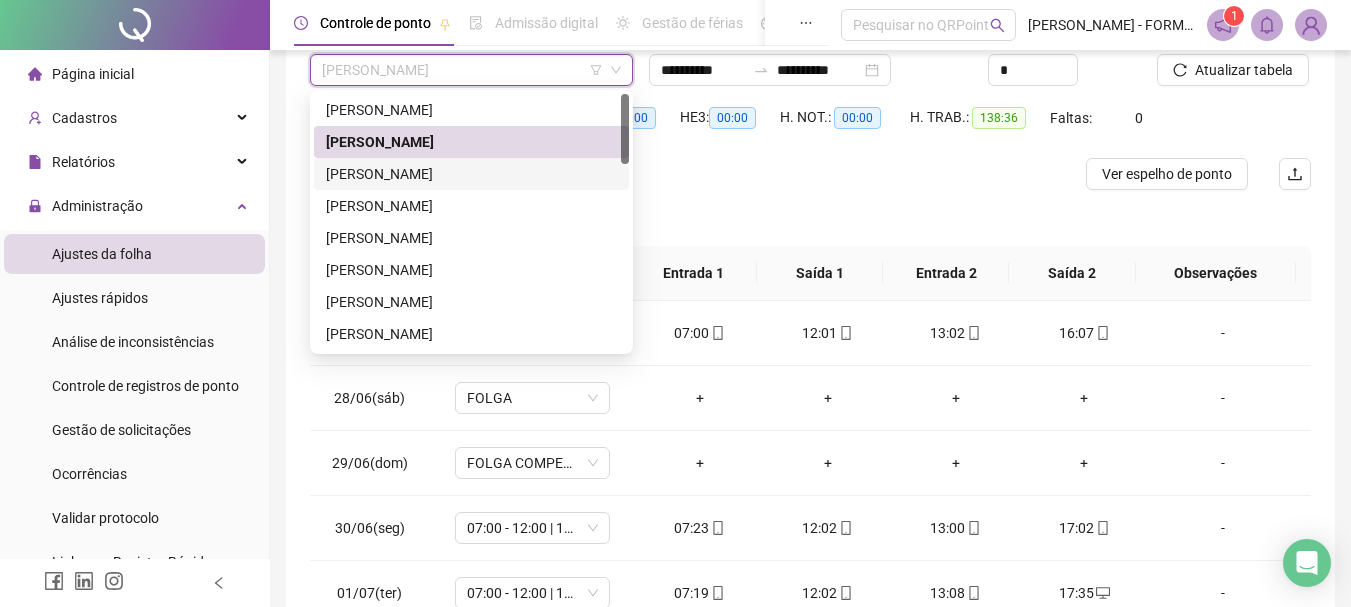 click on "ALYSON GUSTAVO AQUINO DE SOUZA" at bounding box center [471, 174] 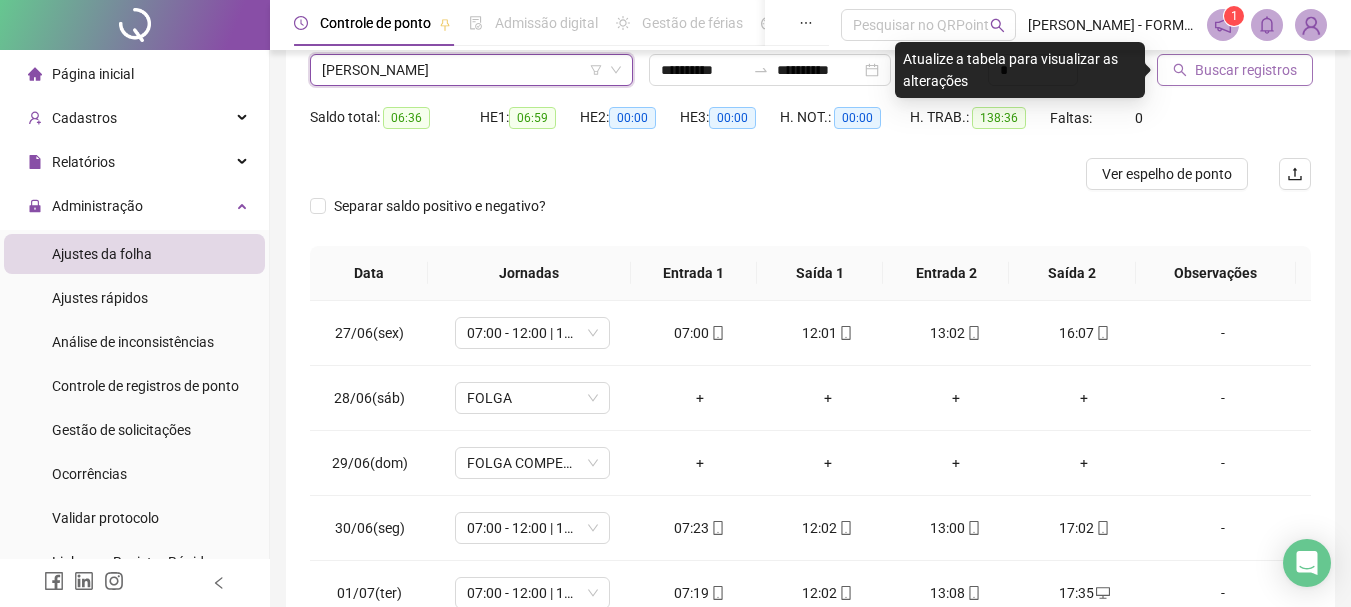 click on "Buscar registros" at bounding box center [1246, 70] 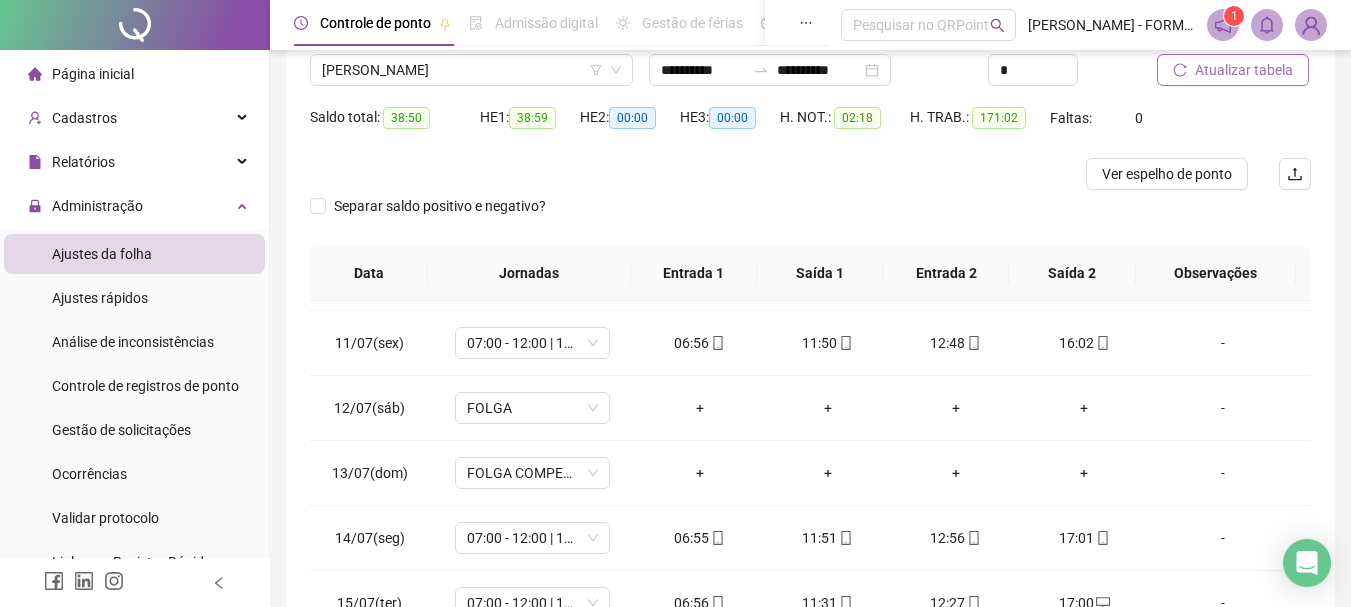 scroll, scrollTop: 938, scrollLeft: 0, axis: vertical 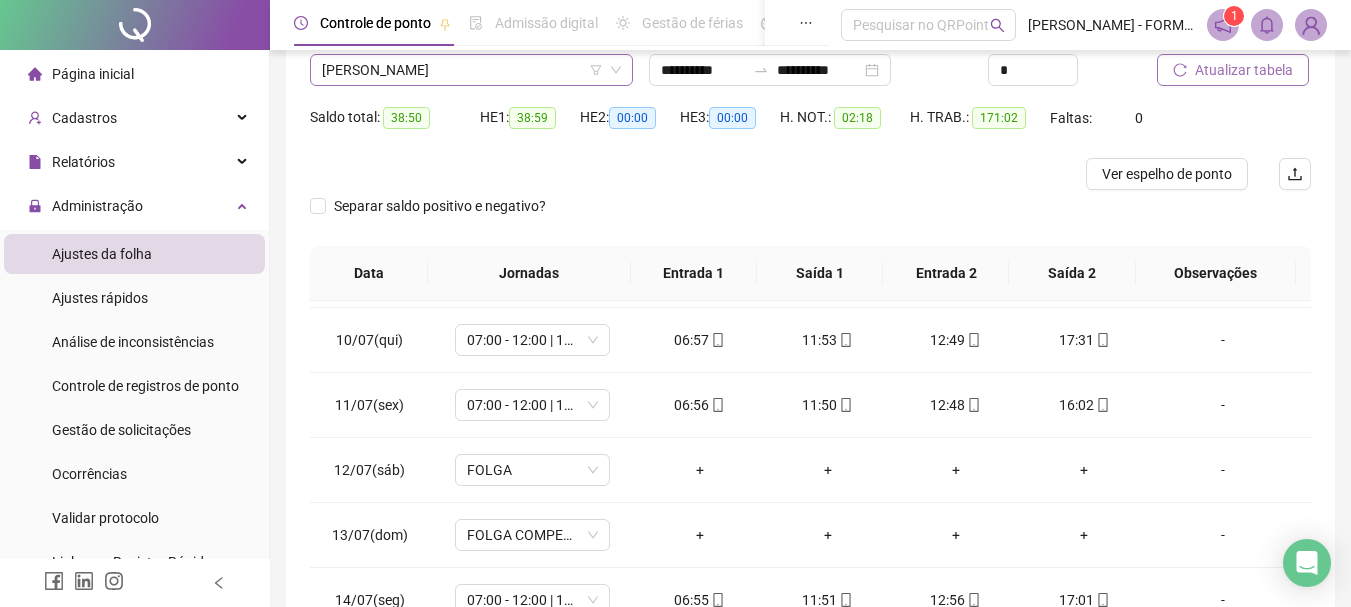 click 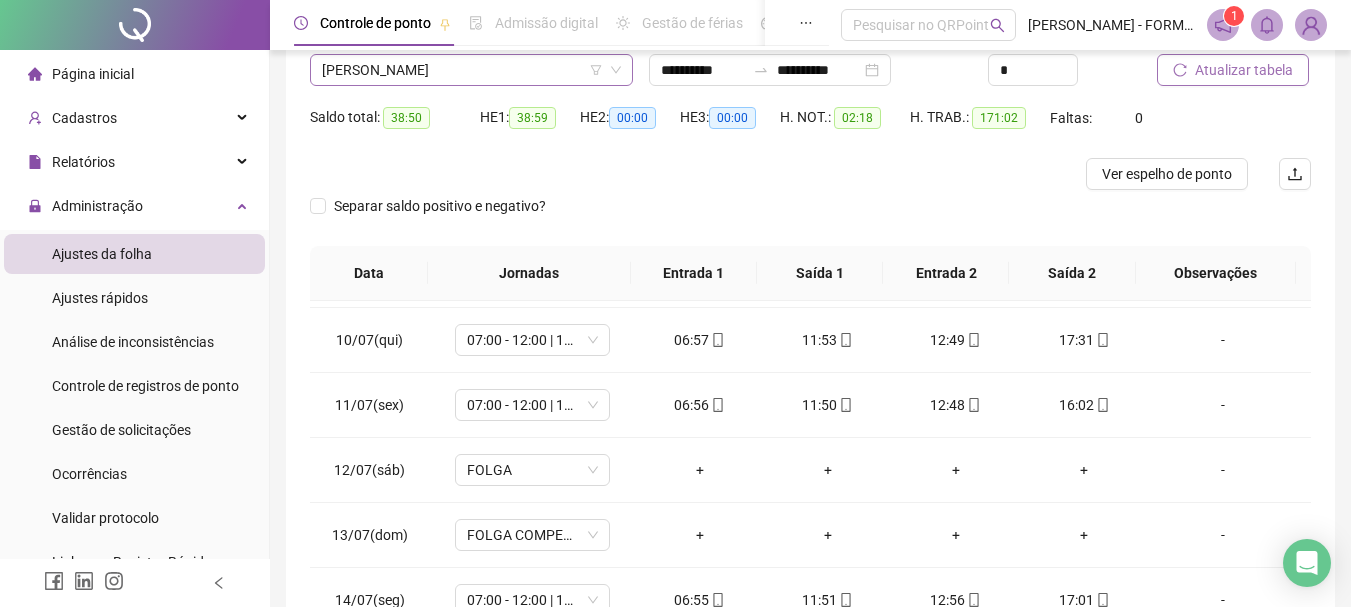 click on "ALYSON GUSTAVO AQUINO DE SOUZA" at bounding box center [471, 70] 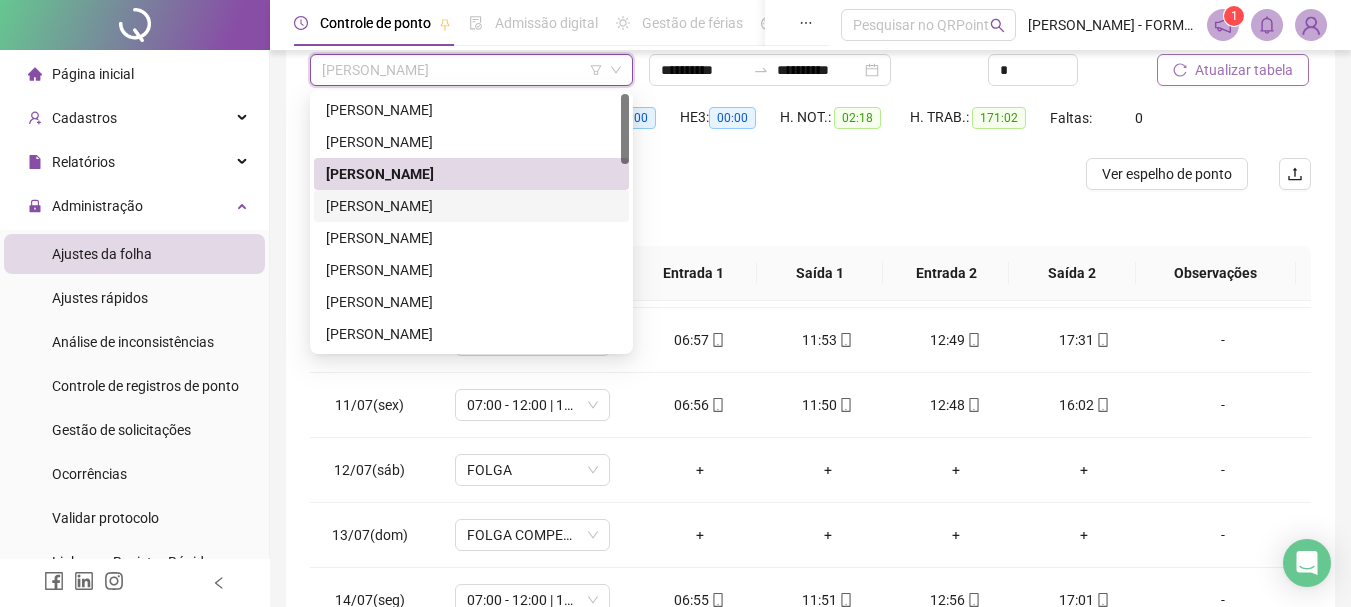 click on "ANABEL DO NASCIMENTO SOARES" at bounding box center (471, 206) 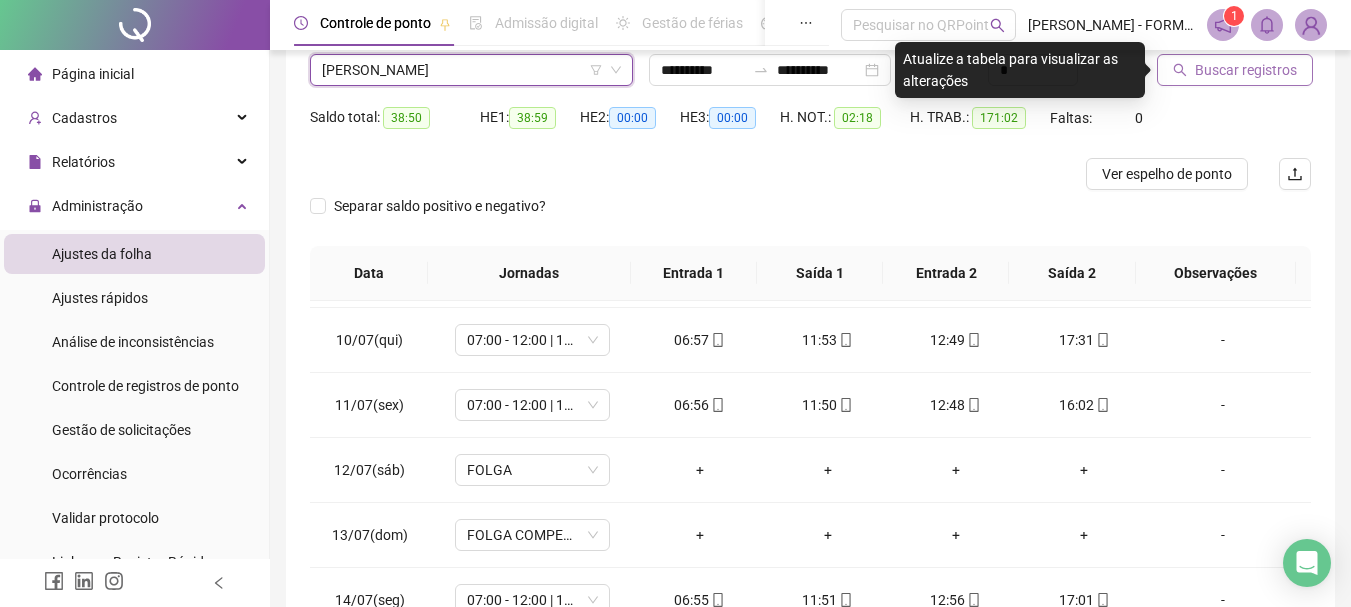 click on "Buscar registros" at bounding box center [1246, 70] 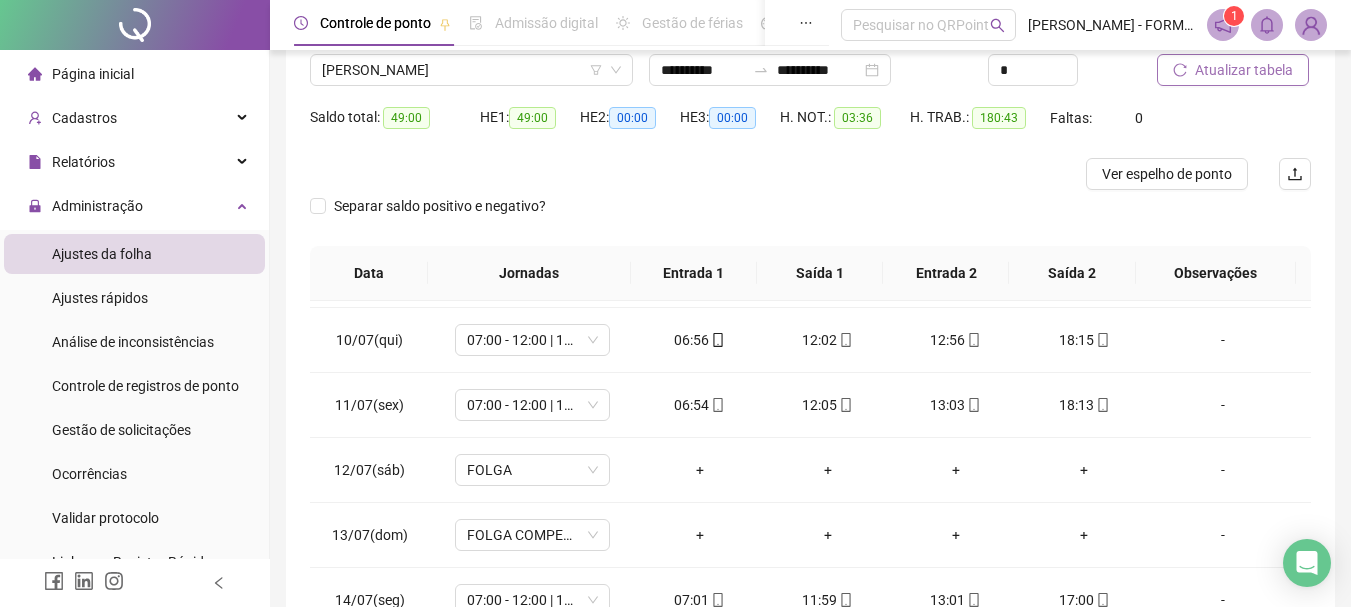 scroll, scrollTop: 465, scrollLeft: 0, axis: vertical 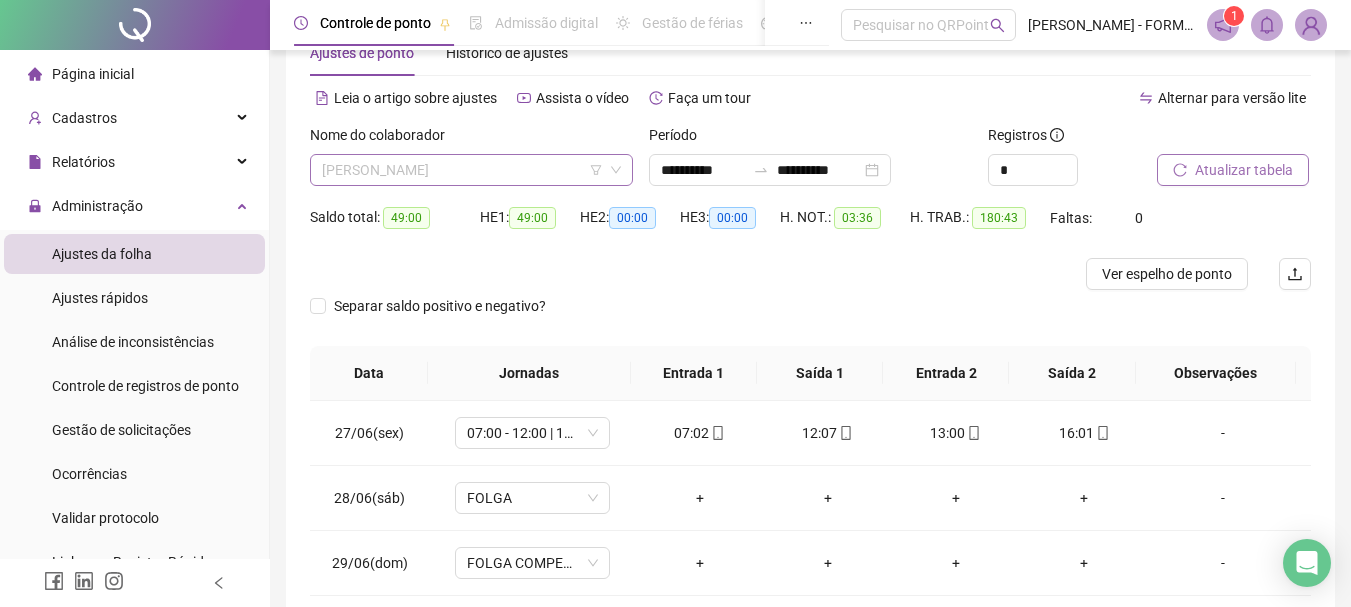 click on "ANABEL DO NASCIMENTO SOARES" at bounding box center [471, 170] 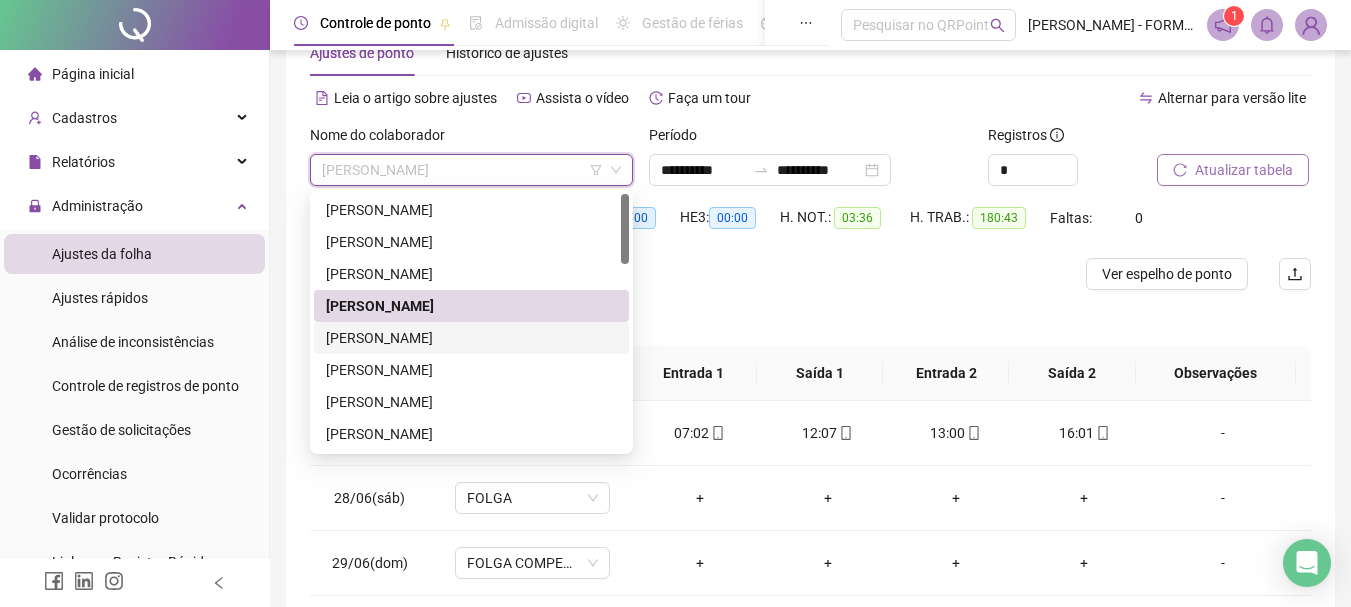 click on "BRUNO GOMES CORTES" at bounding box center (471, 338) 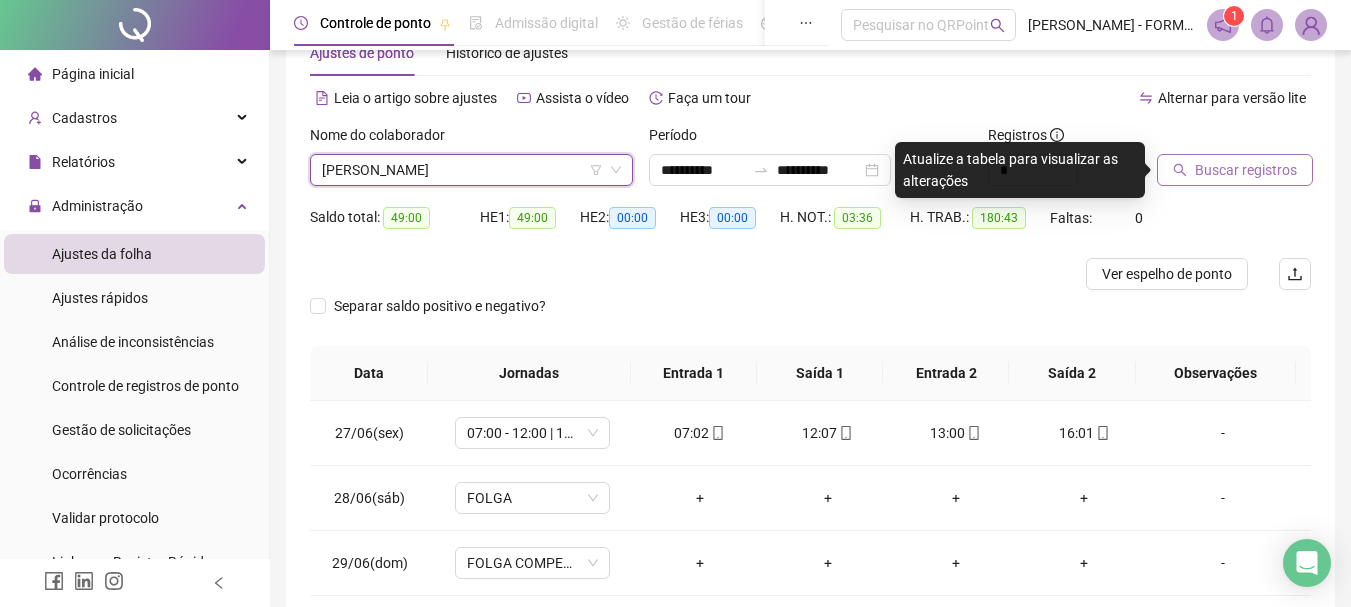 click on "Buscar registros" at bounding box center [1246, 170] 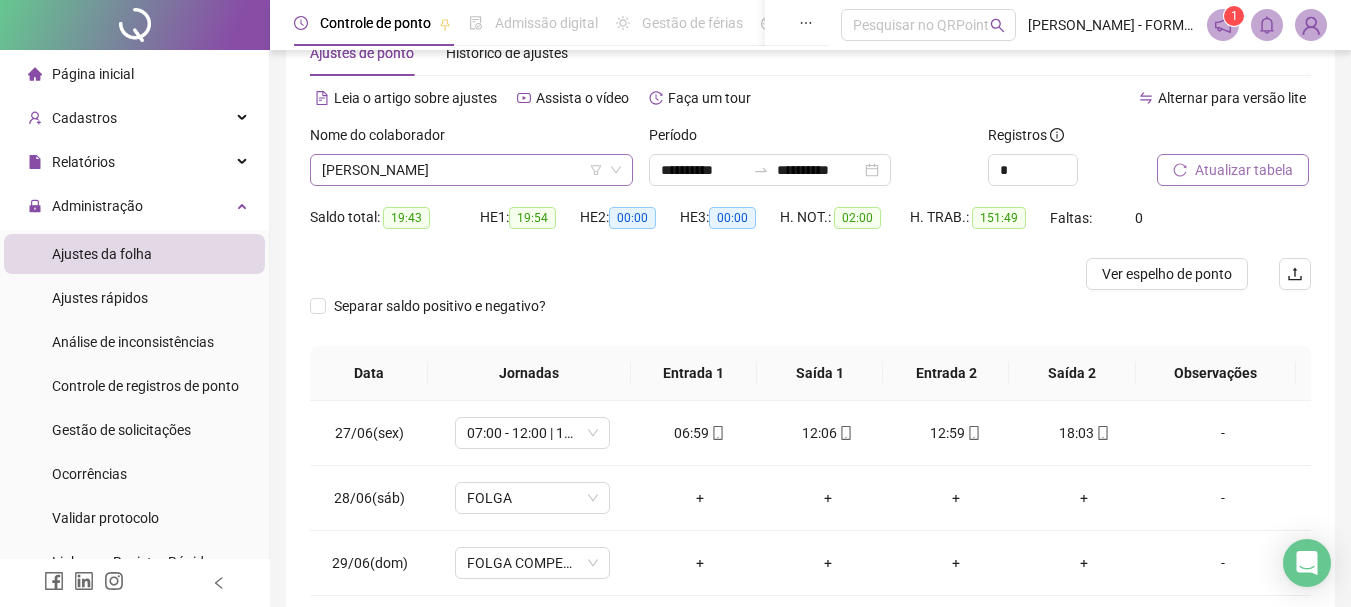 click on "BRUNO GOMES CORTES" at bounding box center (471, 170) 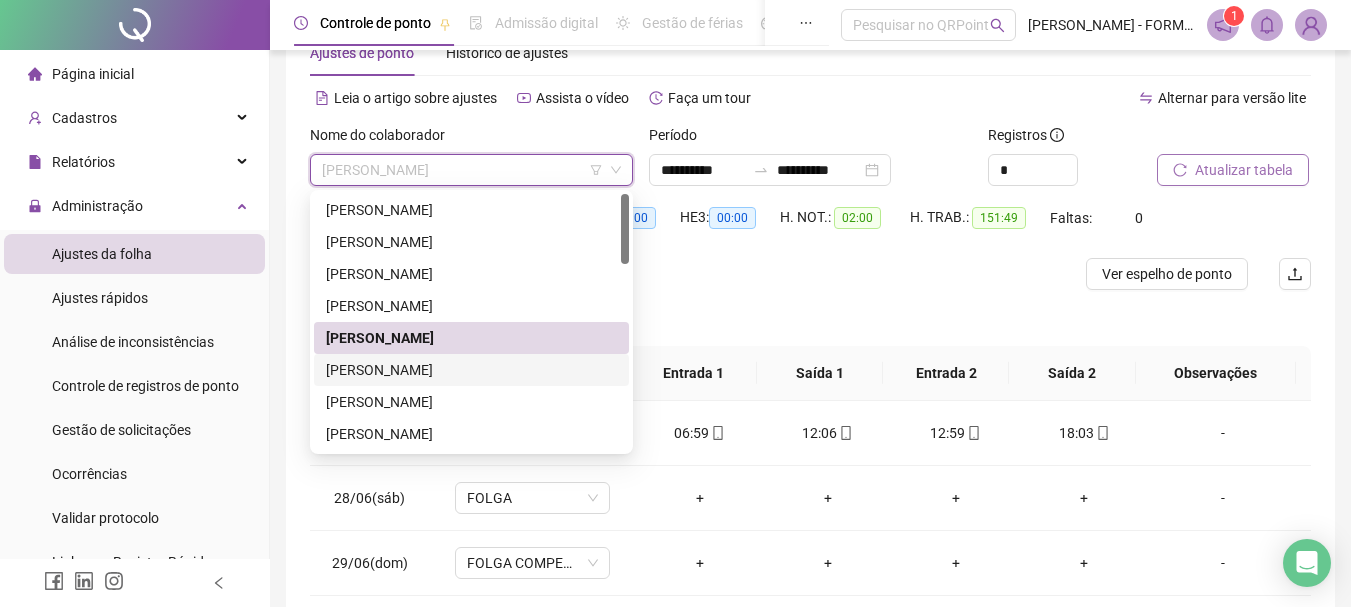 click on "CRISTIANO JOSE DA SILVA" at bounding box center (471, 370) 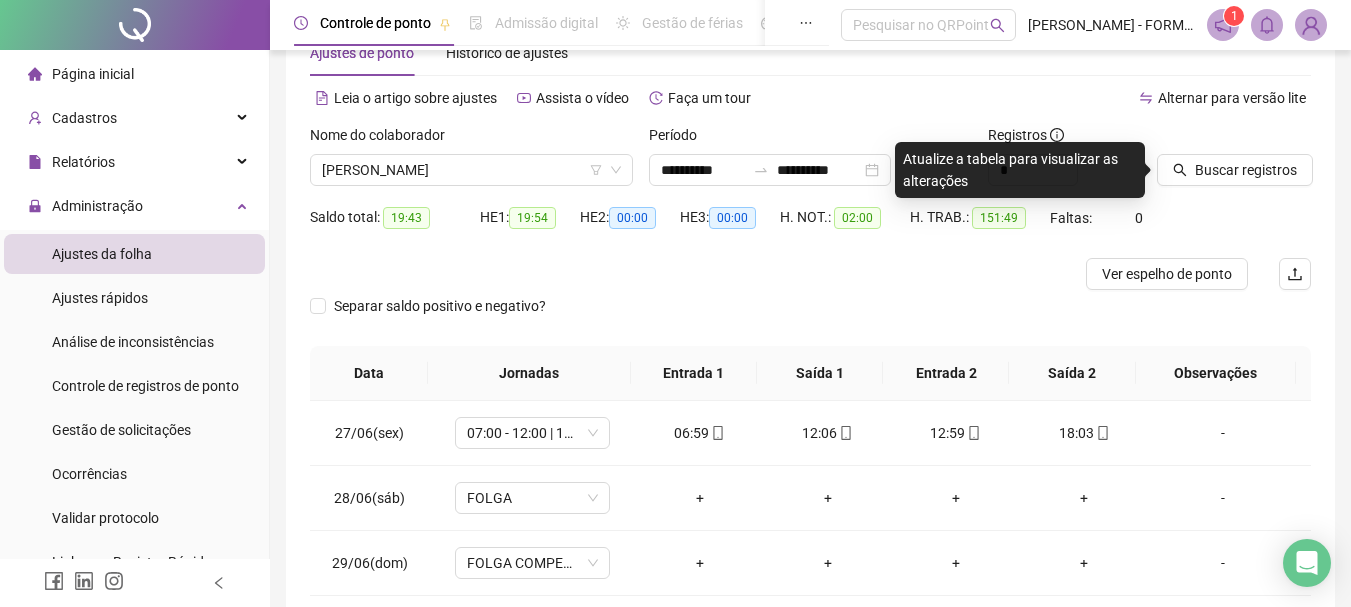drag, startPoint x: 1257, startPoint y: 174, endPoint x: 1136, endPoint y: 421, distance: 275.04544 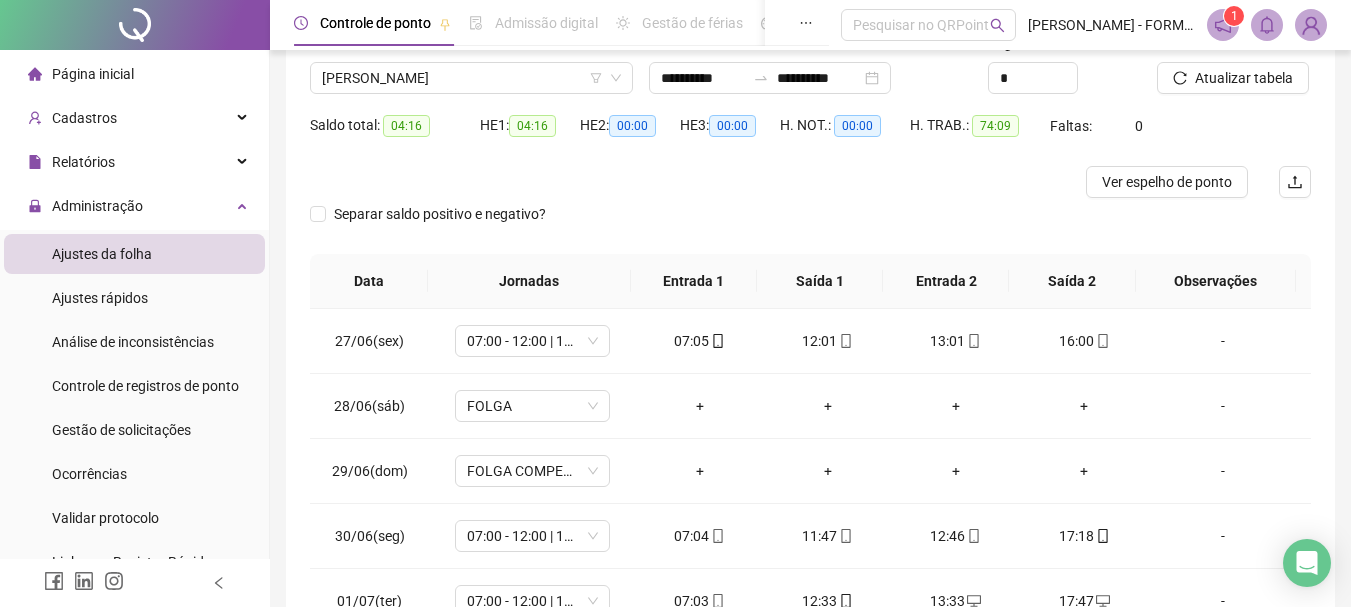 scroll, scrollTop: 156, scrollLeft: 0, axis: vertical 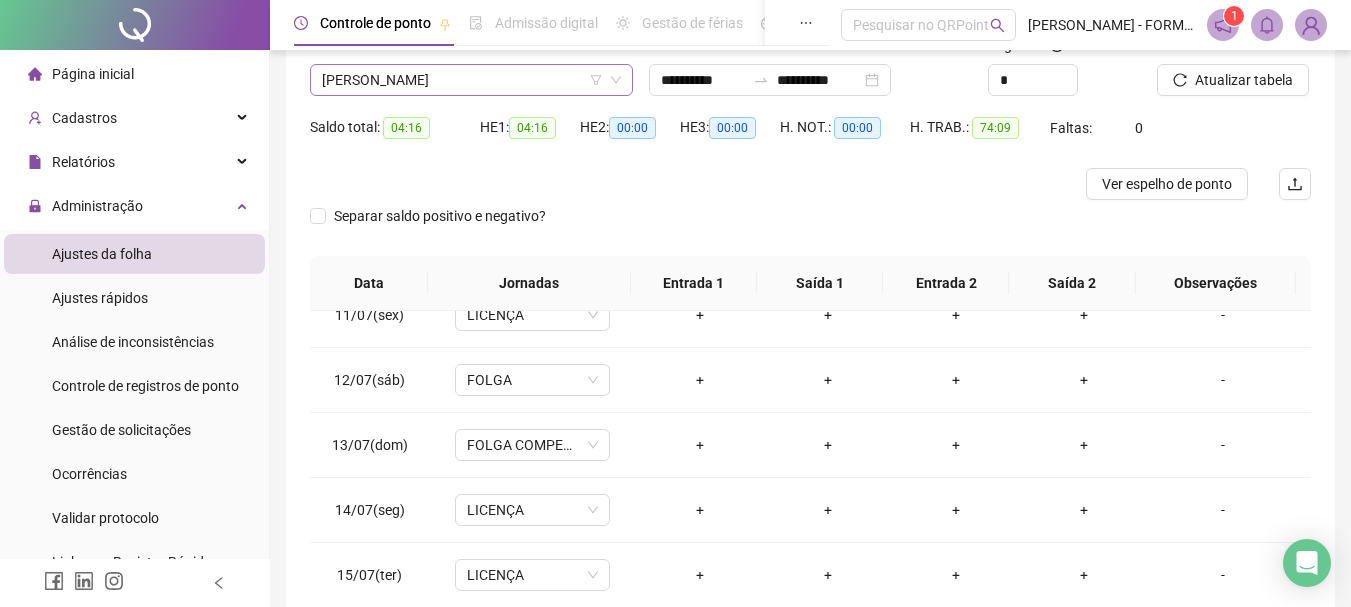 click on "CRISTIANO JOSE DA SILVA" at bounding box center [471, 80] 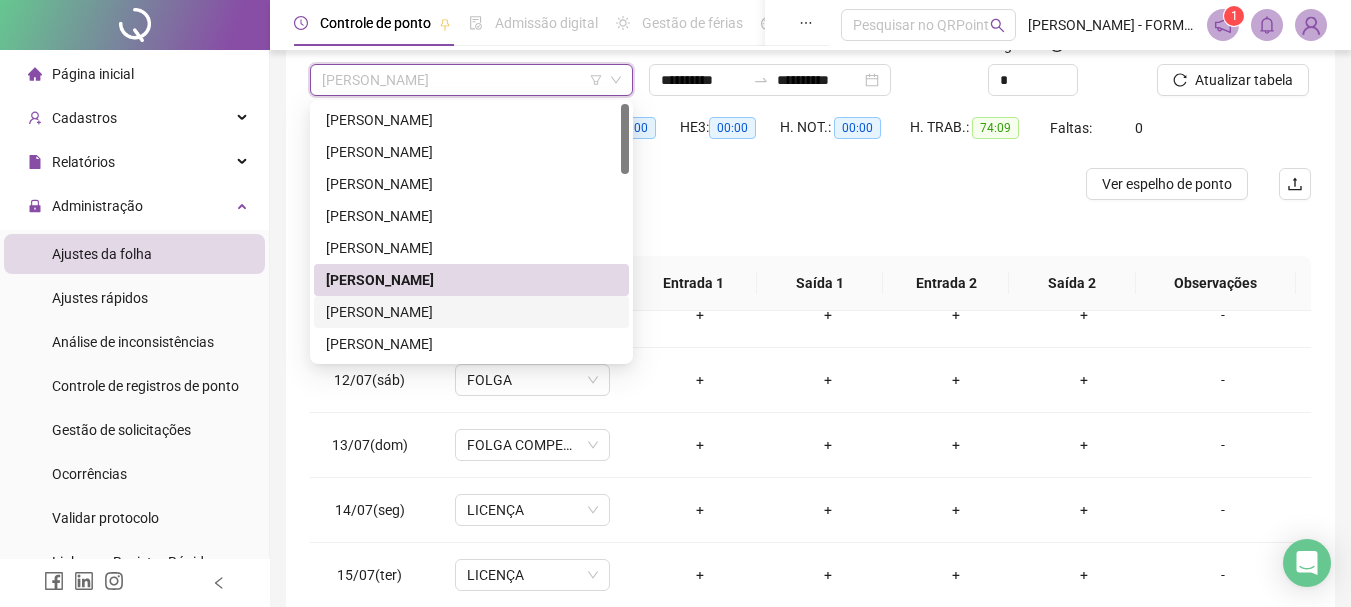 click on "DARIO DONATO LUCIANO" at bounding box center [471, 312] 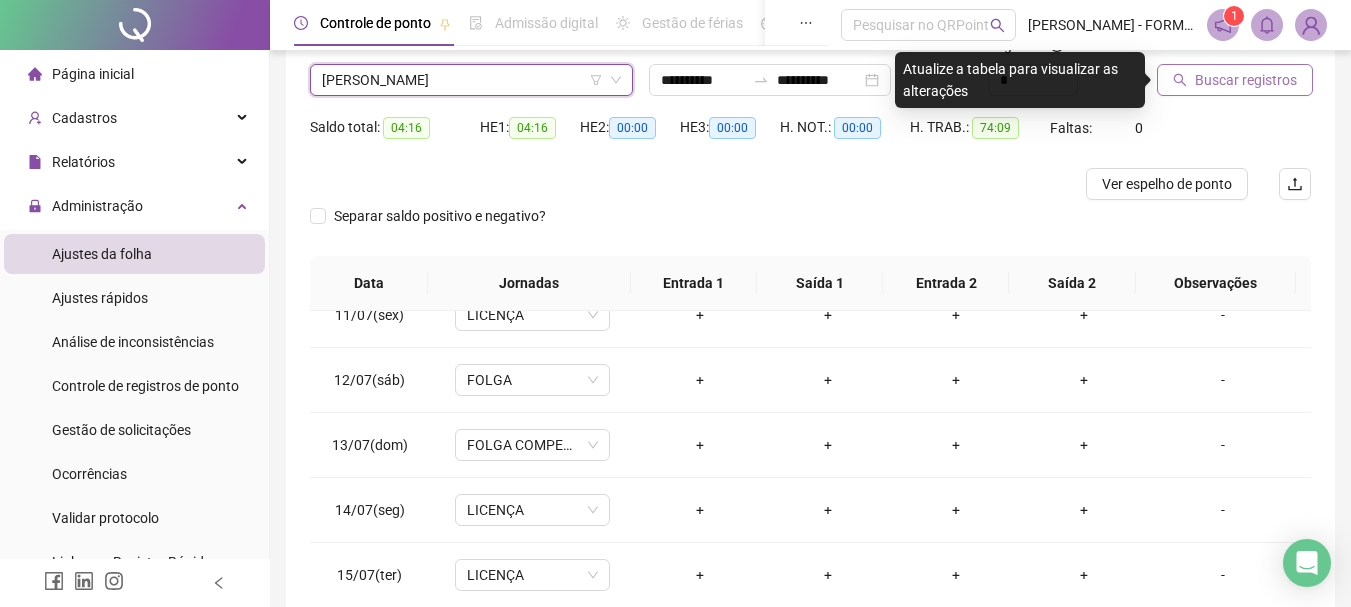 click on "Buscar registros" at bounding box center [1246, 80] 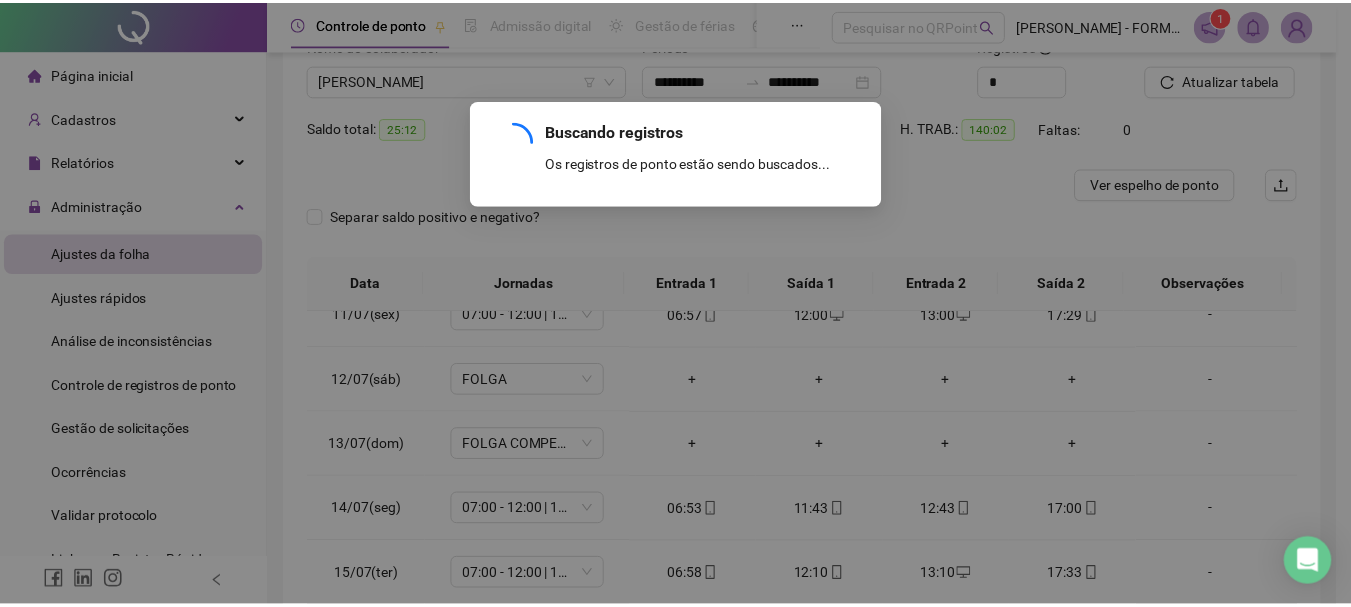 scroll, scrollTop: 678, scrollLeft: 0, axis: vertical 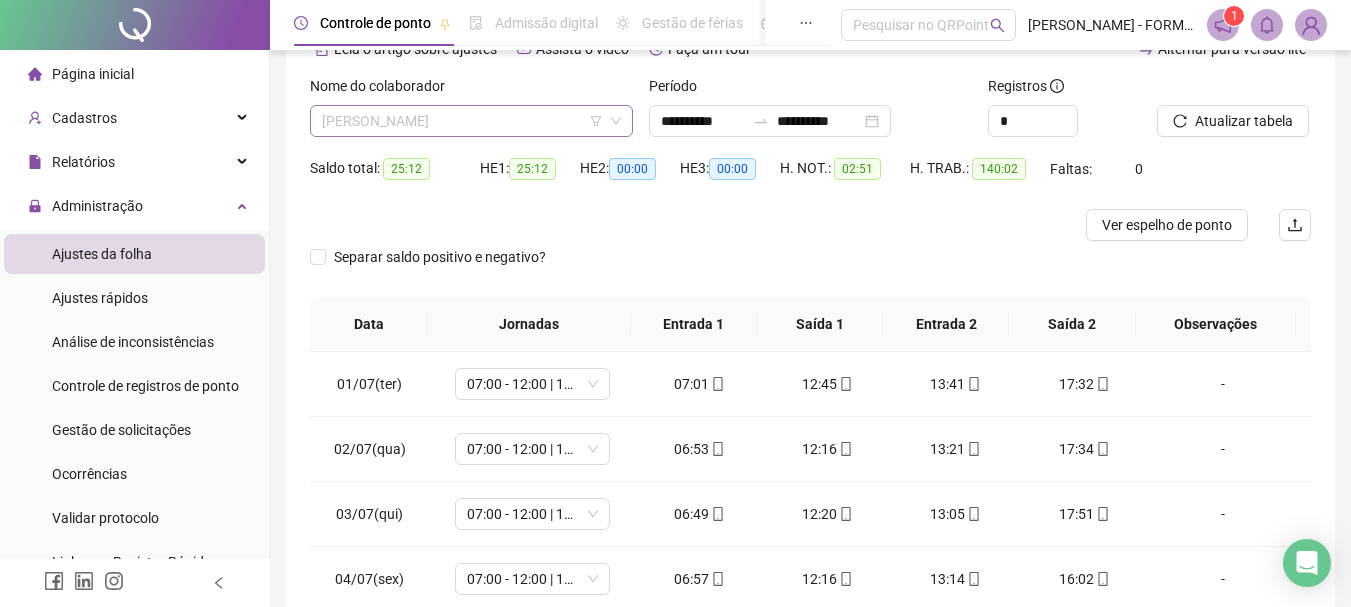 click on "DARIO DONATO LUCIANO" at bounding box center [471, 121] 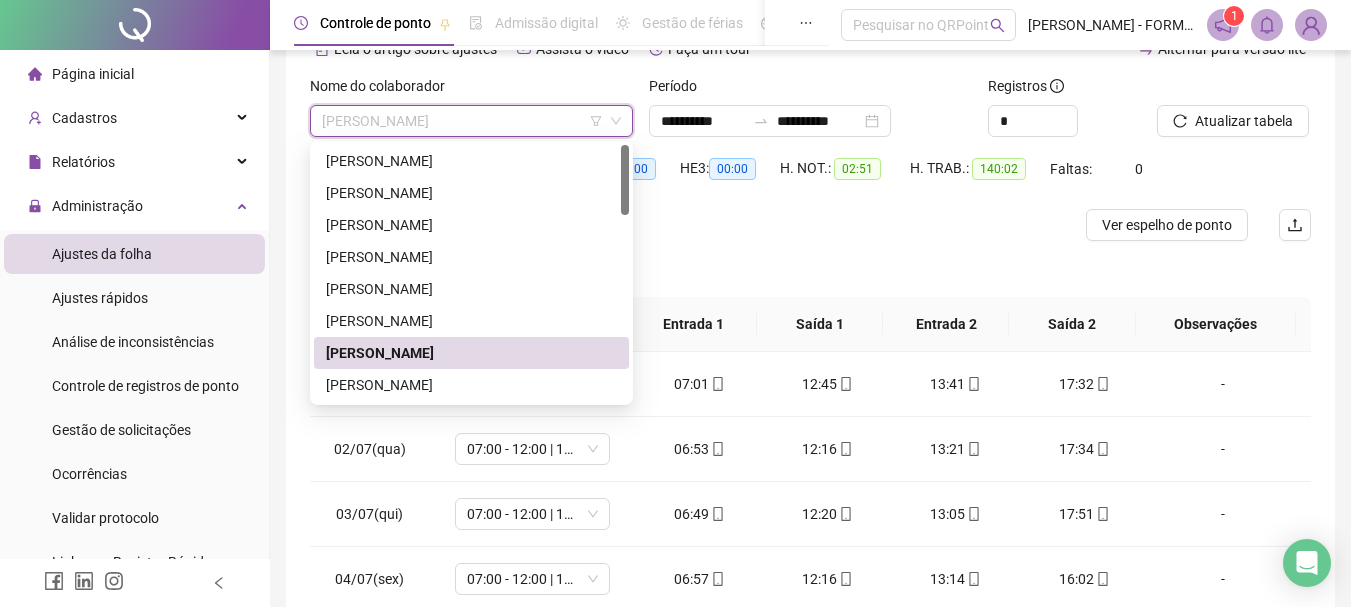 click on "DARIO DONATO LUCIANO" at bounding box center (471, 121) 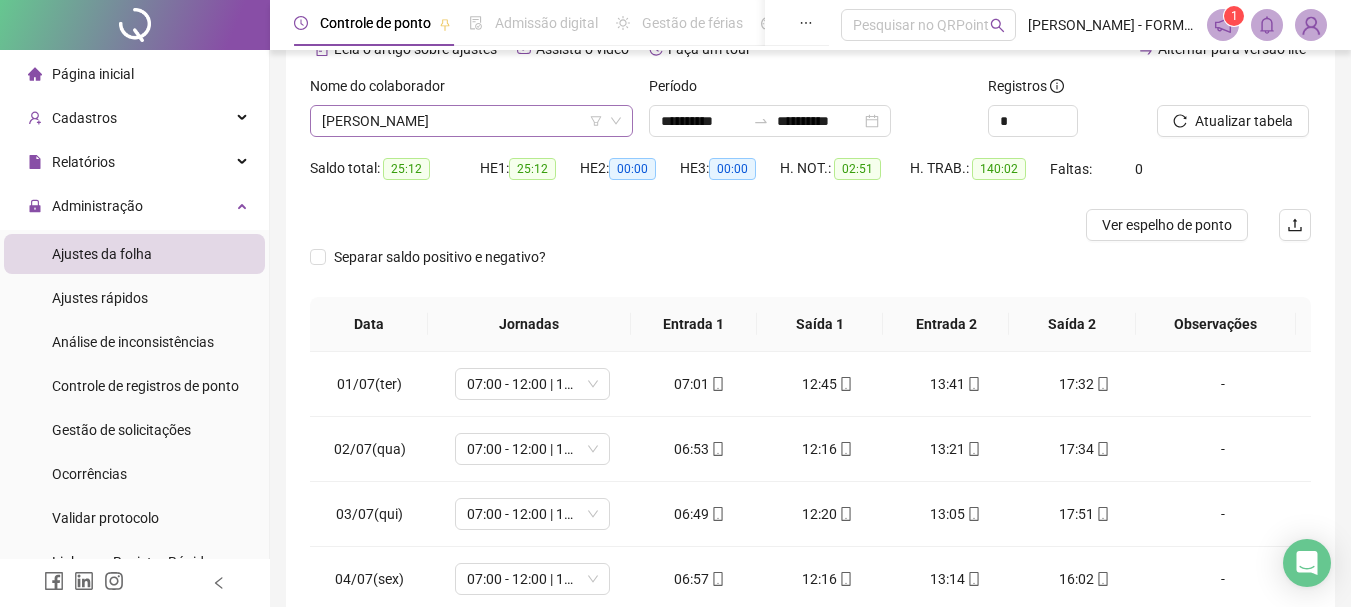 click on "DARIO DONATO LUCIANO" at bounding box center (471, 121) 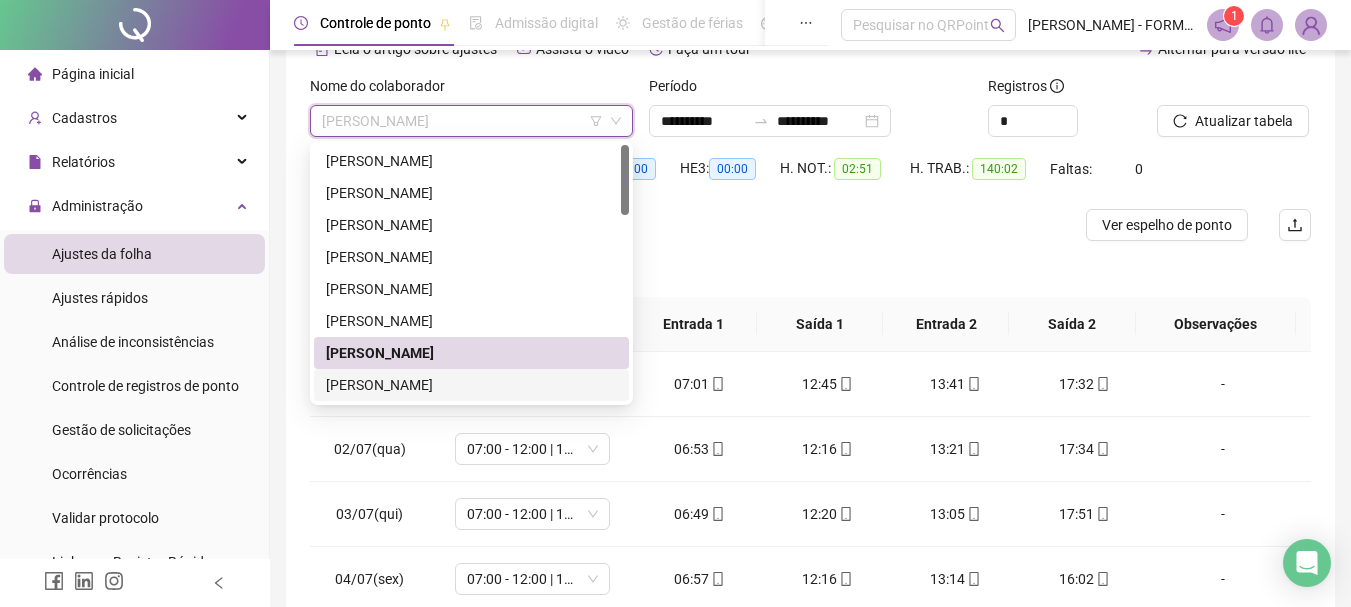 click on "DIOGO ROQUISSANO DE OLIVEIRA" at bounding box center (471, 385) 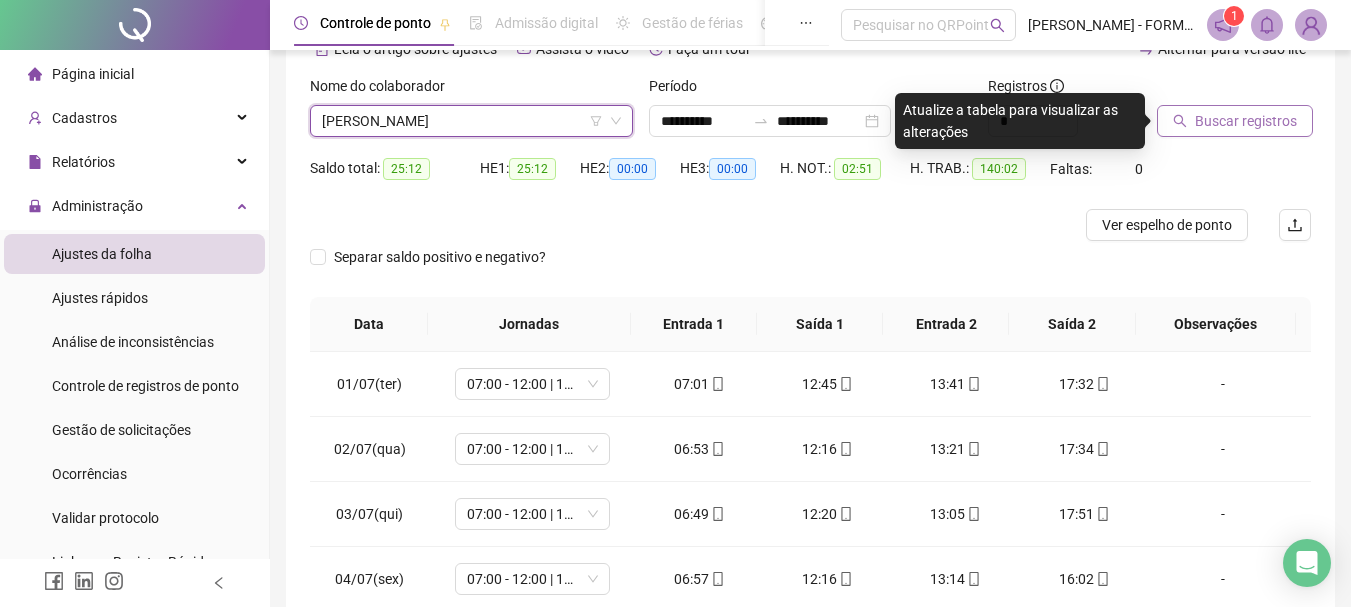 click on "Buscar registros" at bounding box center [1246, 121] 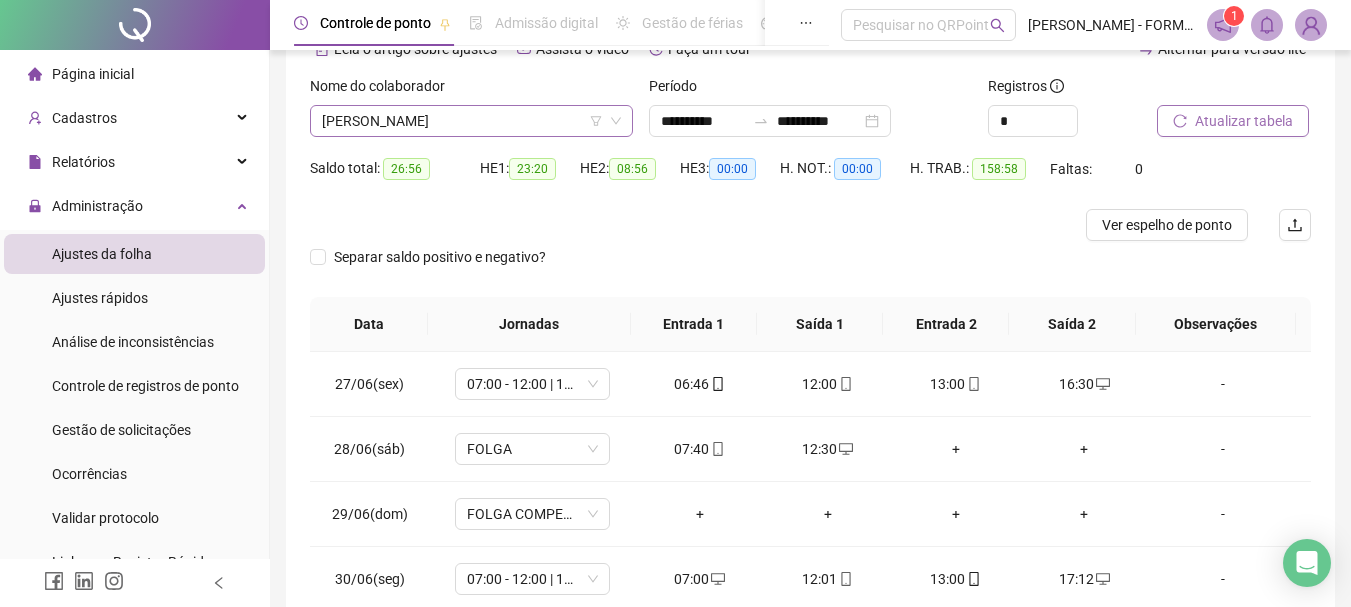 click on "DIOGO ROQUISSANO DE OLIVEIRA" at bounding box center [471, 121] 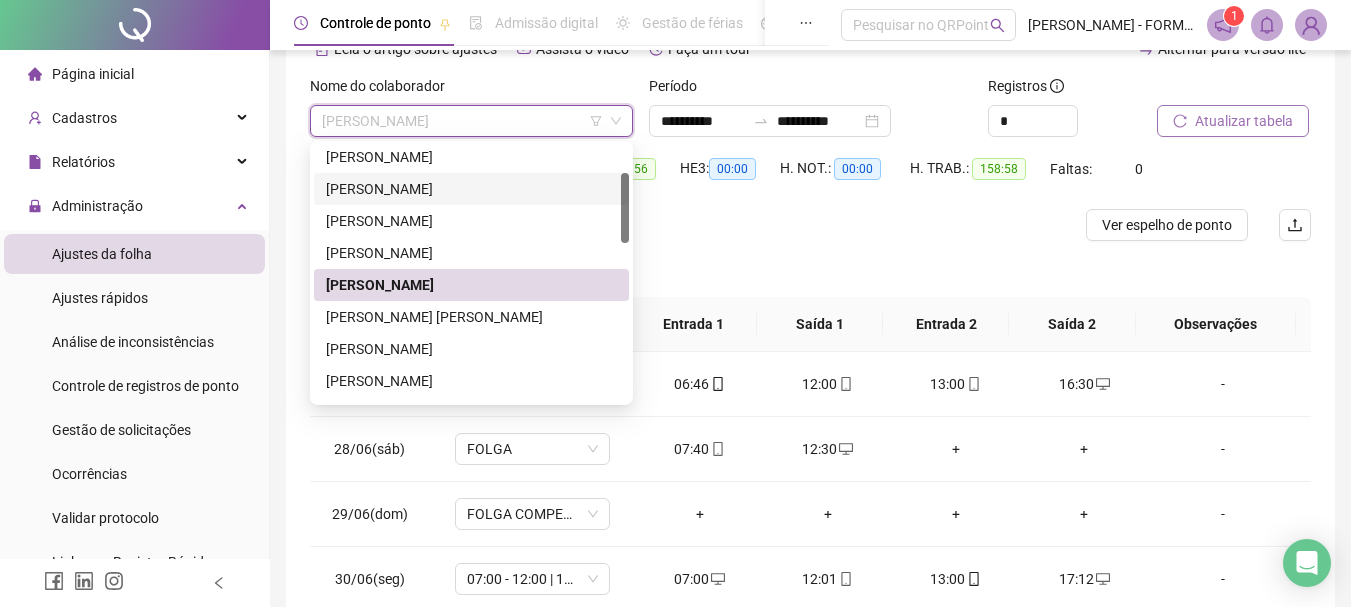 scroll, scrollTop: 200, scrollLeft: 0, axis: vertical 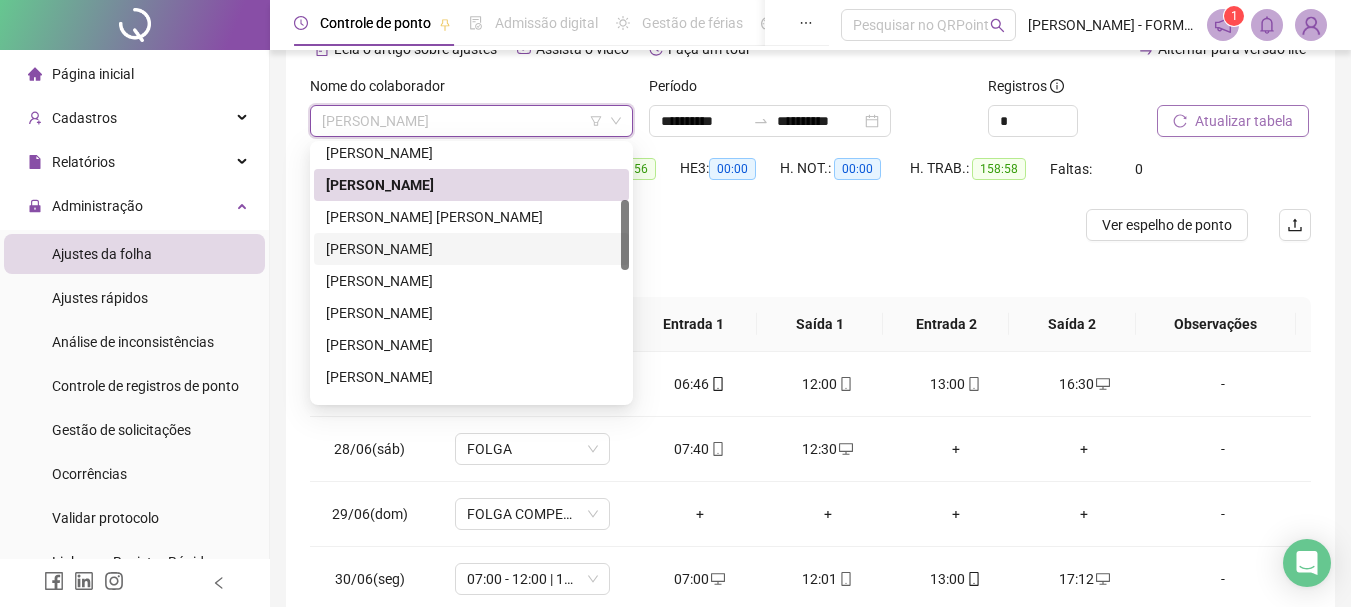 click on "ELIEZER LOPES NUNES" at bounding box center [471, 249] 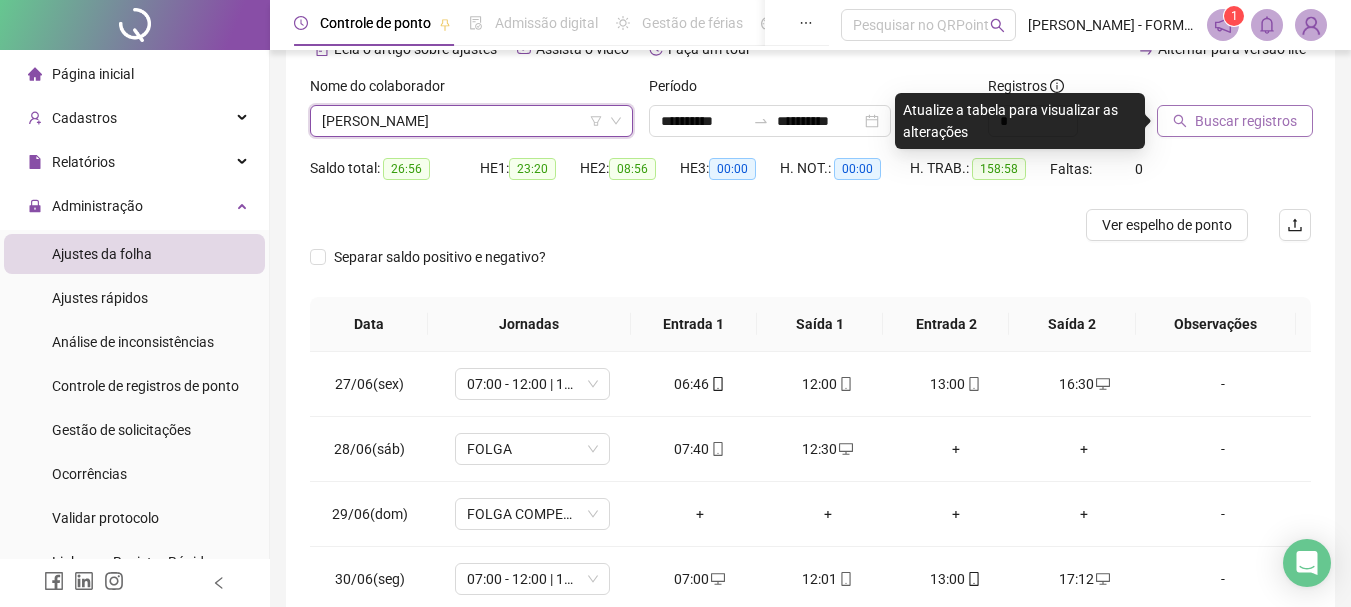 click on "Buscar registros" at bounding box center (1246, 121) 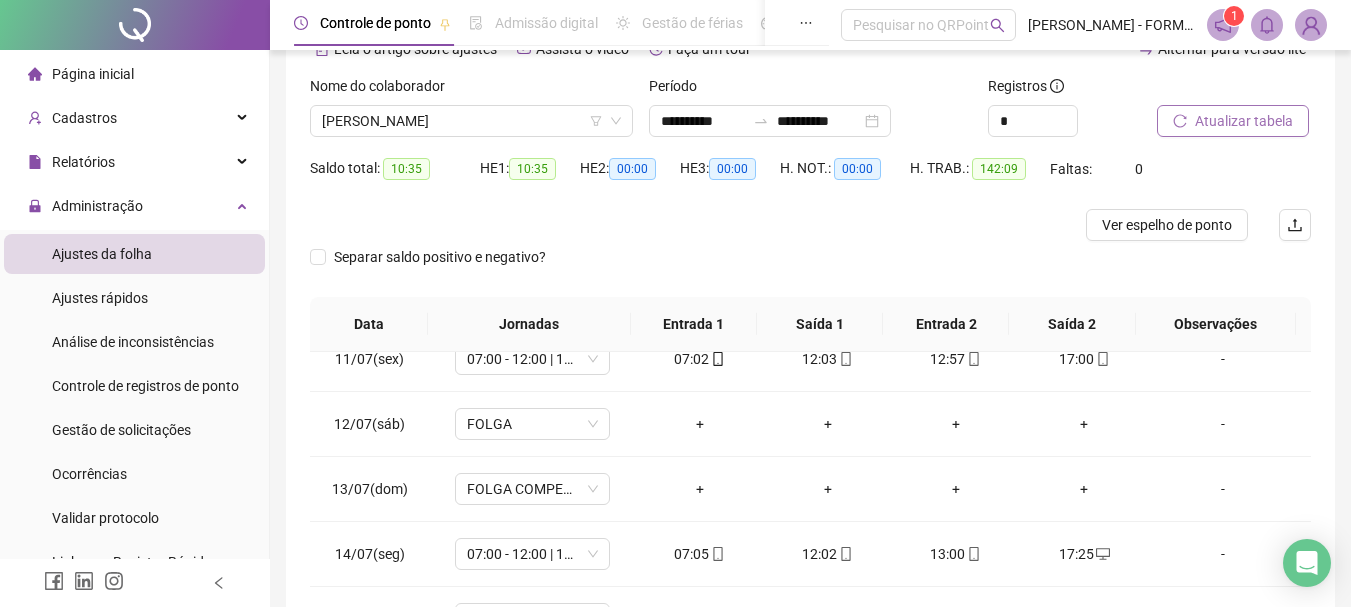 scroll, scrollTop: 938, scrollLeft: 0, axis: vertical 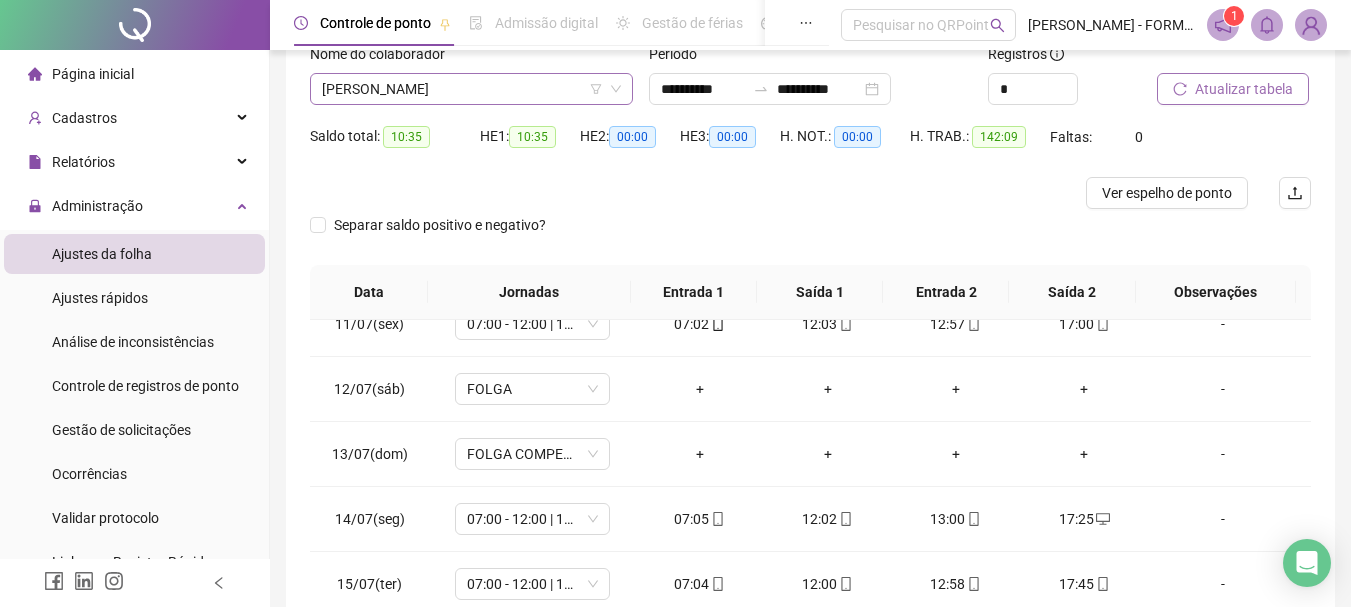 click on "ELIEZER LOPES NUNES" at bounding box center [471, 89] 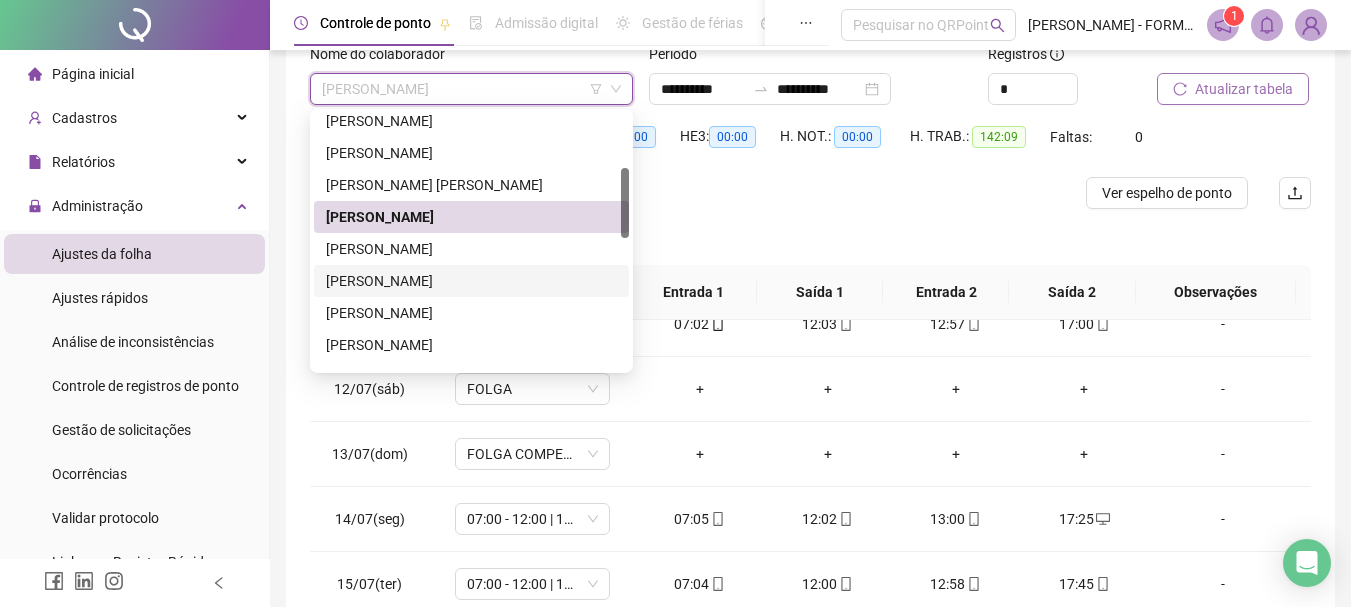 click on "EVERALDO DOS SANTOS SILVA JUNIOR" at bounding box center (471, 281) 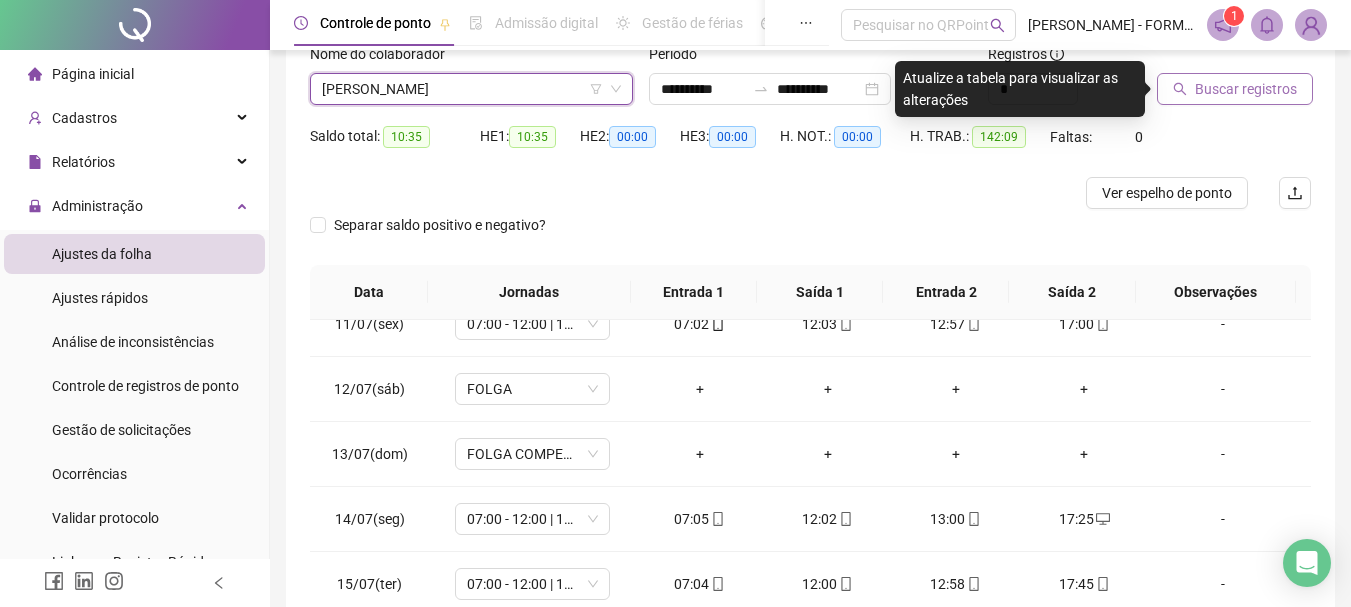 click on "Buscar registros" at bounding box center (1246, 89) 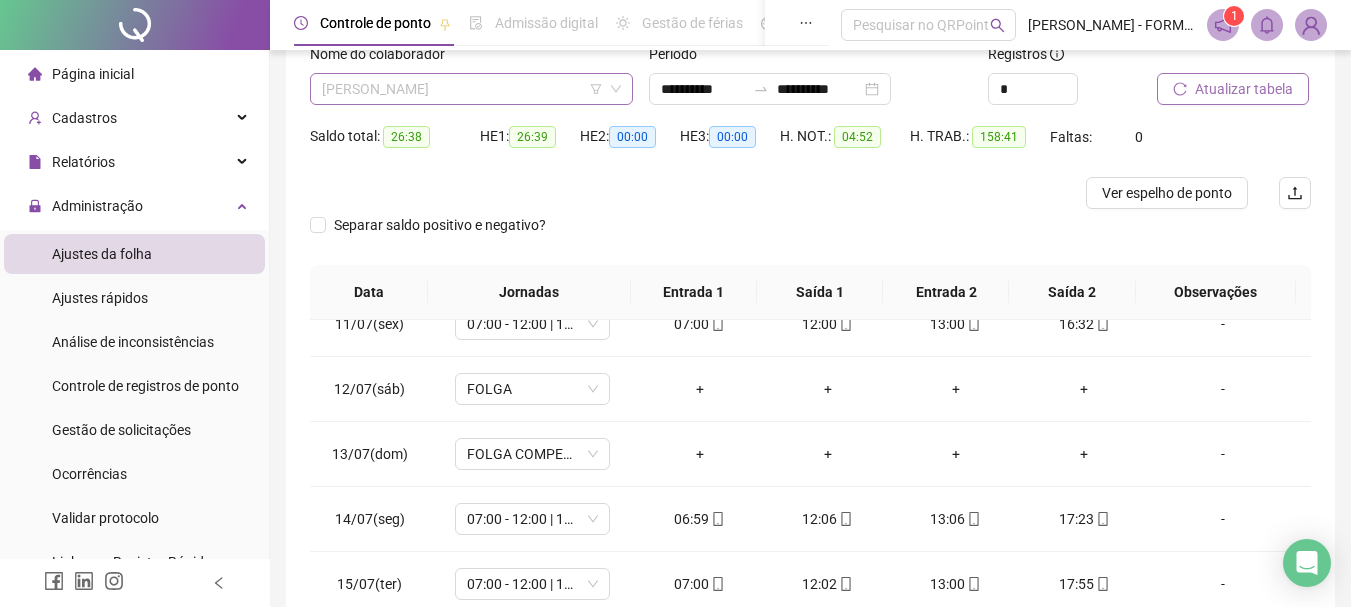 click on "EVERALDO DOS SANTOS SILVA JUNIOR" at bounding box center [471, 89] 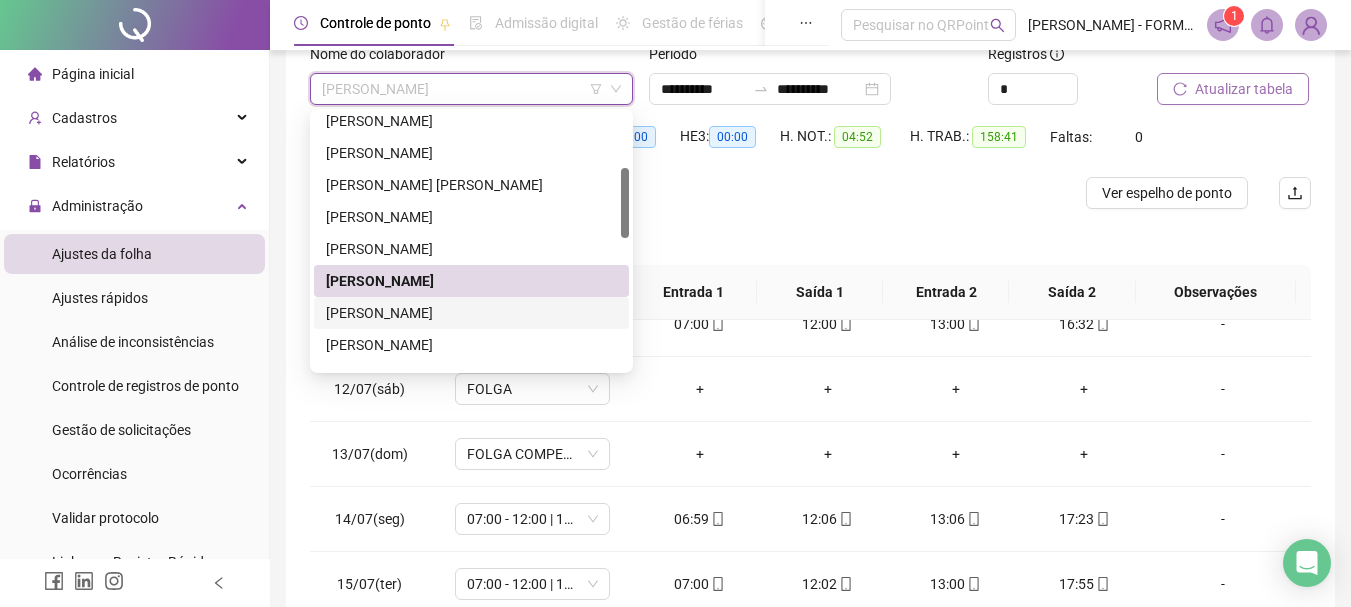 click on "FILIPE SOUZA GONÇALVES" at bounding box center [471, 313] 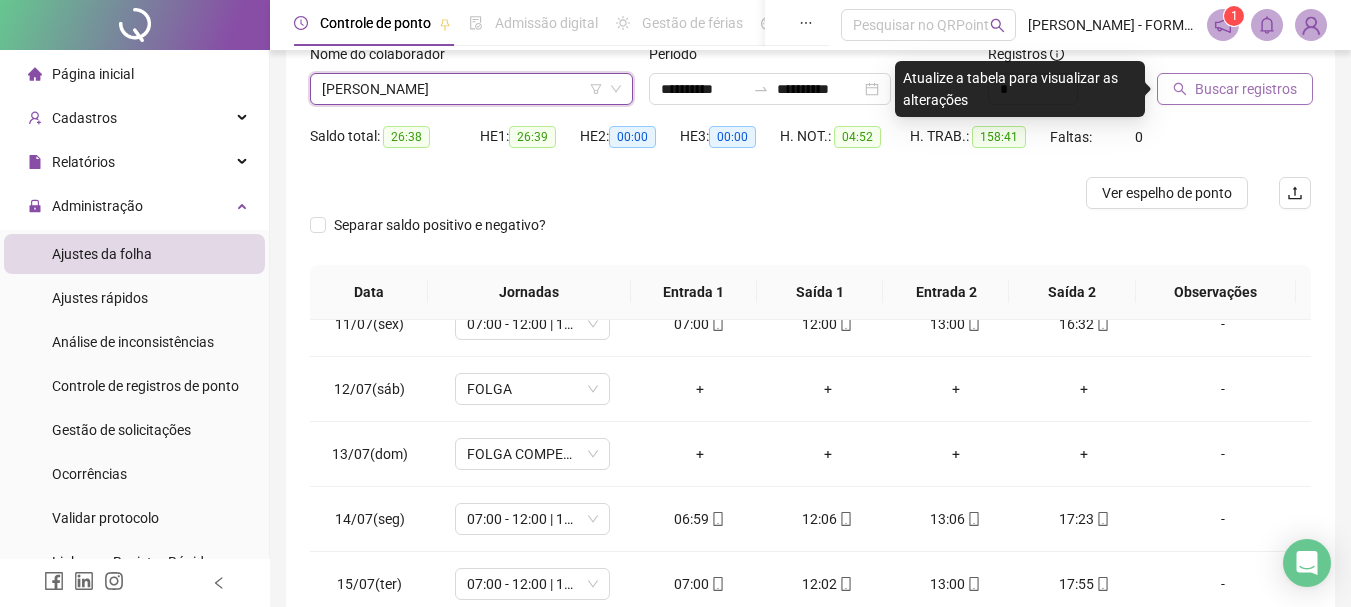 click on "Buscar registros" at bounding box center [1246, 89] 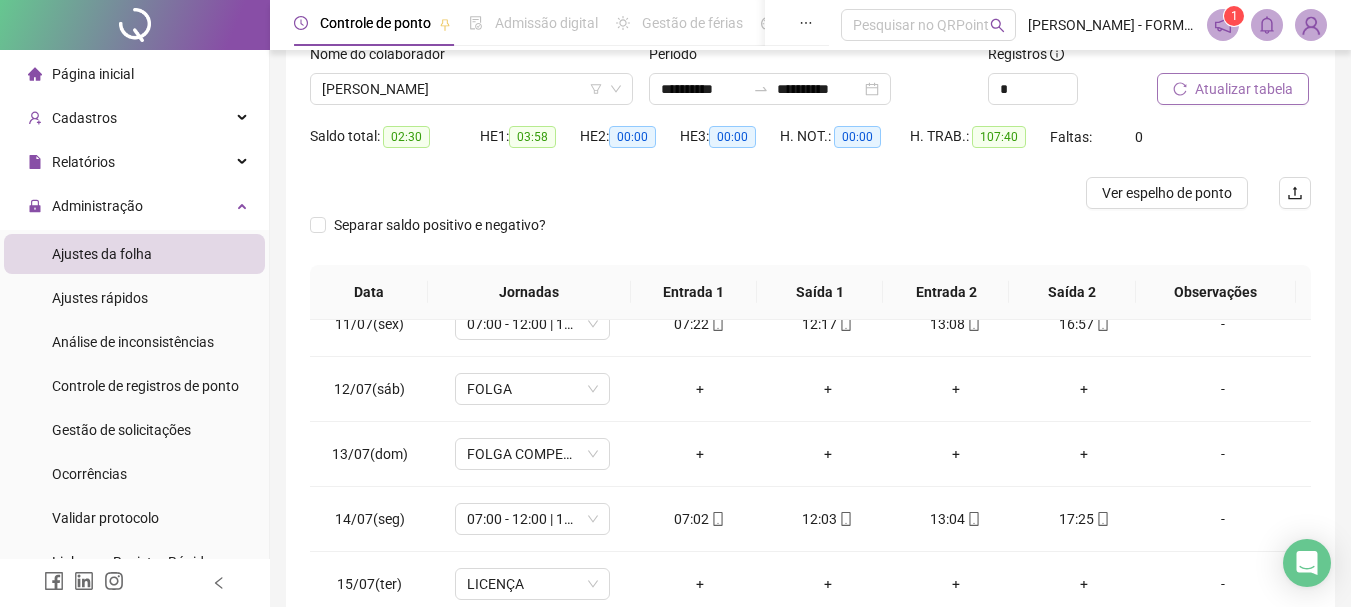 scroll, scrollTop: 565, scrollLeft: 0, axis: vertical 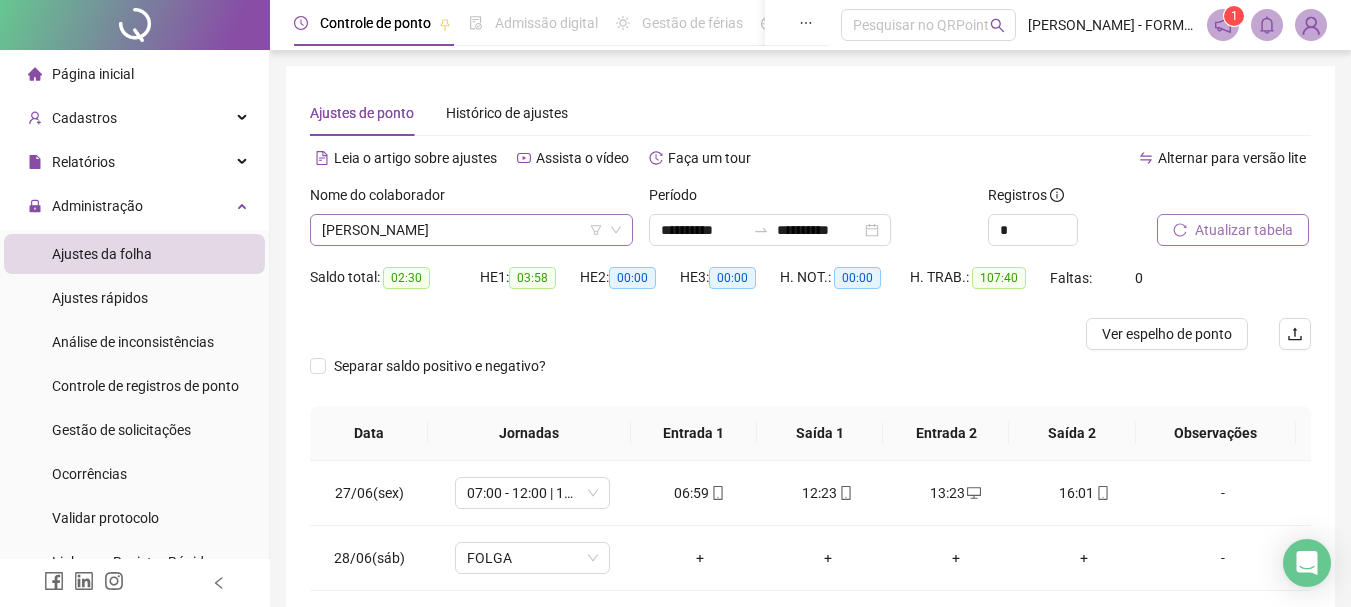 click on "FILIPE SOUZA GONÇALVES" at bounding box center (471, 230) 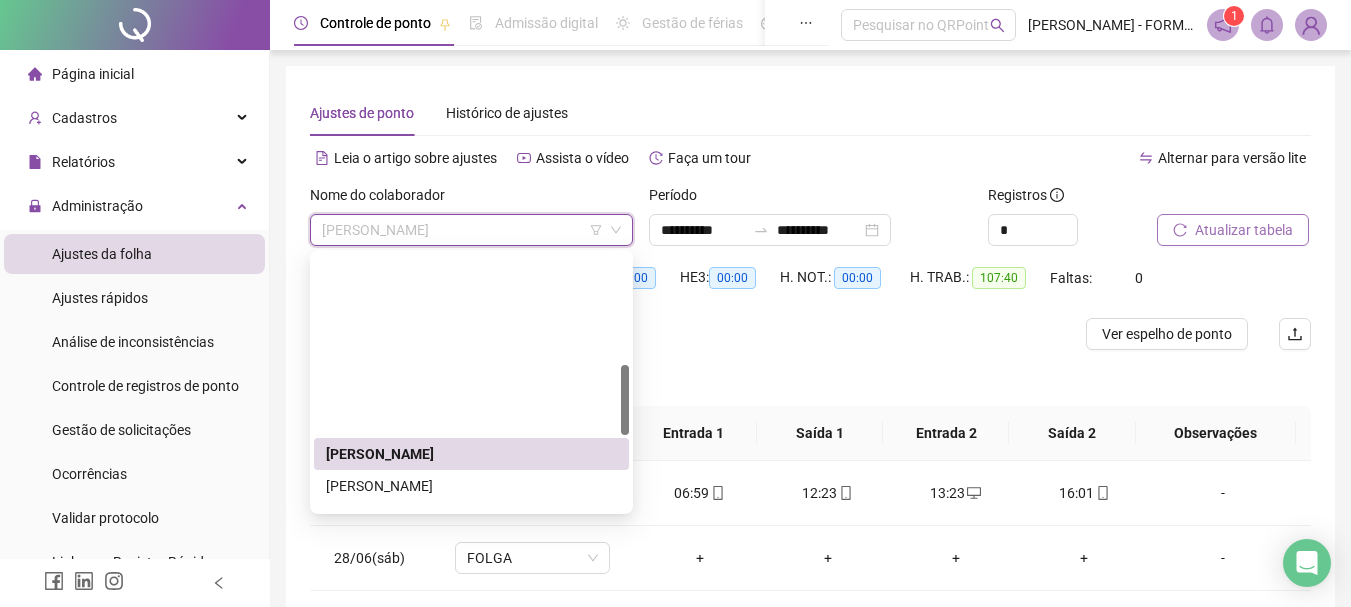 scroll, scrollTop: 400, scrollLeft: 0, axis: vertical 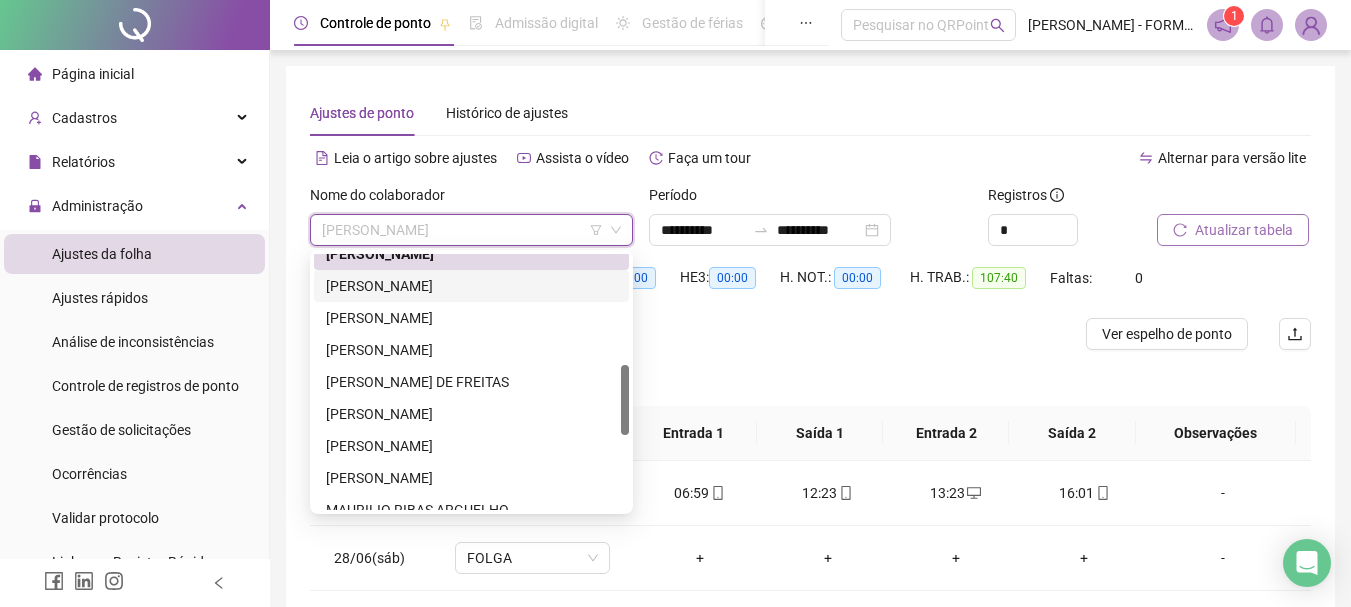 click on "JOSÉ LUIS DA ROCHA" at bounding box center (471, 286) 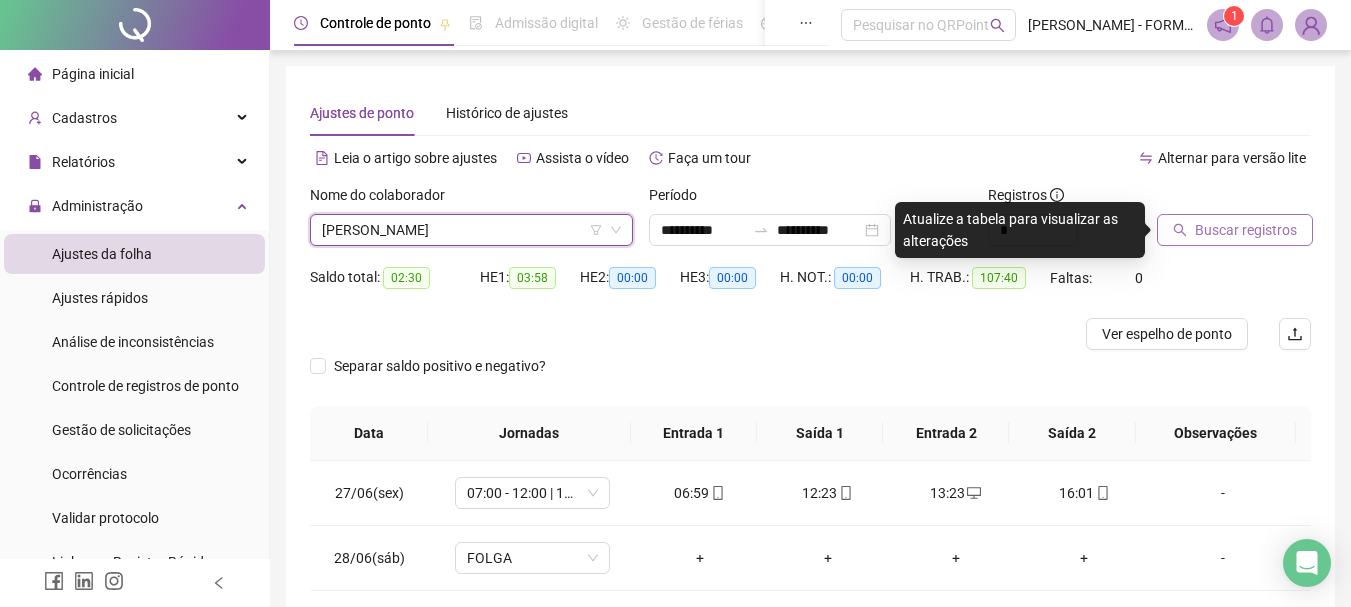 click on "Ajustes de ponto Histórico de ajustes" at bounding box center (810, 113) 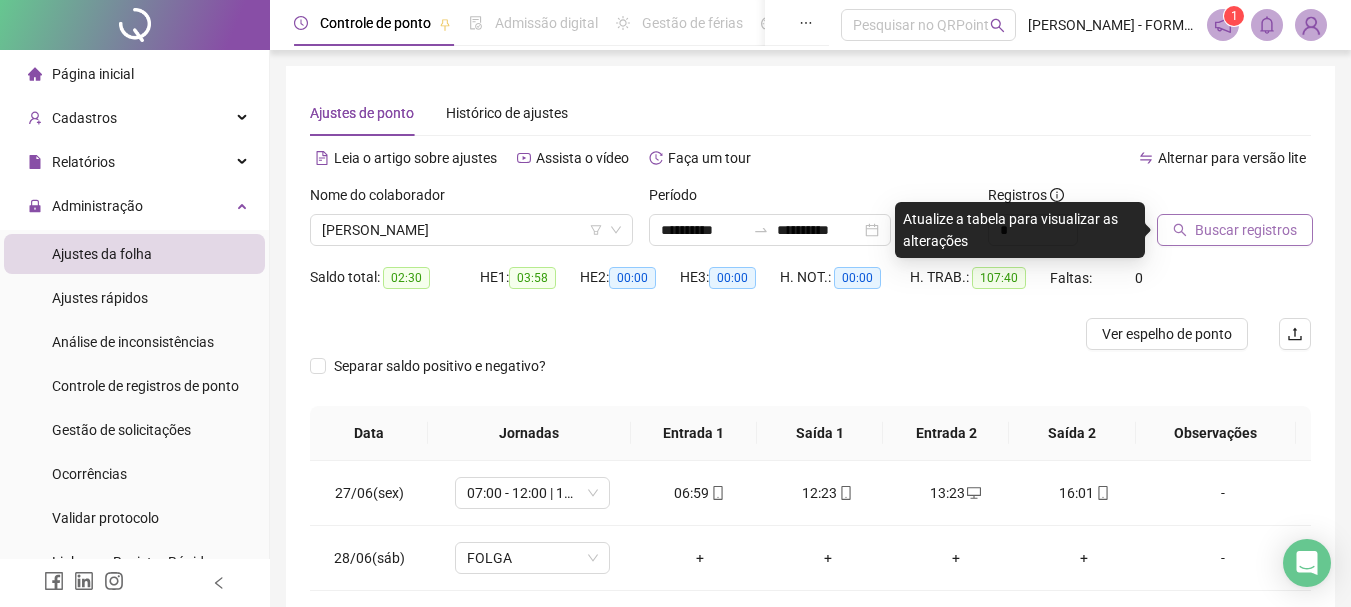 click at bounding box center (685, 334) 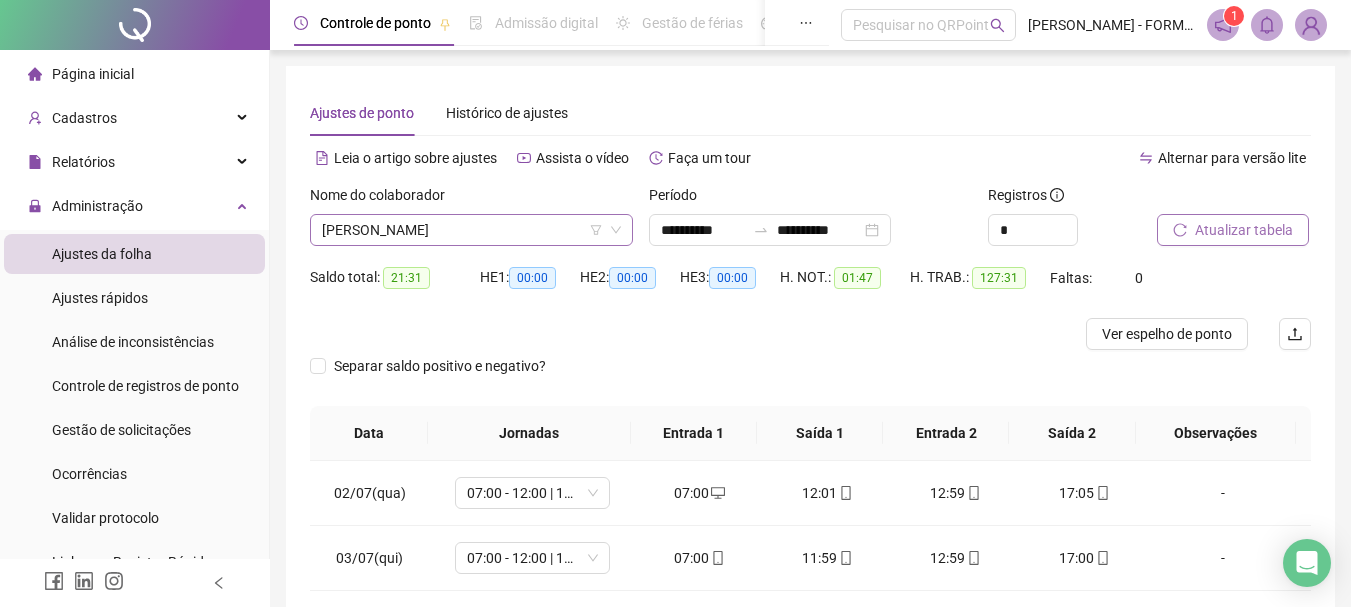 click on "JOSÉ LUIS DA ROCHA" at bounding box center [471, 230] 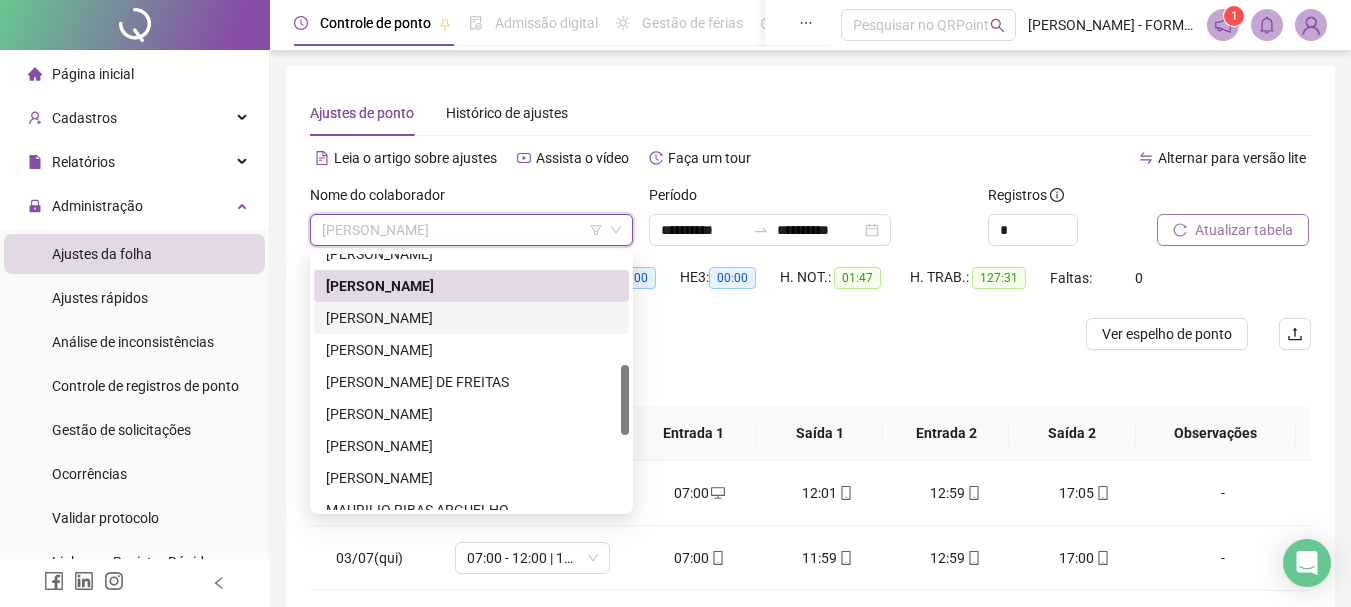 click on "JOSENEI LUIS PEREIRA" at bounding box center [471, 318] 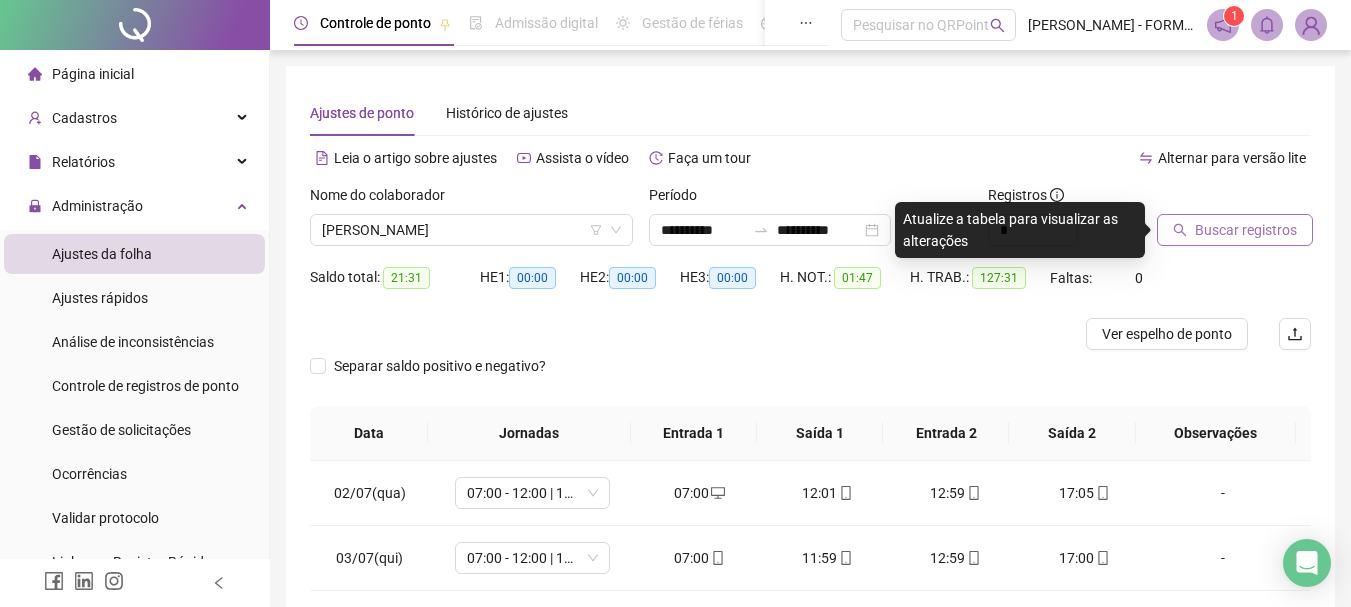 click on "Buscar registros" at bounding box center (1246, 230) 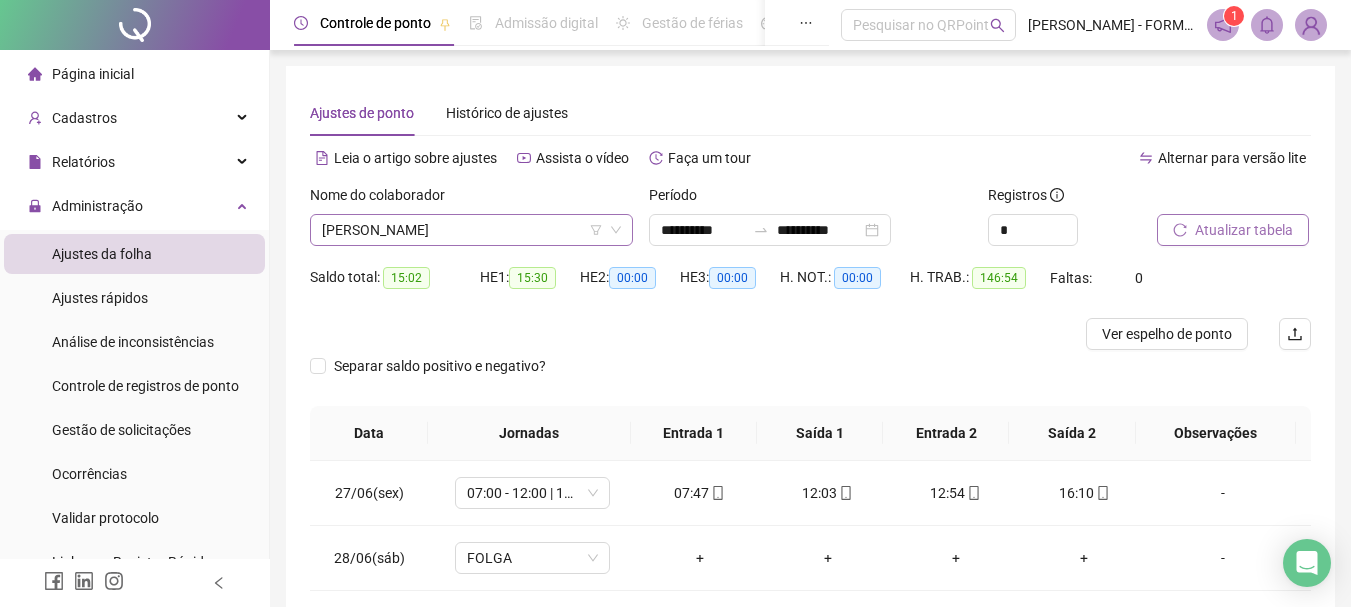 click on "JOSENEI LUIS PEREIRA" at bounding box center (471, 230) 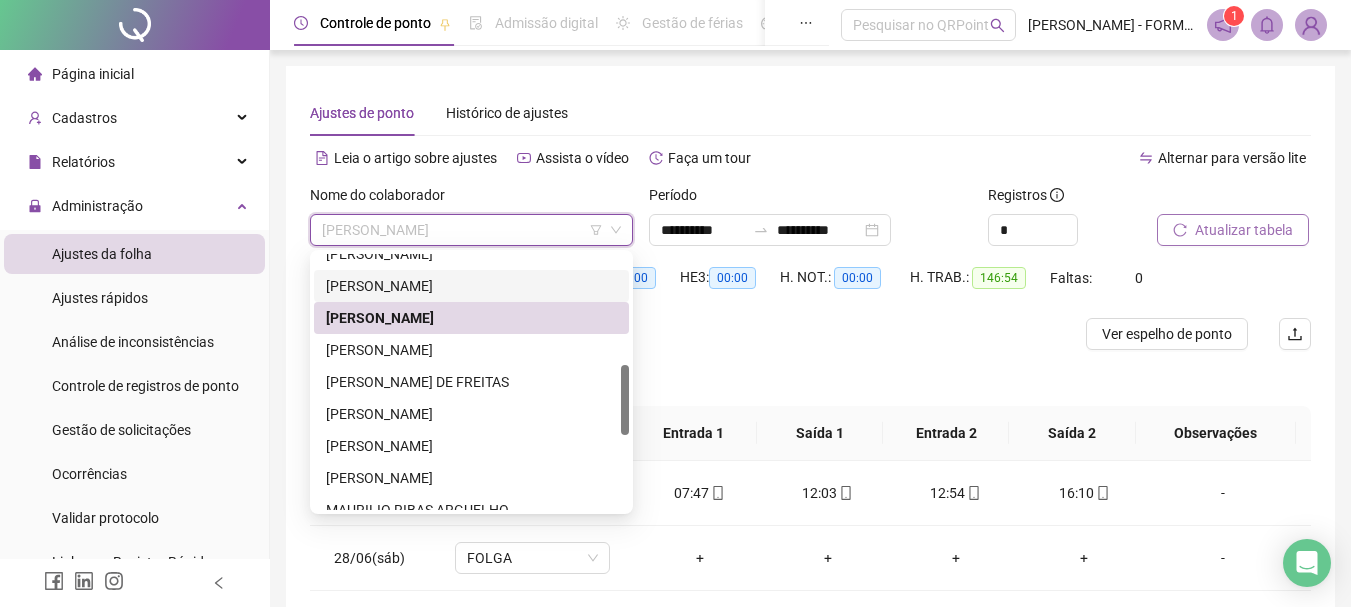 click on "JOSÉ LUIS DA ROCHA" at bounding box center (471, 286) 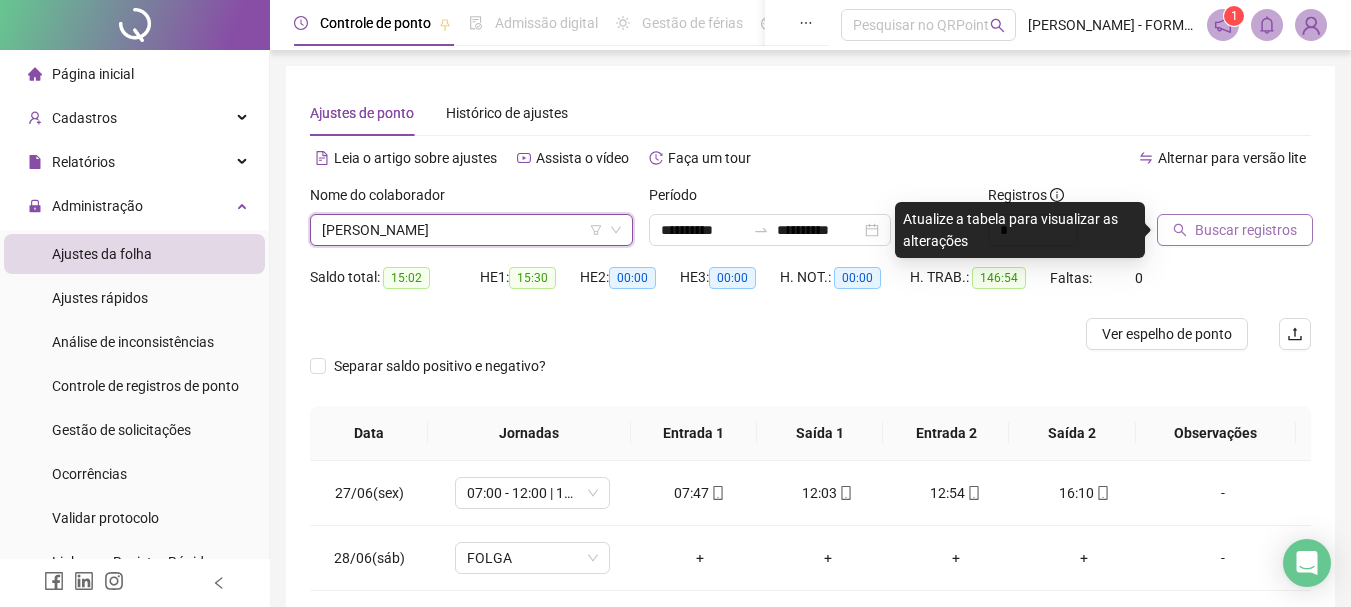 click on "Buscar registros" at bounding box center [1246, 230] 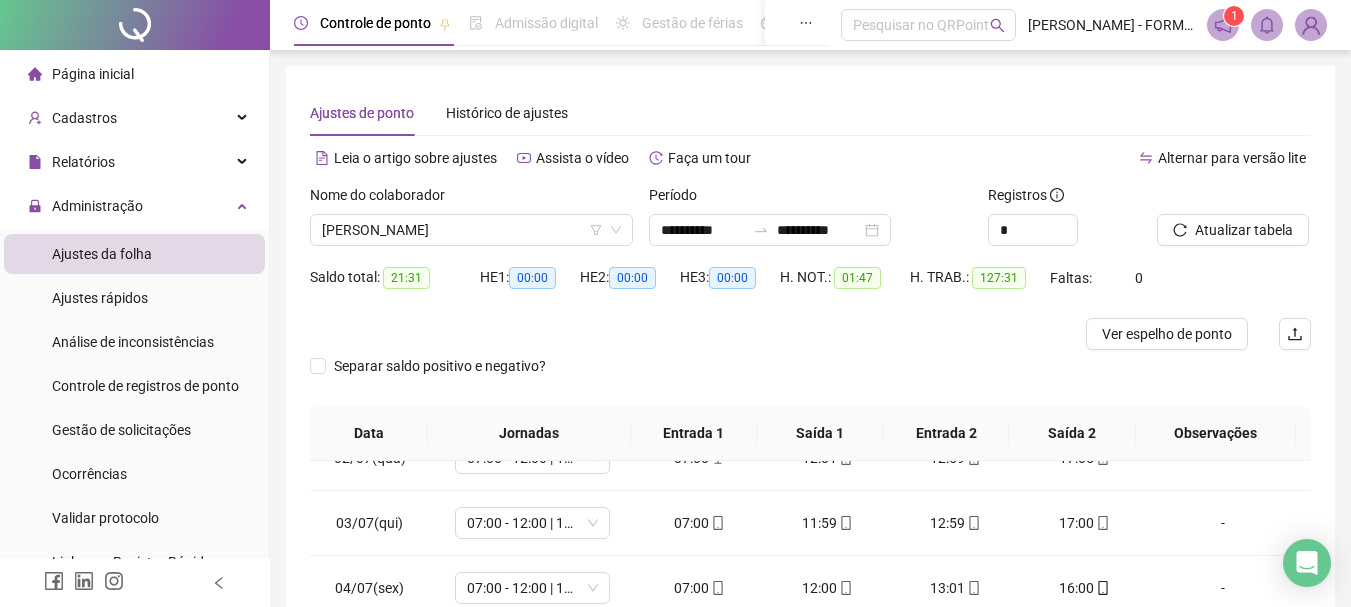 scroll, scrollTop: 0, scrollLeft: 0, axis: both 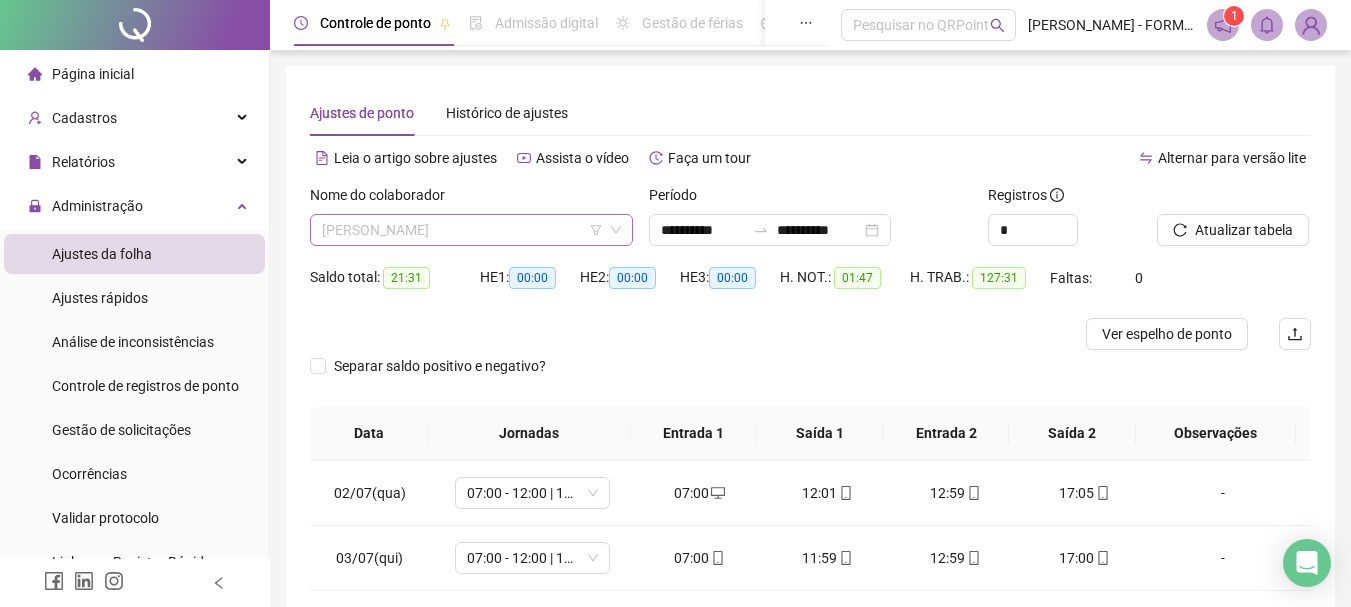 click on "JOSÉ LUIS DA ROCHA" at bounding box center [471, 230] 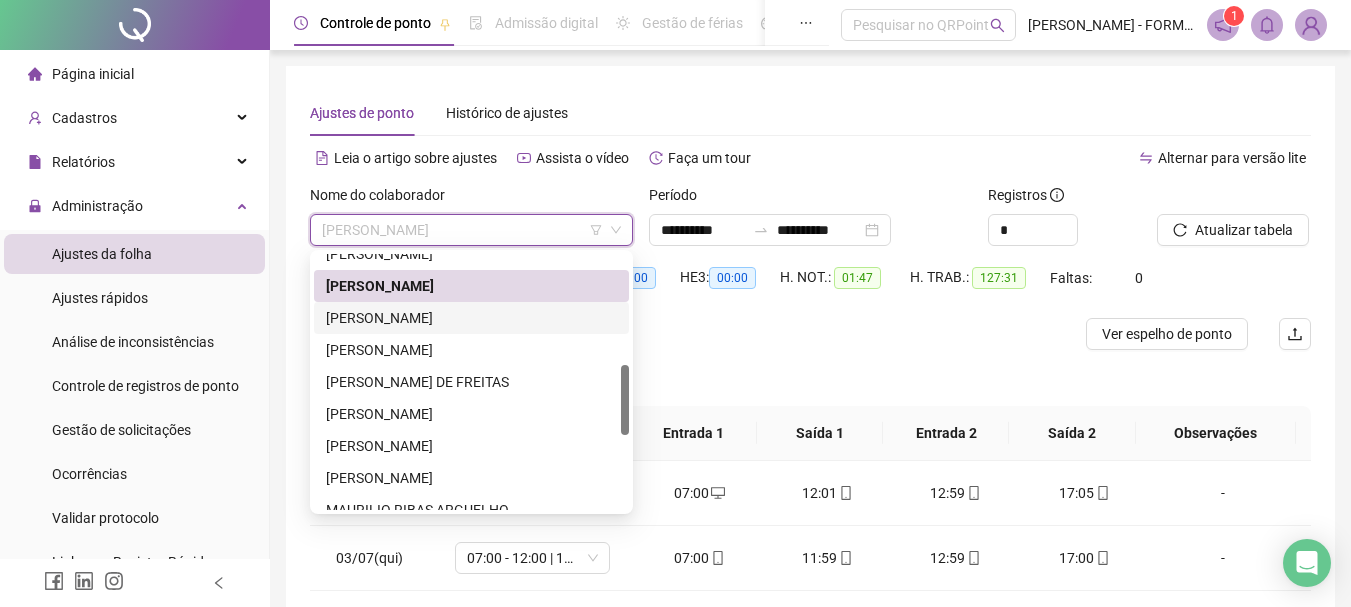 click on "JOSENEI LUIS PEREIRA" at bounding box center (471, 318) 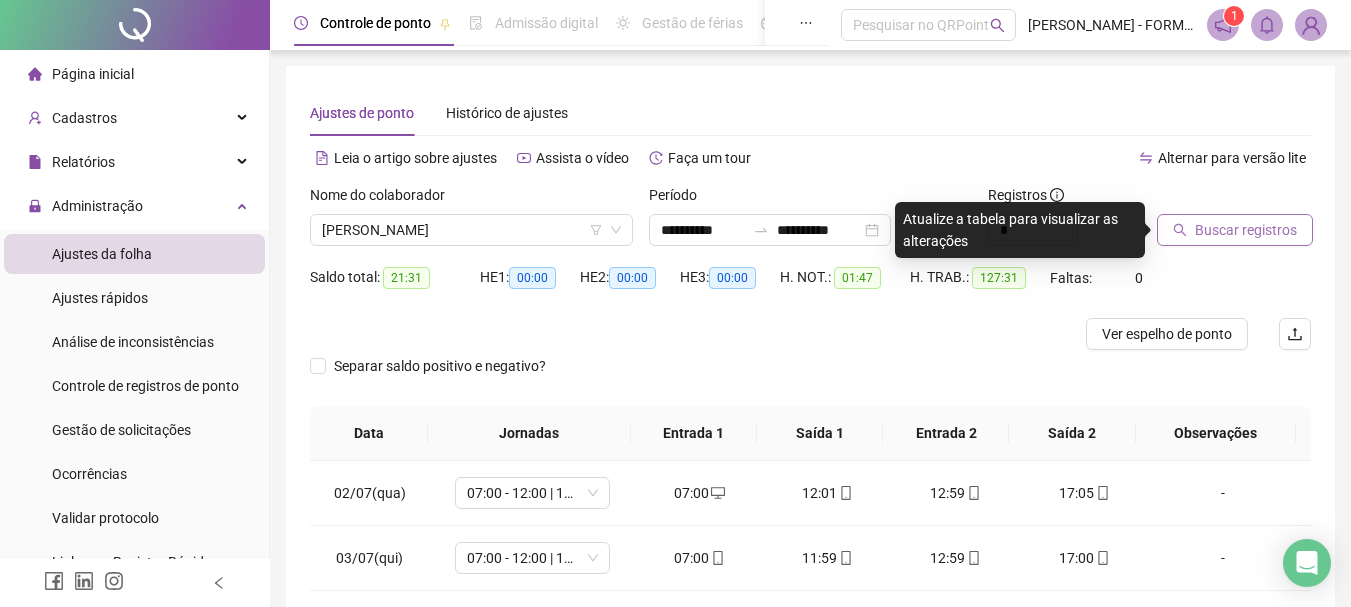 click on "Buscar registros" at bounding box center [1246, 230] 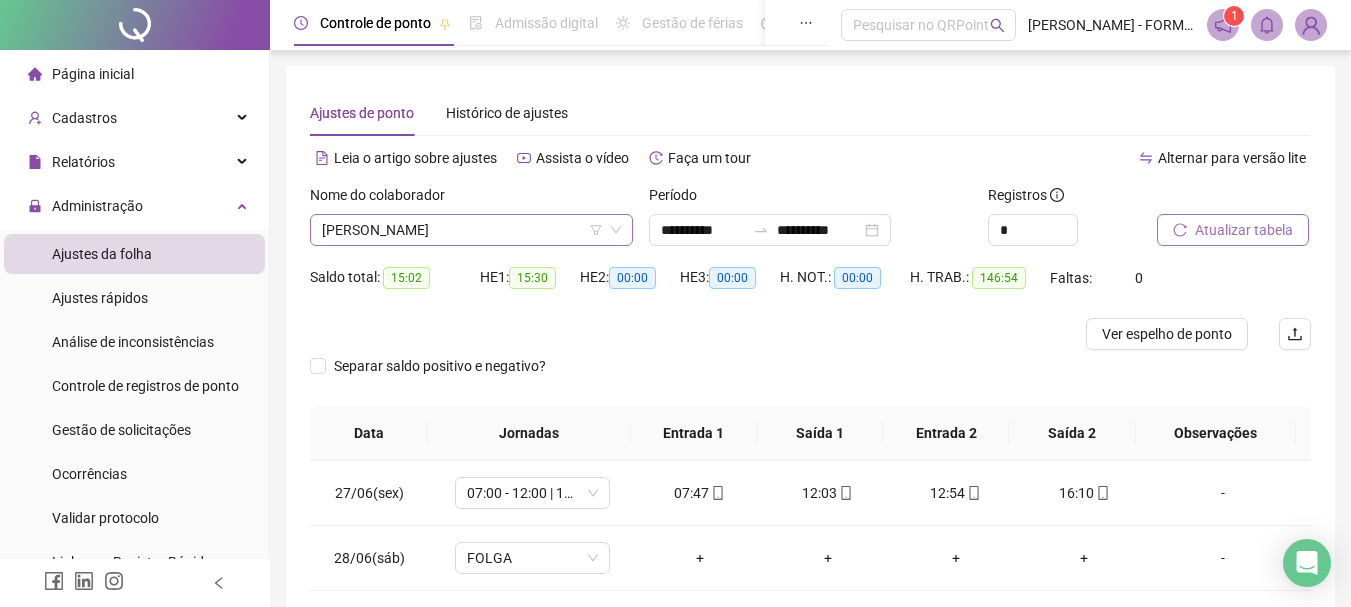 click on "JOSENEI LUIS PEREIRA" at bounding box center (471, 230) 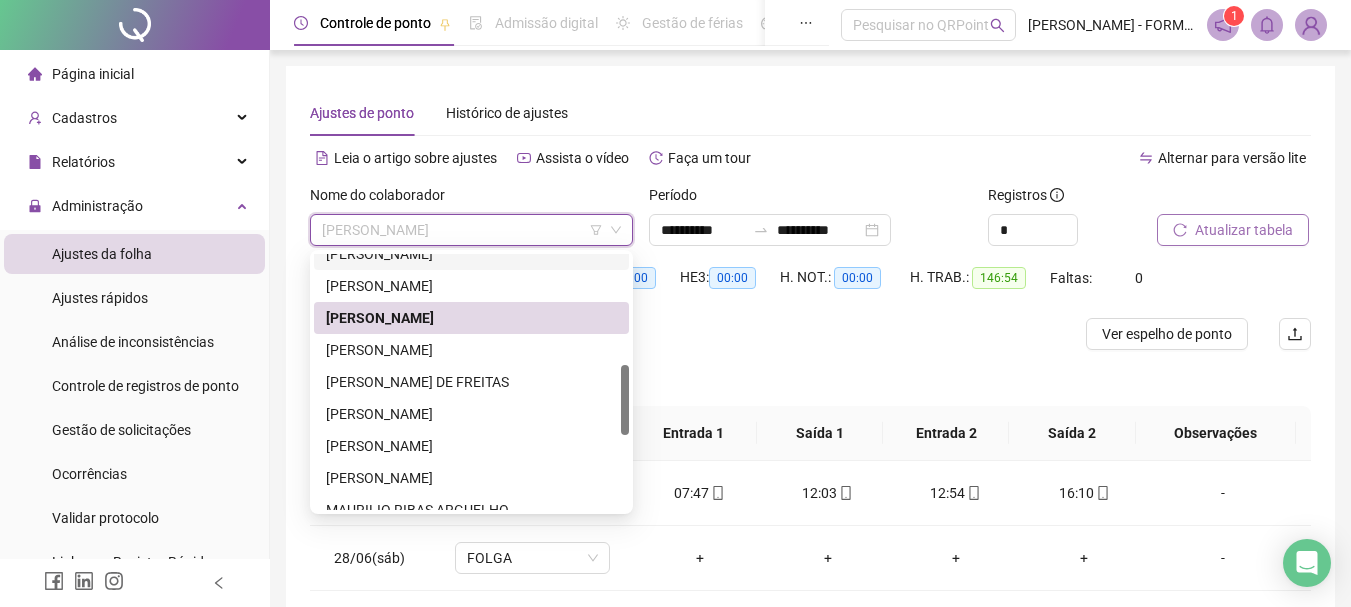 click on "FILIPE SOUZA GONÇALVES" at bounding box center (471, 254) 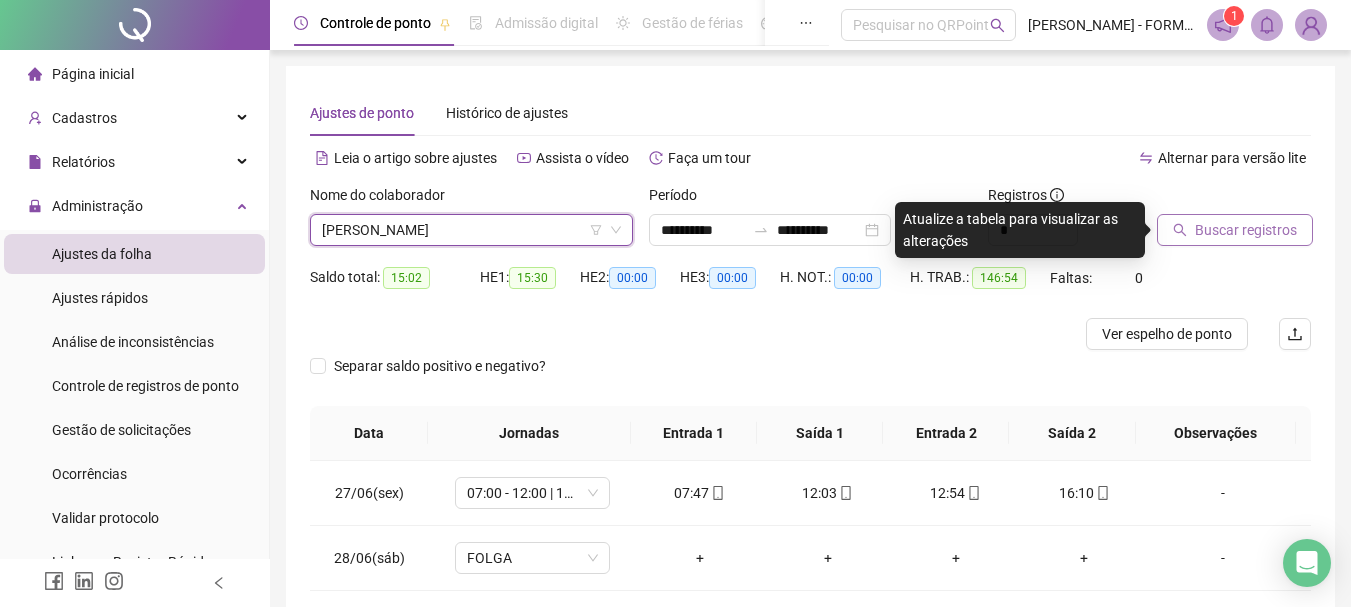click on "Buscar registros" at bounding box center (1246, 230) 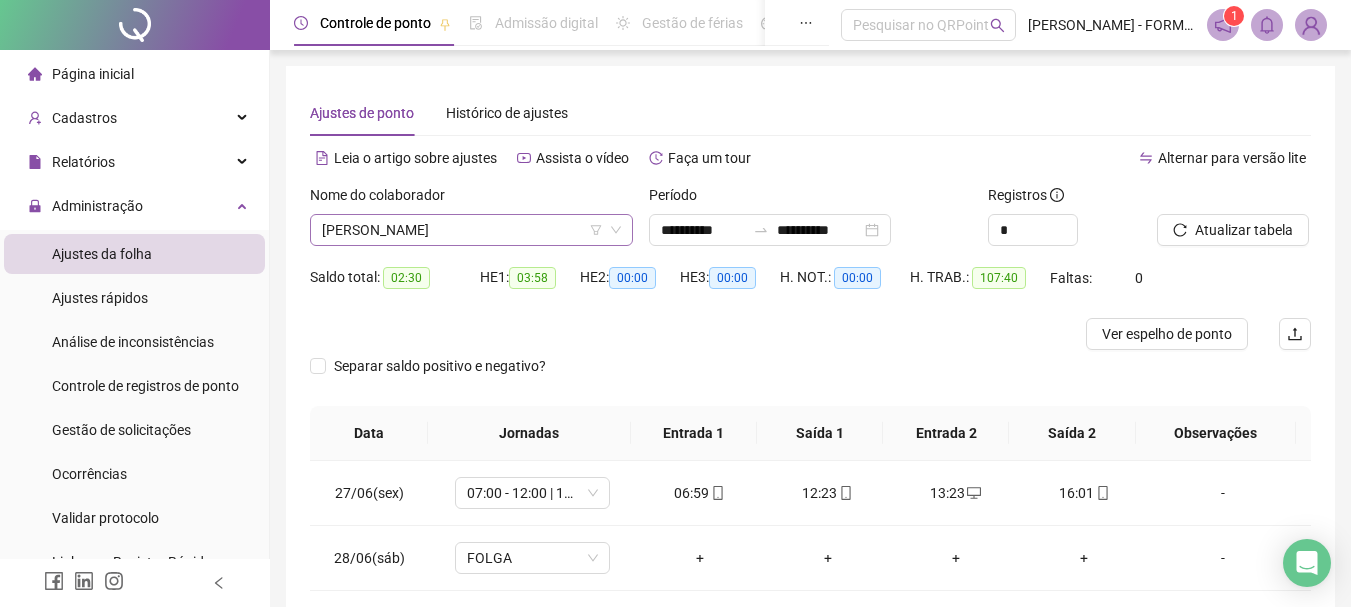 click on "FILIPE SOUZA GONÇALVES" at bounding box center [471, 230] 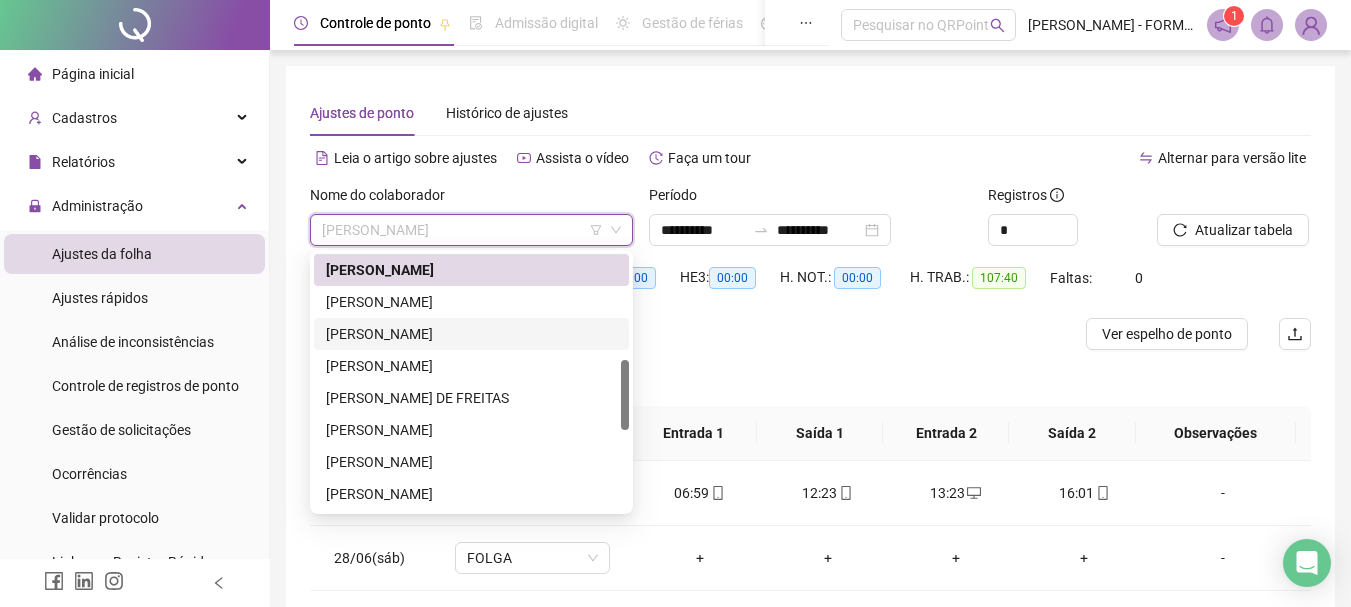 click on "JOSENEI LUIS PEREIRA" at bounding box center [471, 334] 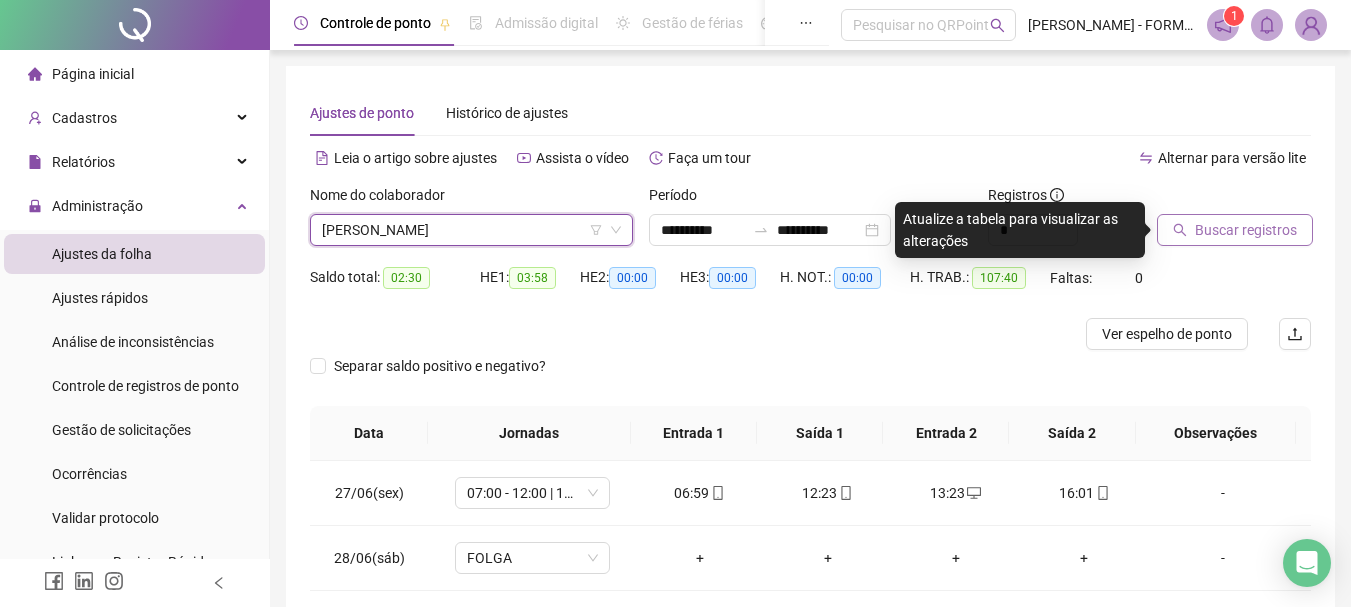 click on "Buscar registros" at bounding box center [1246, 230] 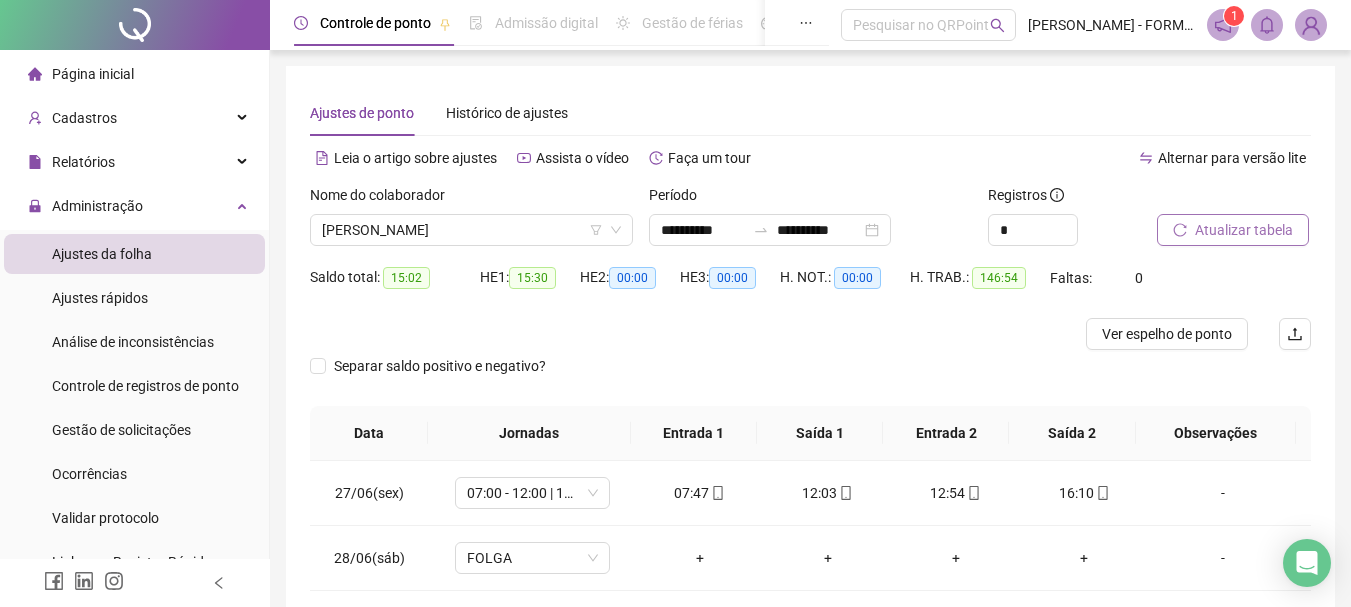 drag, startPoint x: 485, startPoint y: 230, endPoint x: 475, endPoint y: 246, distance: 18.867962 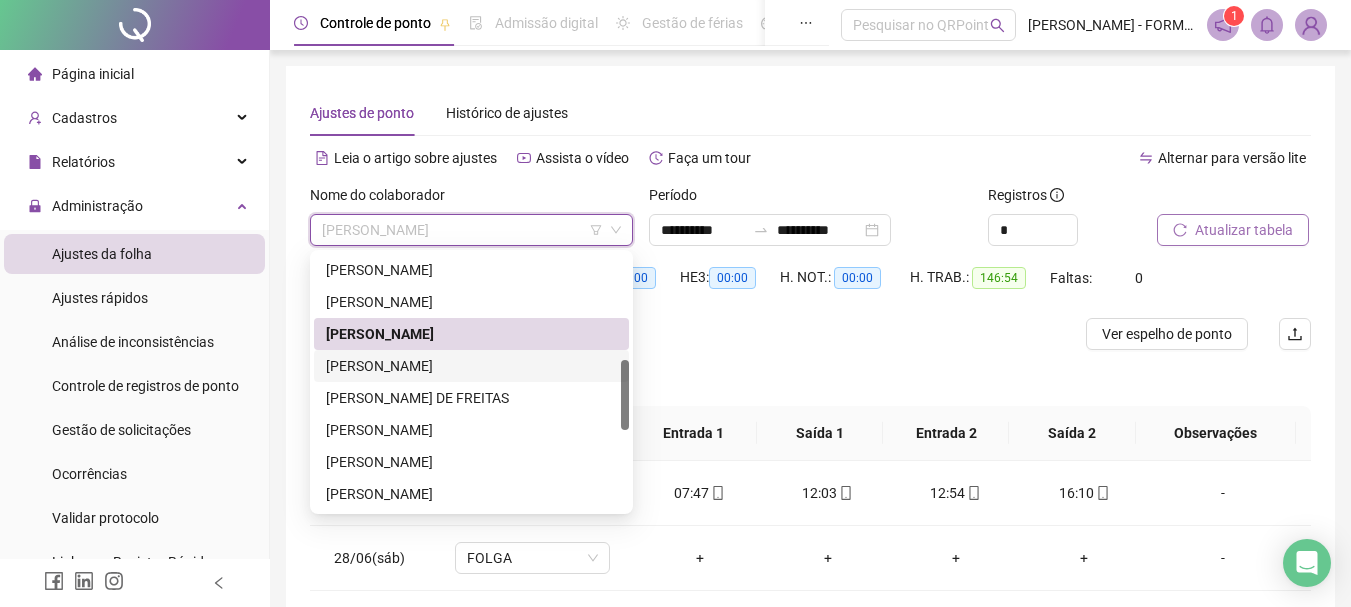 click on "LEDIO ROCHA DE SOUZA" at bounding box center (471, 366) 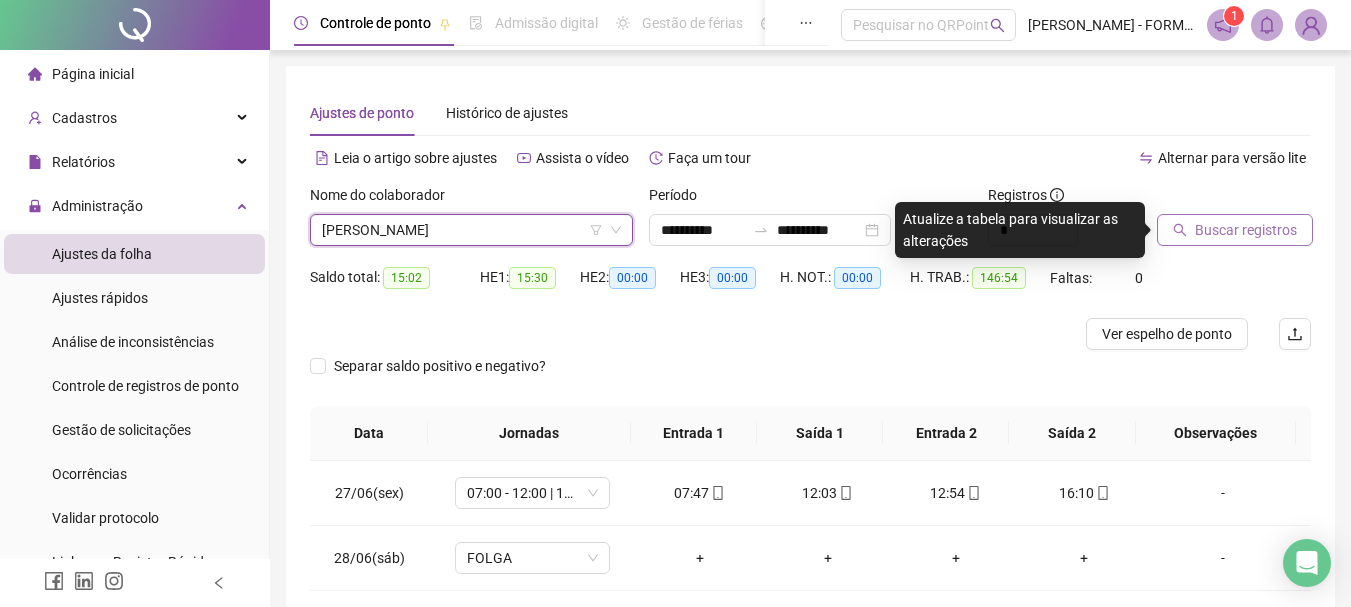 click on "Buscar registros" at bounding box center (1246, 230) 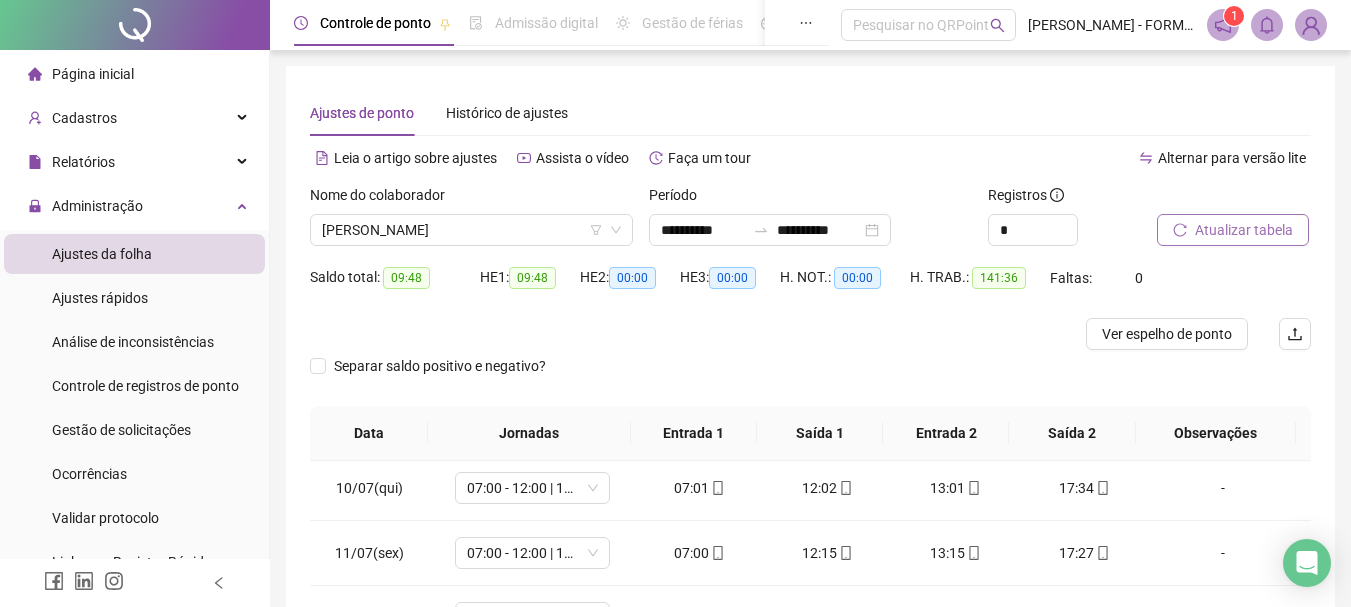 scroll, scrollTop: 938, scrollLeft: 0, axis: vertical 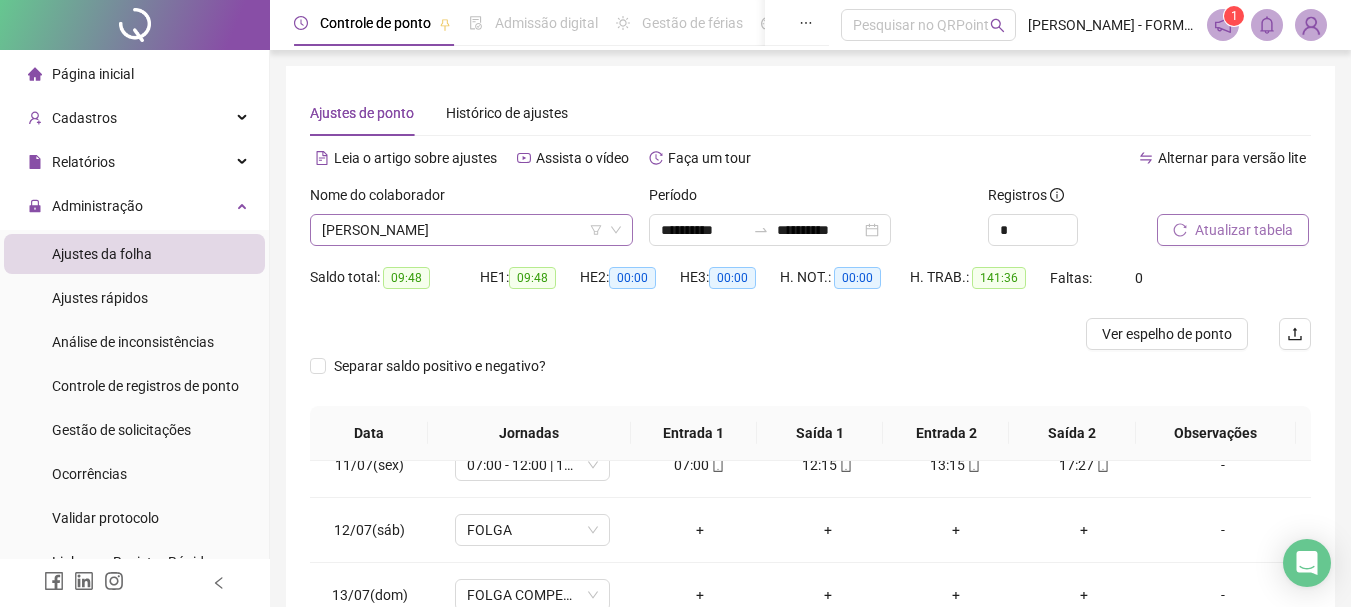 click on "LEDIO ROCHA DE SOUZA" at bounding box center (471, 230) 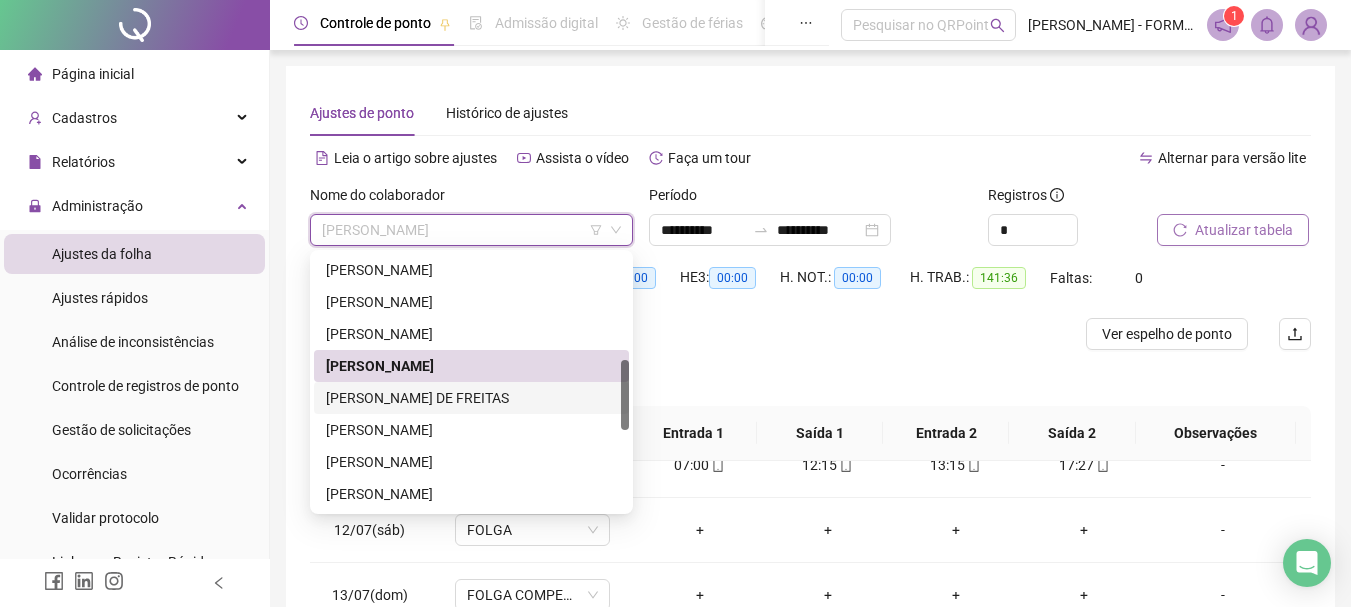 click on "LUAN VALNIER DE FREITAS" at bounding box center (471, 398) 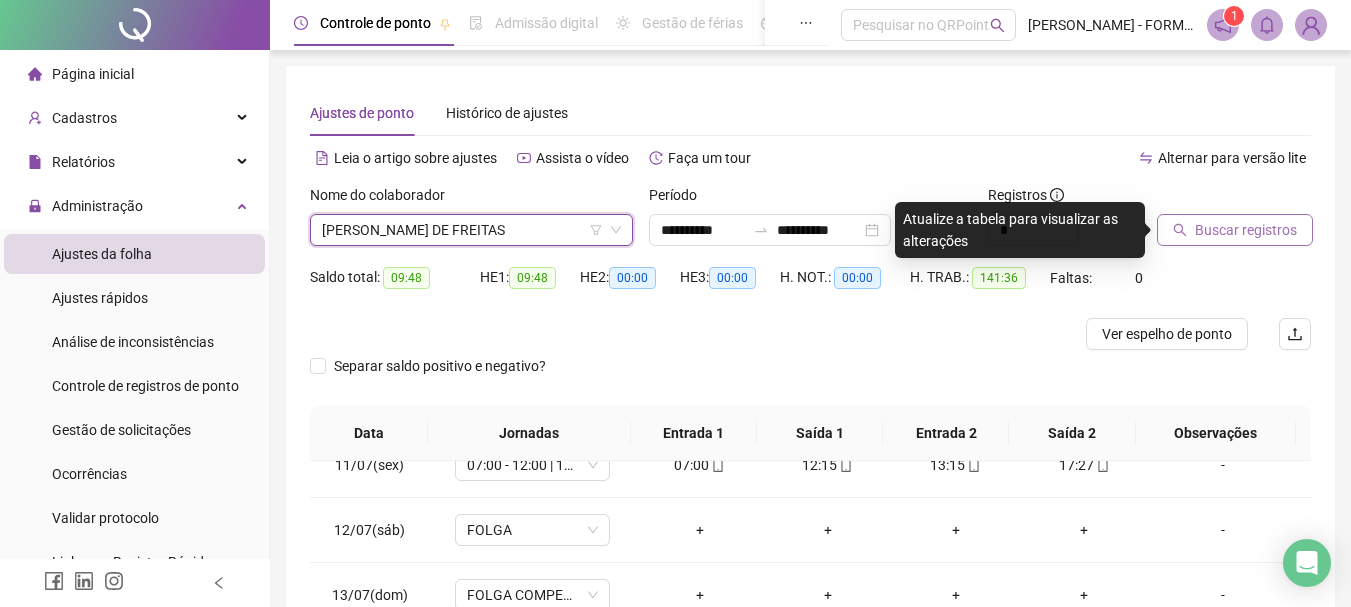 click on "Buscar registros" at bounding box center [1246, 230] 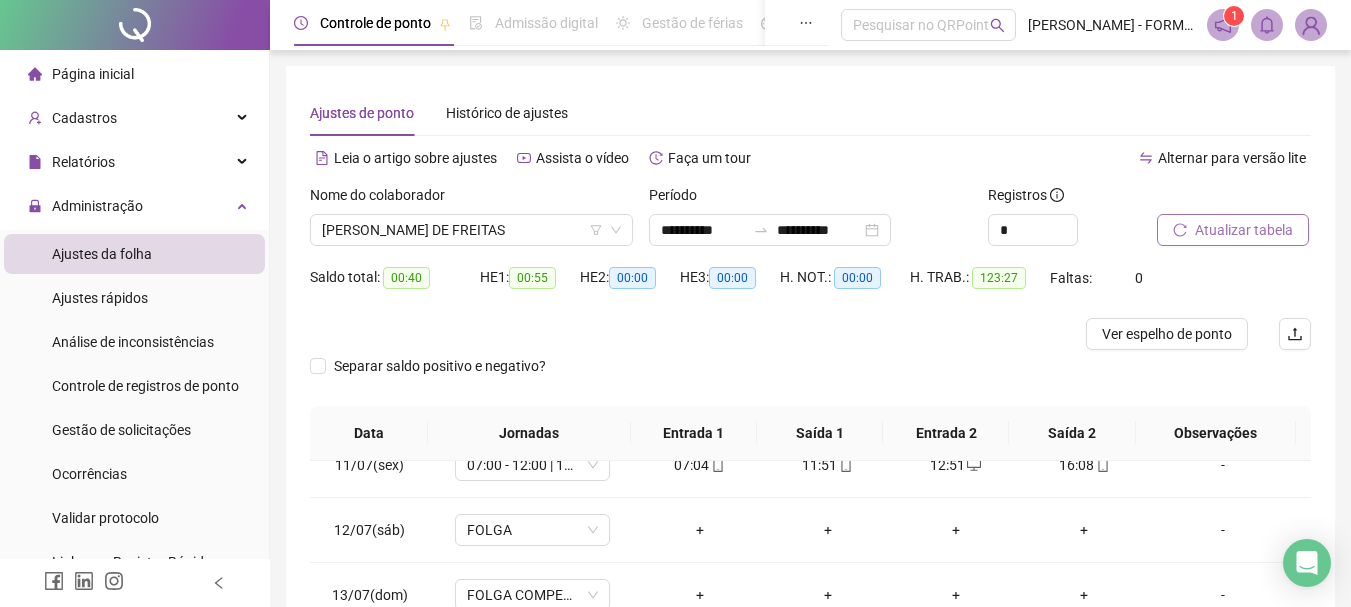 scroll, scrollTop: 100, scrollLeft: 0, axis: vertical 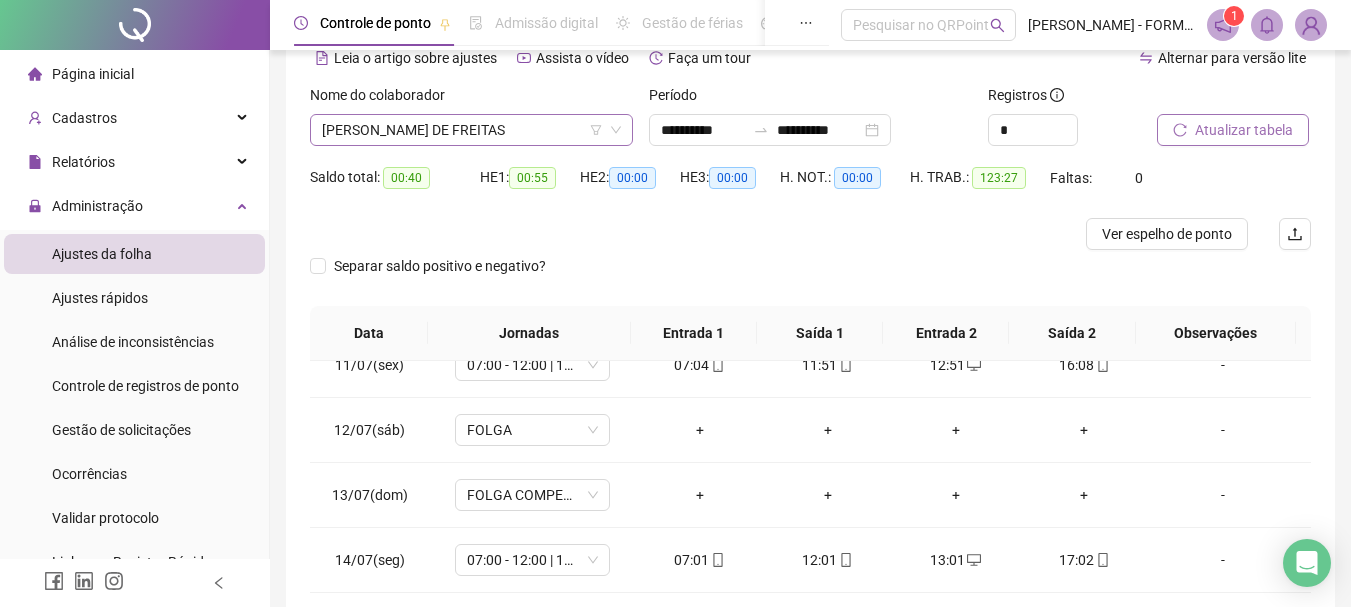 click on "LUAN VALNIER DE FREITAS" at bounding box center (471, 130) 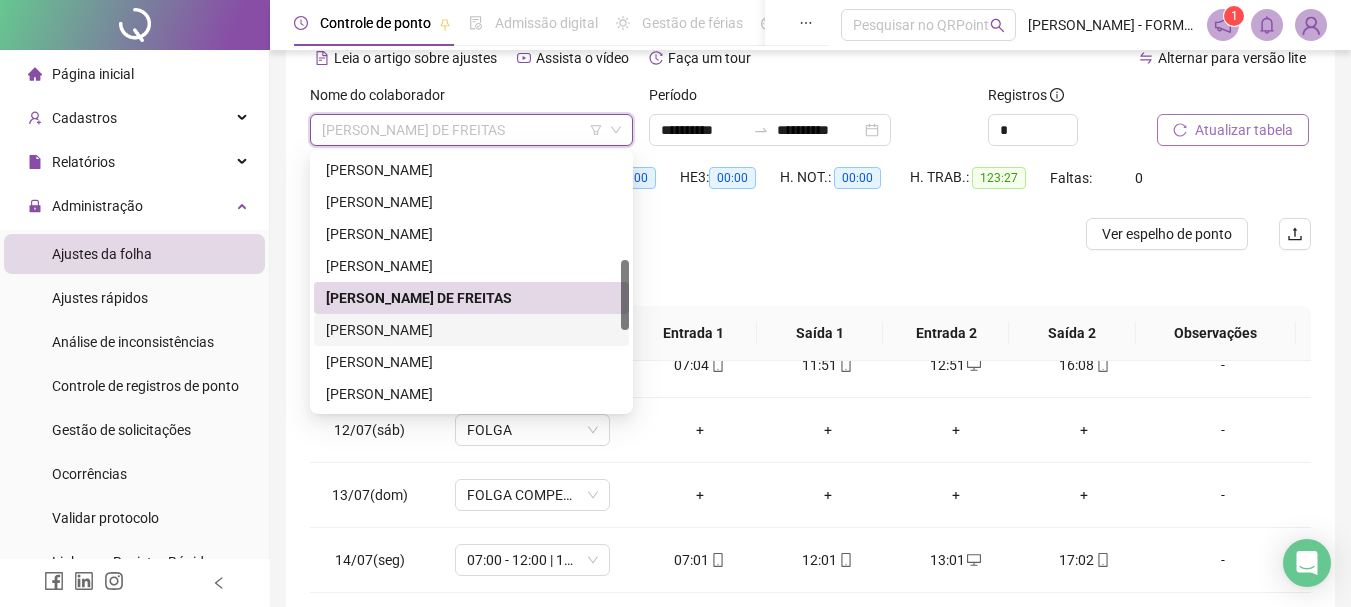 click on "MARCIANO JANUARIO DE LIMA" at bounding box center (471, 330) 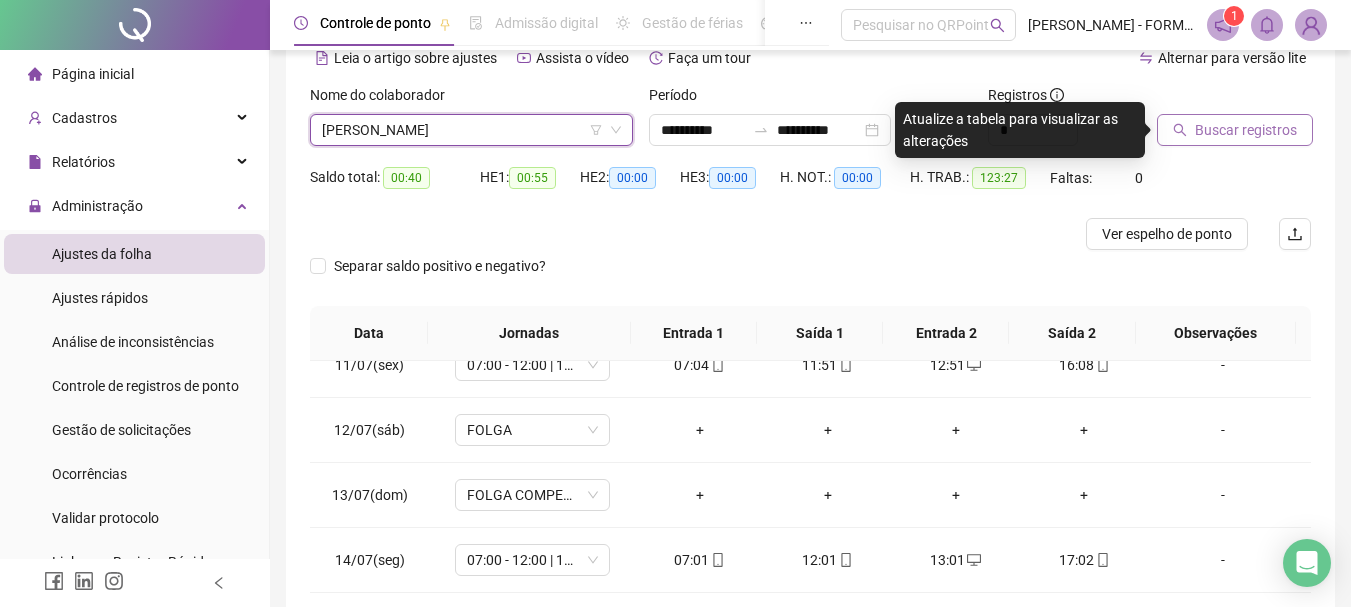 click on "Buscar registros" at bounding box center [1235, 130] 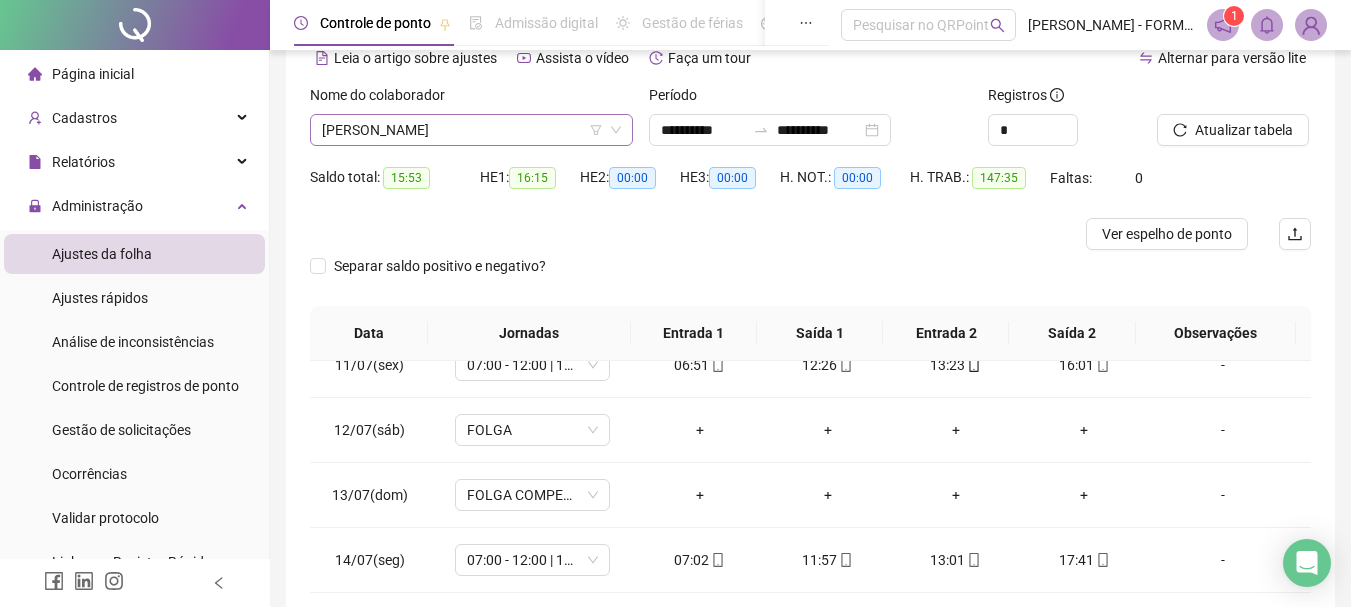 click on "MARCIANO JANUARIO DE LIMA" at bounding box center (471, 130) 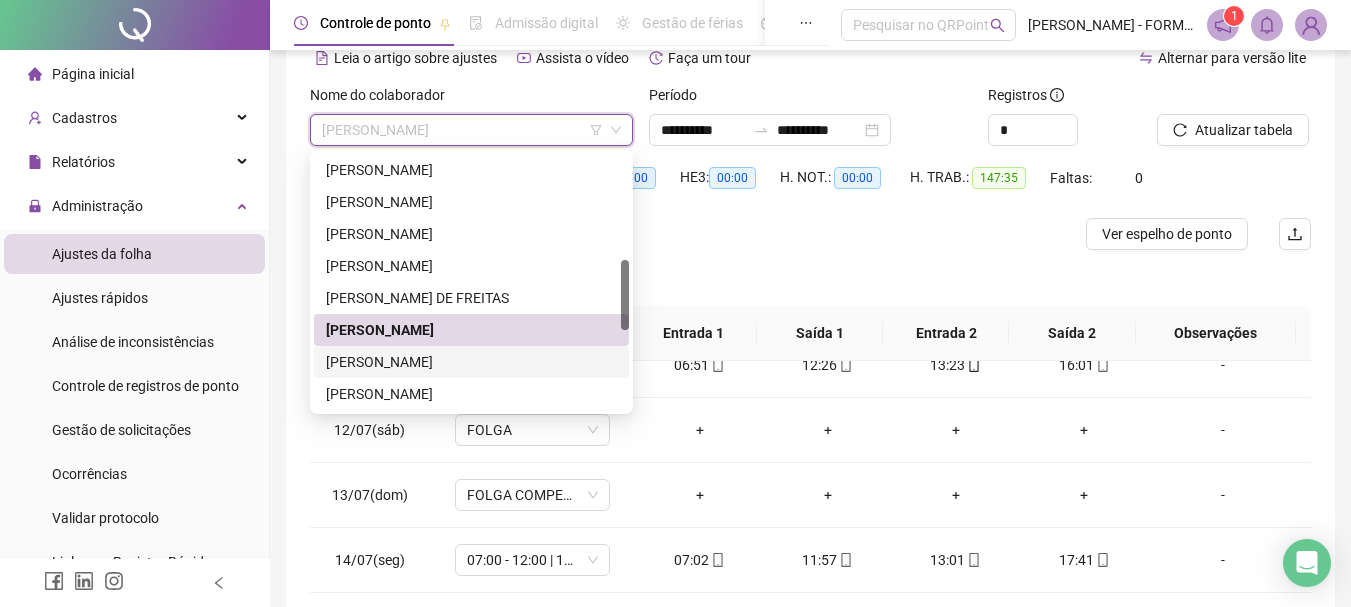 click on "MARCOS APARECIDO DE SOUZA" at bounding box center [471, 362] 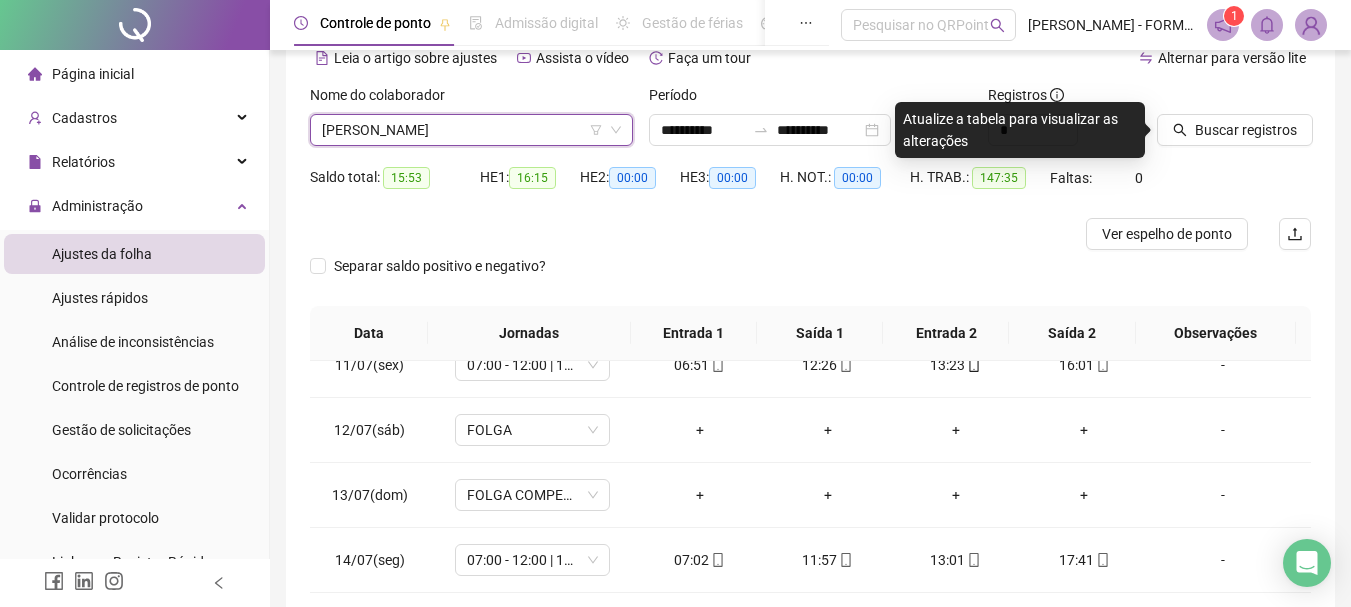 click on "MARCOS APARECIDO DE SOUZA" at bounding box center (471, 130) 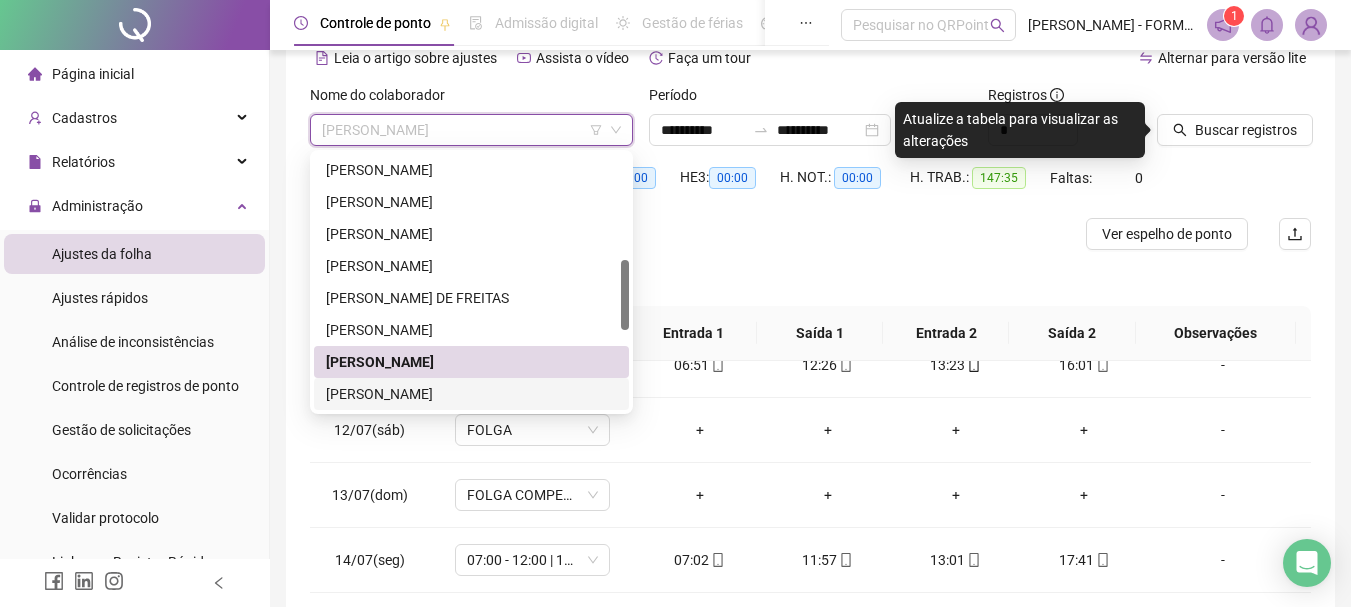 click on "MARLON SOUTO PINHEIRO DOS SANTOS" at bounding box center (471, 394) 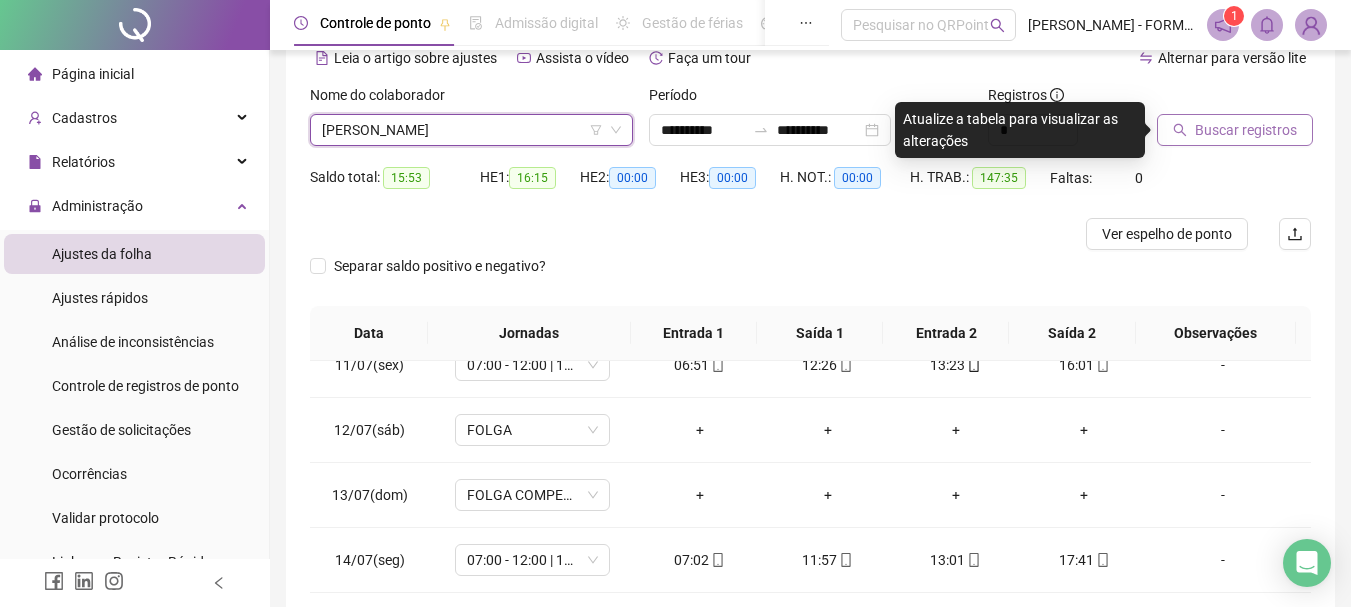 click on "Buscar registros" at bounding box center (1246, 130) 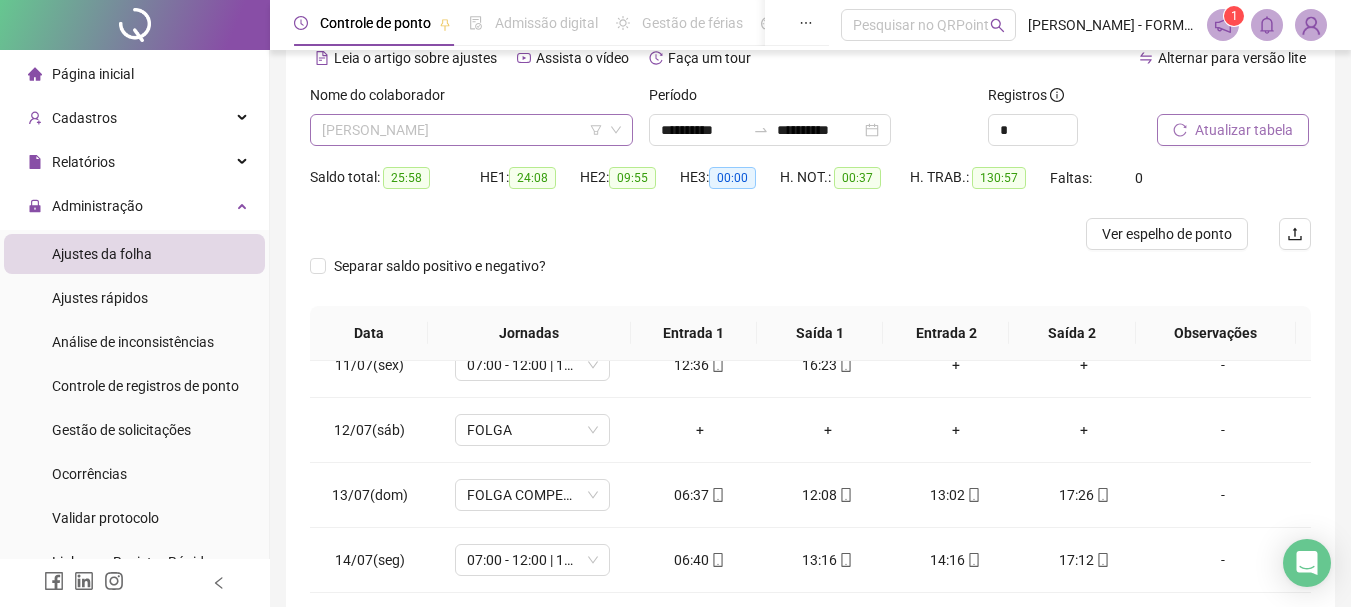 click on "MARLON SOUTO PINHEIRO DOS SANTOS" at bounding box center (471, 130) 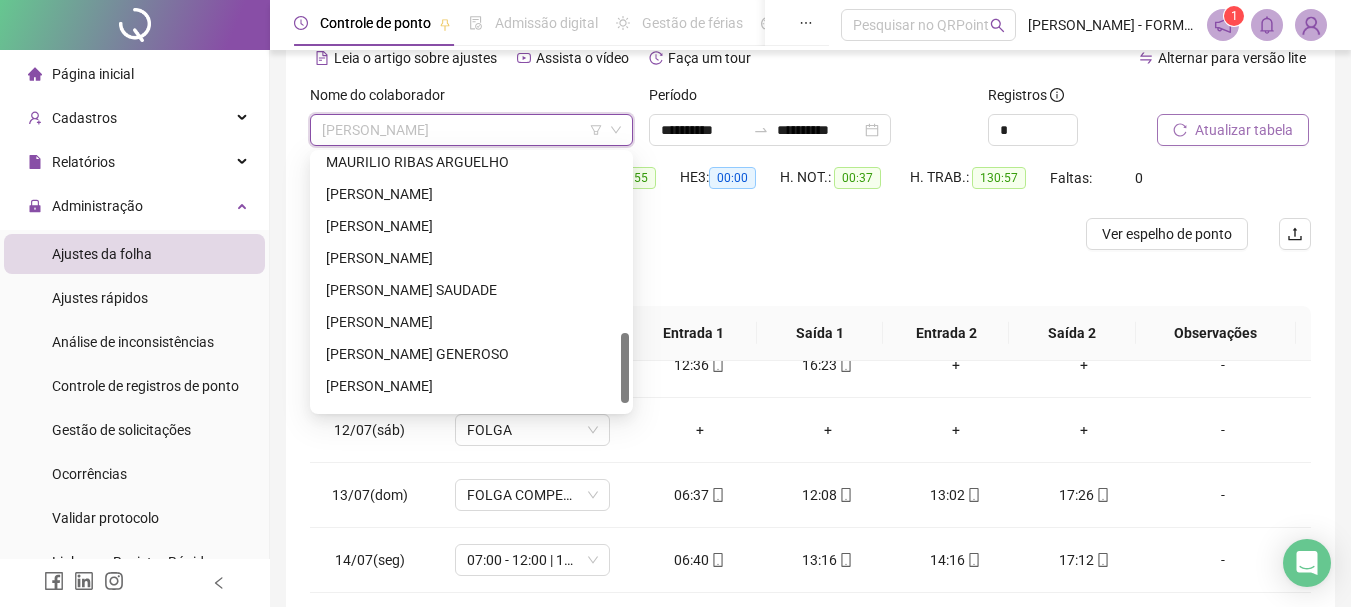 scroll, scrollTop: 619, scrollLeft: 0, axis: vertical 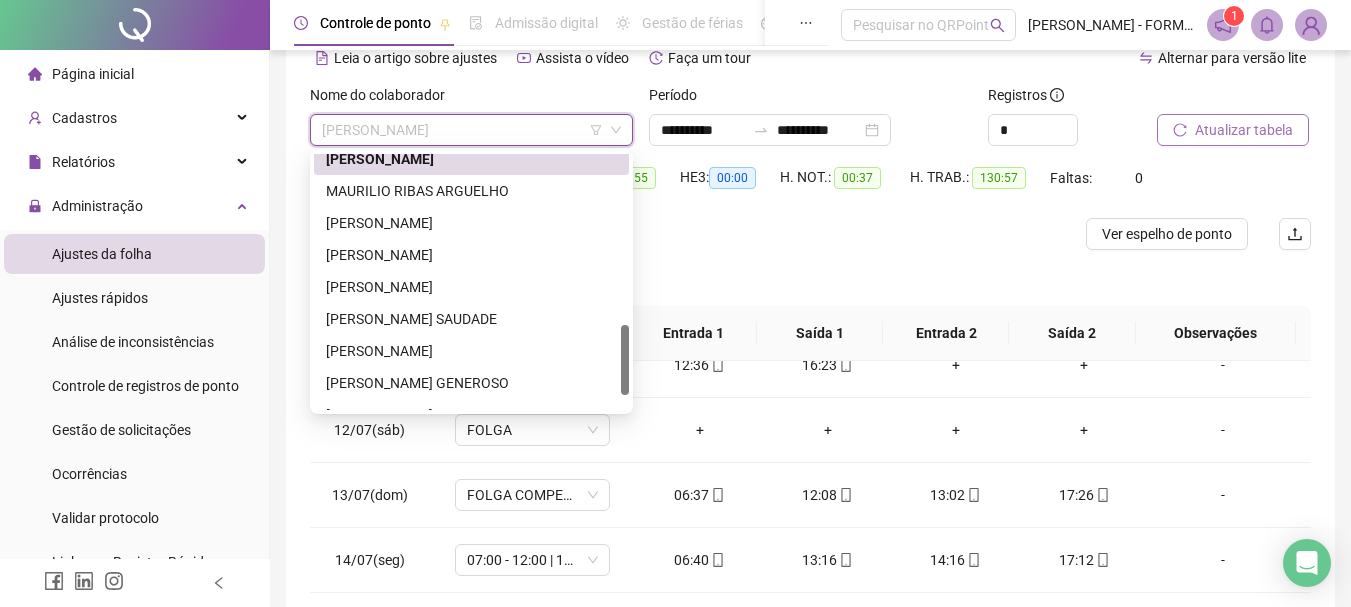 drag, startPoint x: 624, startPoint y: 277, endPoint x: 617, endPoint y: 342, distance: 65.37584 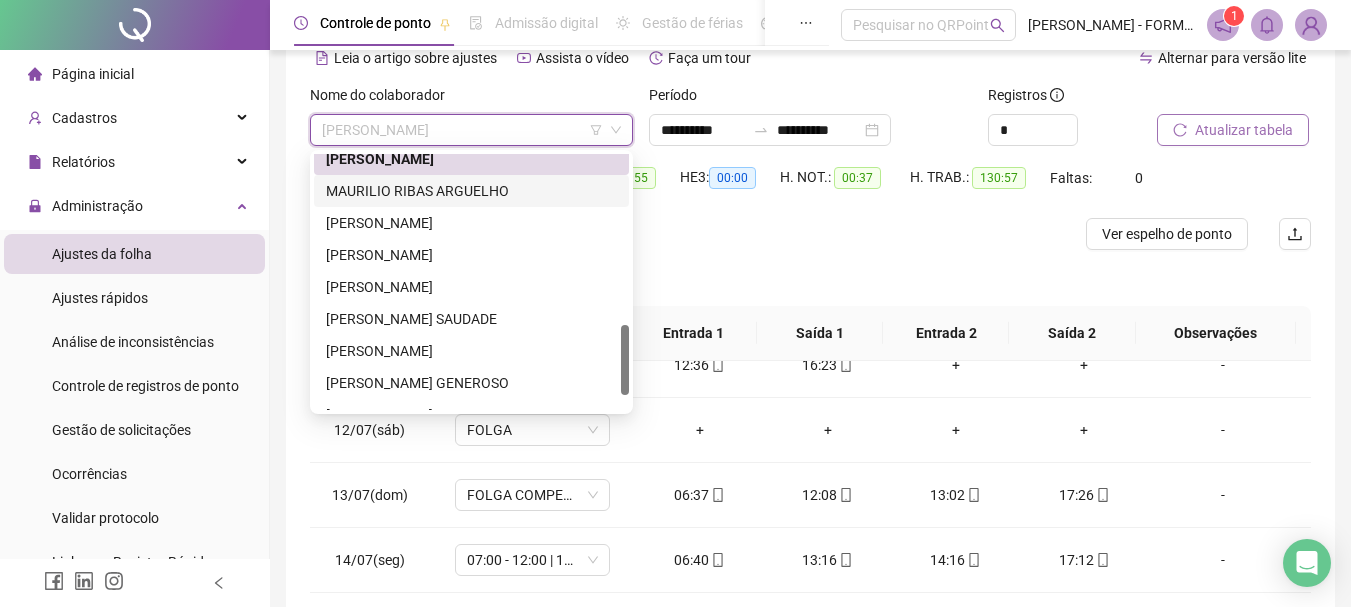 click on "MAURILIO RIBAS ARGUELHO" at bounding box center (471, 191) 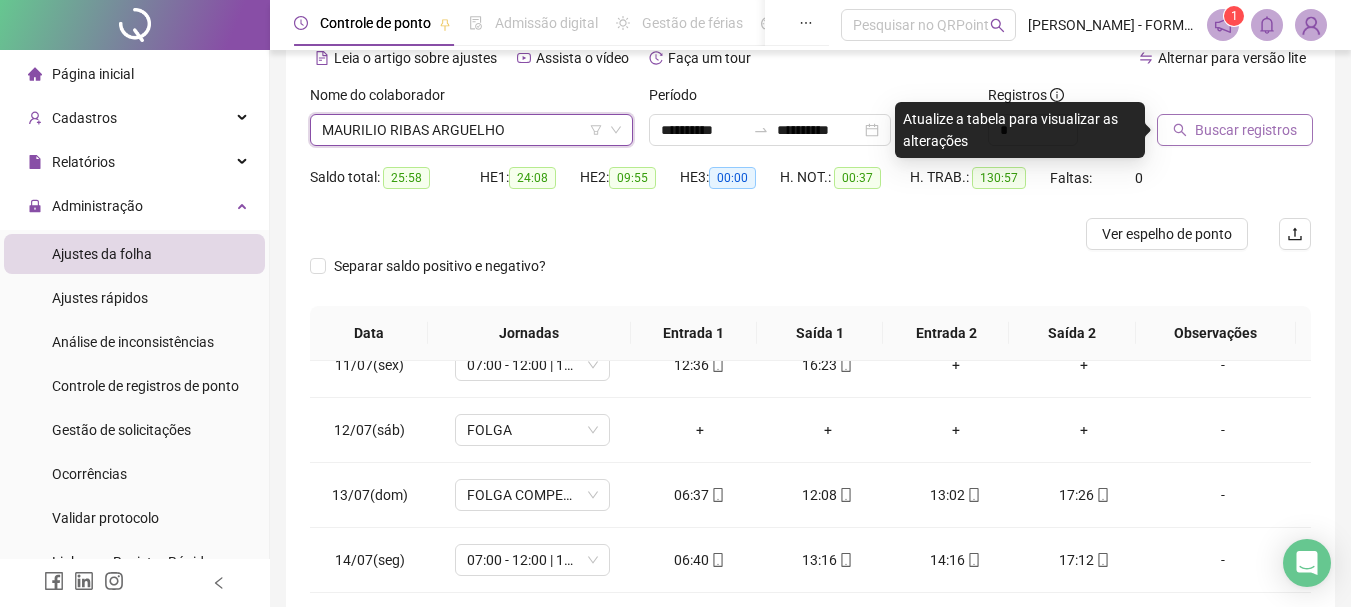 click on "Buscar registros" at bounding box center (1246, 130) 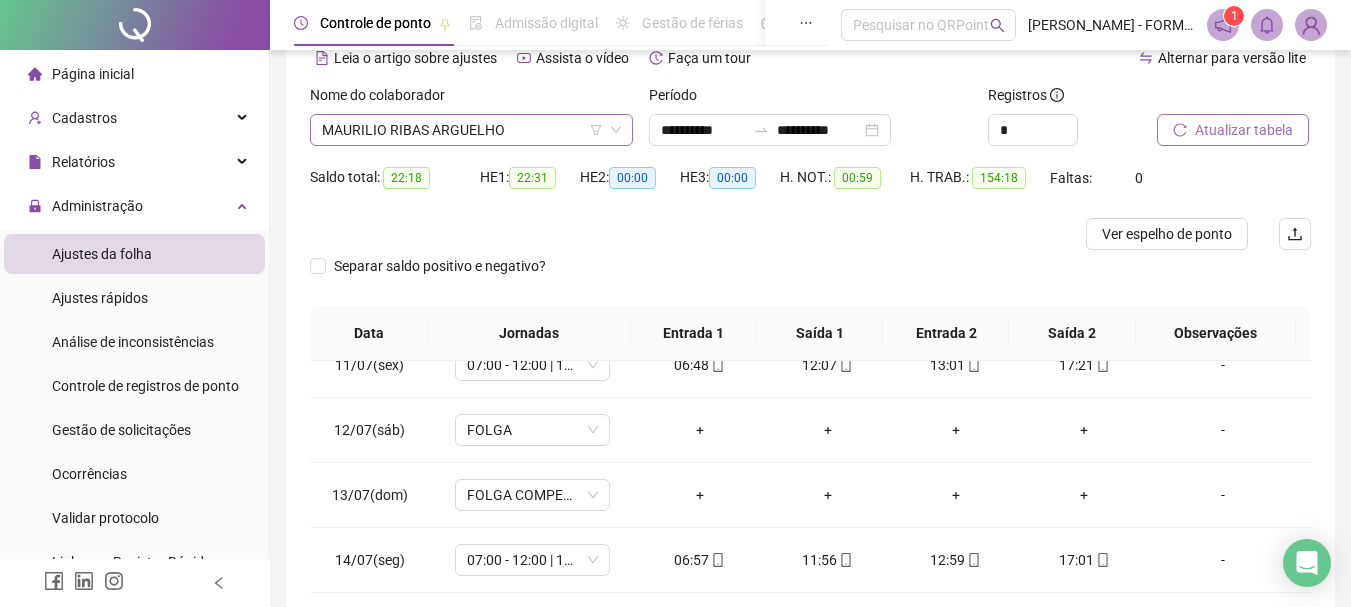click on "MAURILIO RIBAS ARGUELHO" at bounding box center (471, 130) 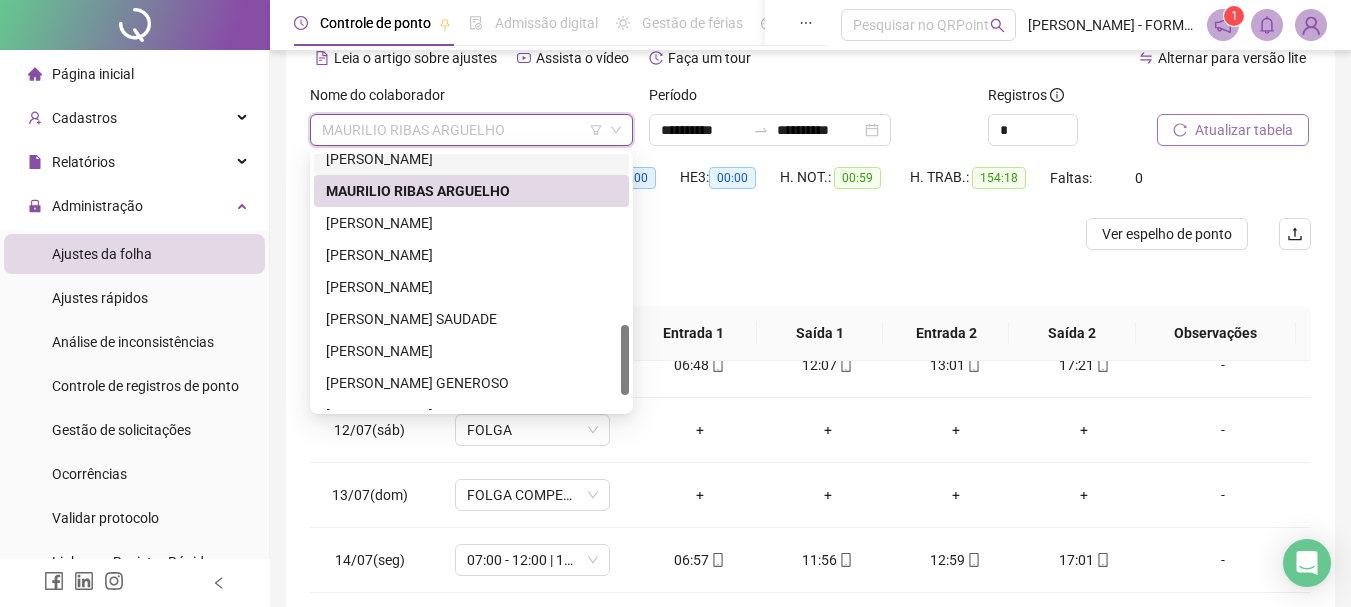 click on "MARLON SOUTO PINHEIRO DOS SANTOS" at bounding box center [471, 159] 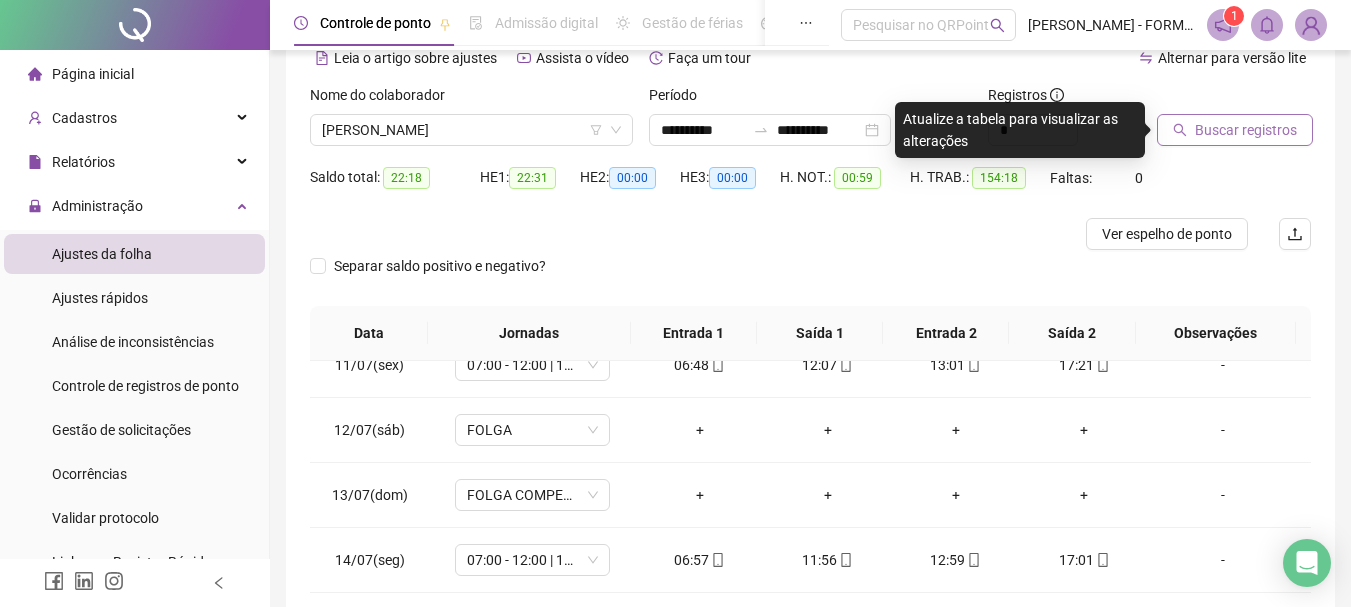 click on "Buscar registros" at bounding box center [1246, 130] 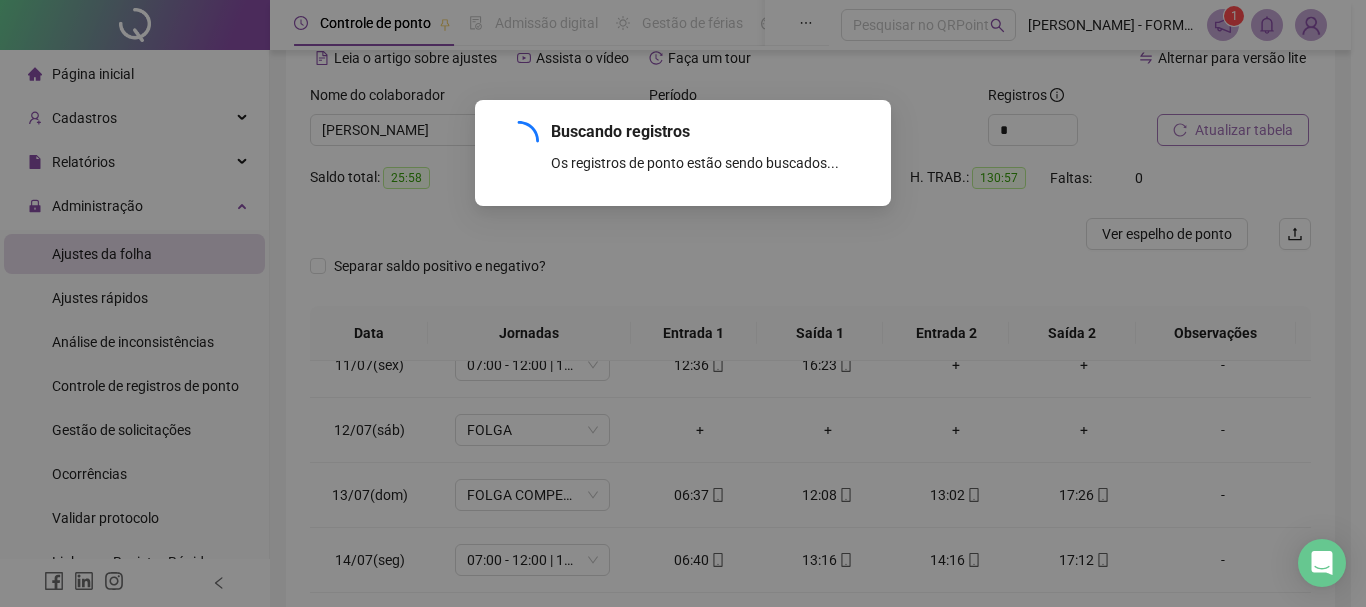 click on "Buscando registros Os registros de ponto estão sendo buscados... OK" at bounding box center (683, 303) 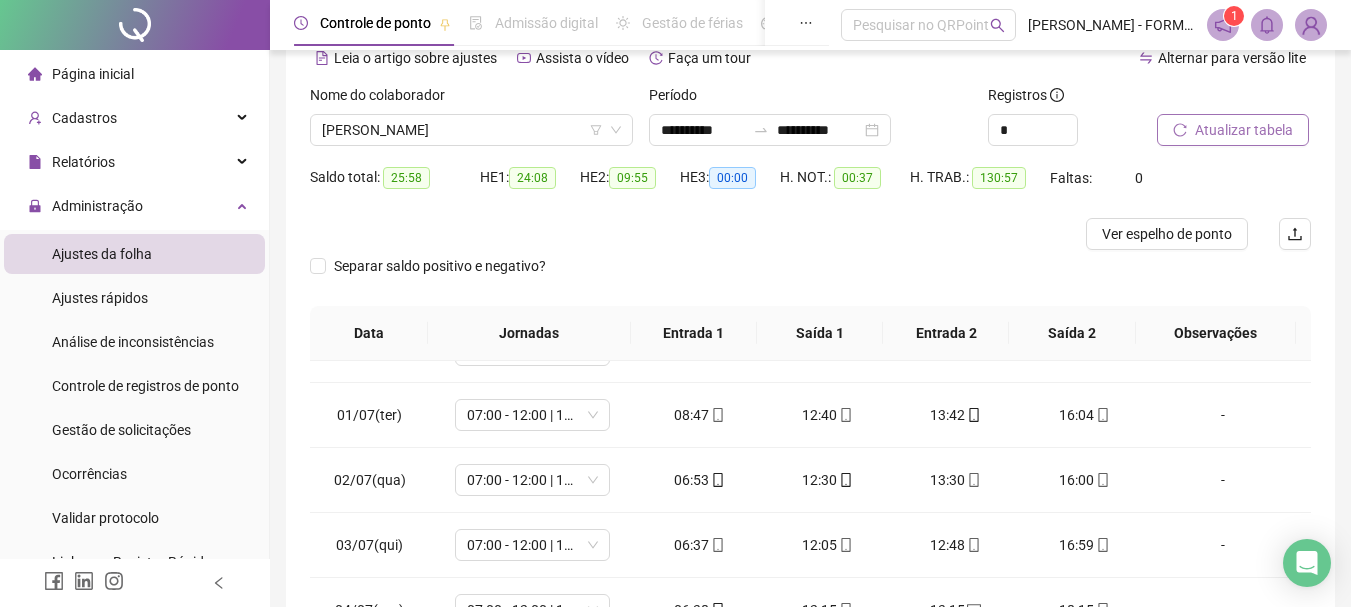 scroll, scrollTop: 0, scrollLeft: 0, axis: both 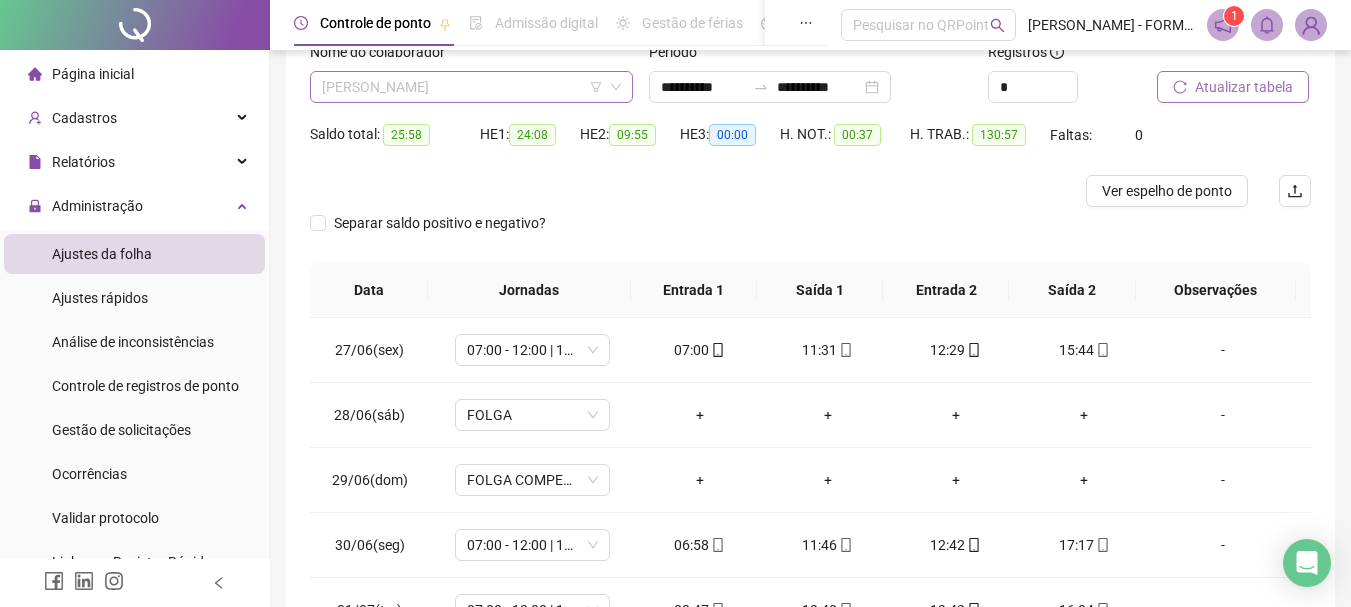 click on "MARLON SOUTO PINHEIRO DOS SANTOS" at bounding box center (471, 87) 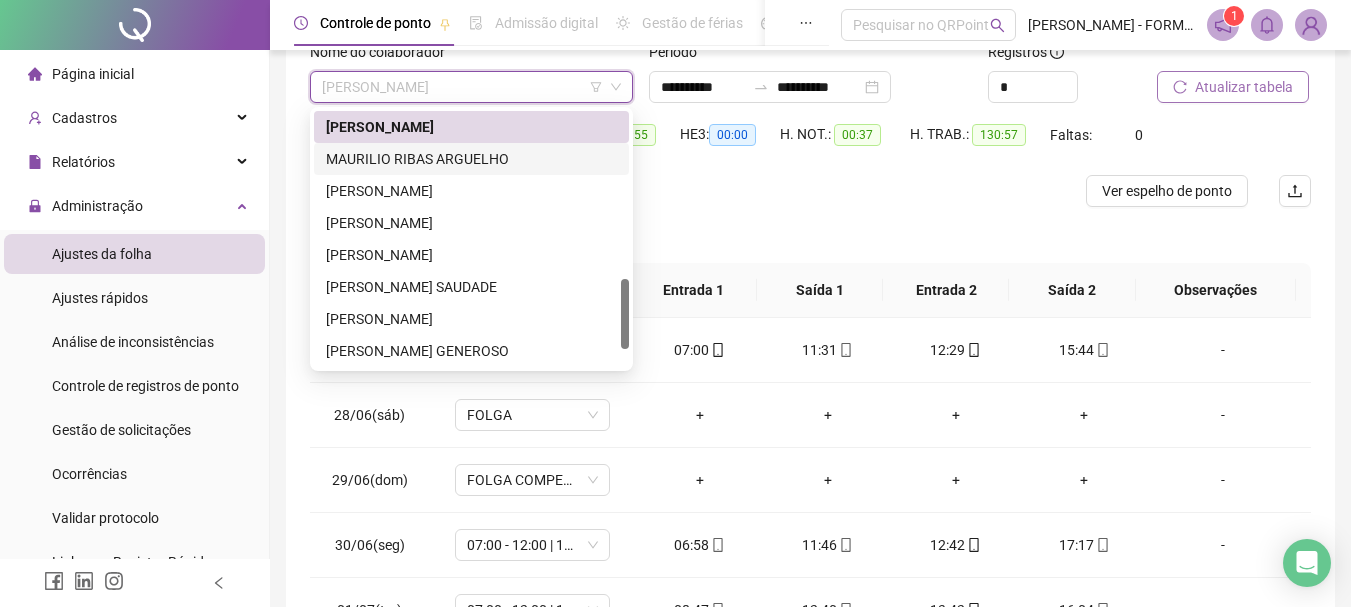click on "MAURILIO RIBAS ARGUELHO" at bounding box center (471, 159) 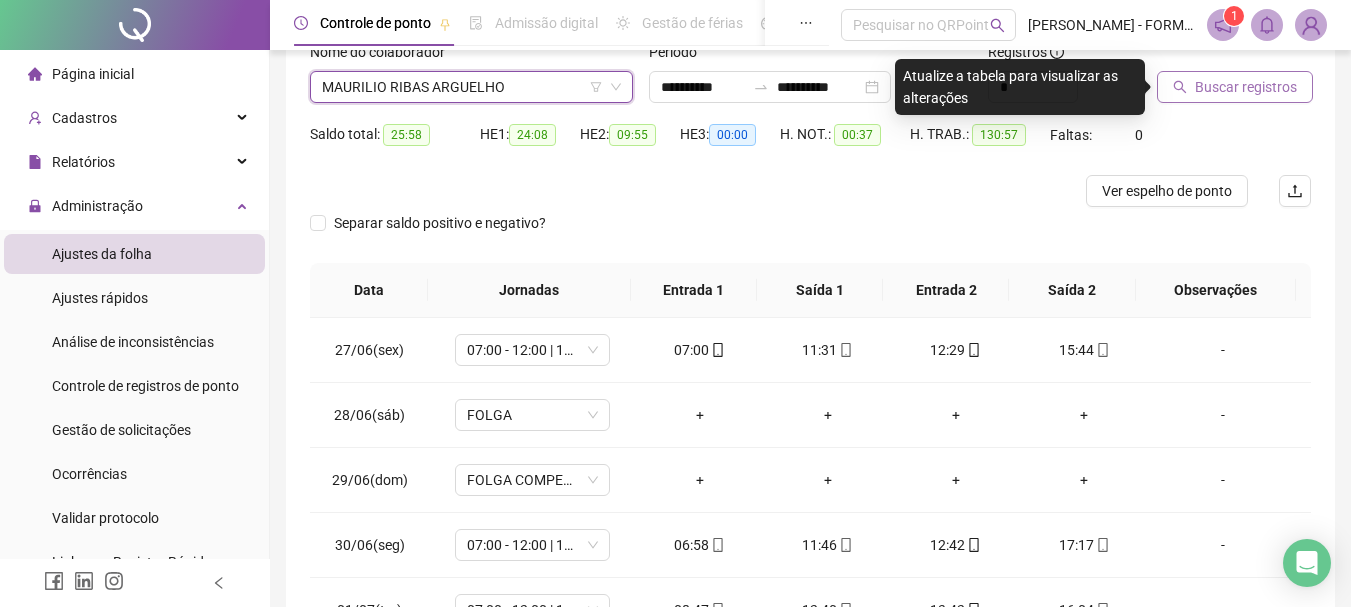 click on "Buscar registros" at bounding box center [1246, 87] 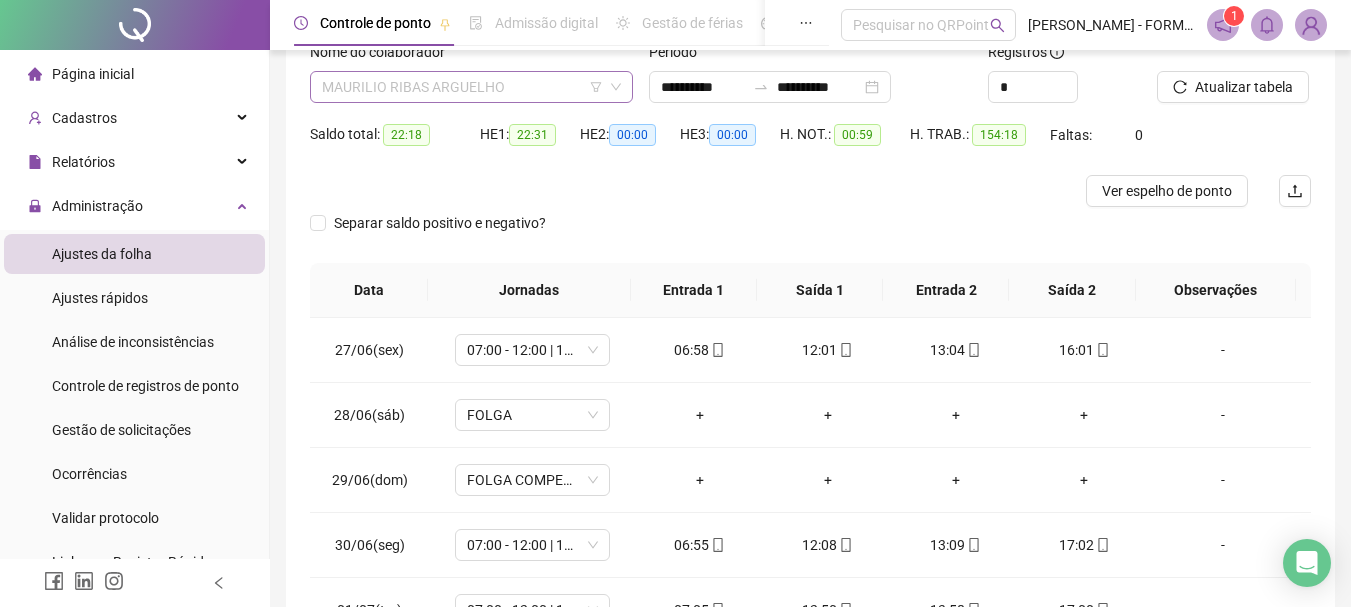 click on "MAURILIO RIBAS ARGUELHO" at bounding box center (471, 87) 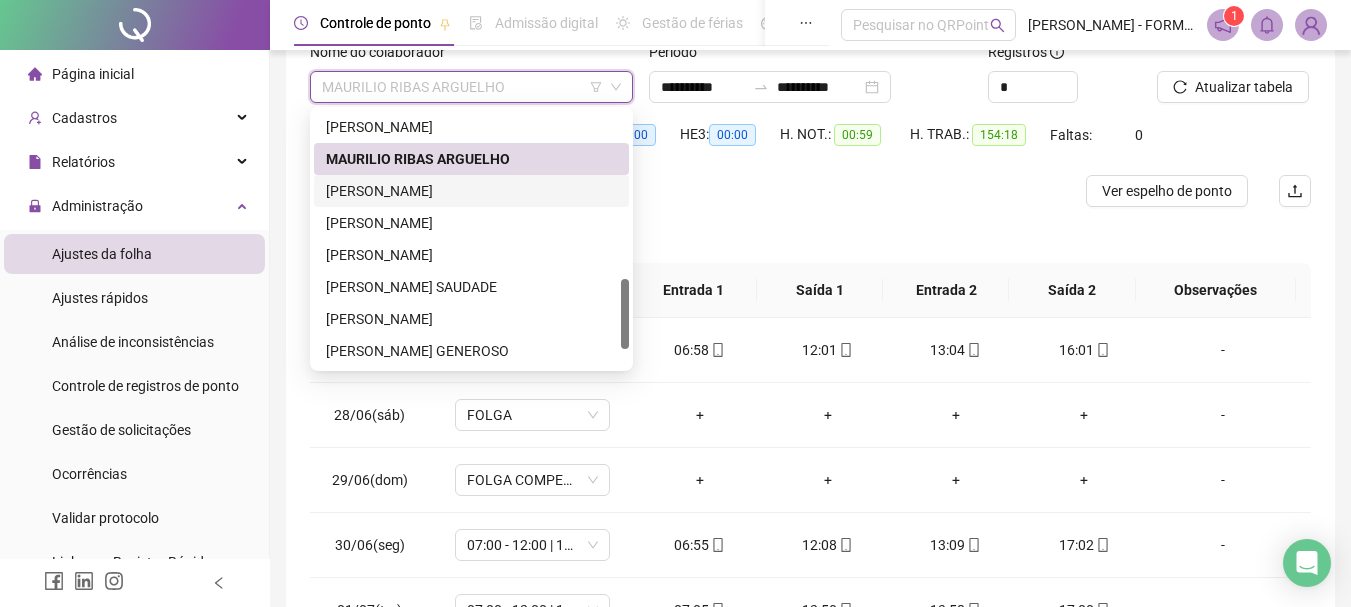 click on "MICHEL DAROLT FERNANDES" at bounding box center (471, 191) 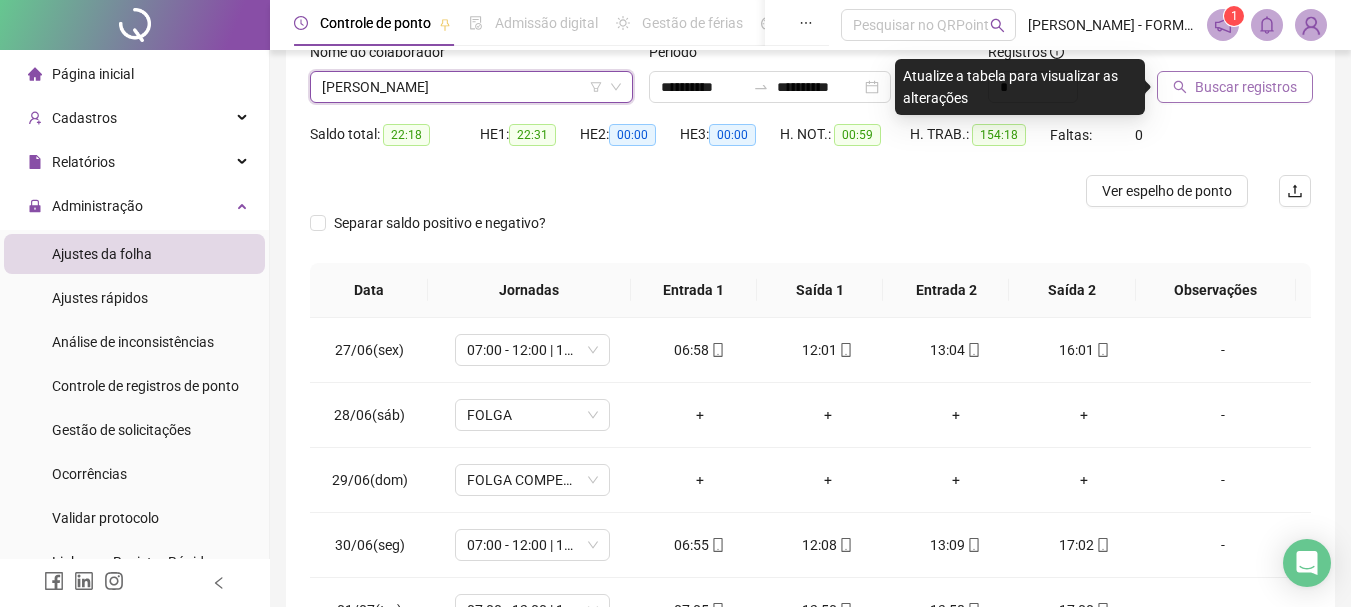 click on "Buscar registros" at bounding box center (1246, 87) 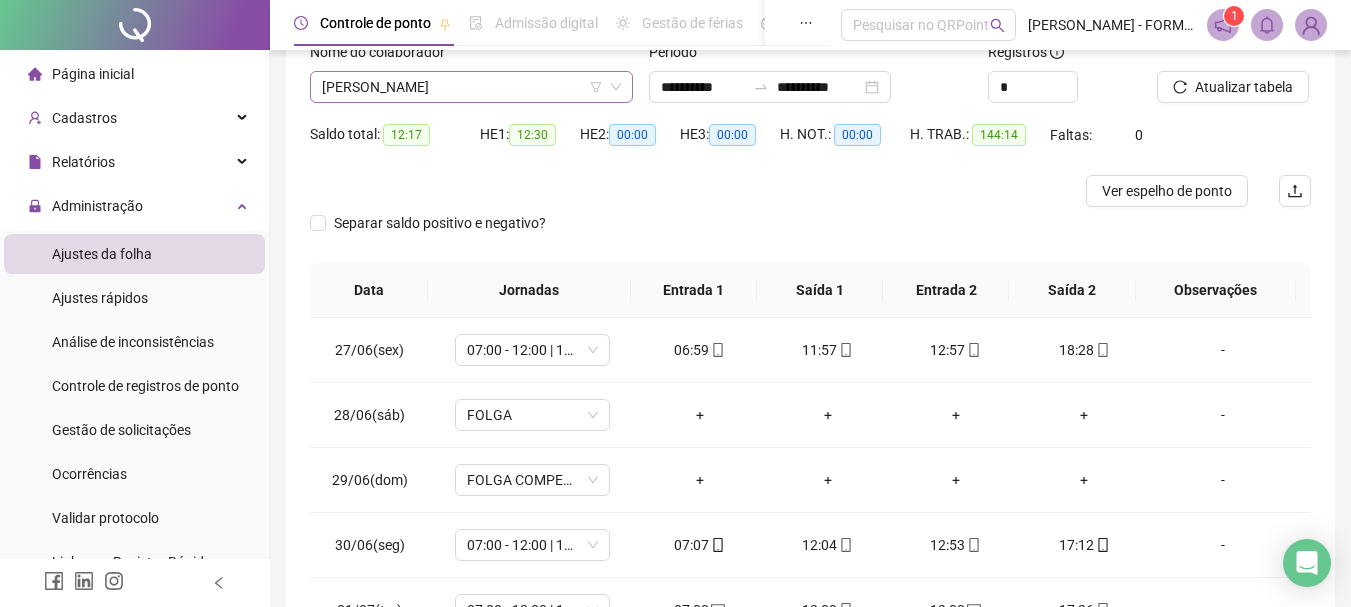 click on "MICHEL DAROLT FERNANDES" at bounding box center (471, 87) 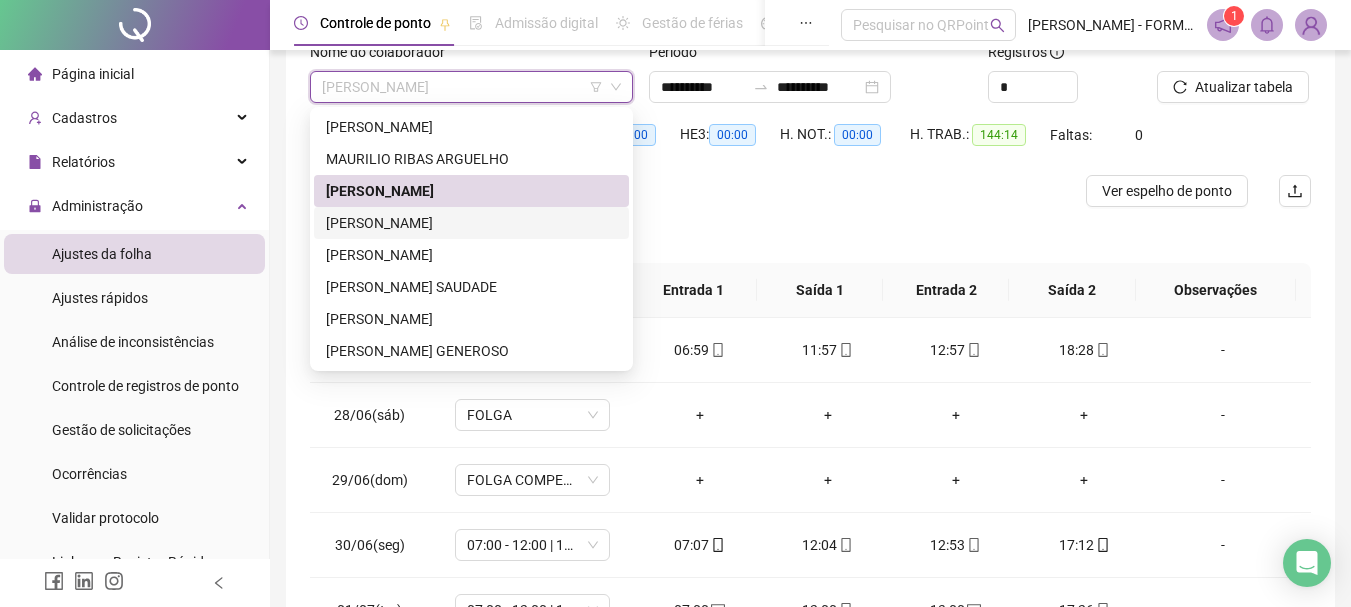 click on "NELSON WINSKI NUNES" at bounding box center [471, 223] 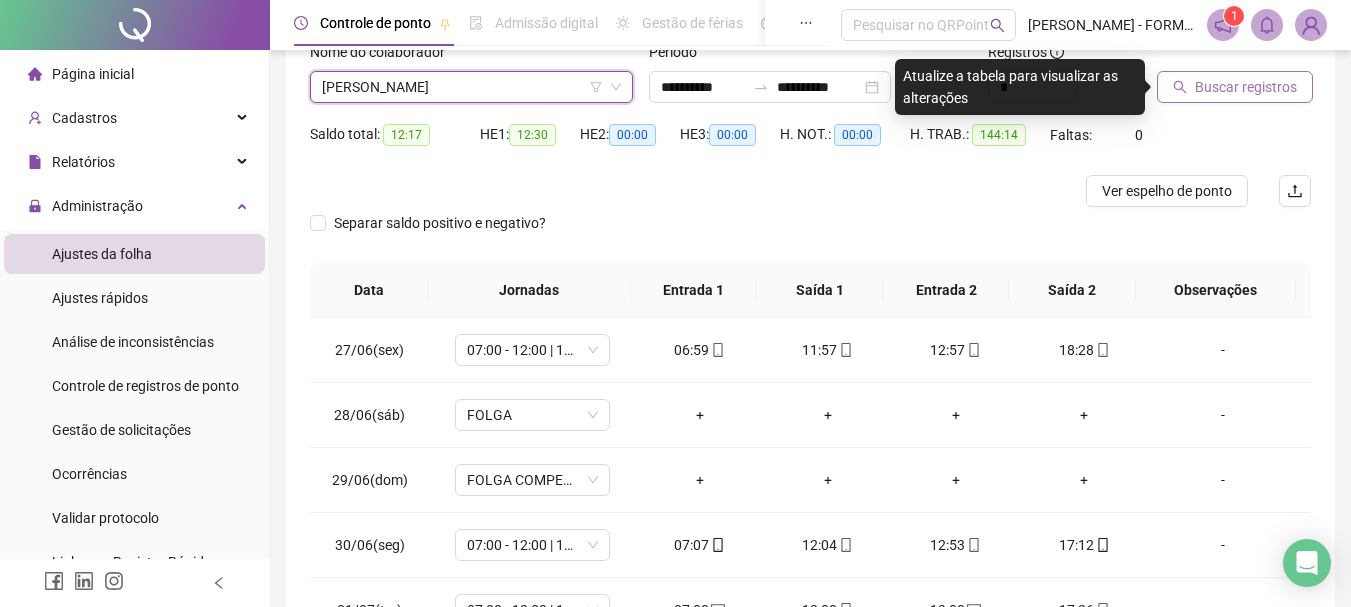 click on "Buscar registros" at bounding box center [1235, 87] 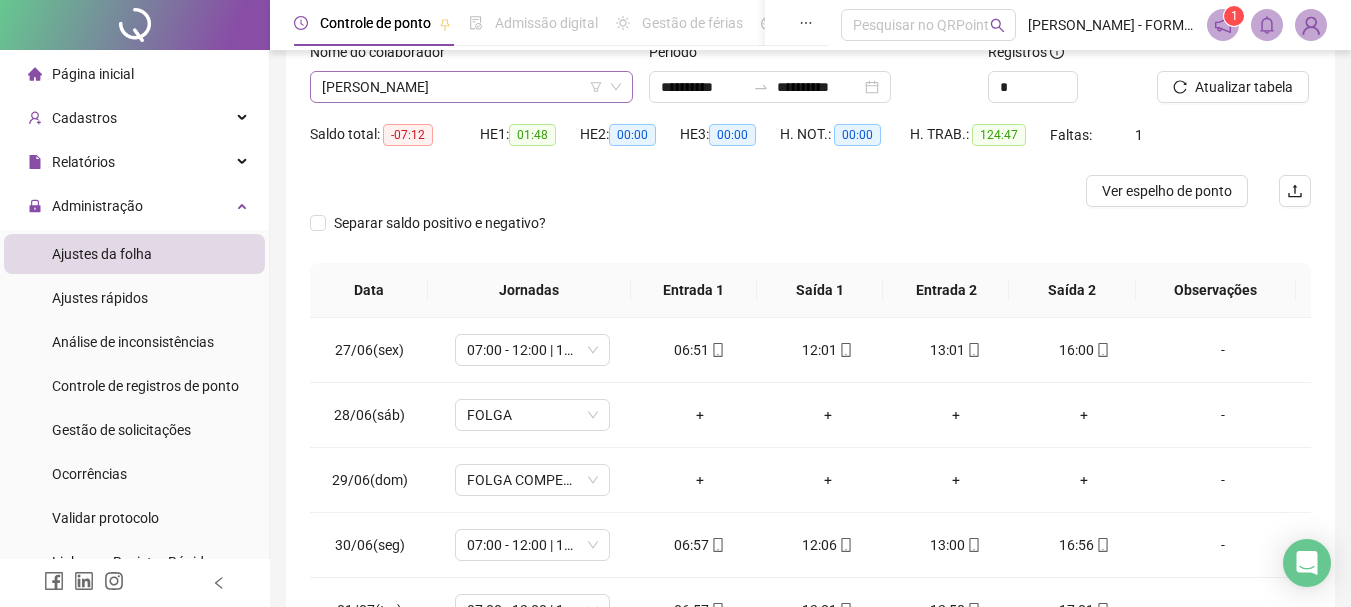 click on "NELSON WINSKI NUNES" at bounding box center (471, 87) 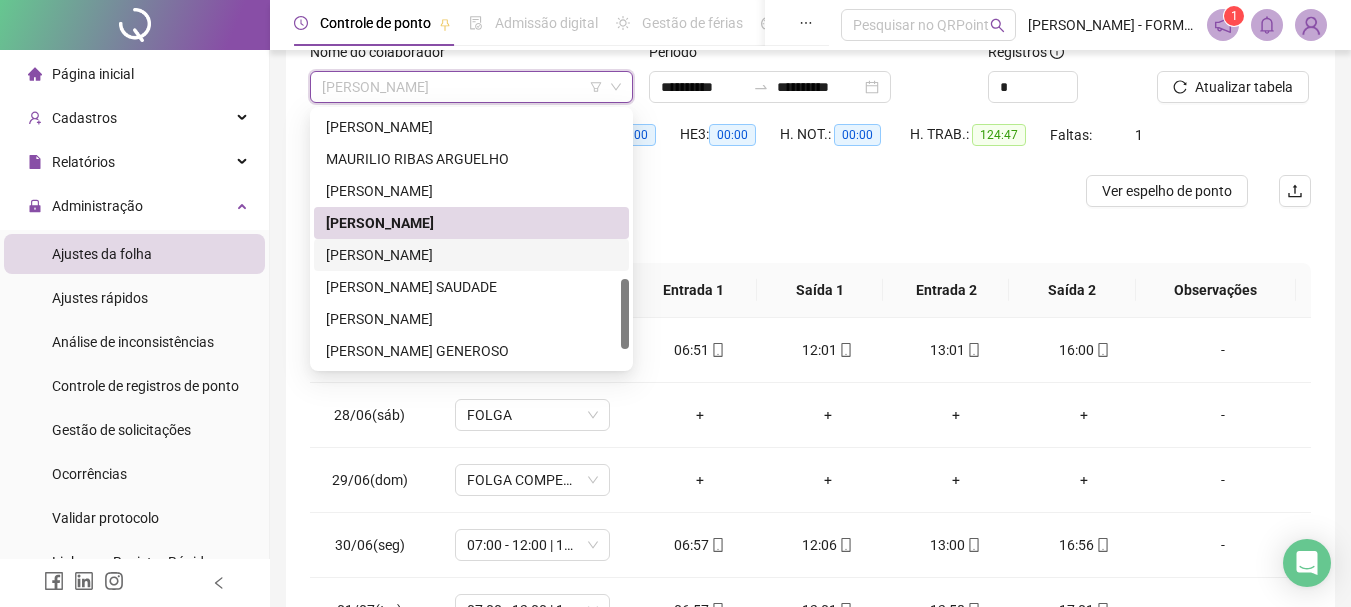 click on "PAULO SERGIO GOMES ESPINOSA" at bounding box center (471, 255) 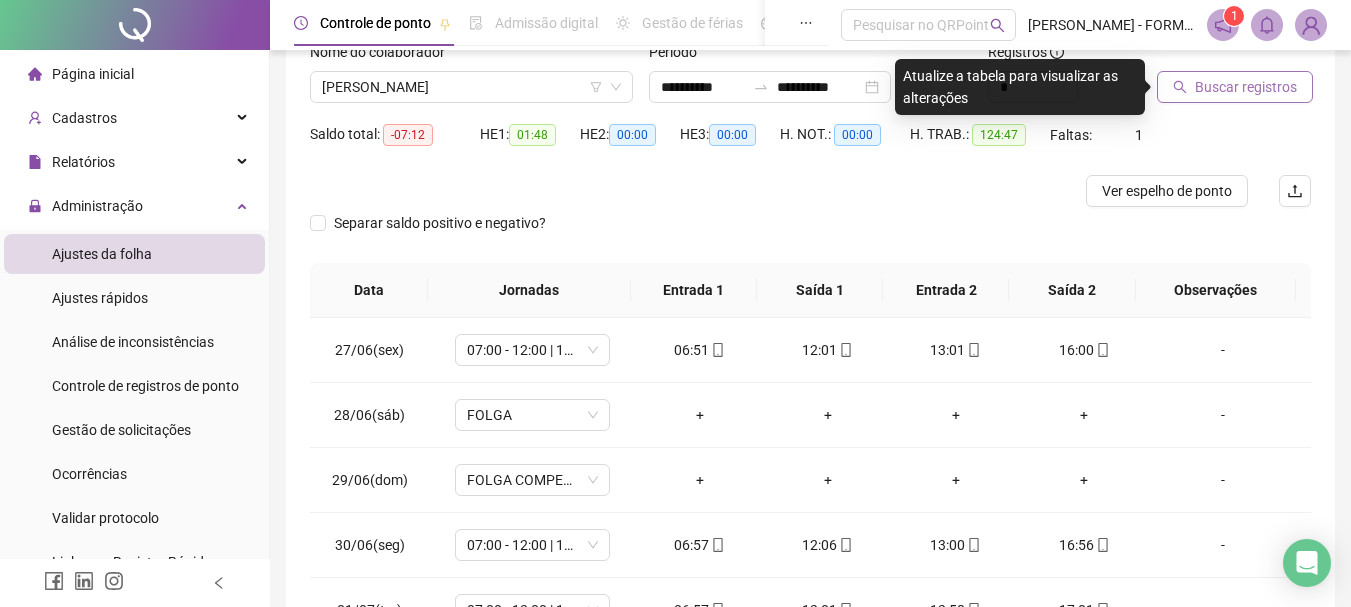 click on "Buscar registros" at bounding box center (1235, 87) 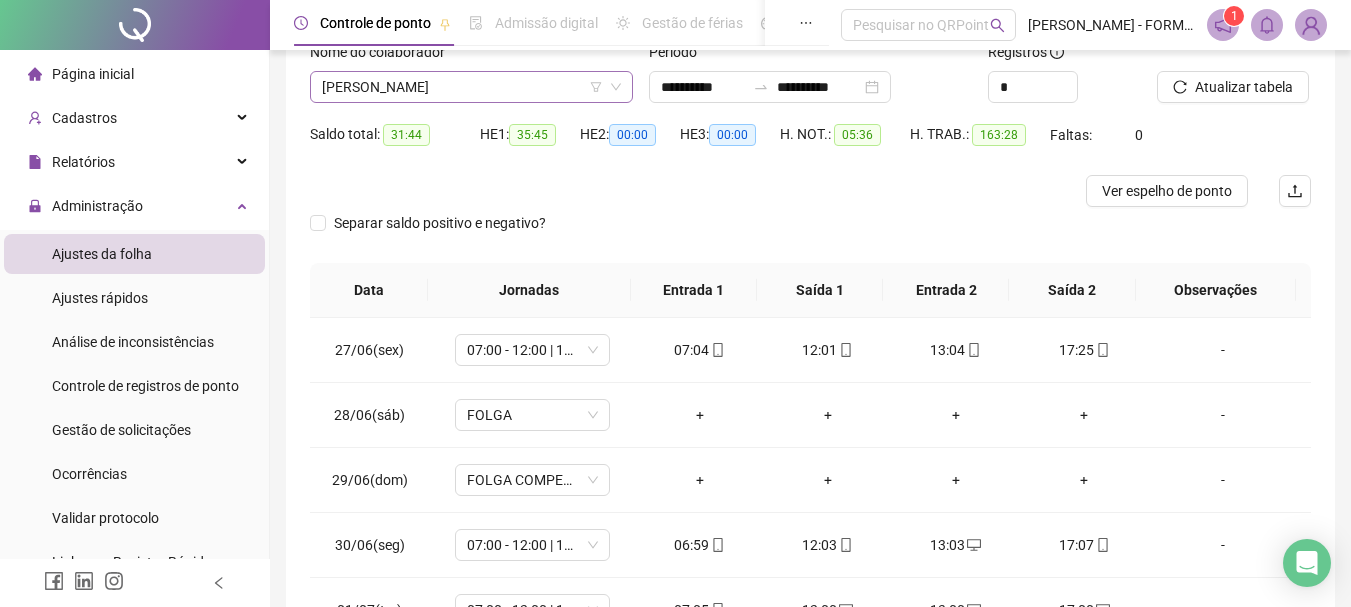 click on "PAULO SERGIO GOMES ESPINOSA" at bounding box center [471, 87] 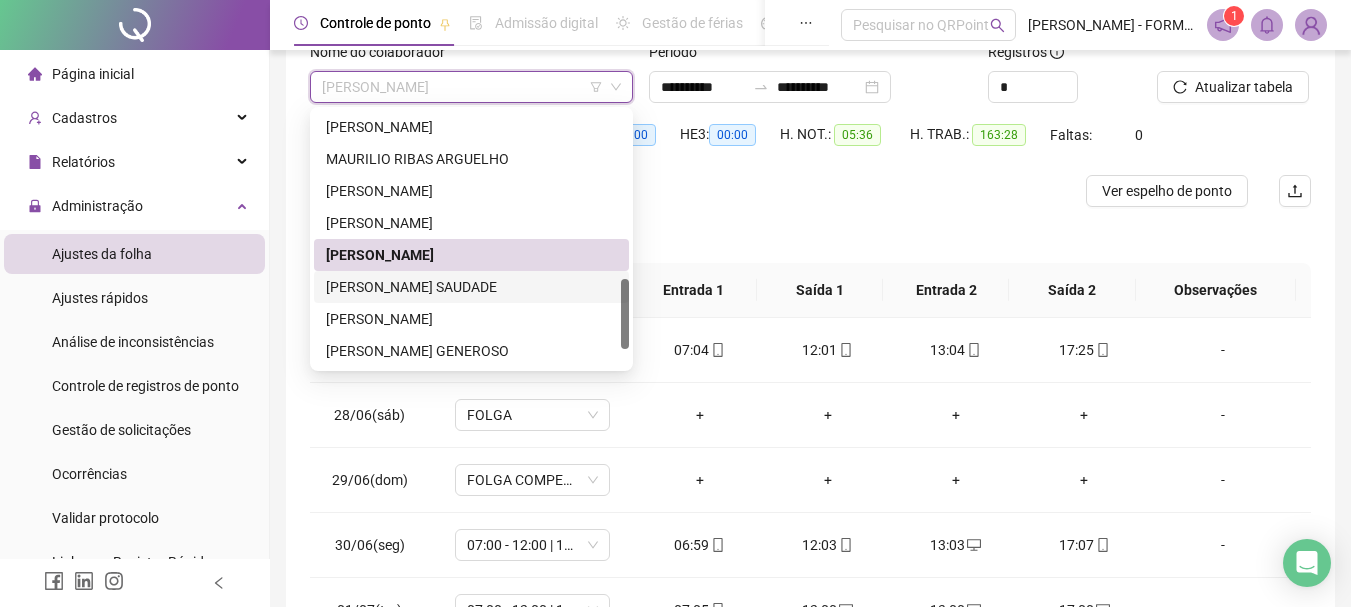 click on "RAFAEL RODRIGUES SAUDADE" at bounding box center (471, 287) 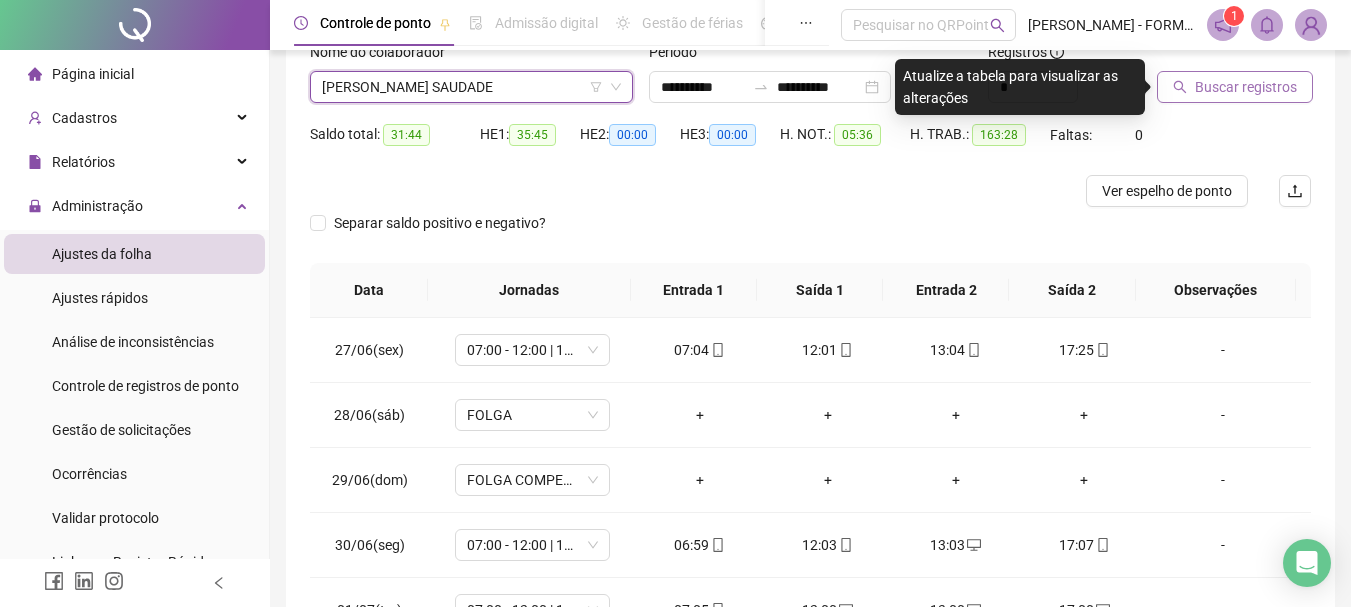 click on "Buscar registros" at bounding box center (1235, 87) 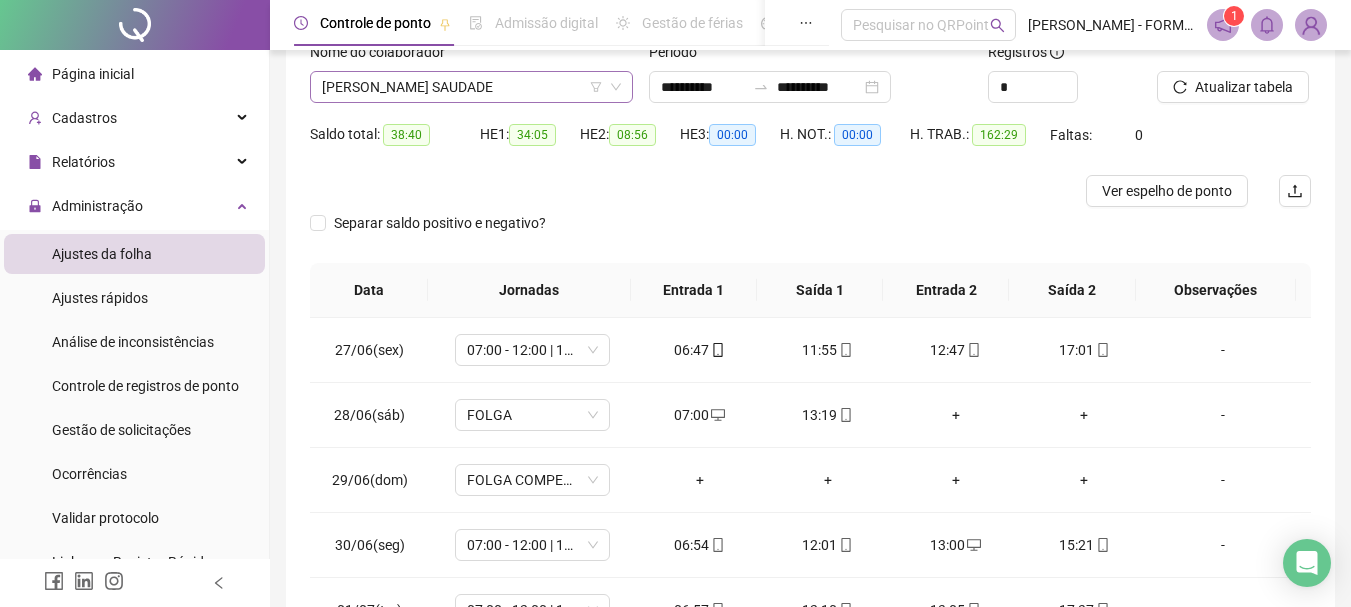 click on "RAFAEL RODRIGUES SAUDADE" at bounding box center [471, 87] 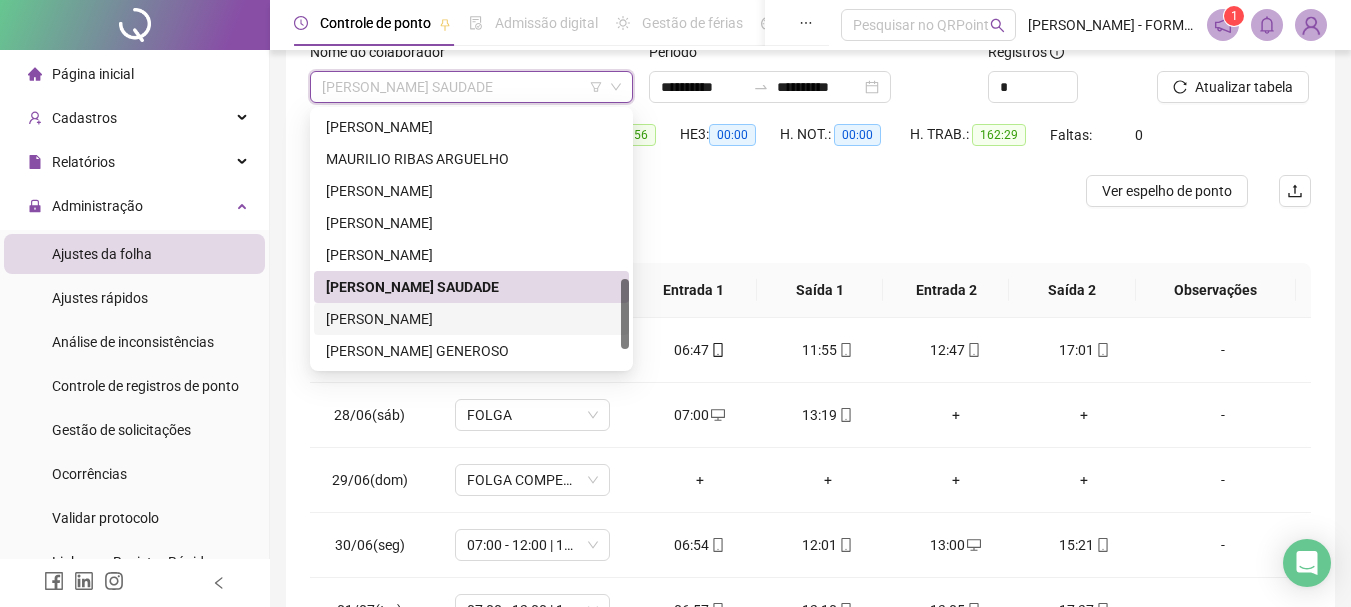 click on "RAIMUNDO NONATO DOS SANTOS" at bounding box center [471, 319] 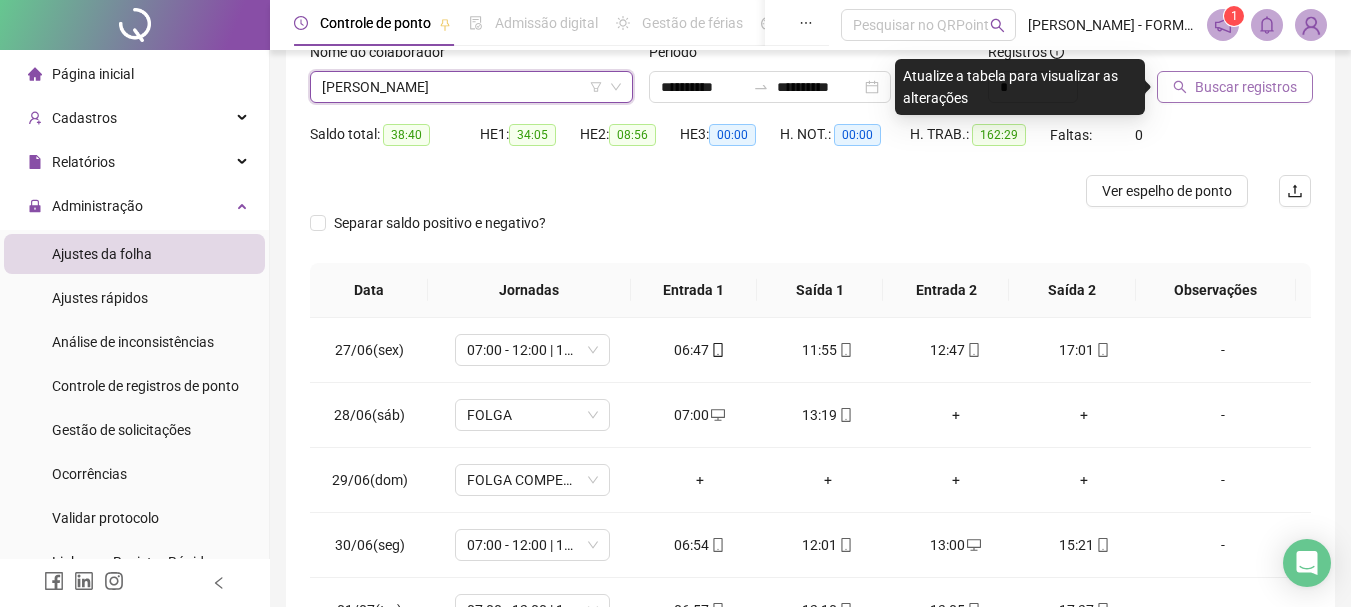 click on "Buscar registros" at bounding box center [1246, 87] 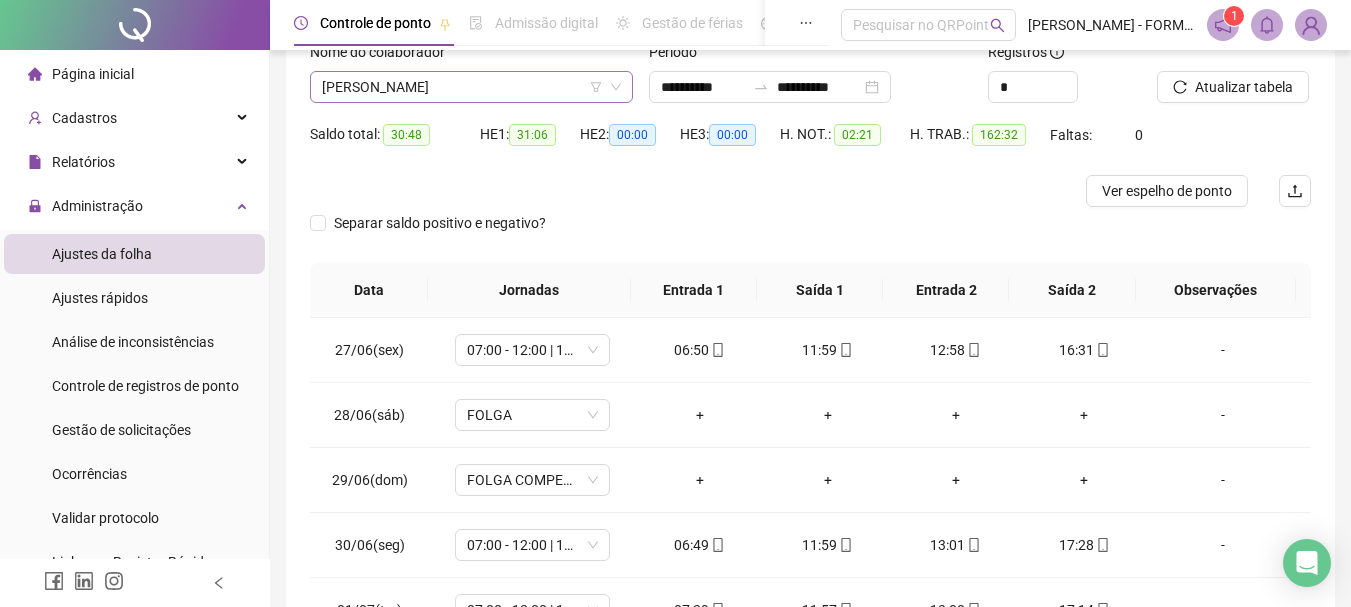 click on "RAIMUNDO NONATO DOS SANTOS" at bounding box center [471, 87] 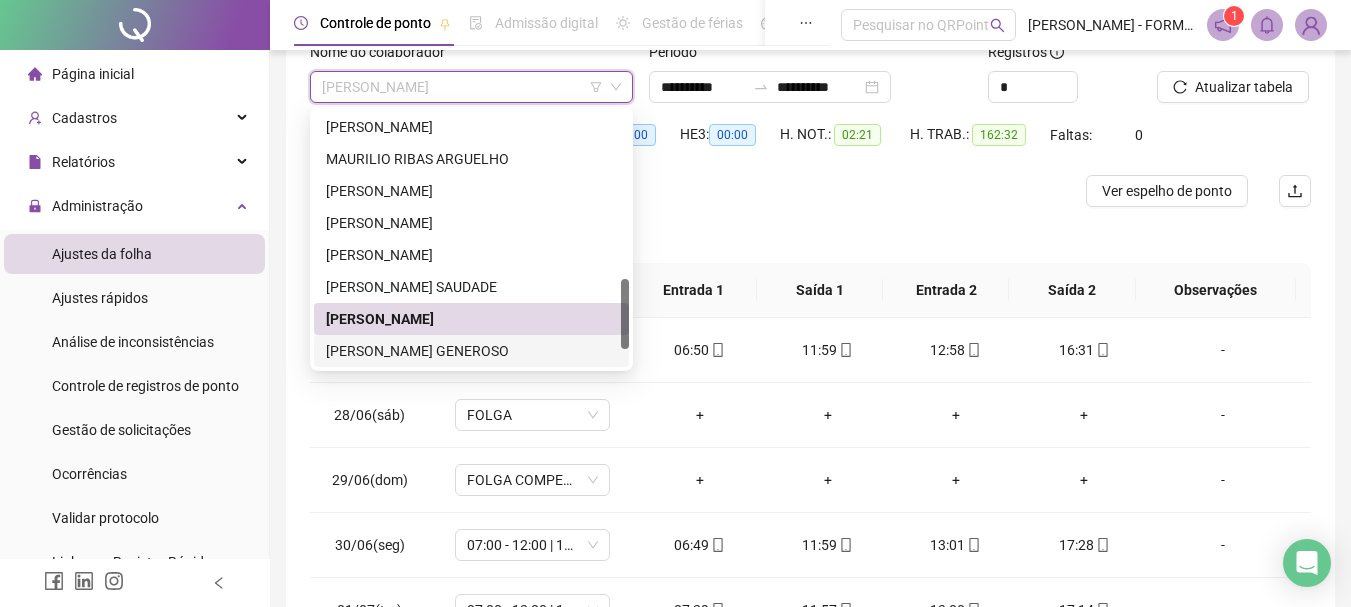 click on "ROSINEI TEIXEIRA GENEROSO" at bounding box center (471, 351) 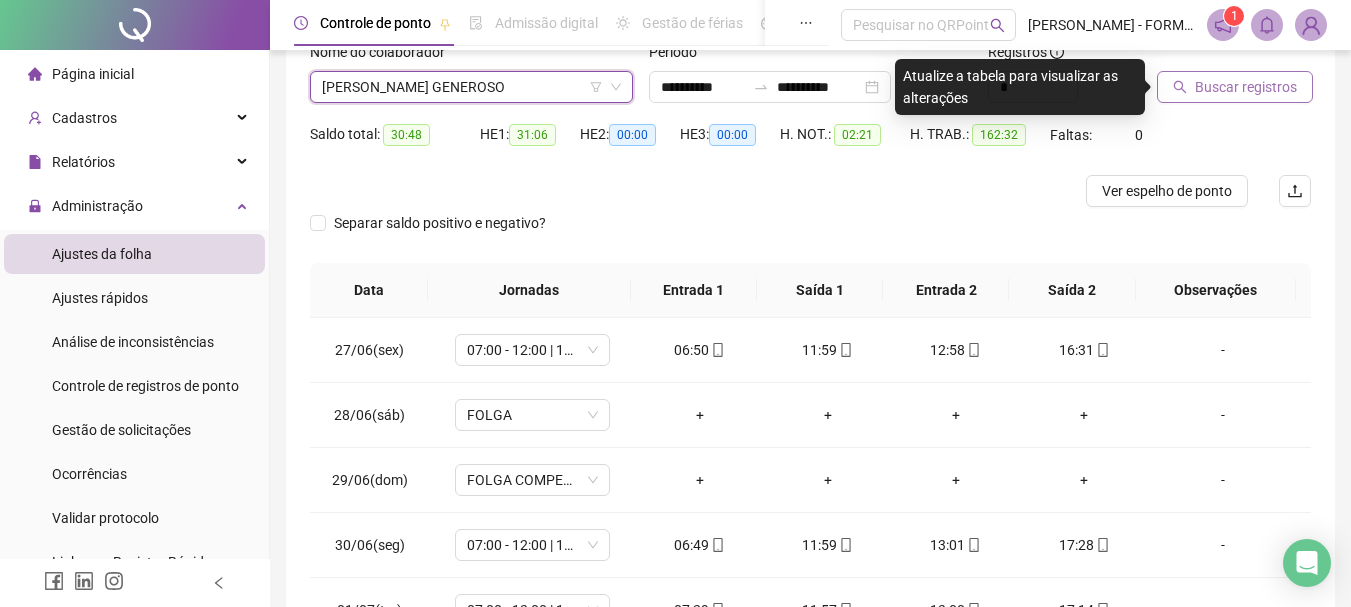 click on "Buscar registros" at bounding box center (1235, 87) 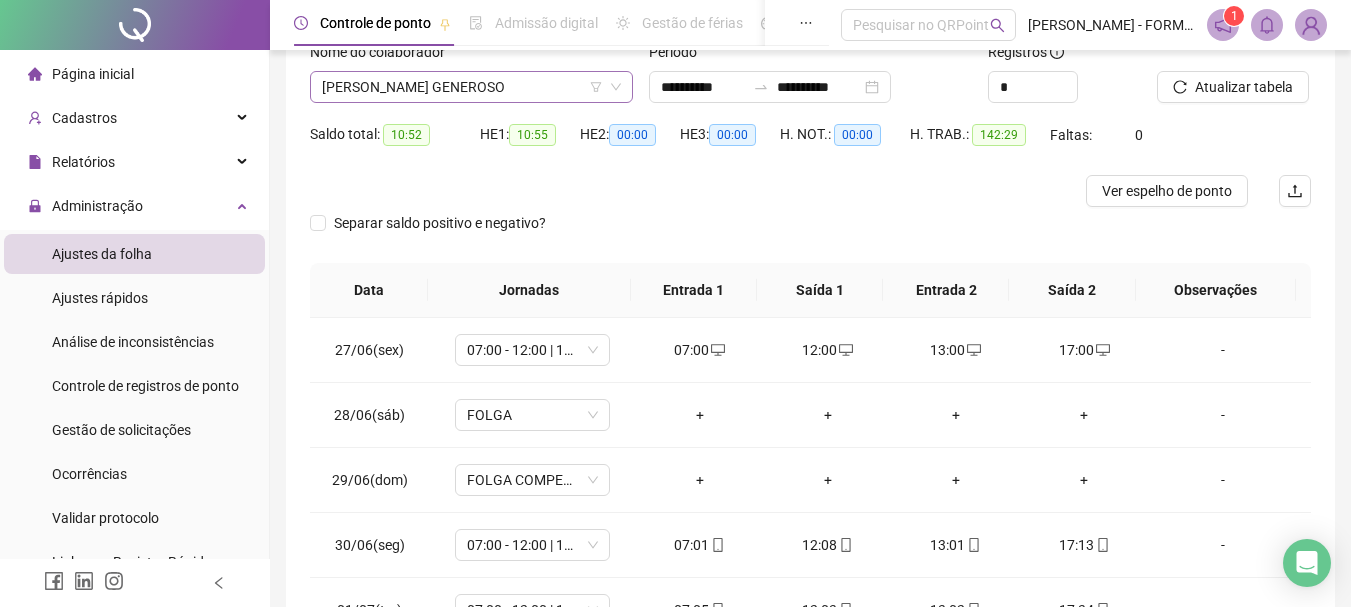 click on "ROSINEI TEIXEIRA GENEROSO" at bounding box center (471, 87) 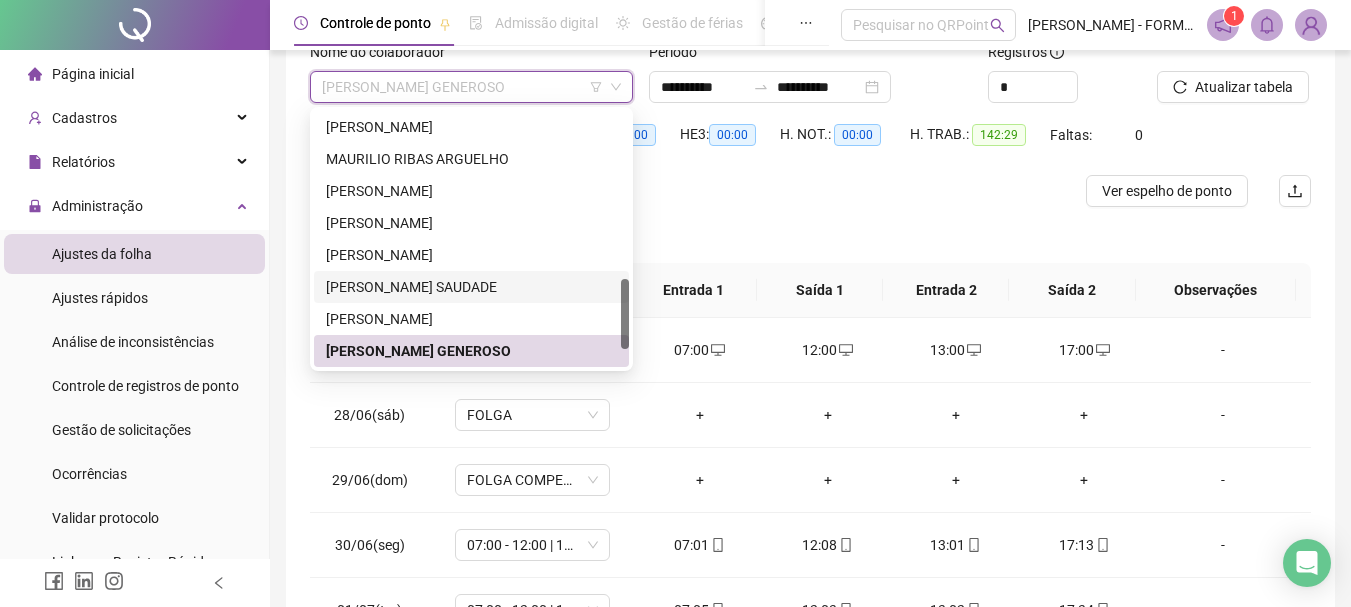 scroll, scrollTop: 672, scrollLeft: 0, axis: vertical 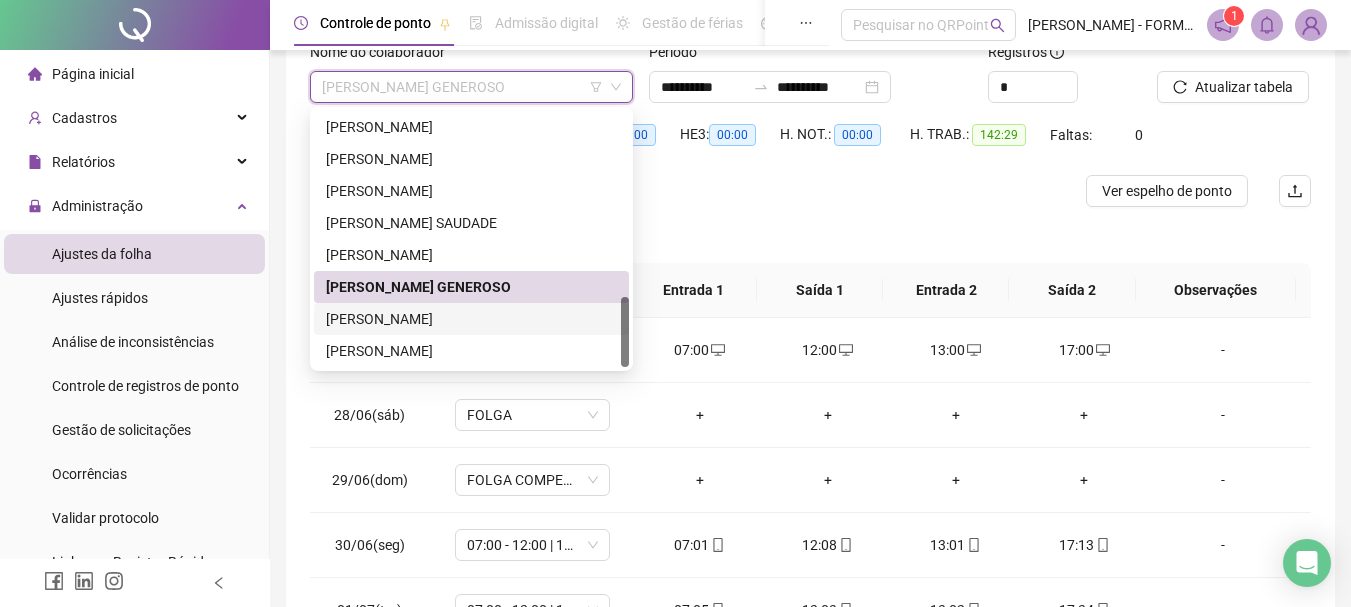click on "SANDRO SANTOS DA COSTA" at bounding box center [471, 319] 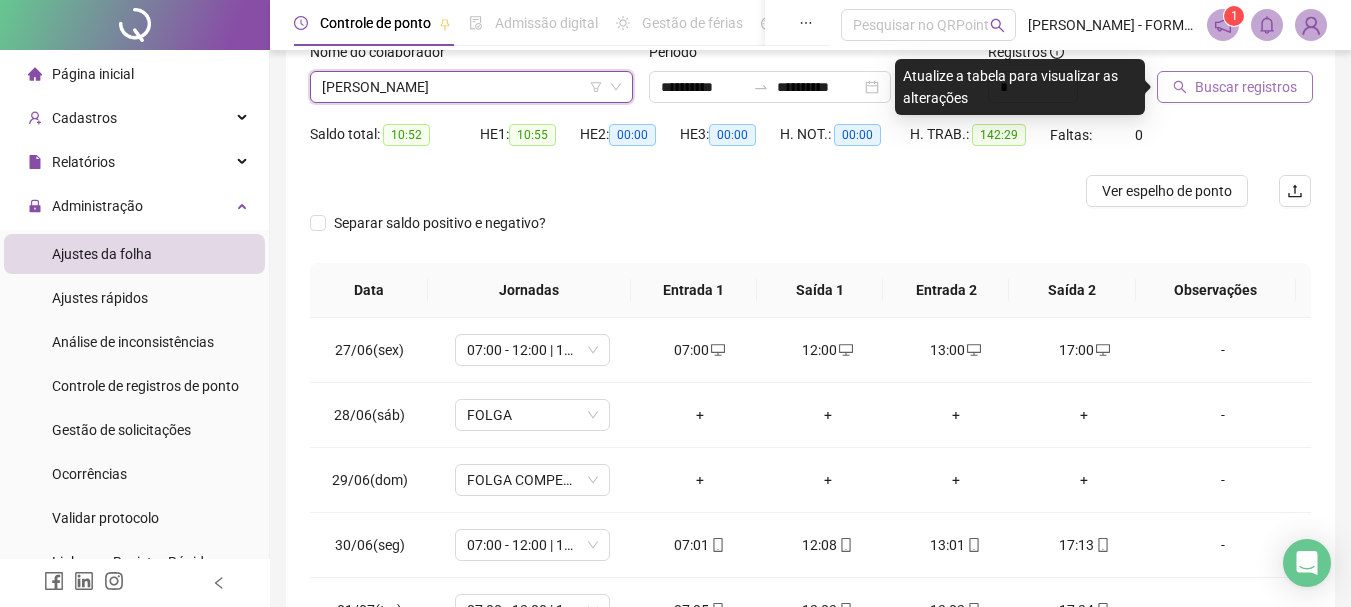 click on "Buscar registros" at bounding box center [1246, 87] 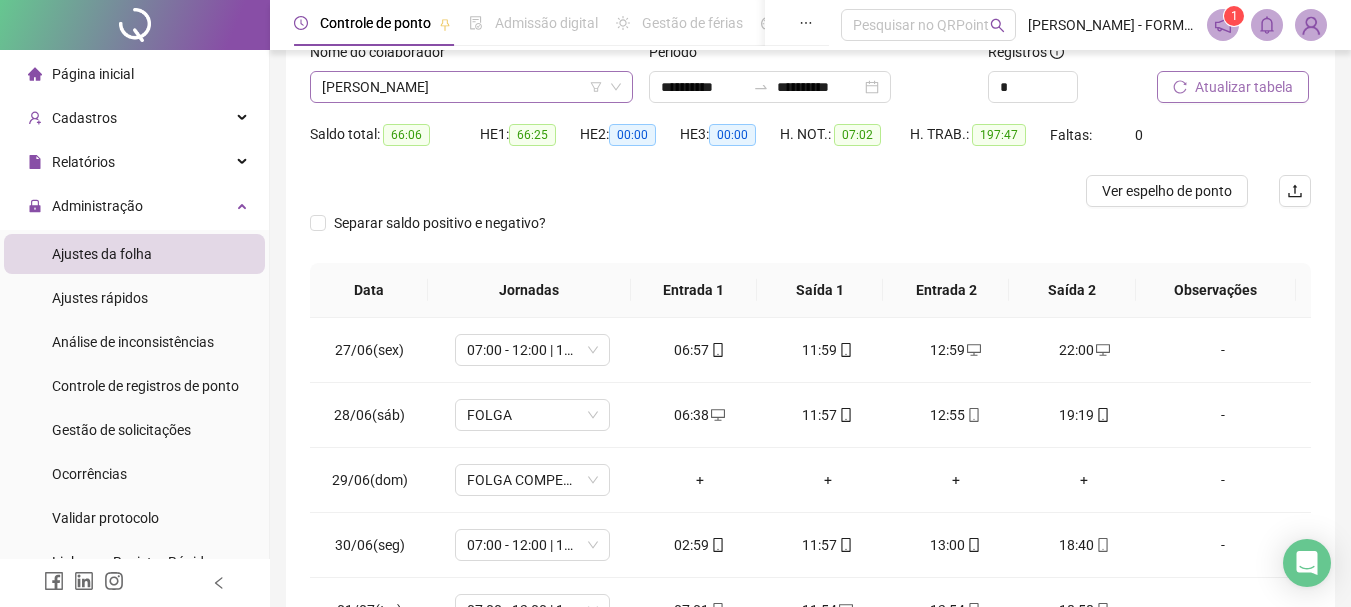 click on "SANDRO SANTOS DA COSTA" at bounding box center [471, 87] 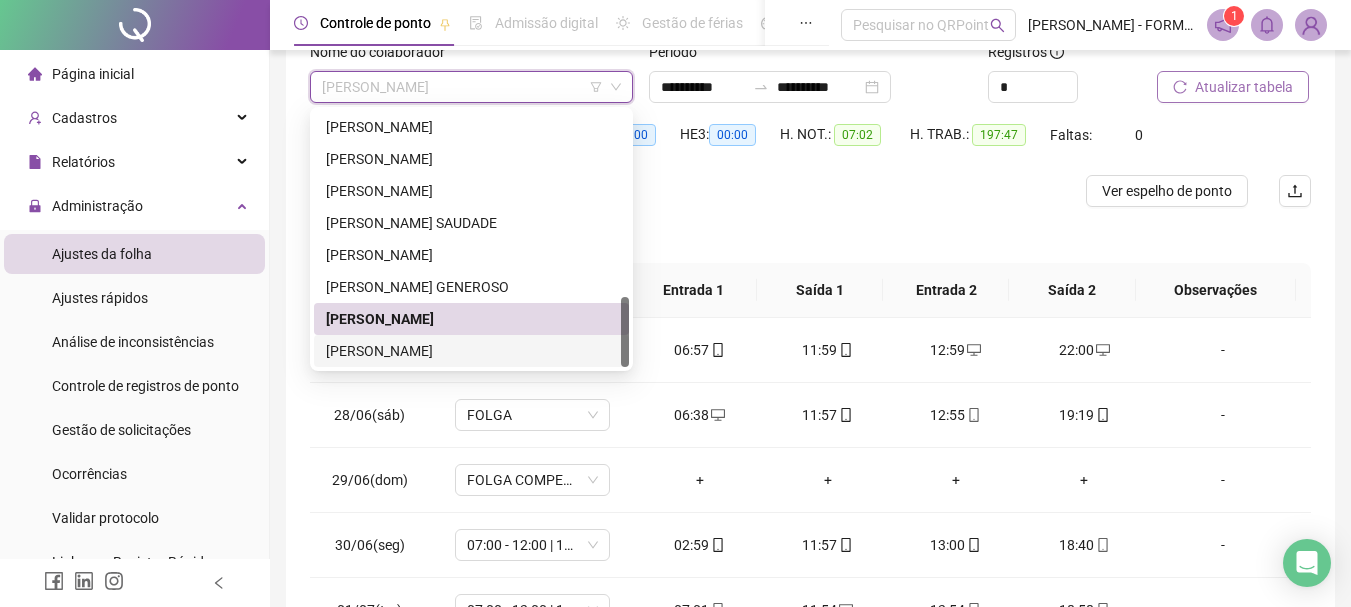 click on "SEVERINO DO NASCIMENTO SOARES" at bounding box center [471, 351] 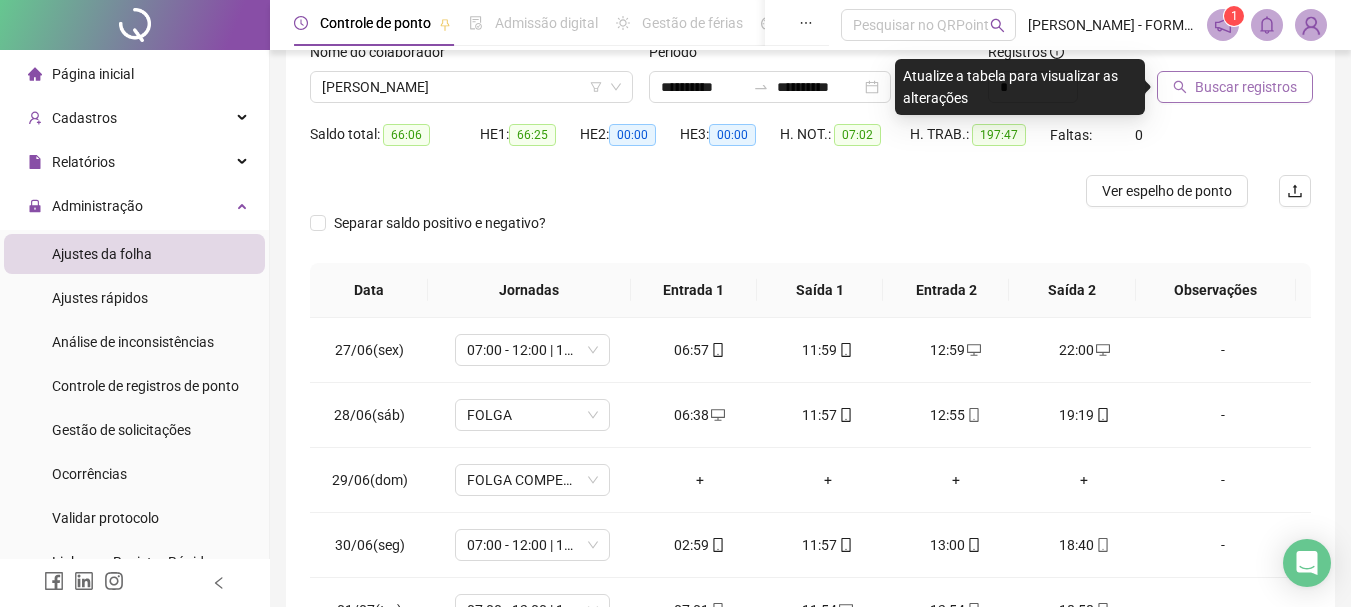 click 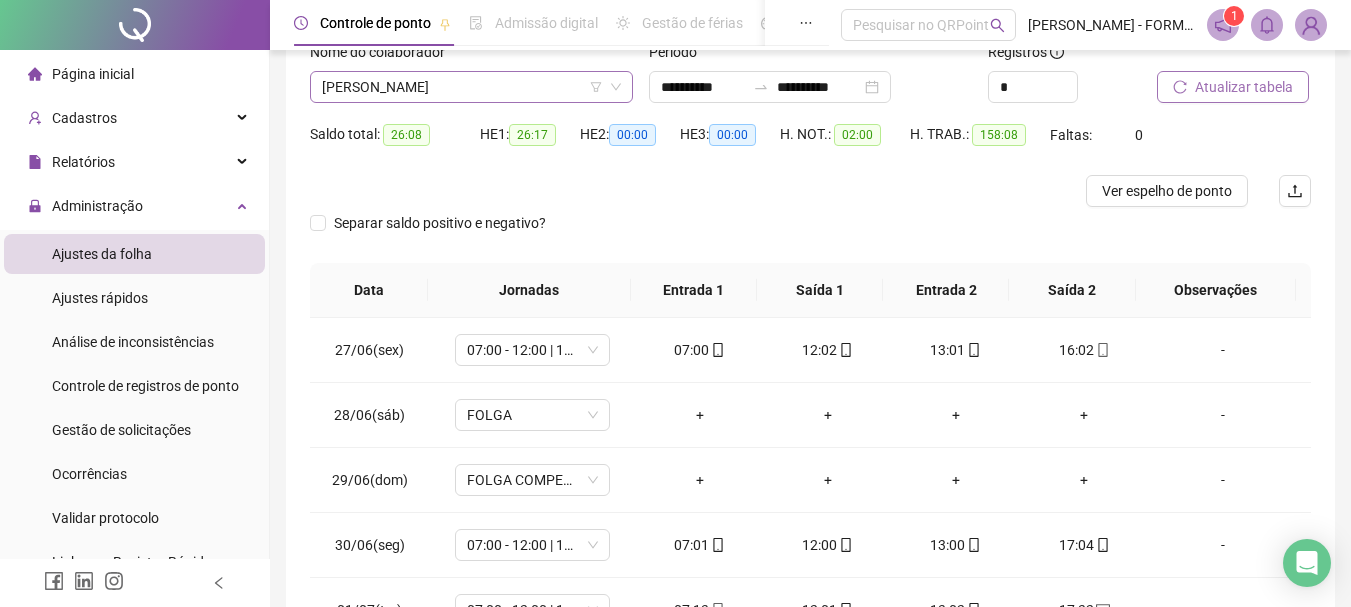 click on "SEVERINO DO NASCIMENTO SOARES" at bounding box center [471, 87] 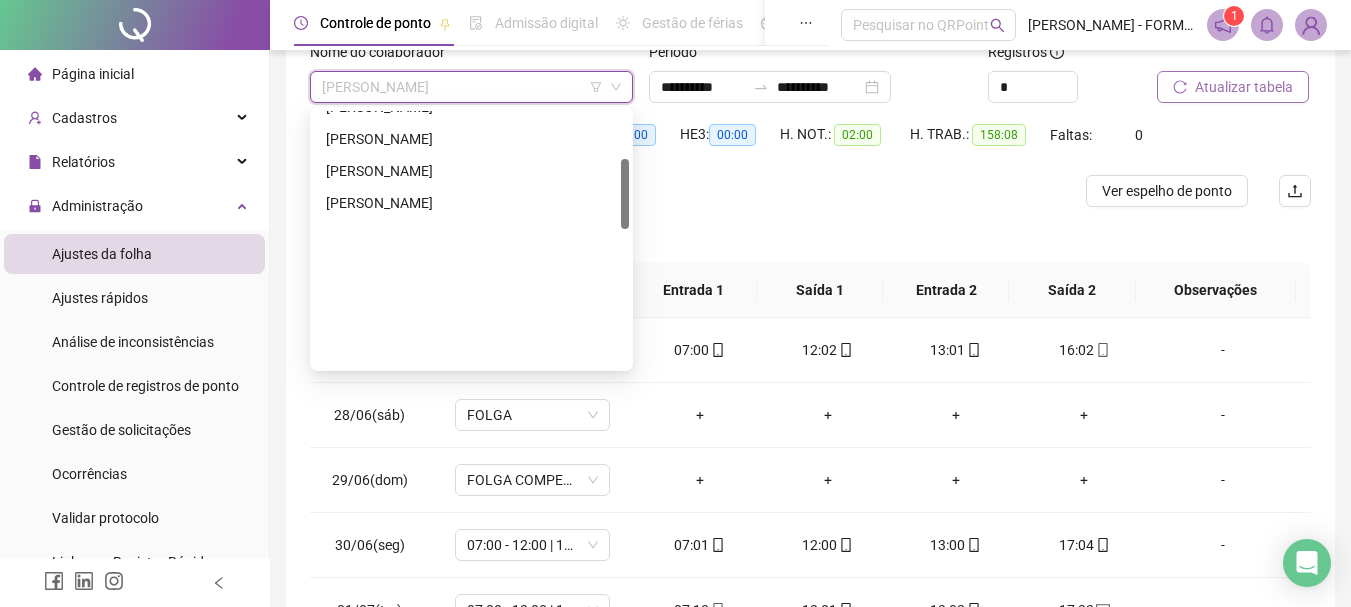 scroll, scrollTop: 172, scrollLeft: 0, axis: vertical 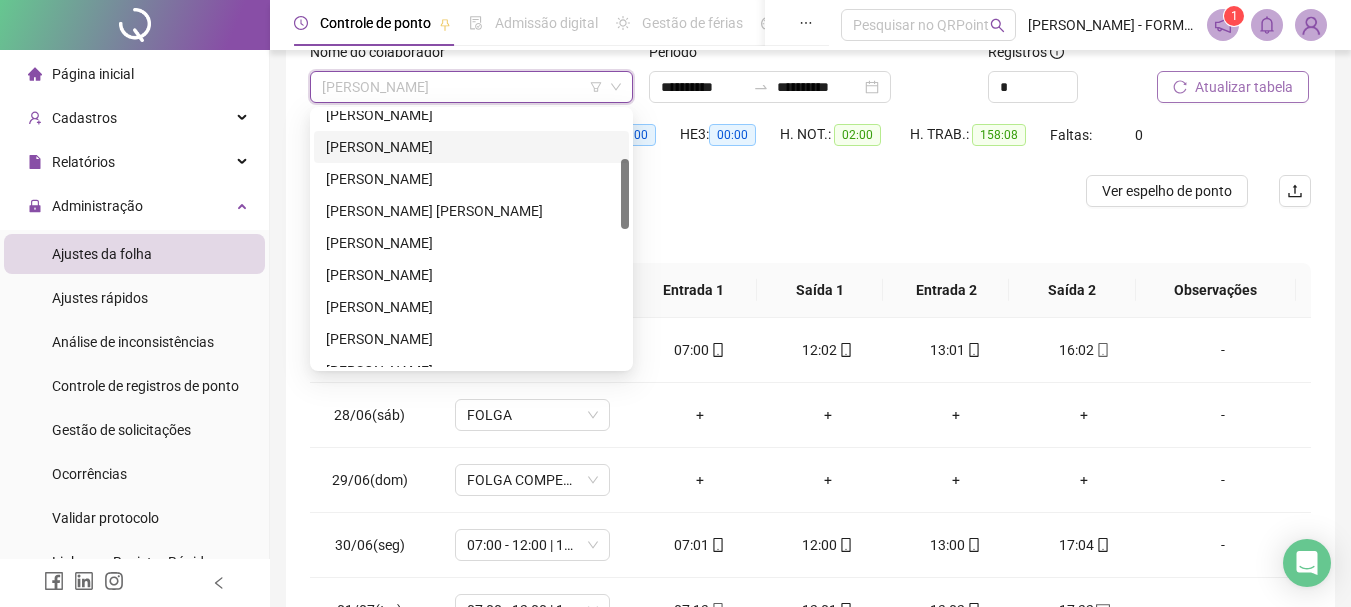 click on "DARIO DONATO LUCIANO" at bounding box center (471, 147) 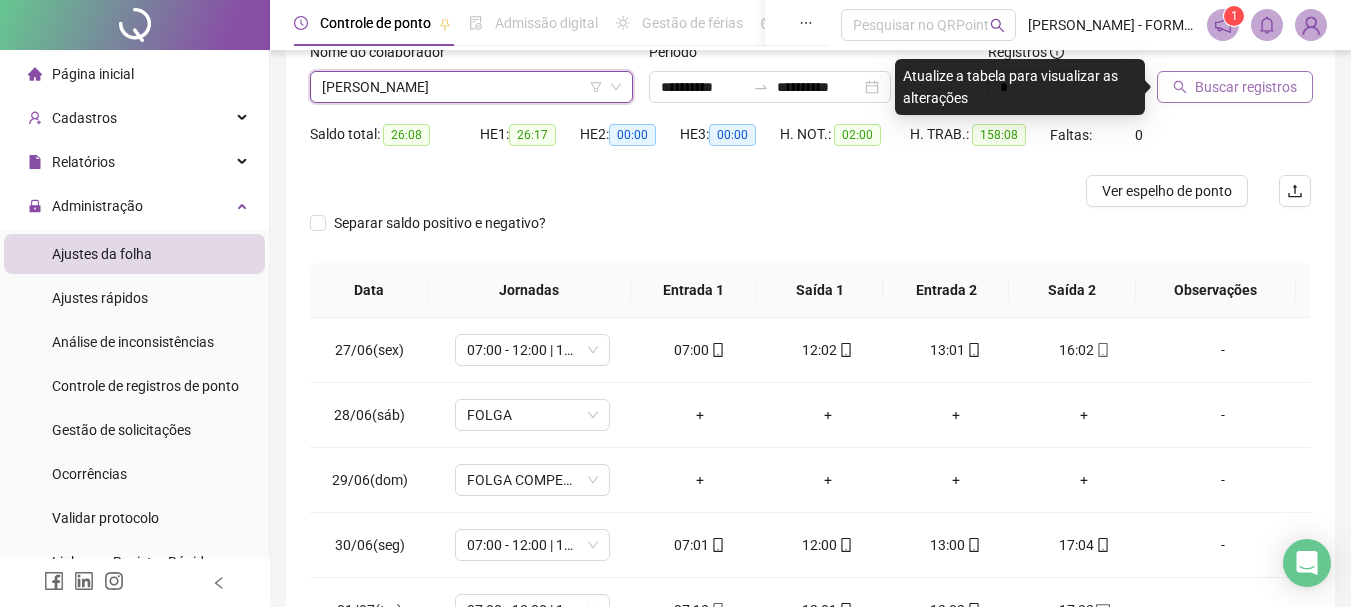 click on "Buscar registros" at bounding box center [1235, 87] 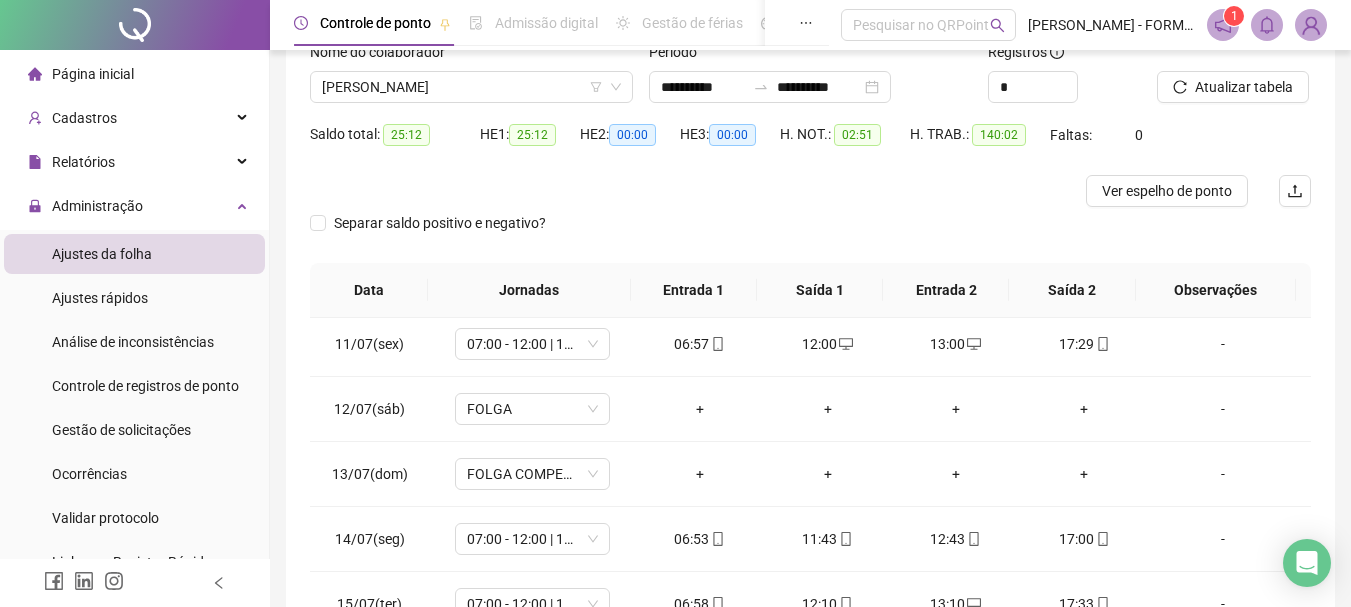 scroll, scrollTop: 678, scrollLeft: 0, axis: vertical 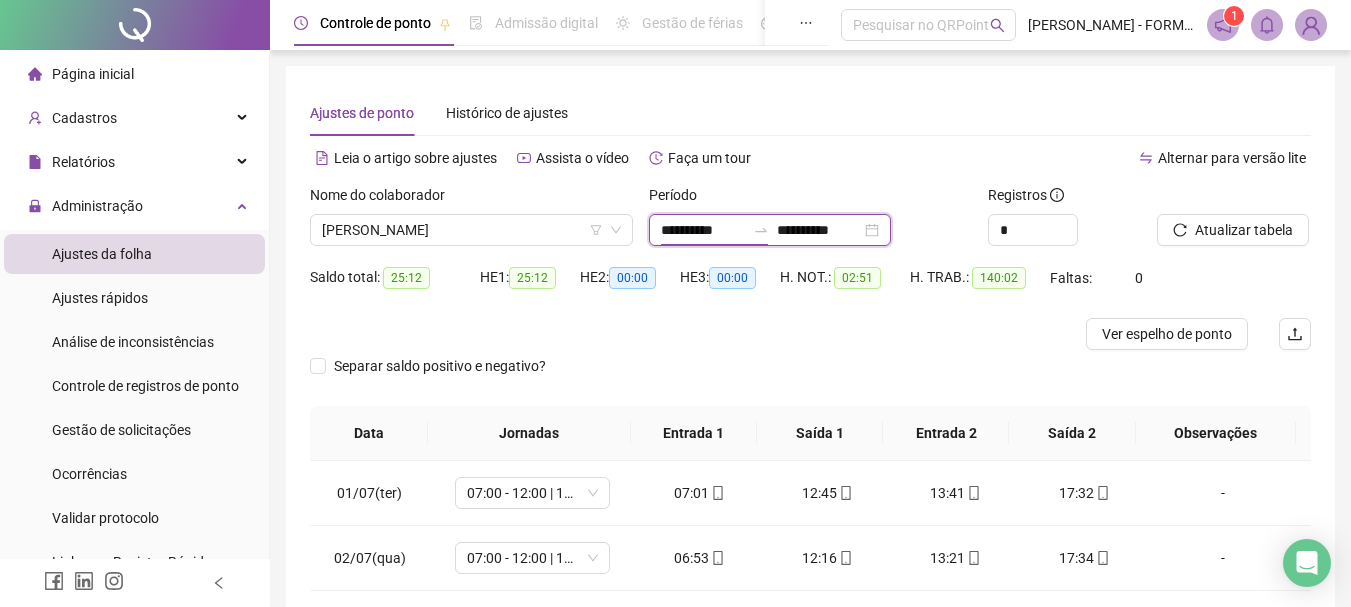 click on "**********" at bounding box center (703, 230) 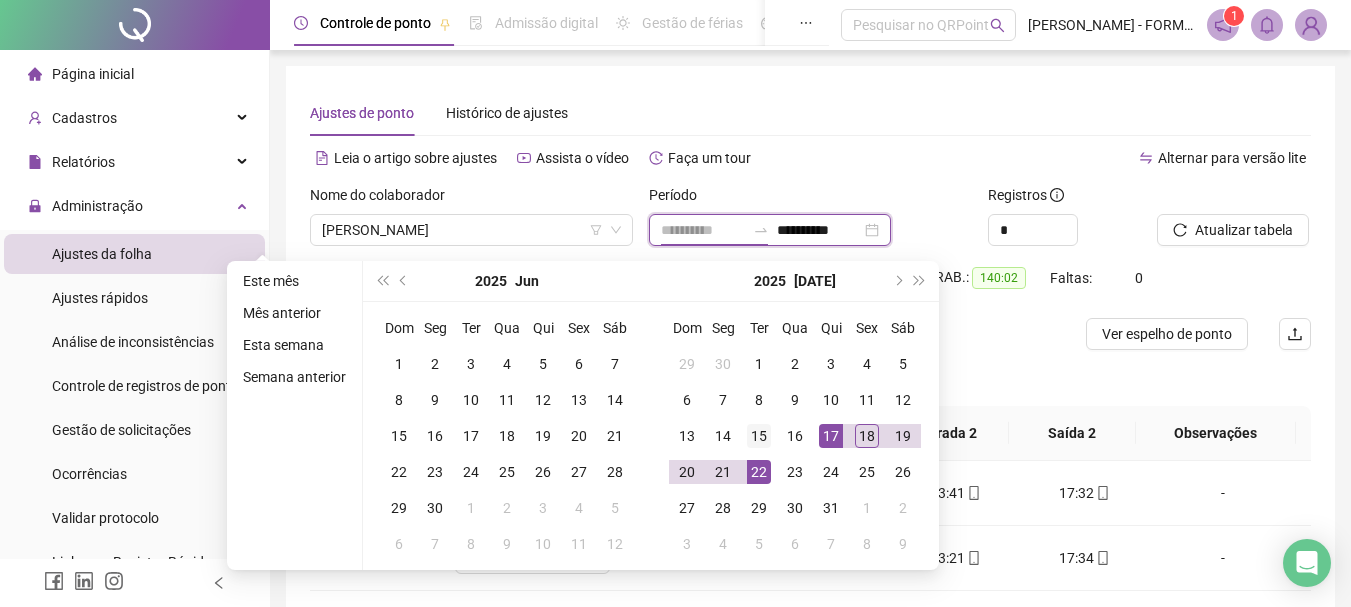 type on "**********" 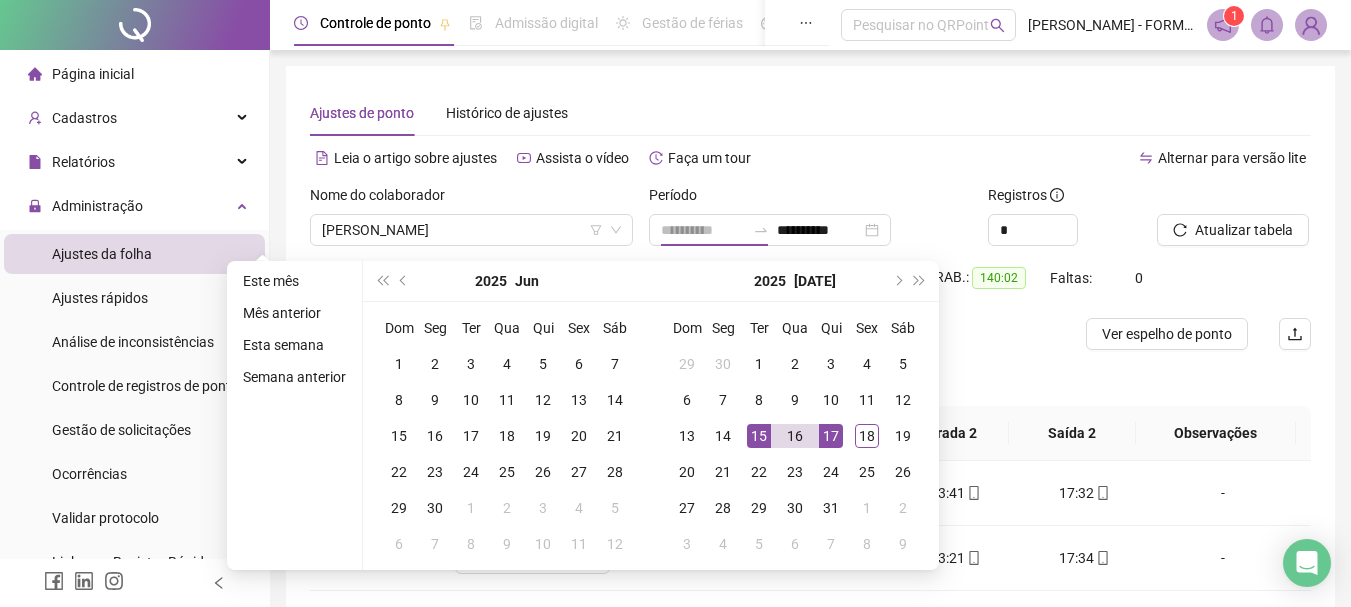 click on "15" at bounding box center [759, 436] 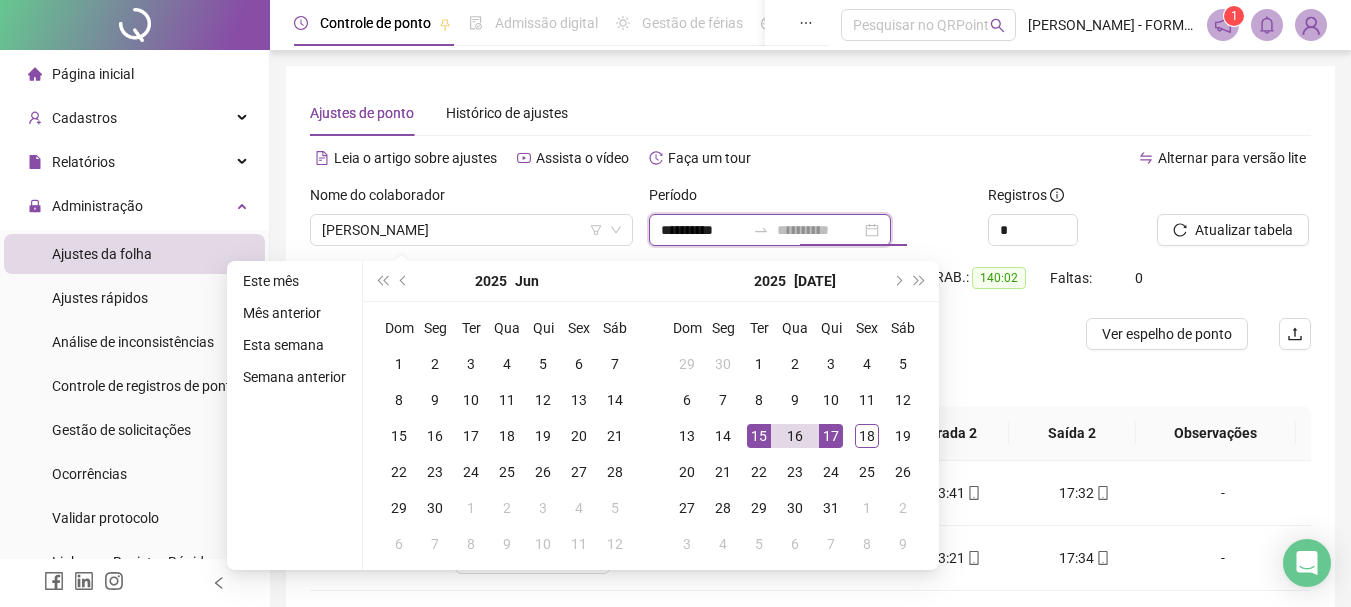 type on "**********" 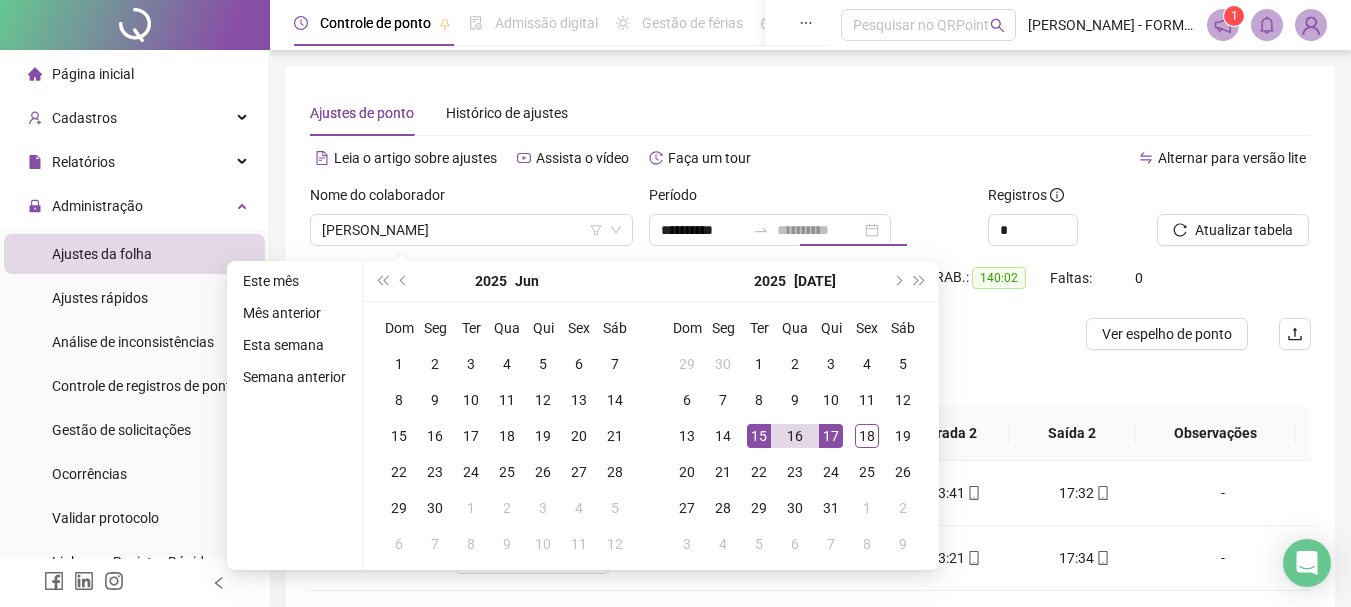click on "17" at bounding box center [831, 436] 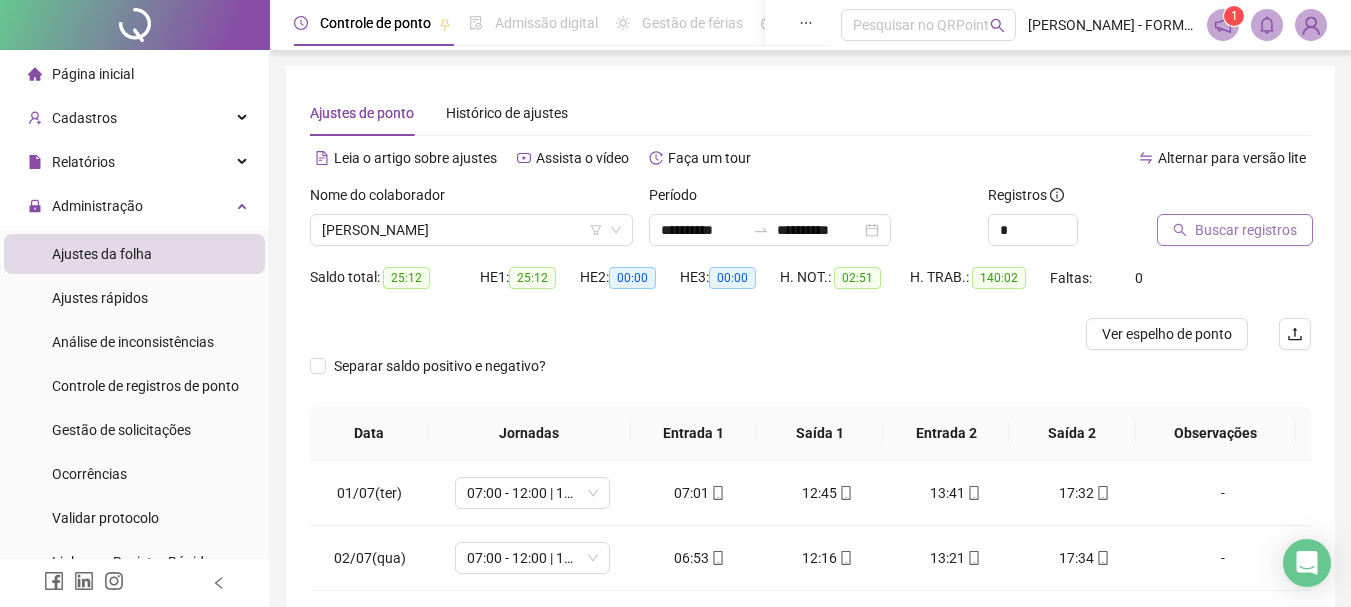 click on "Buscar registros" at bounding box center [1246, 230] 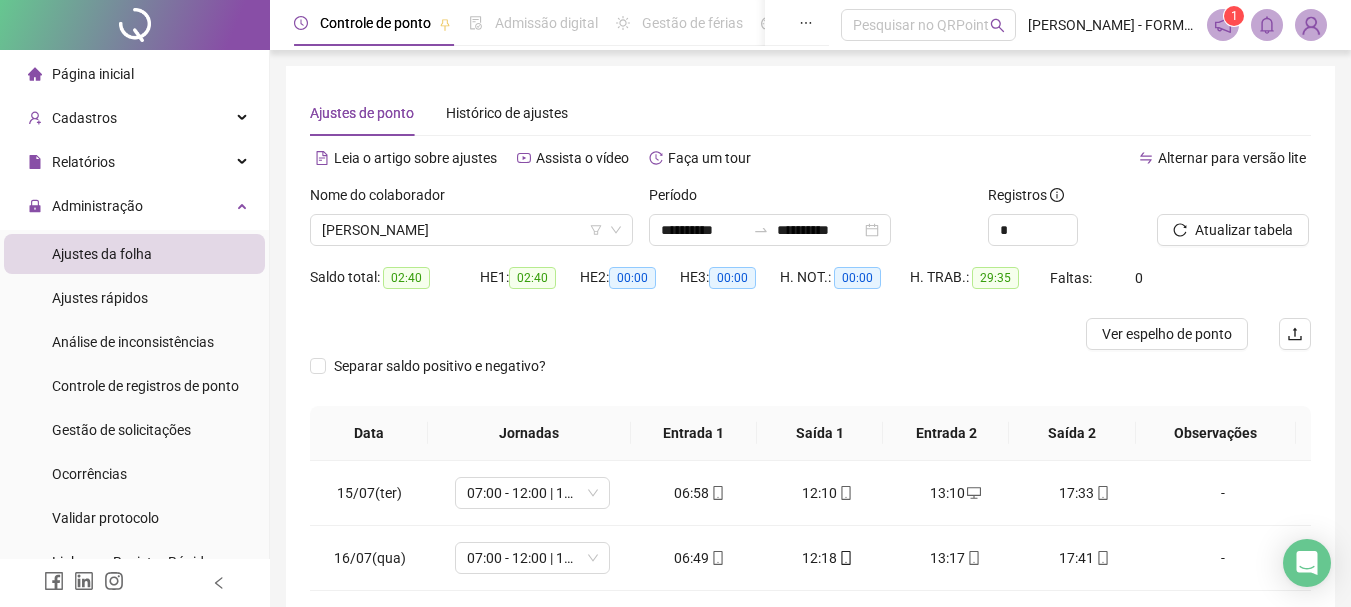 click on "DARIO DONATO LUCIANO" at bounding box center [471, 230] 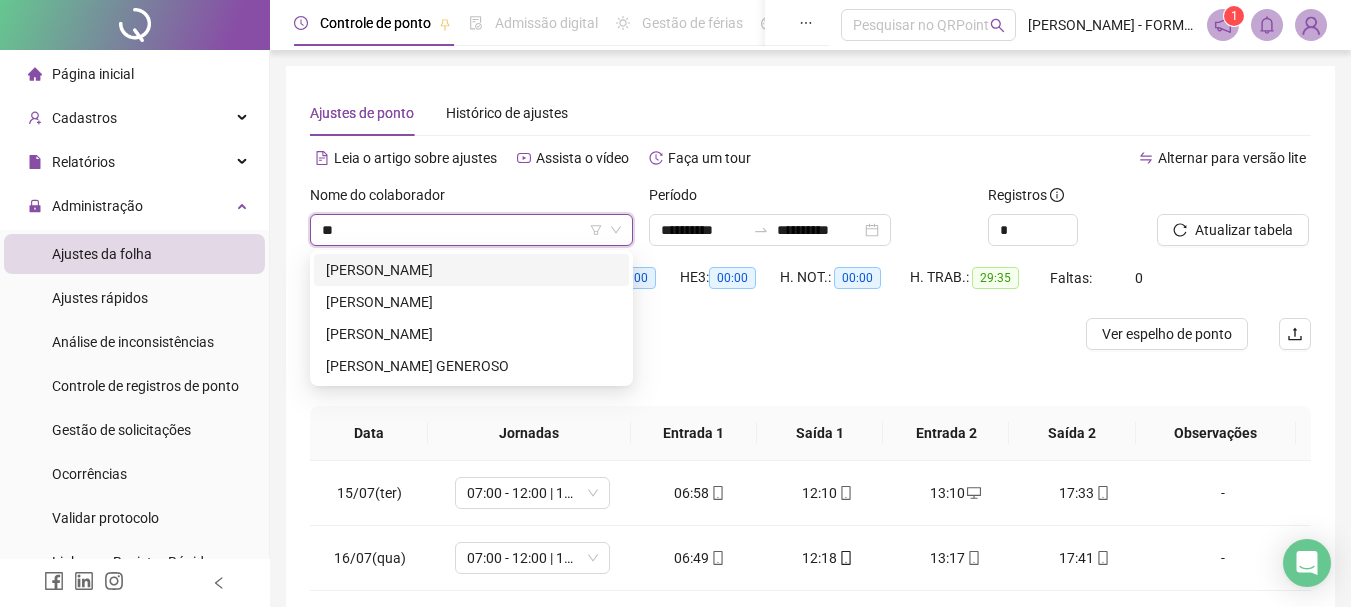 scroll, scrollTop: 0, scrollLeft: 0, axis: both 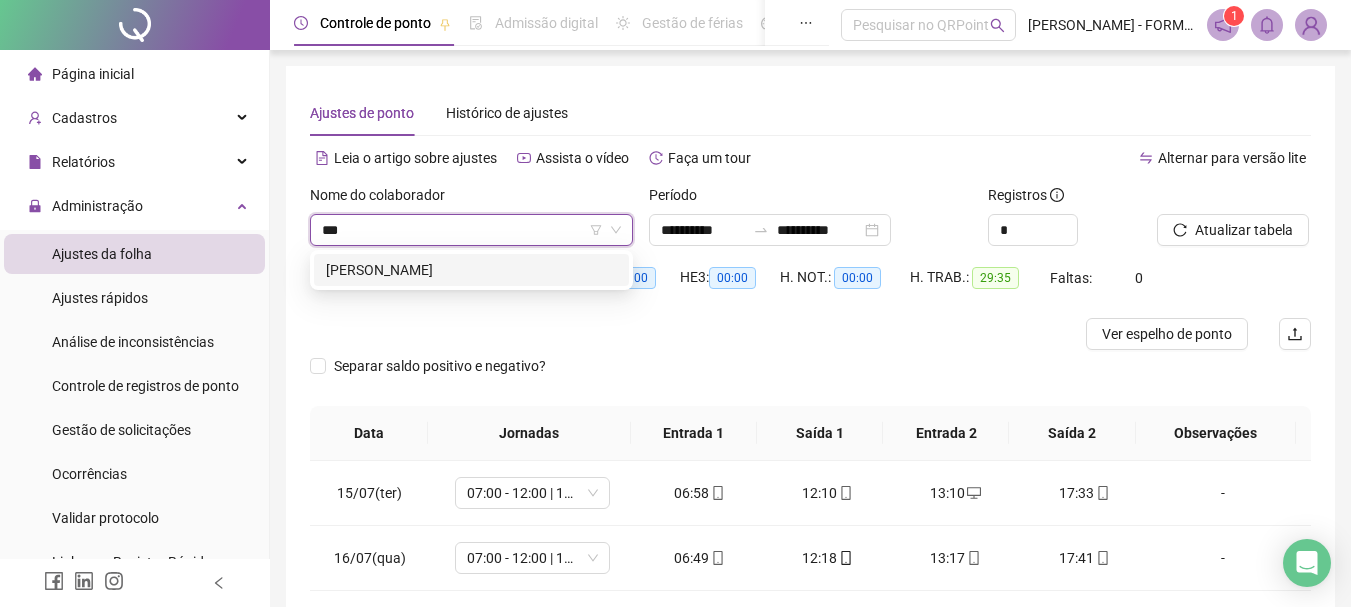 click on "NELSON WINSKI NUNES" at bounding box center (471, 270) 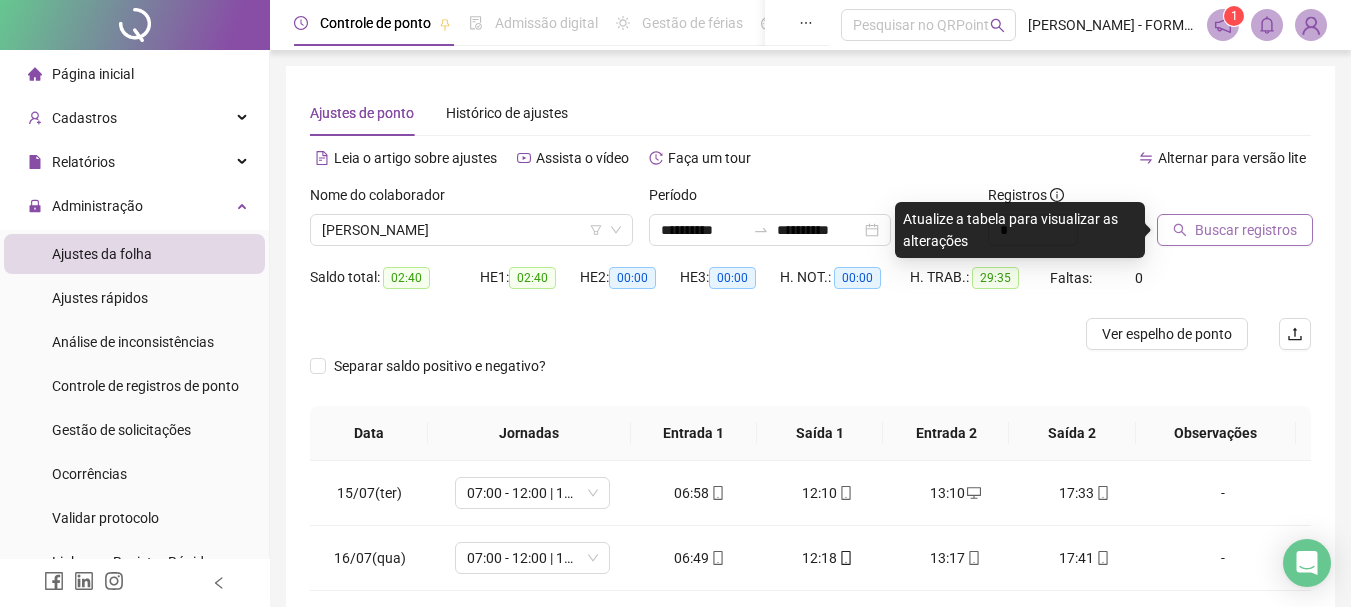 click on "Buscar registros" at bounding box center (1235, 230) 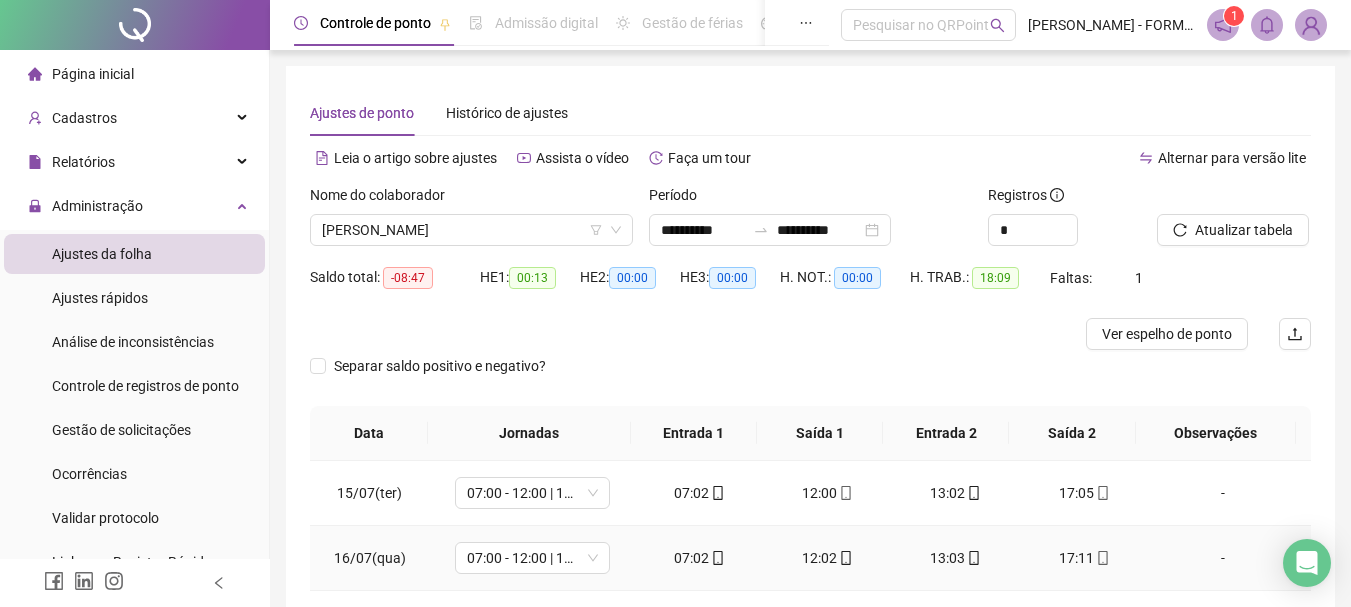 scroll, scrollTop: 159, scrollLeft: 0, axis: vertical 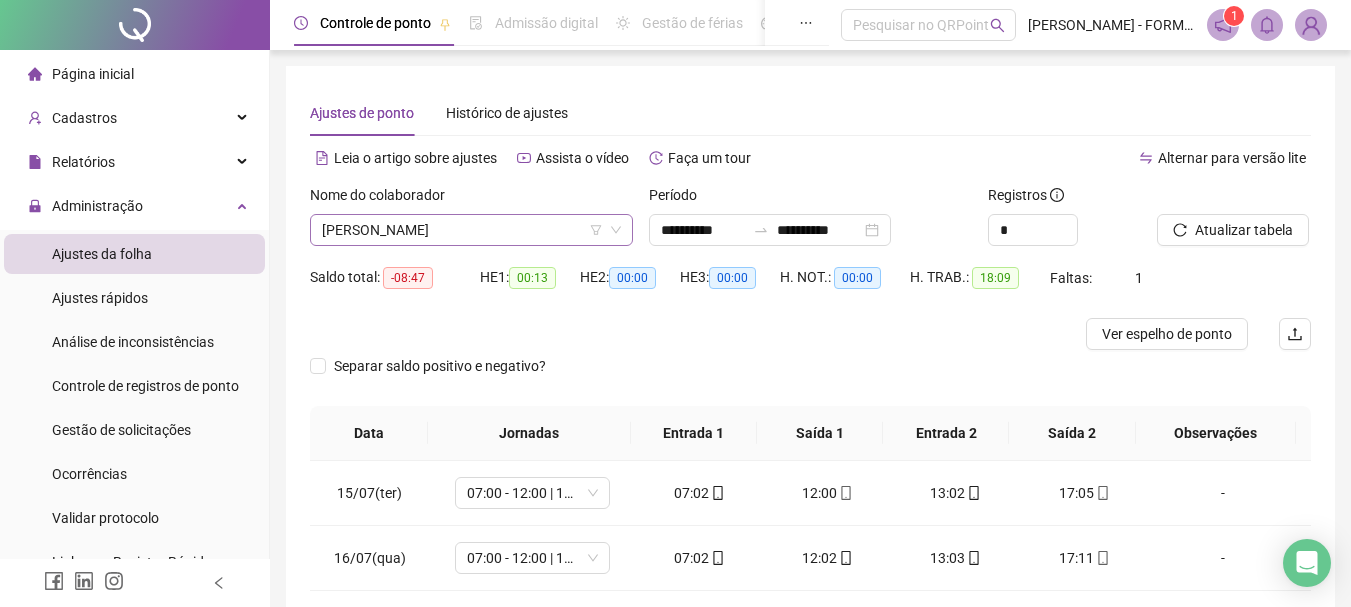 click on "NELSON WINSKI NUNES" at bounding box center (471, 230) 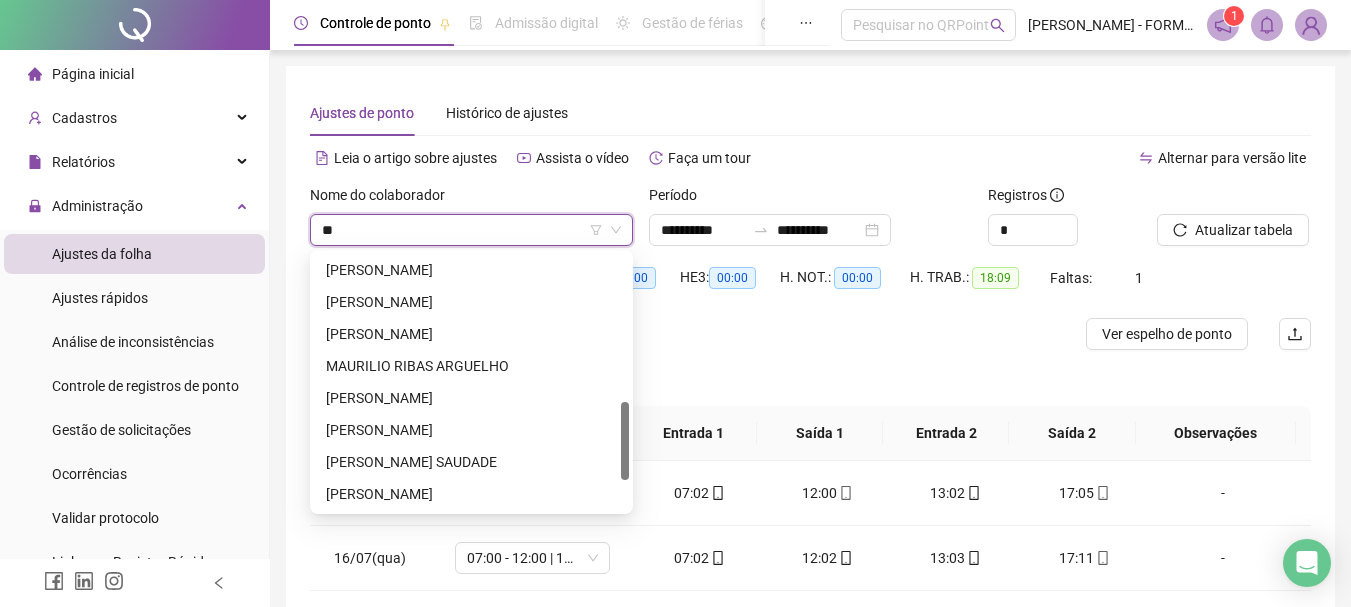 scroll, scrollTop: 0, scrollLeft: 0, axis: both 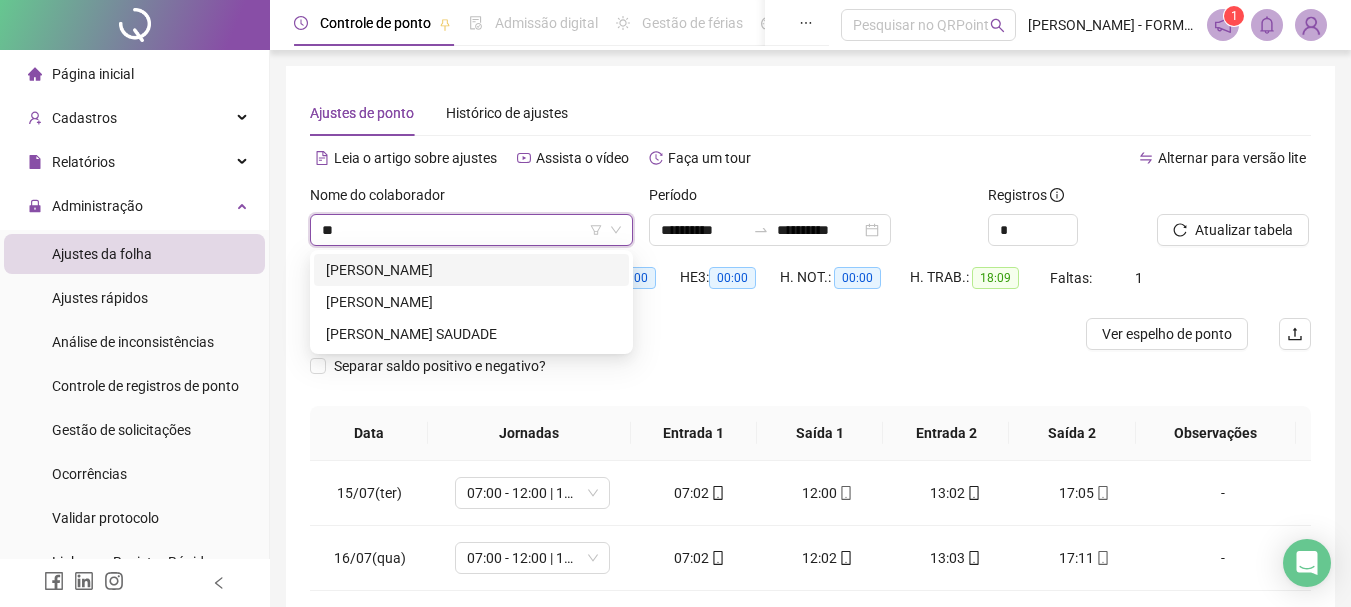 type on "***" 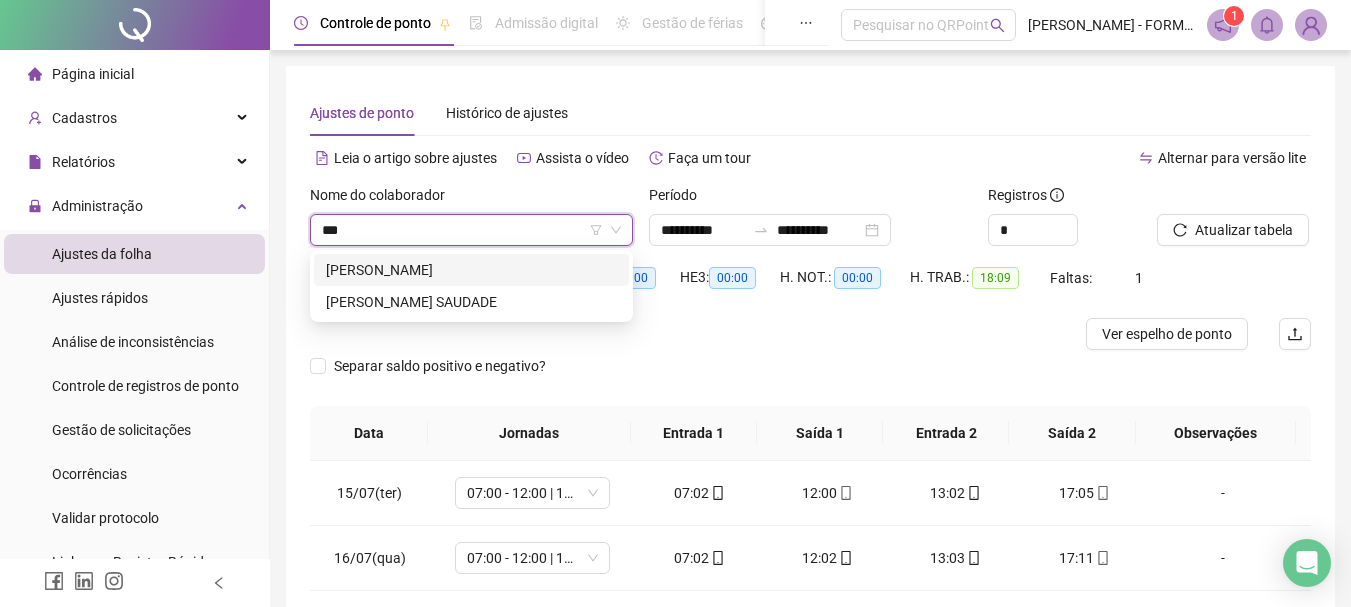 click on "ADENILTON MOREIRA DOS SANTOS" at bounding box center [471, 270] 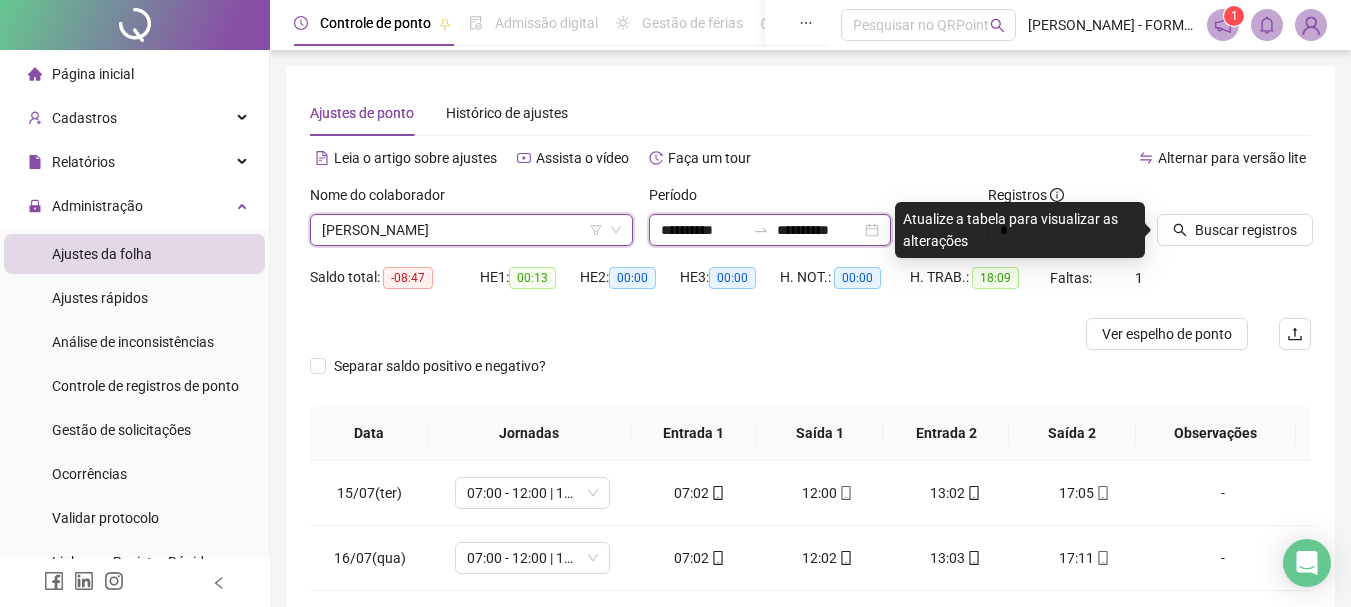 click on "**********" at bounding box center [703, 230] 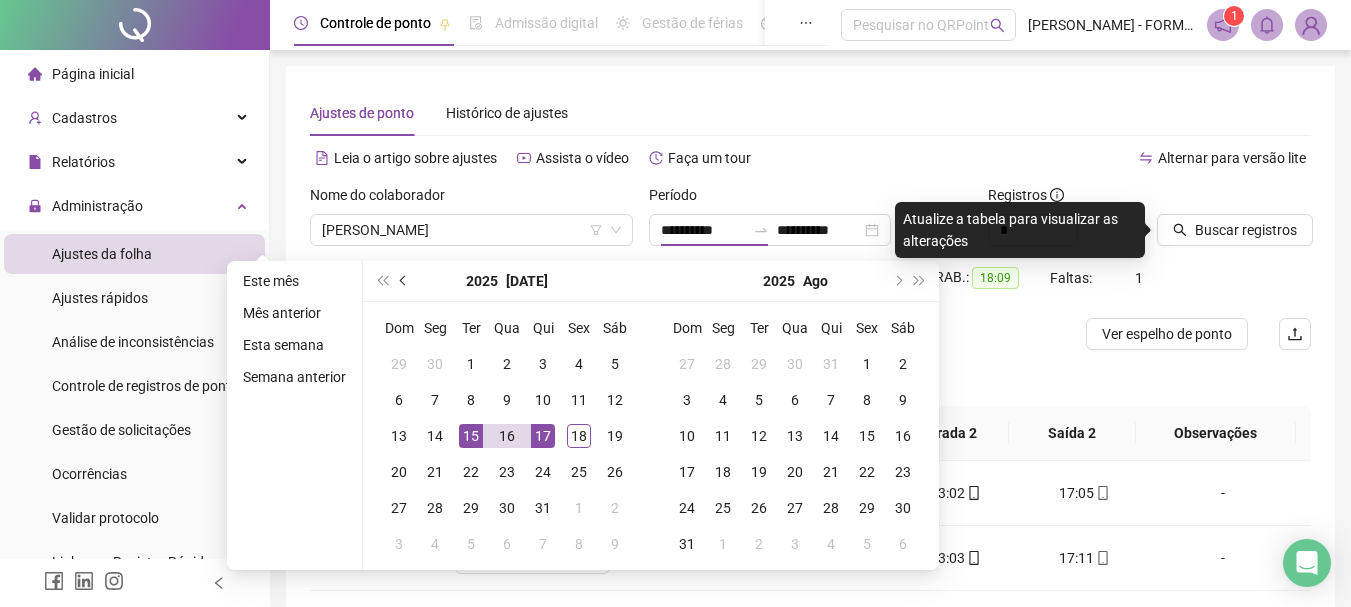 click at bounding box center (404, 281) 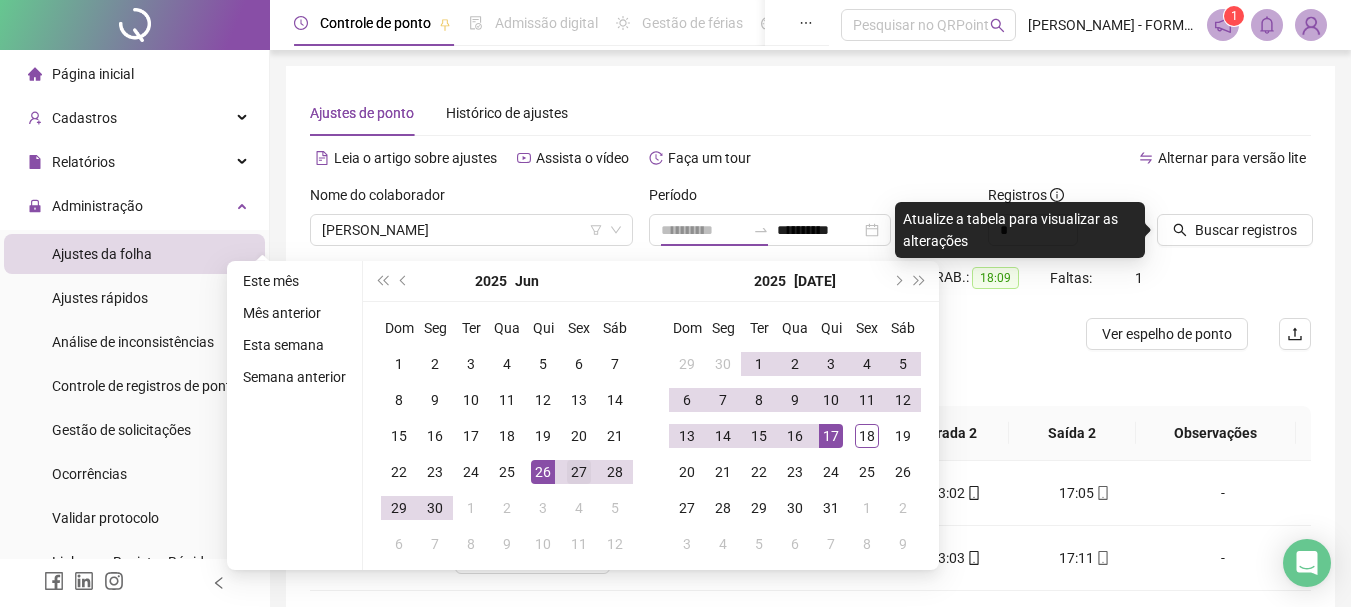 type on "**********" 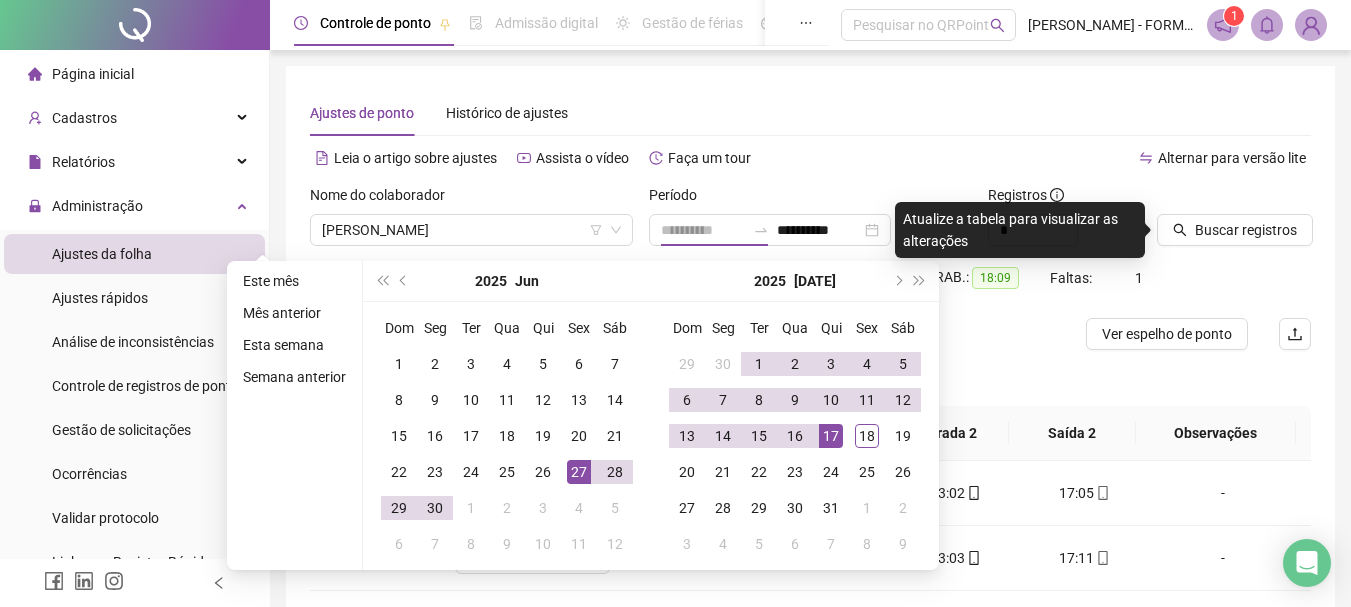 click on "27" at bounding box center (579, 472) 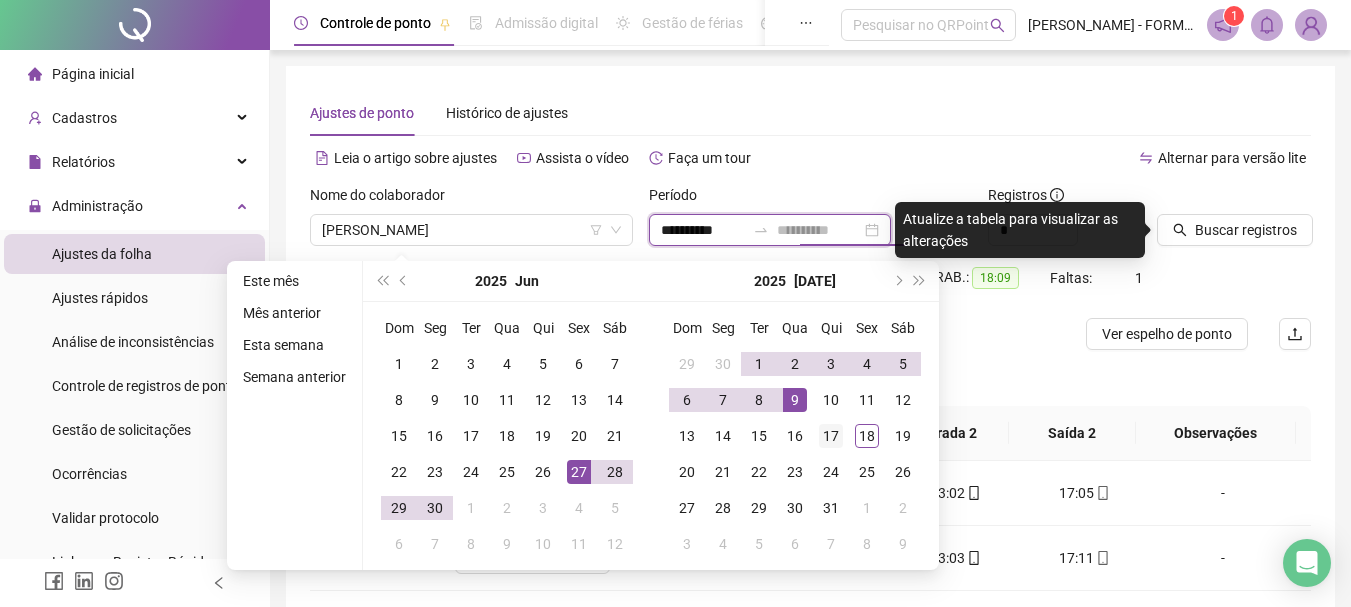 type on "**********" 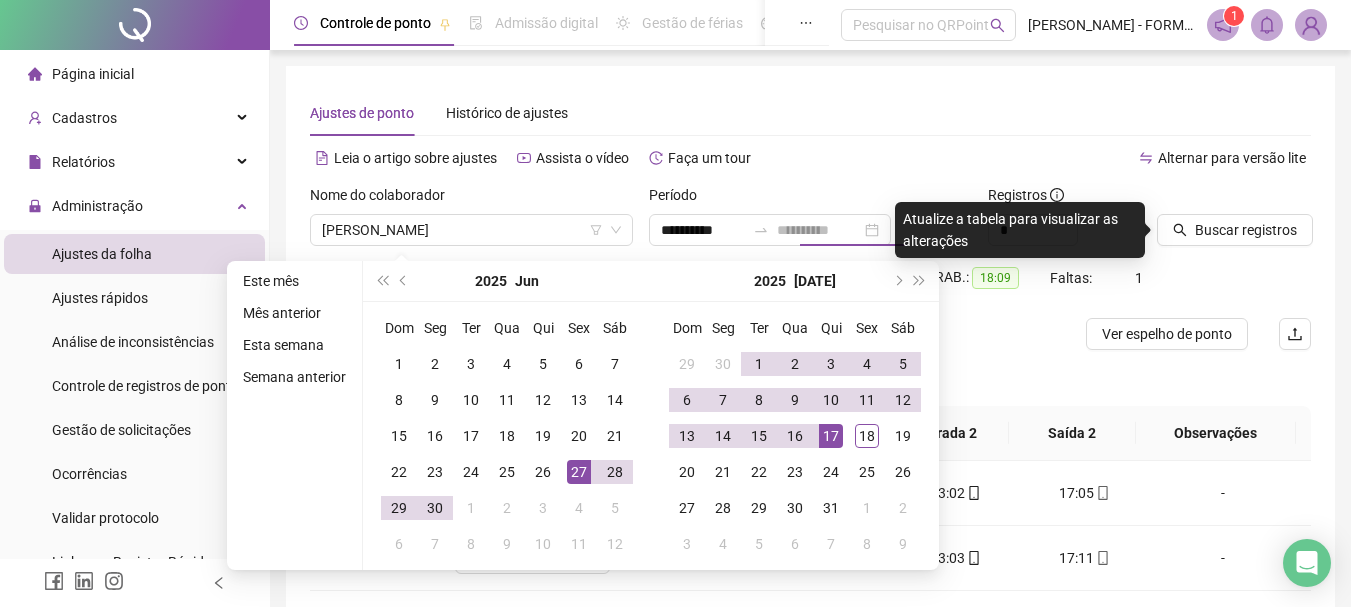 click on "17" at bounding box center (831, 436) 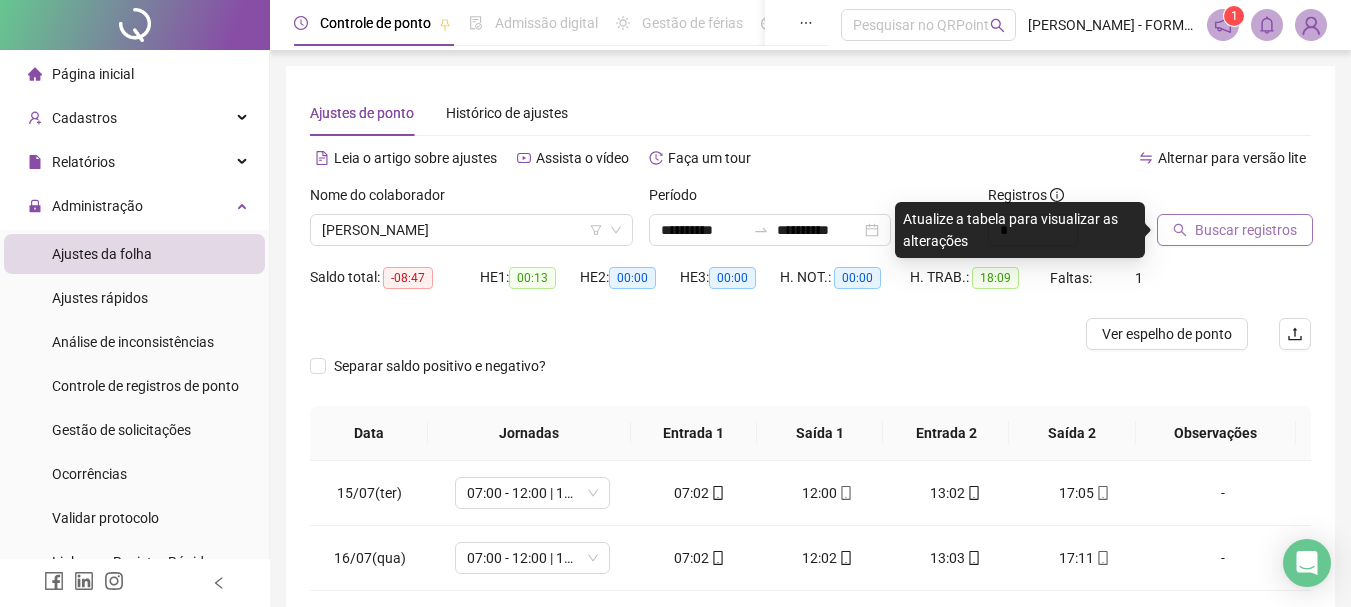 click on "Buscar registros" at bounding box center [1246, 230] 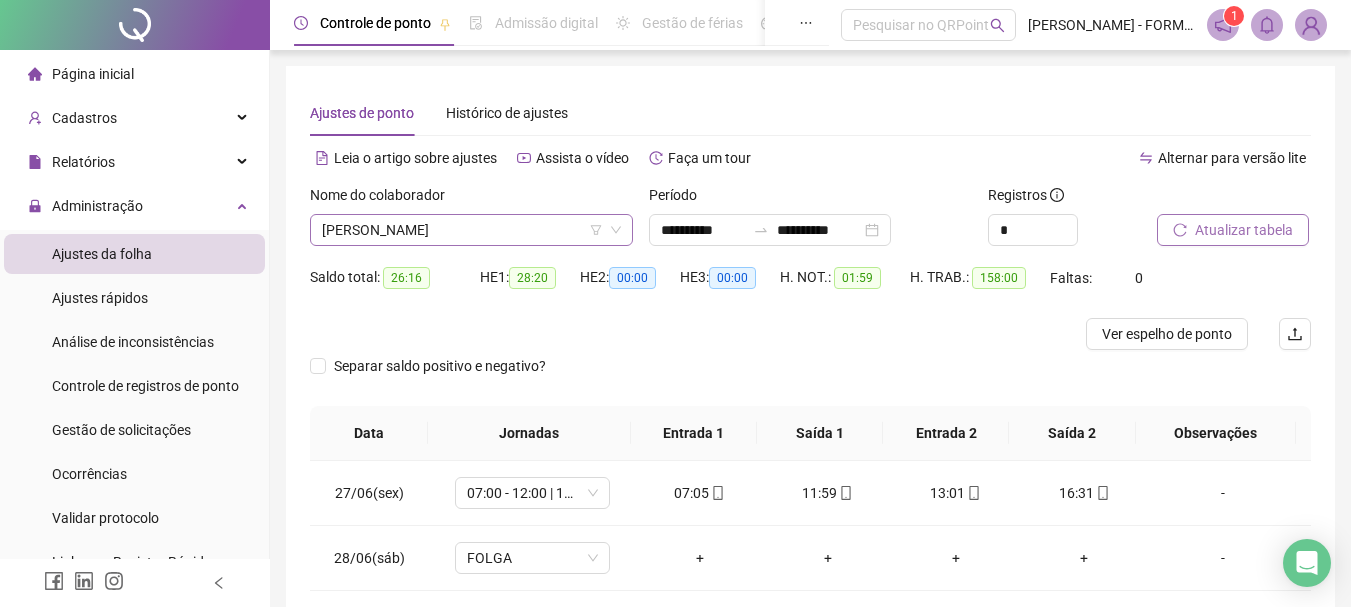 click on "ADENILTON MOREIRA DOS SANTOS" at bounding box center [471, 230] 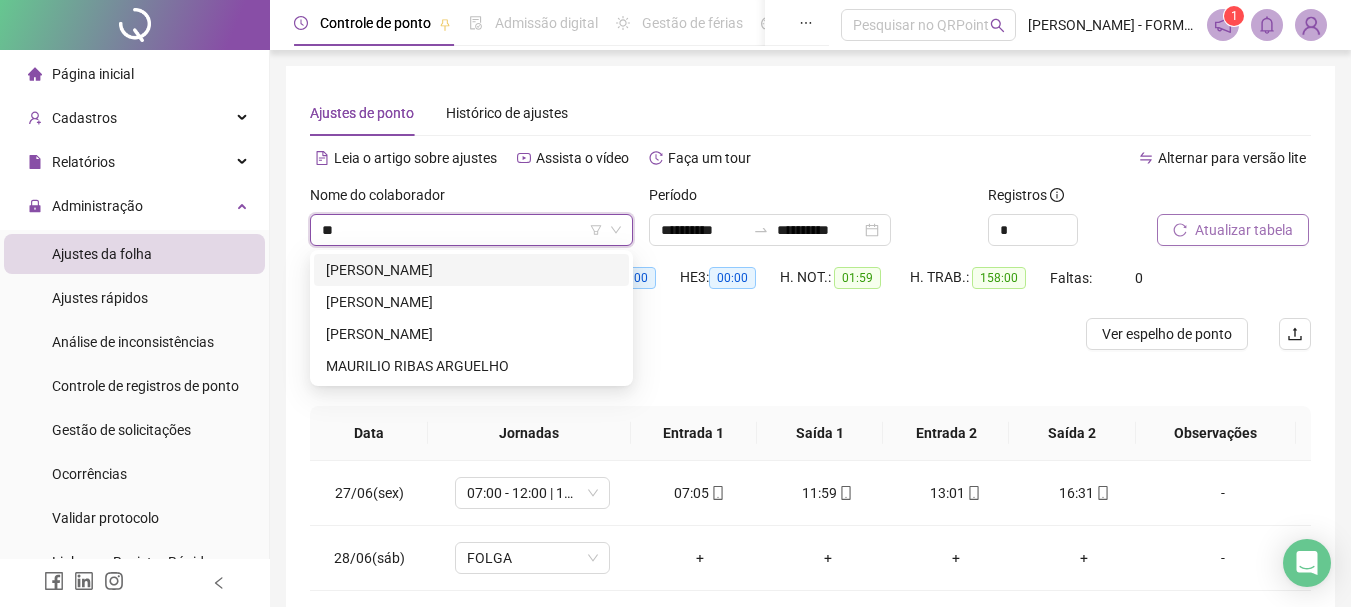 type on "***" 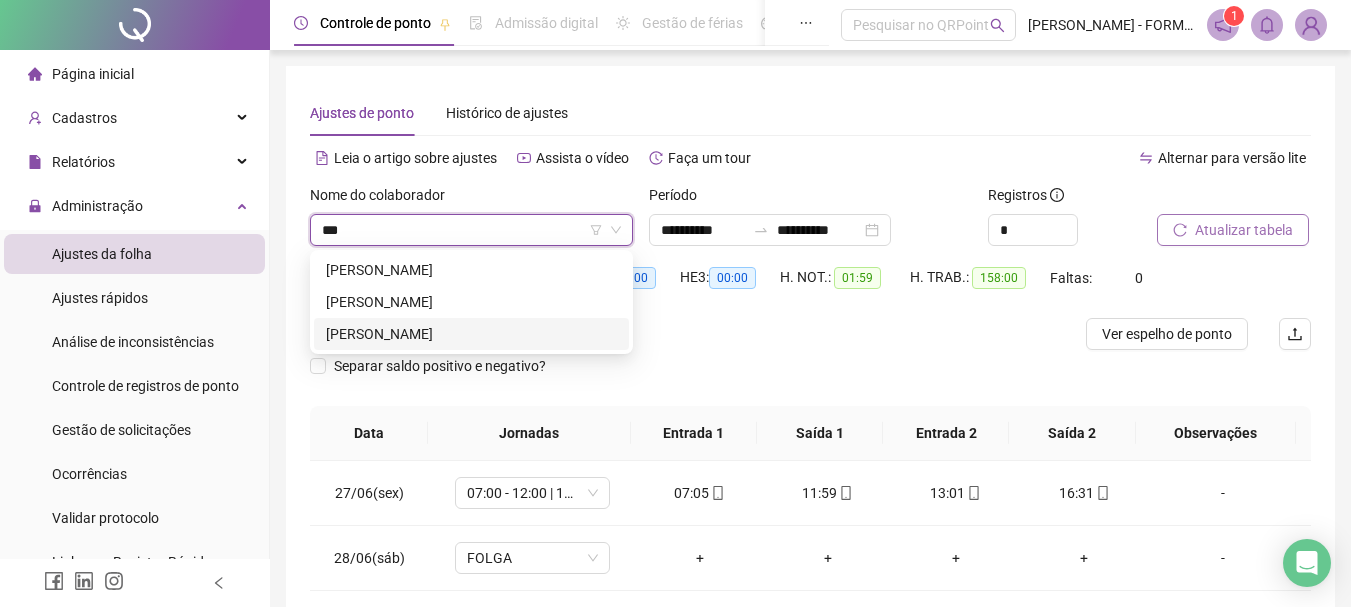 click on "MARLON SOUTO PINHEIRO DOS SANTOS" at bounding box center [471, 334] 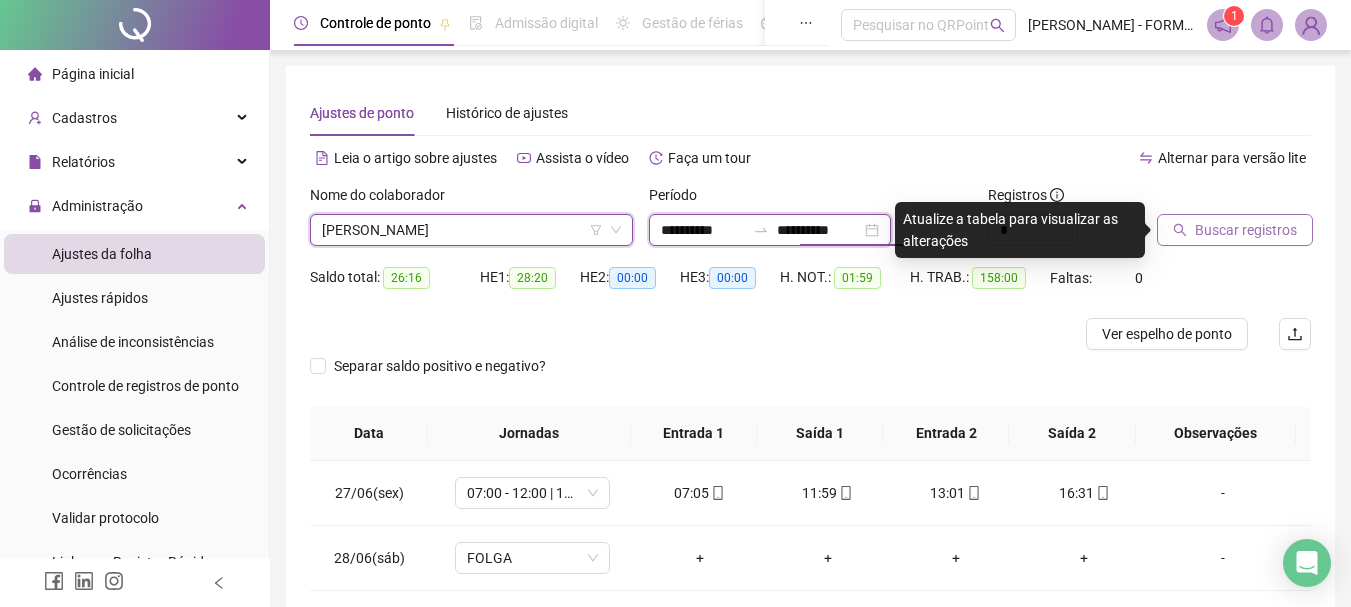click on "**********" at bounding box center [819, 230] 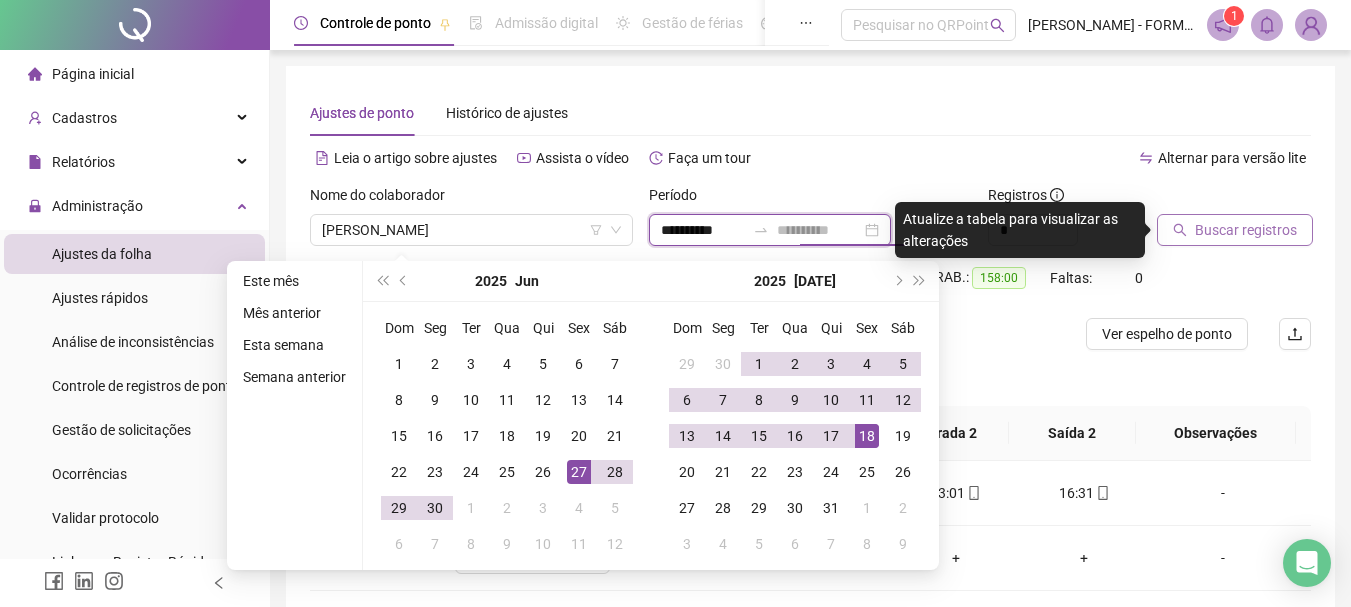 type on "**********" 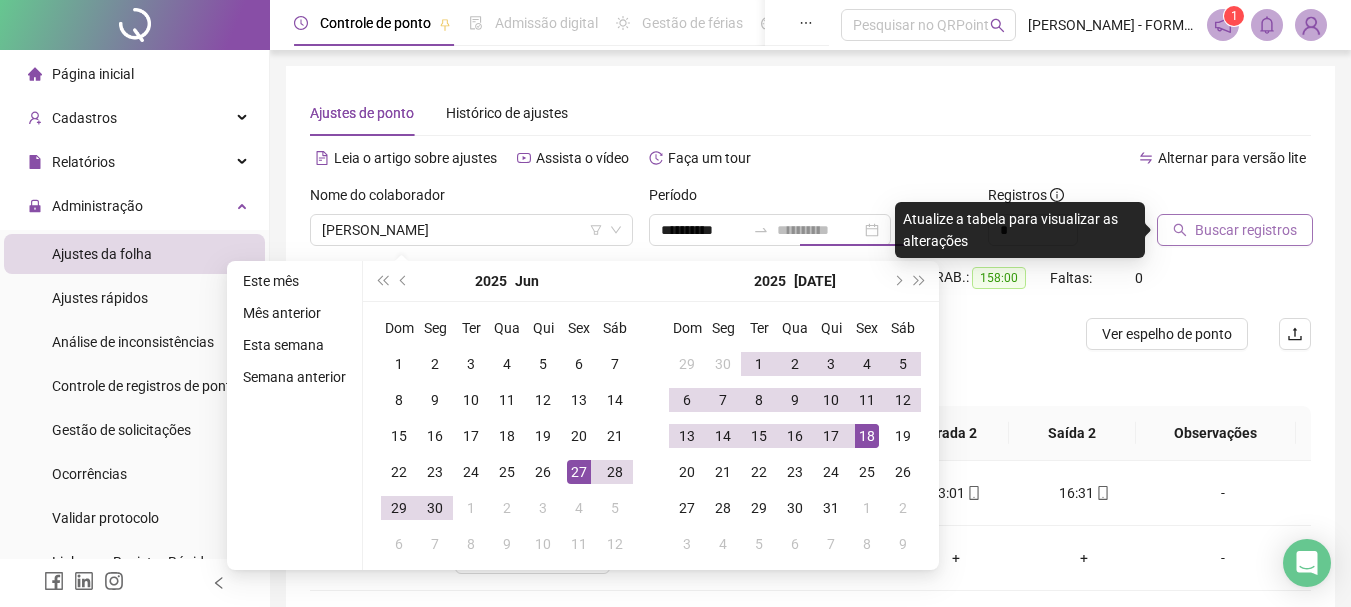 click on "18" at bounding box center [867, 436] 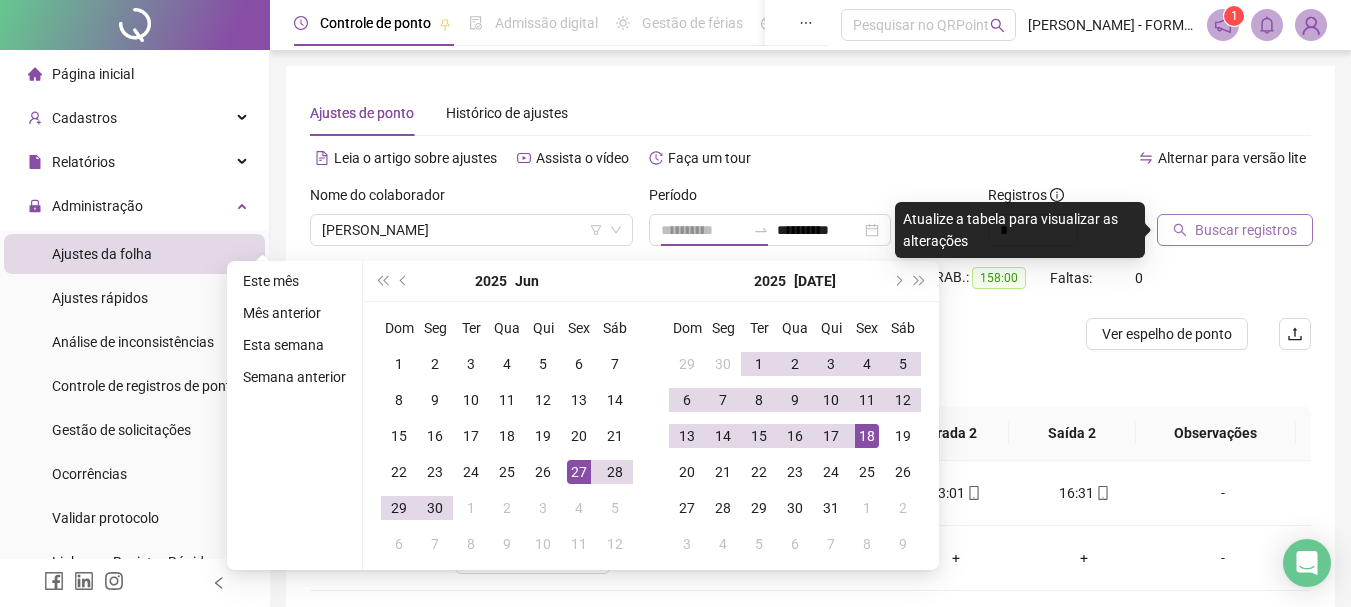 click on "18" at bounding box center [867, 436] 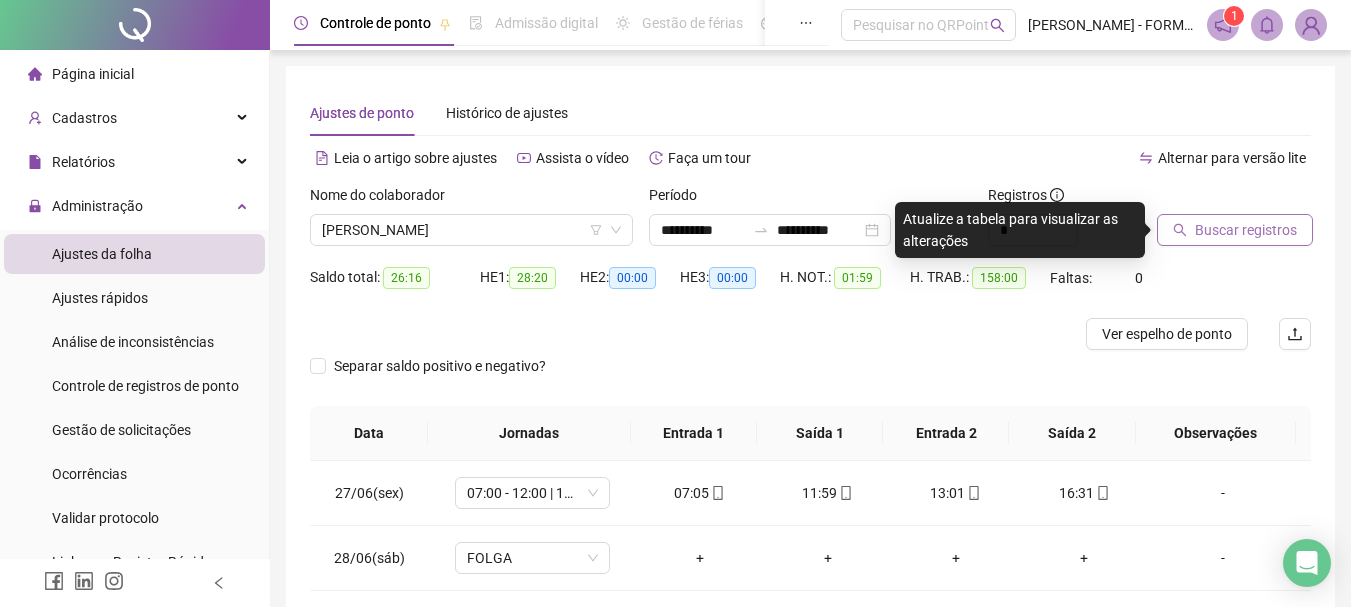 click on "Buscar registros" at bounding box center (1246, 230) 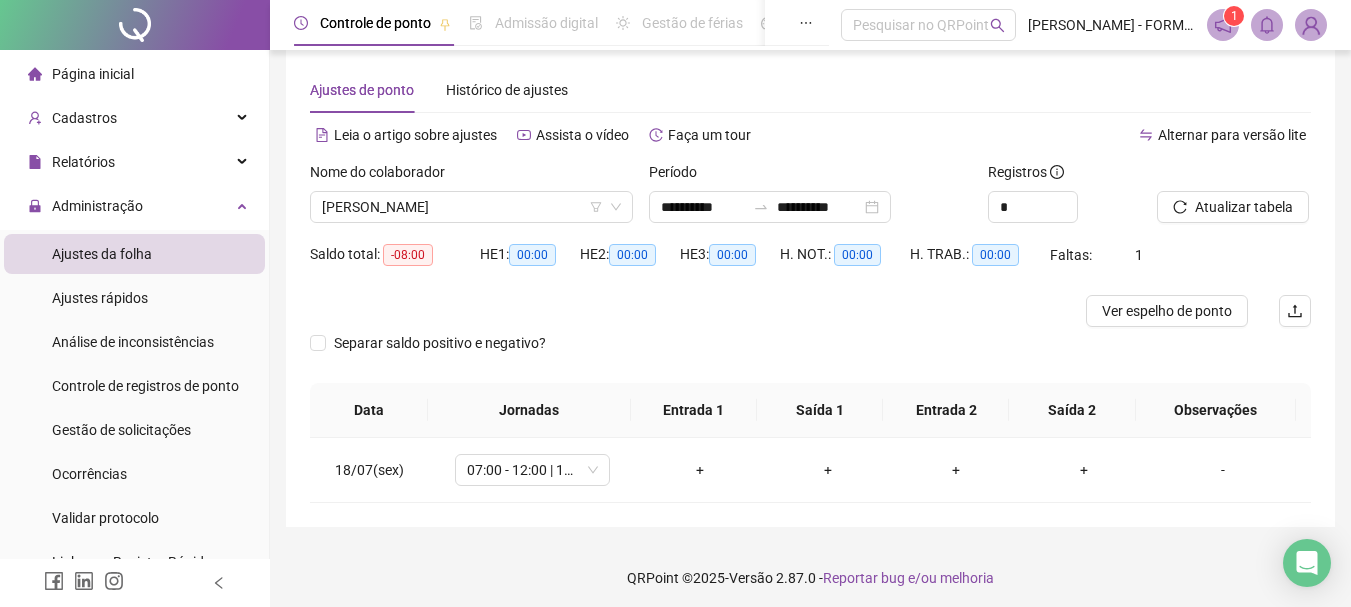 scroll, scrollTop: 29, scrollLeft: 0, axis: vertical 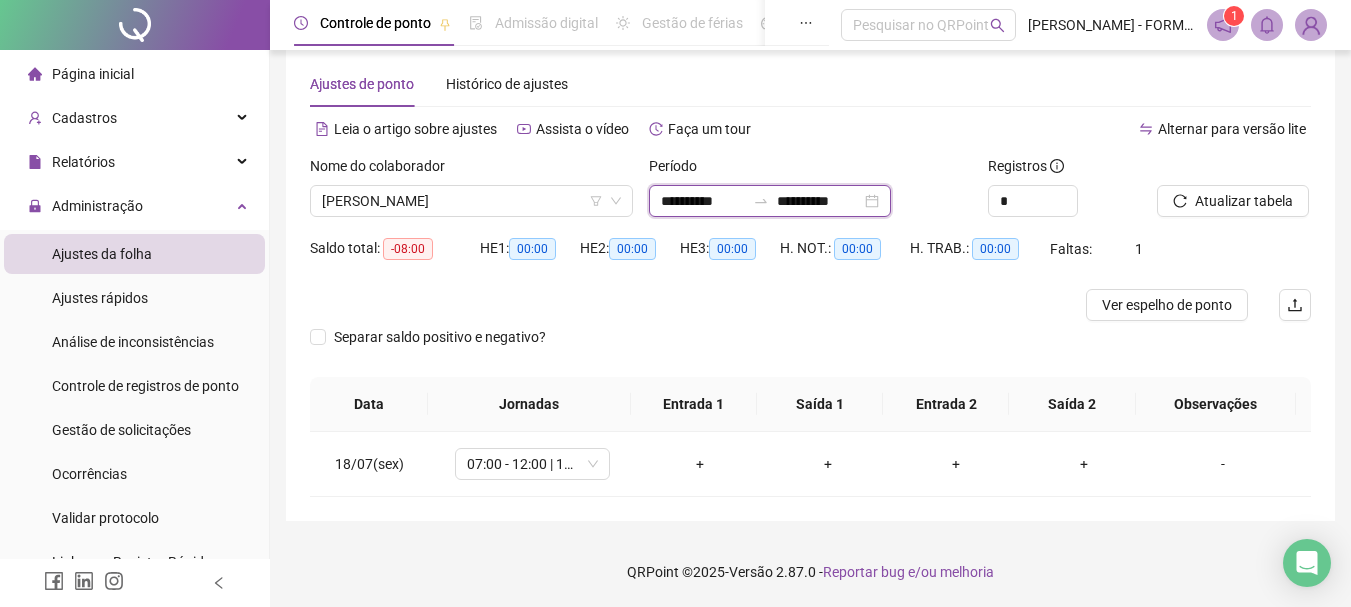 click on "**********" at bounding box center (703, 201) 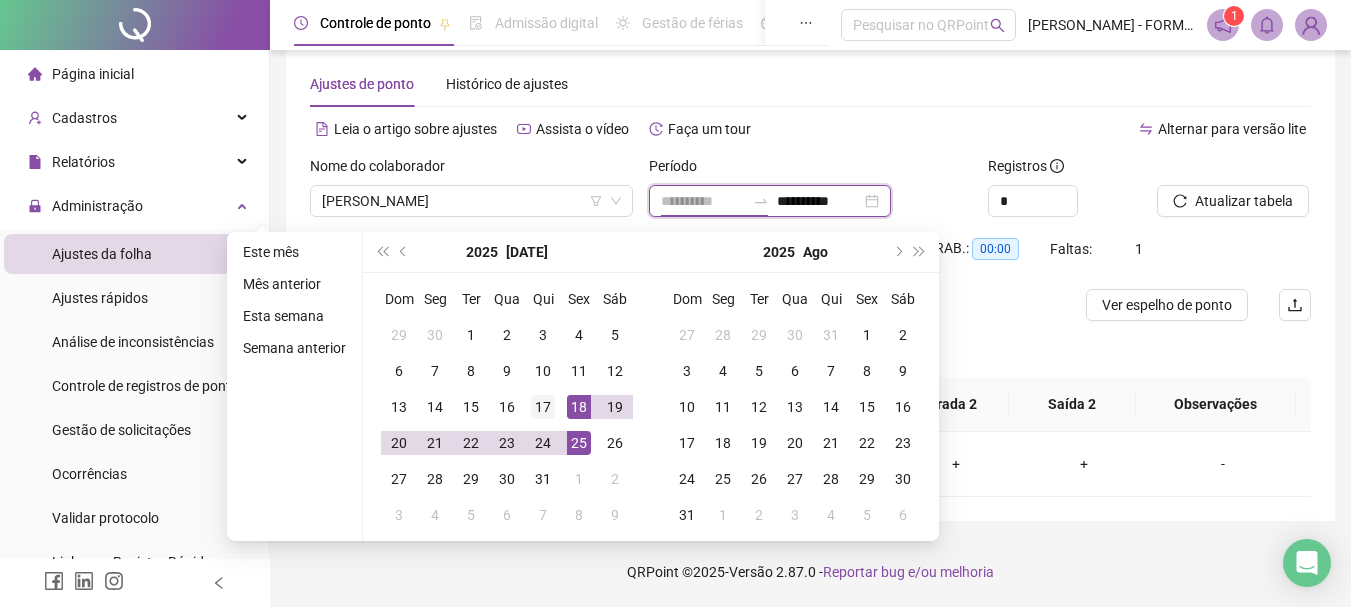 type on "**********" 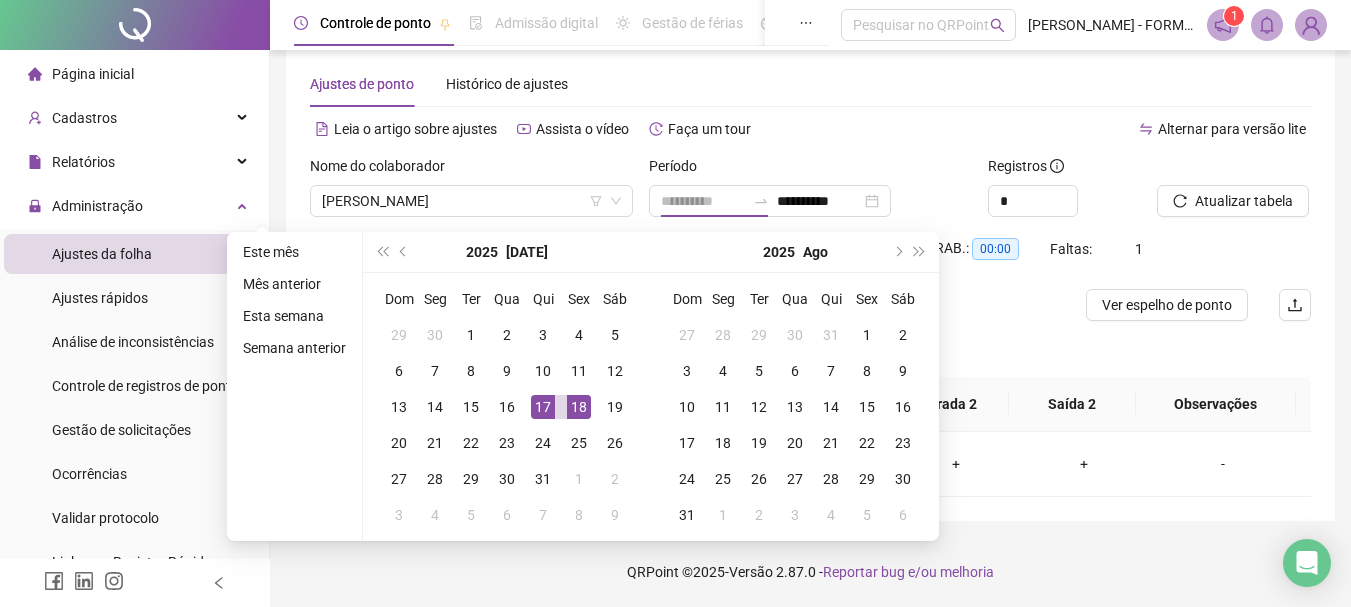 click on "17" at bounding box center [543, 407] 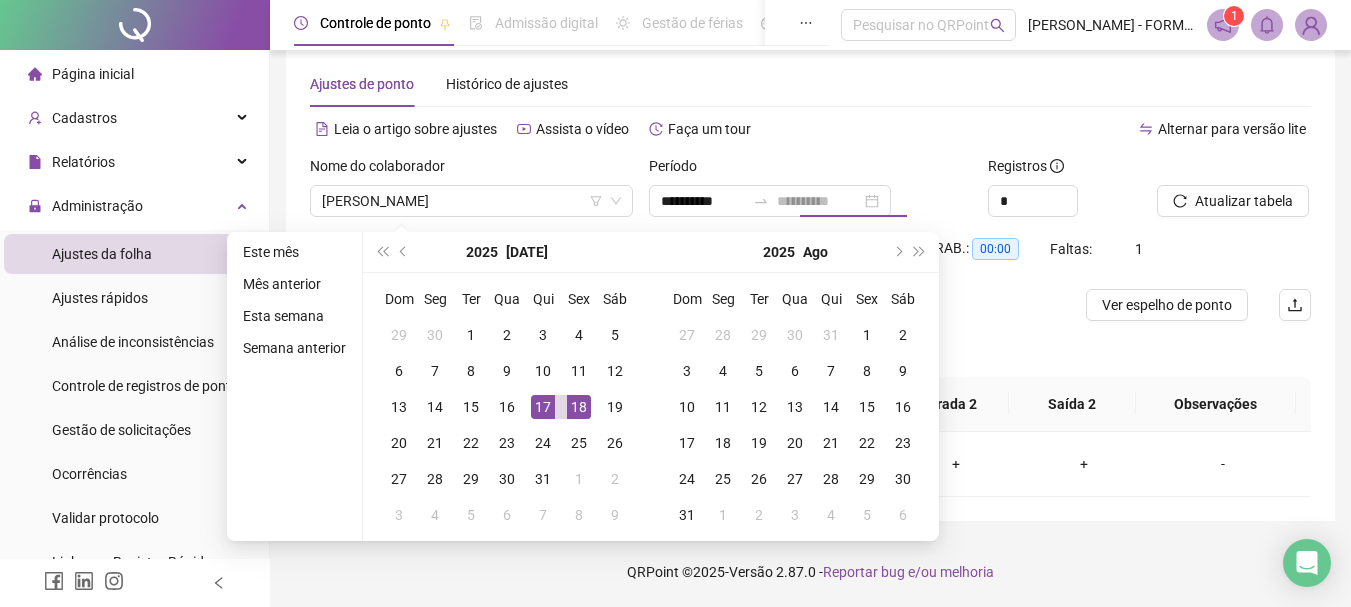 click on "18" at bounding box center (579, 407) 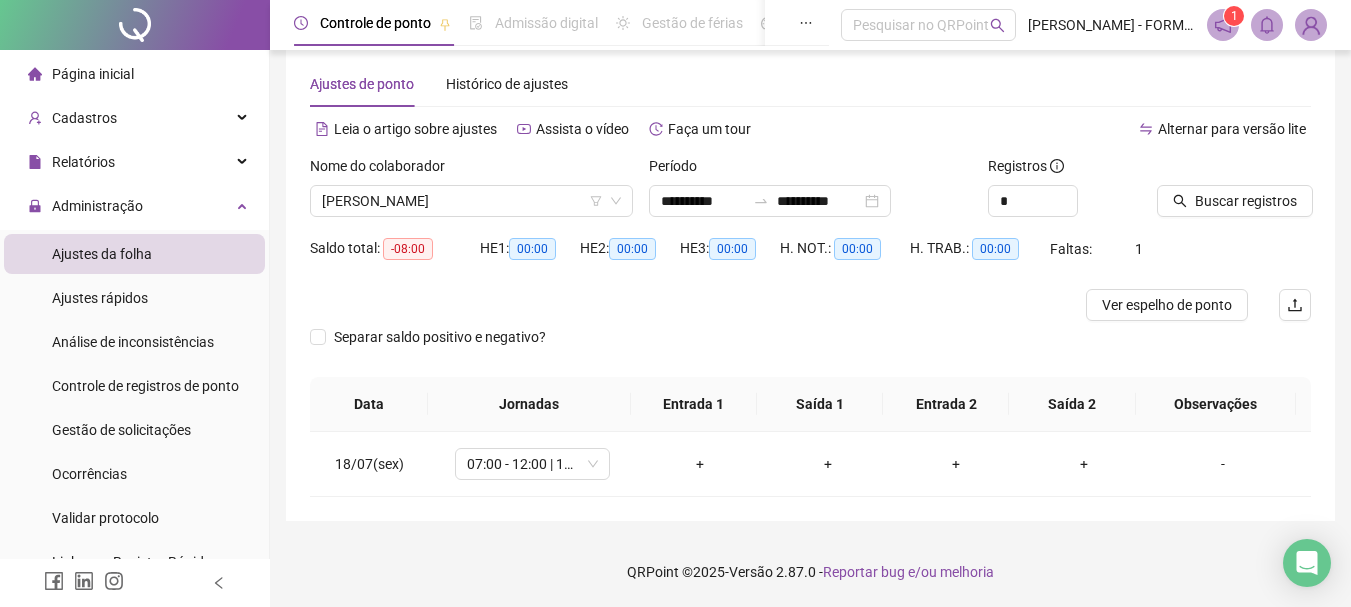 click 